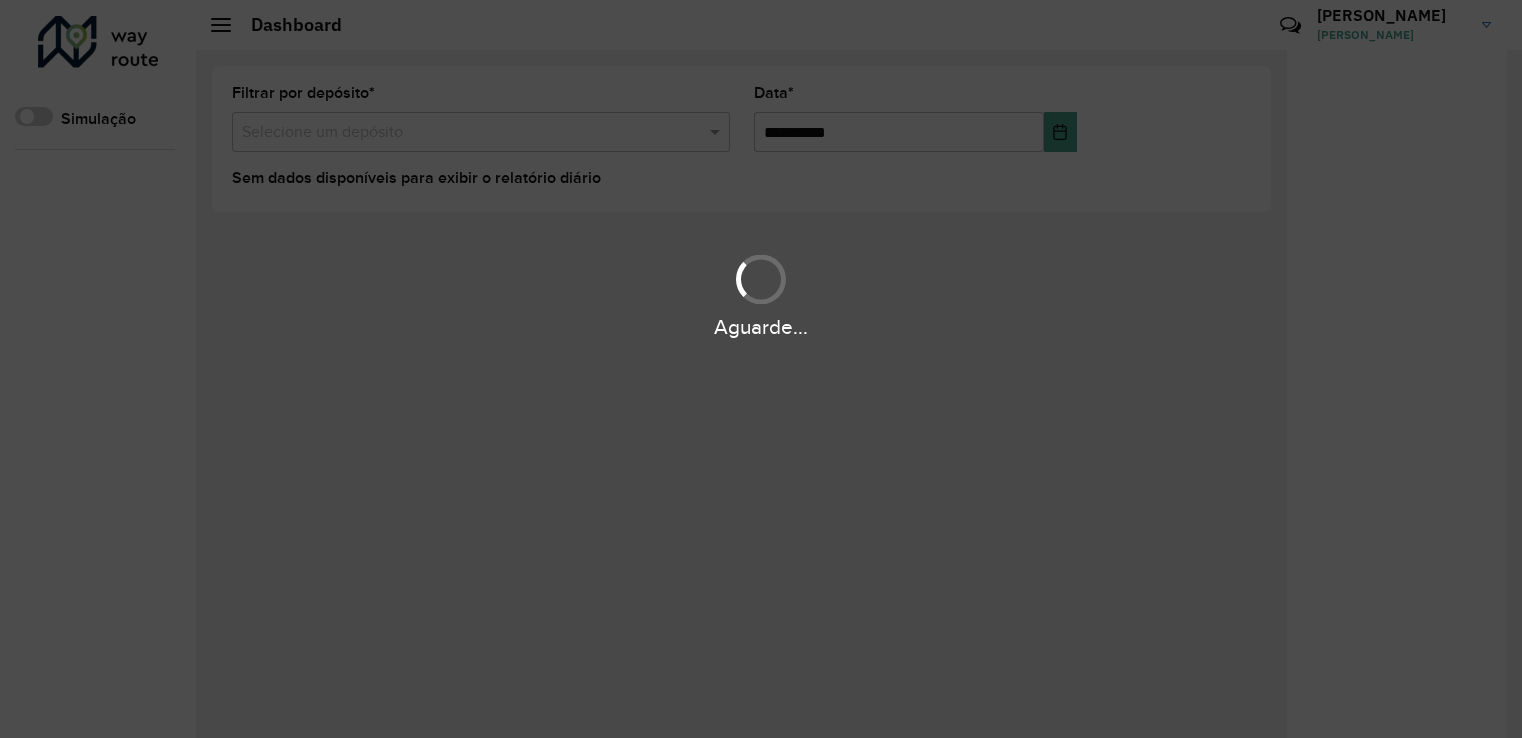 scroll, scrollTop: 0, scrollLeft: 0, axis: both 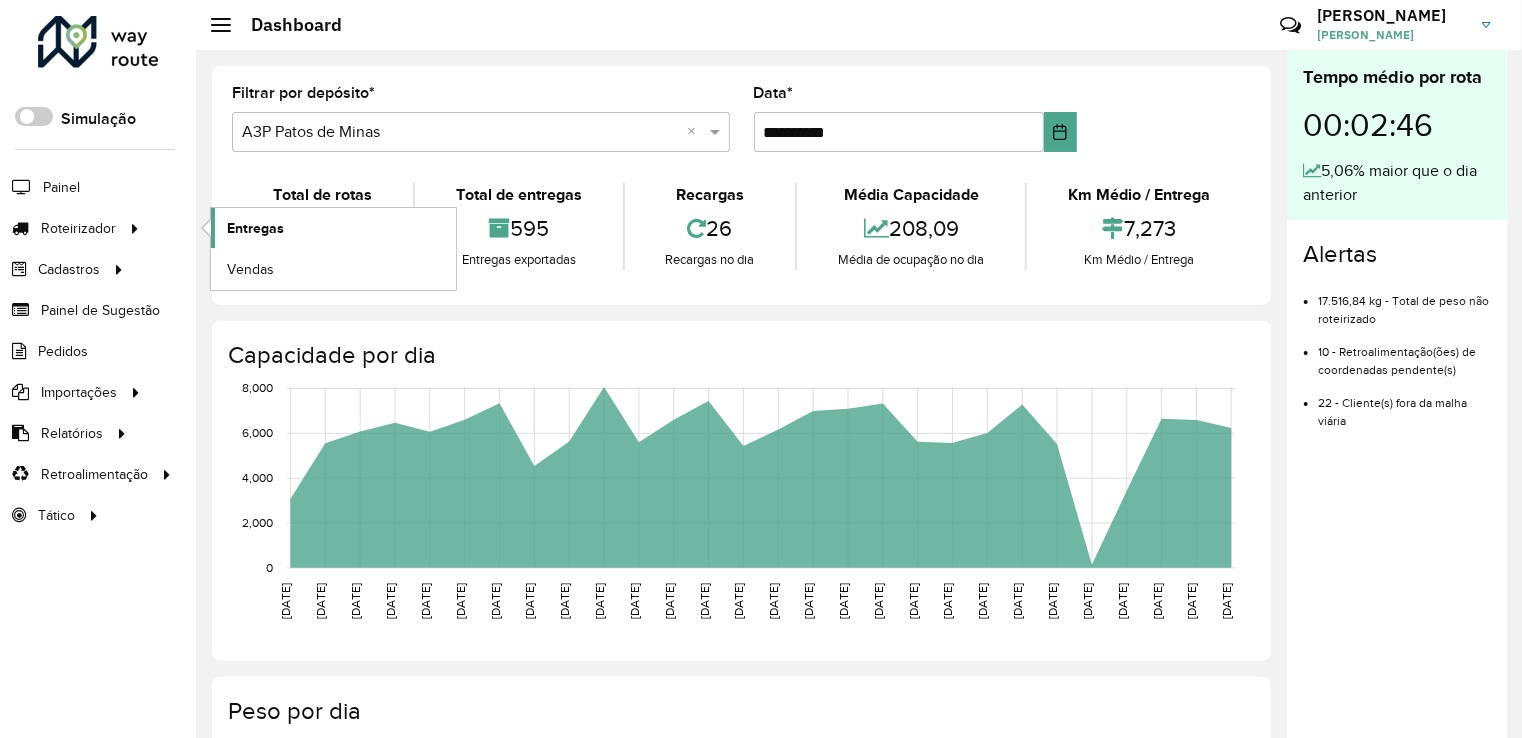 click on "Entregas" 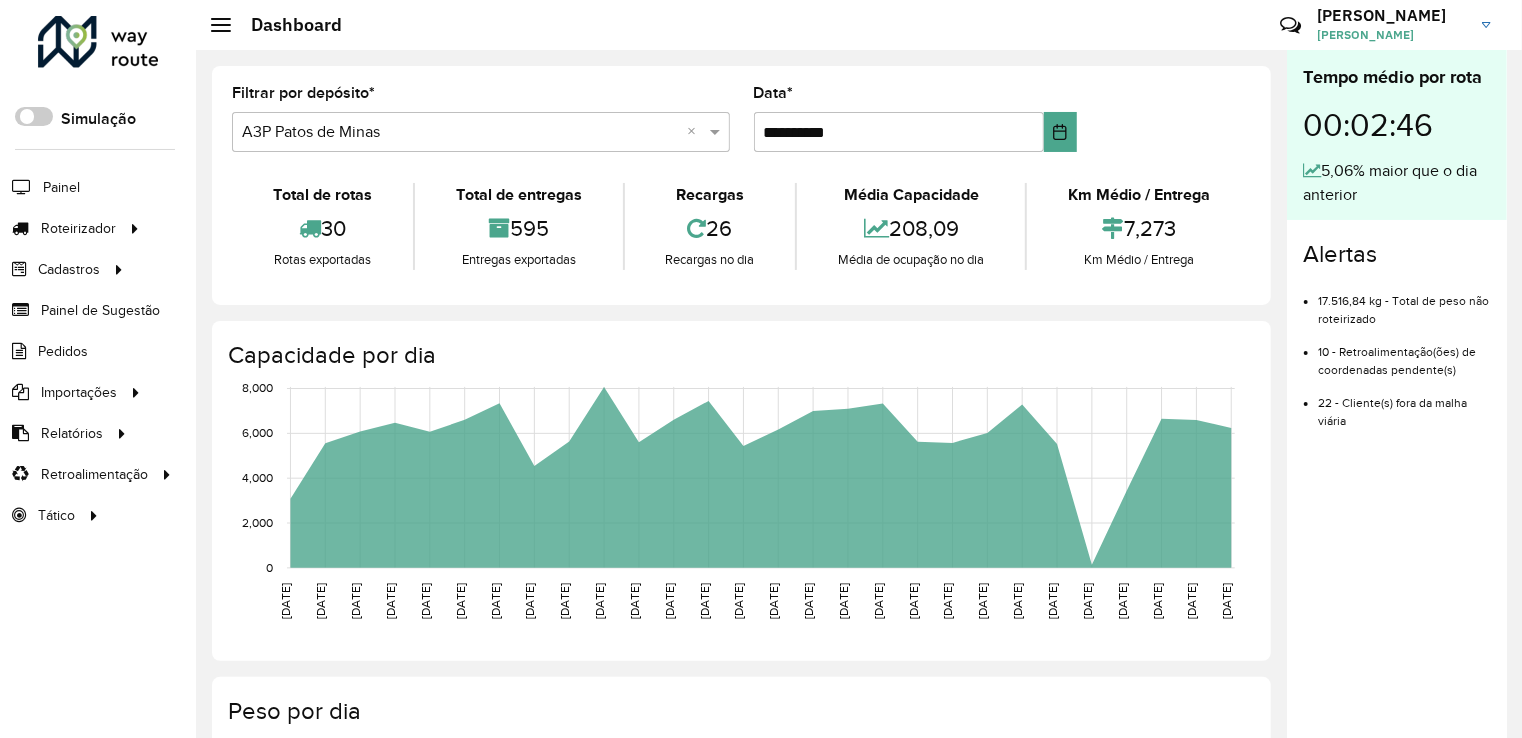 click on "**********" 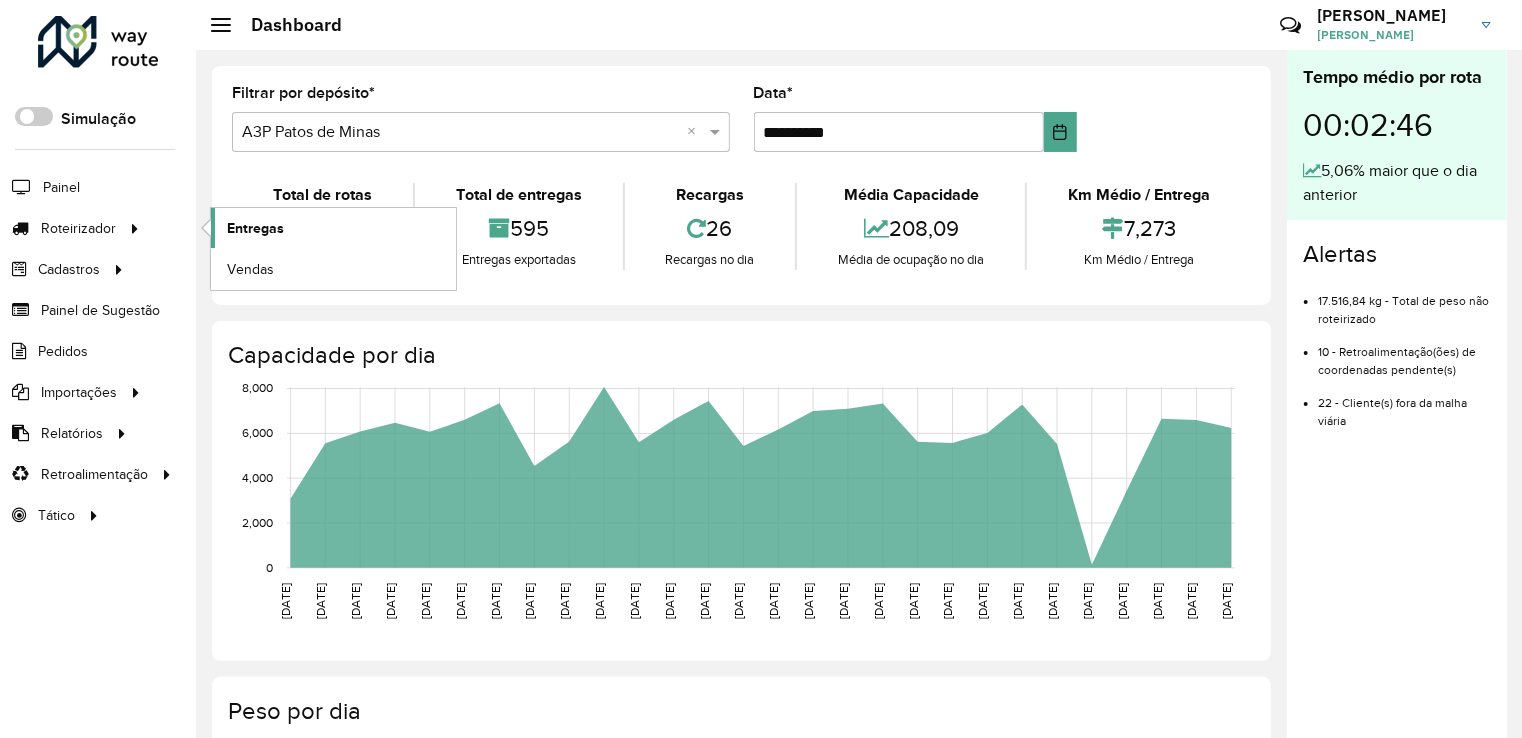click on "Entregas" 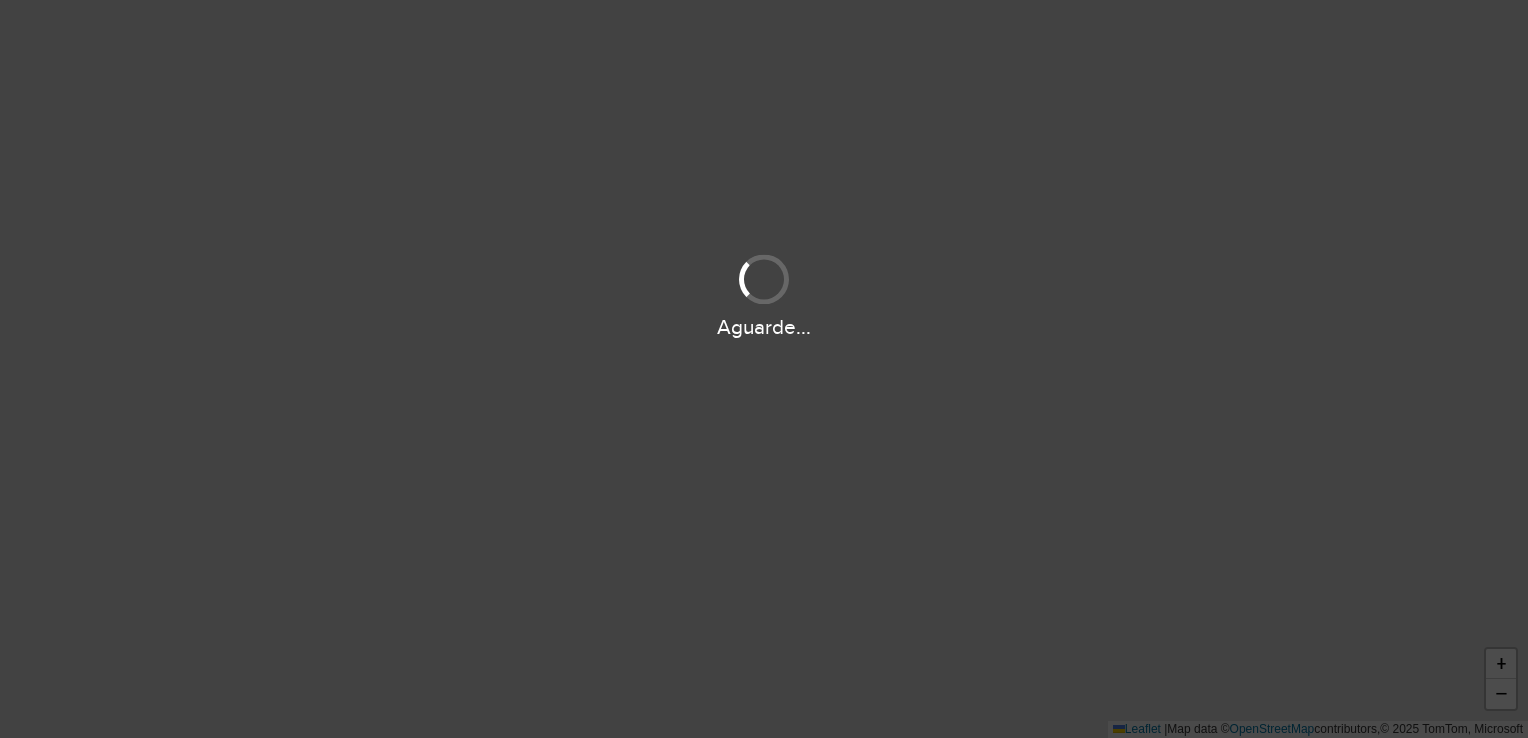 scroll, scrollTop: 0, scrollLeft: 0, axis: both 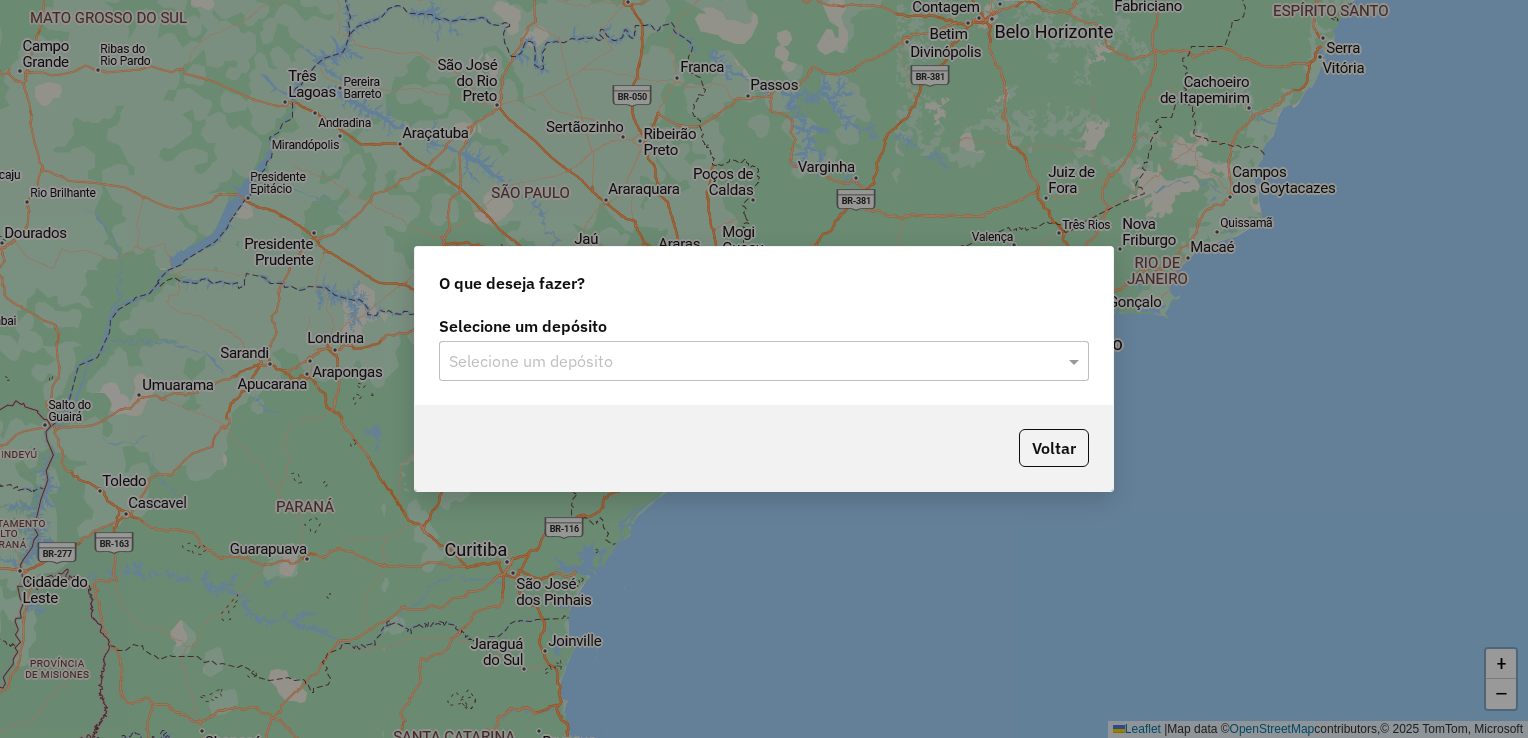 click on "Selecione um depósito Selecione um depósito" 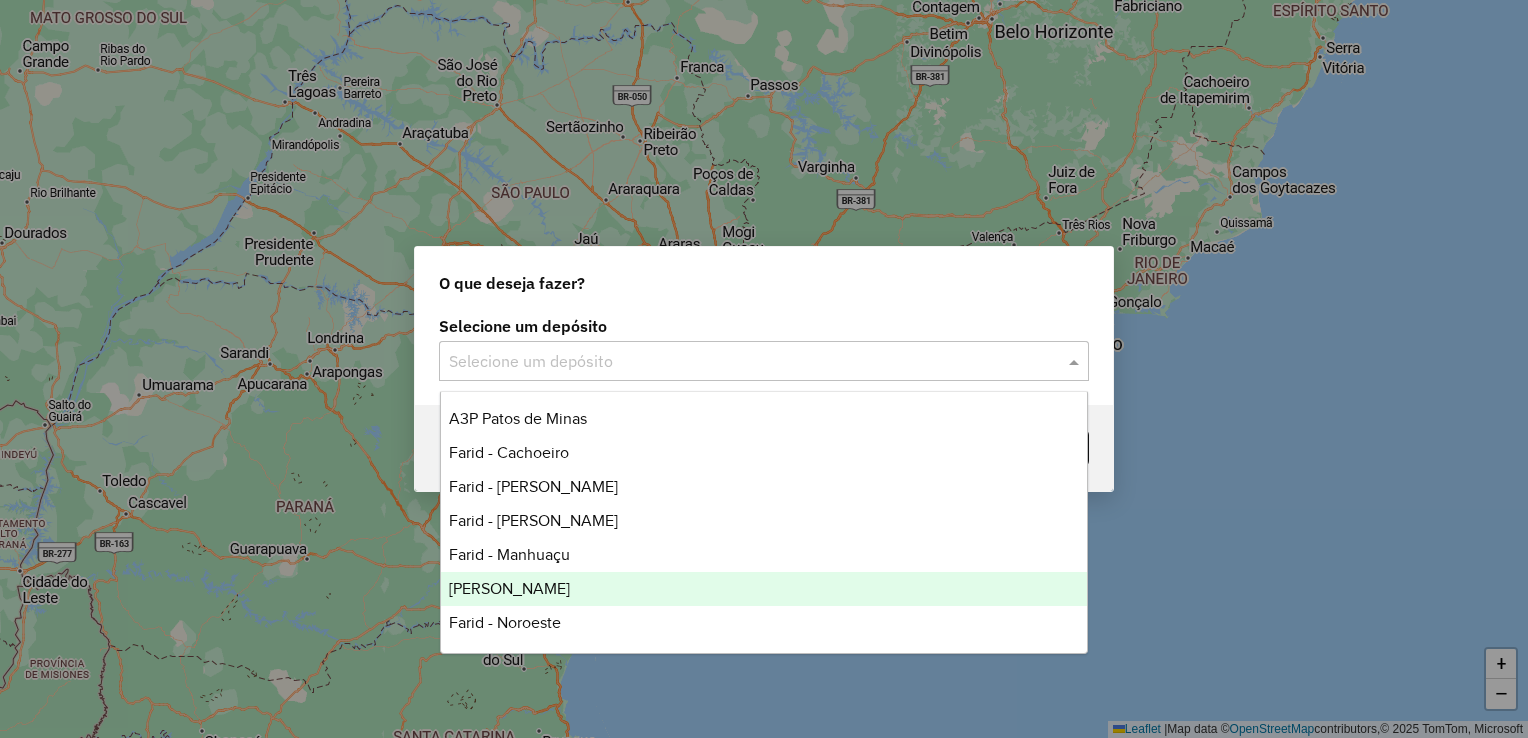 click on "[PERSON_NAME]" at bounding box center [764, 589] 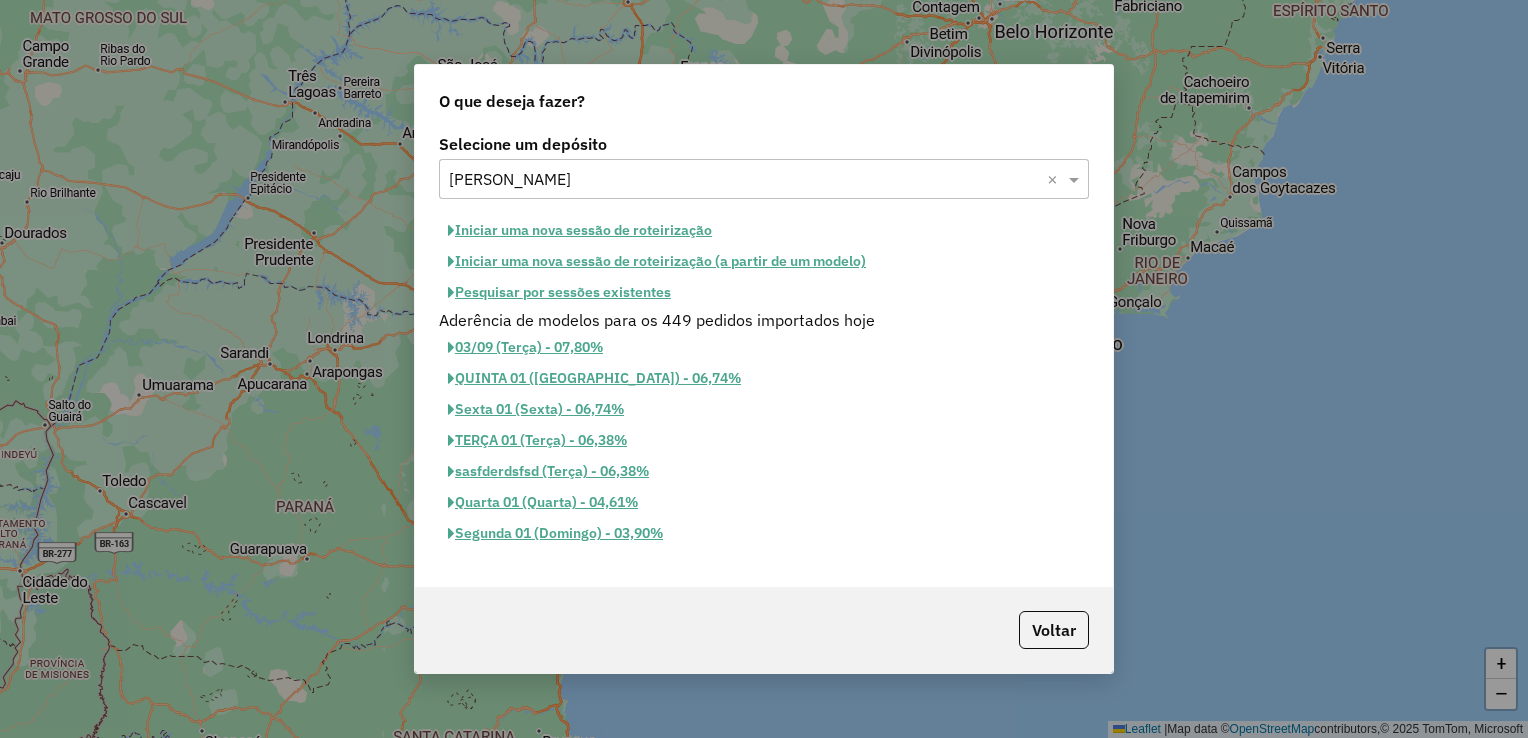 click on "Pesquisar por sessões existentes" 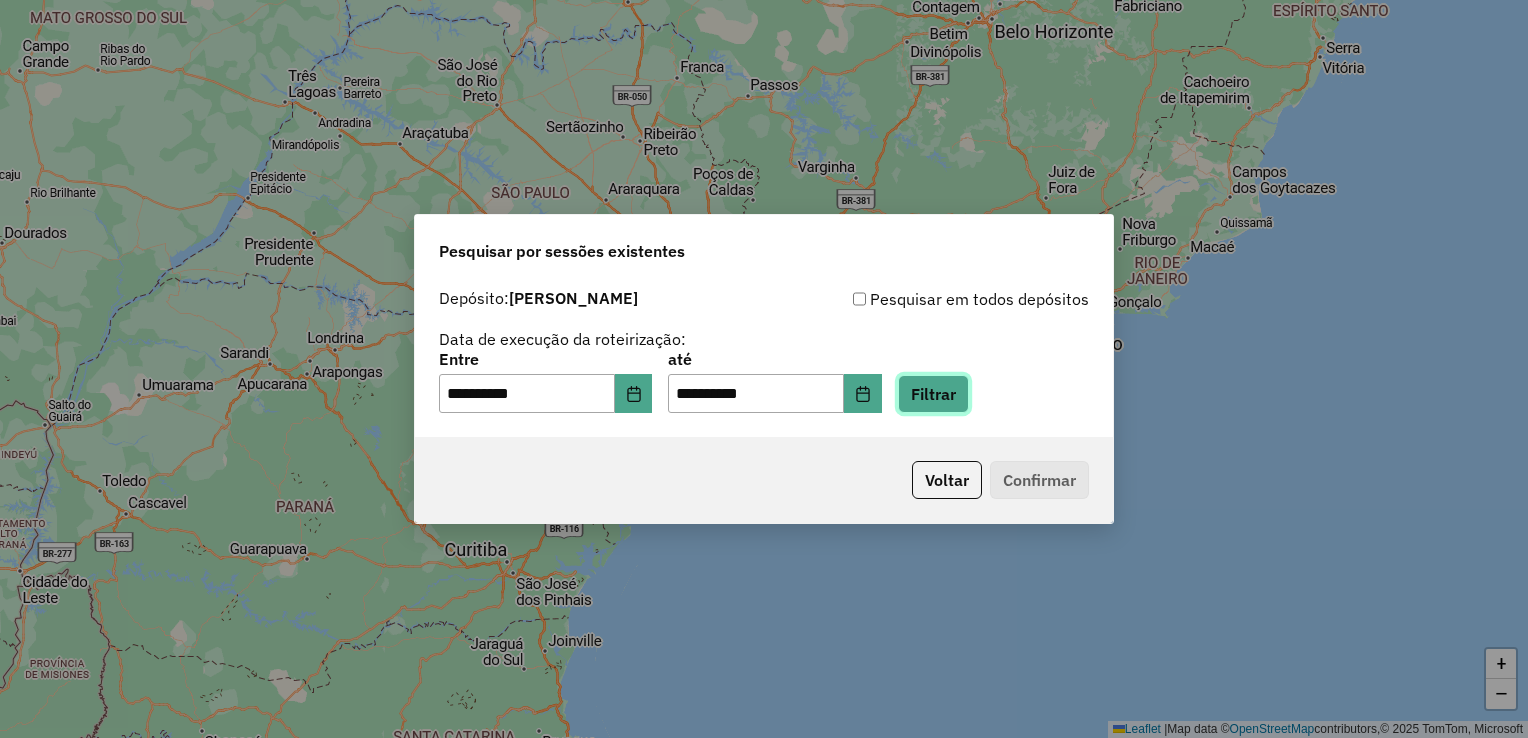 click on "Filtrar" 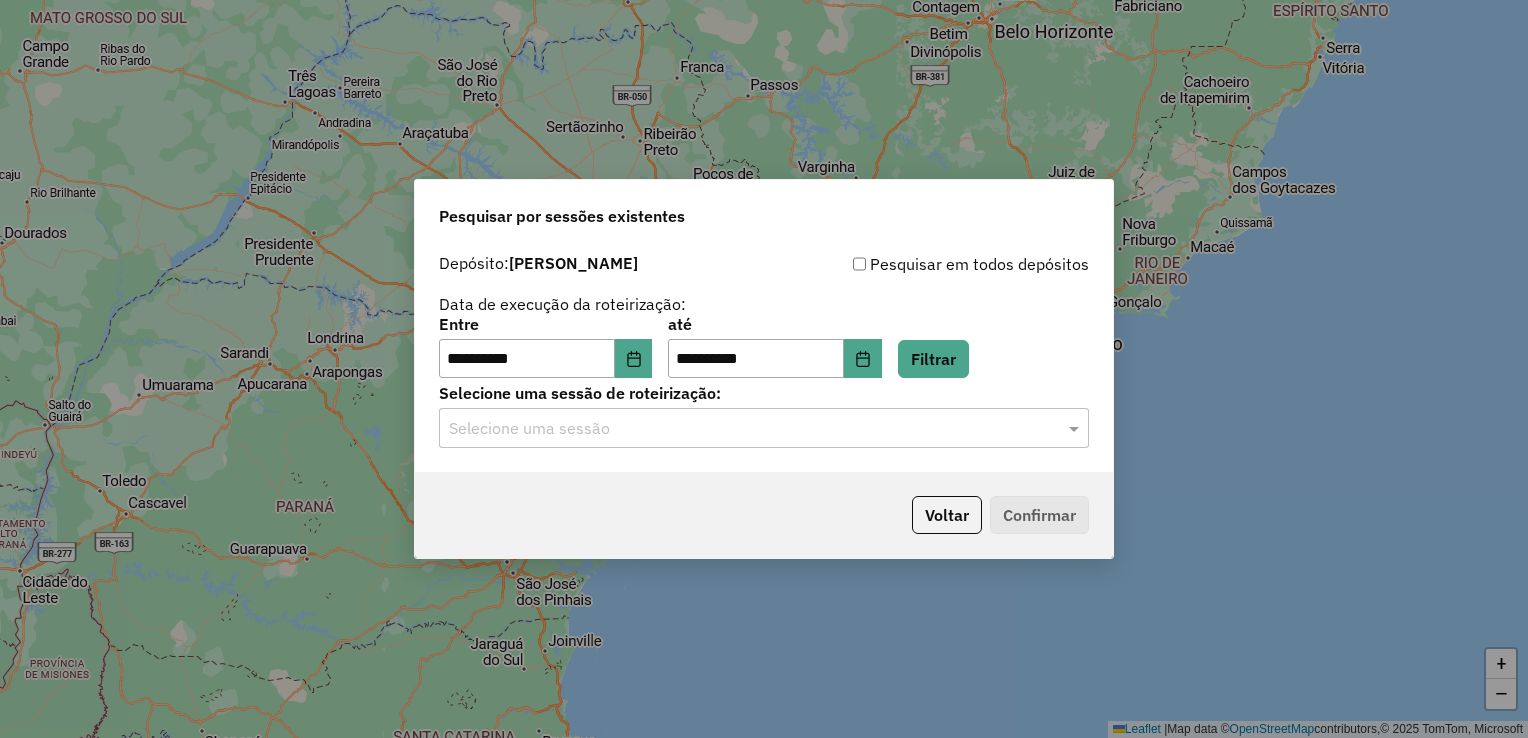 click on "Selecione uma sessão" 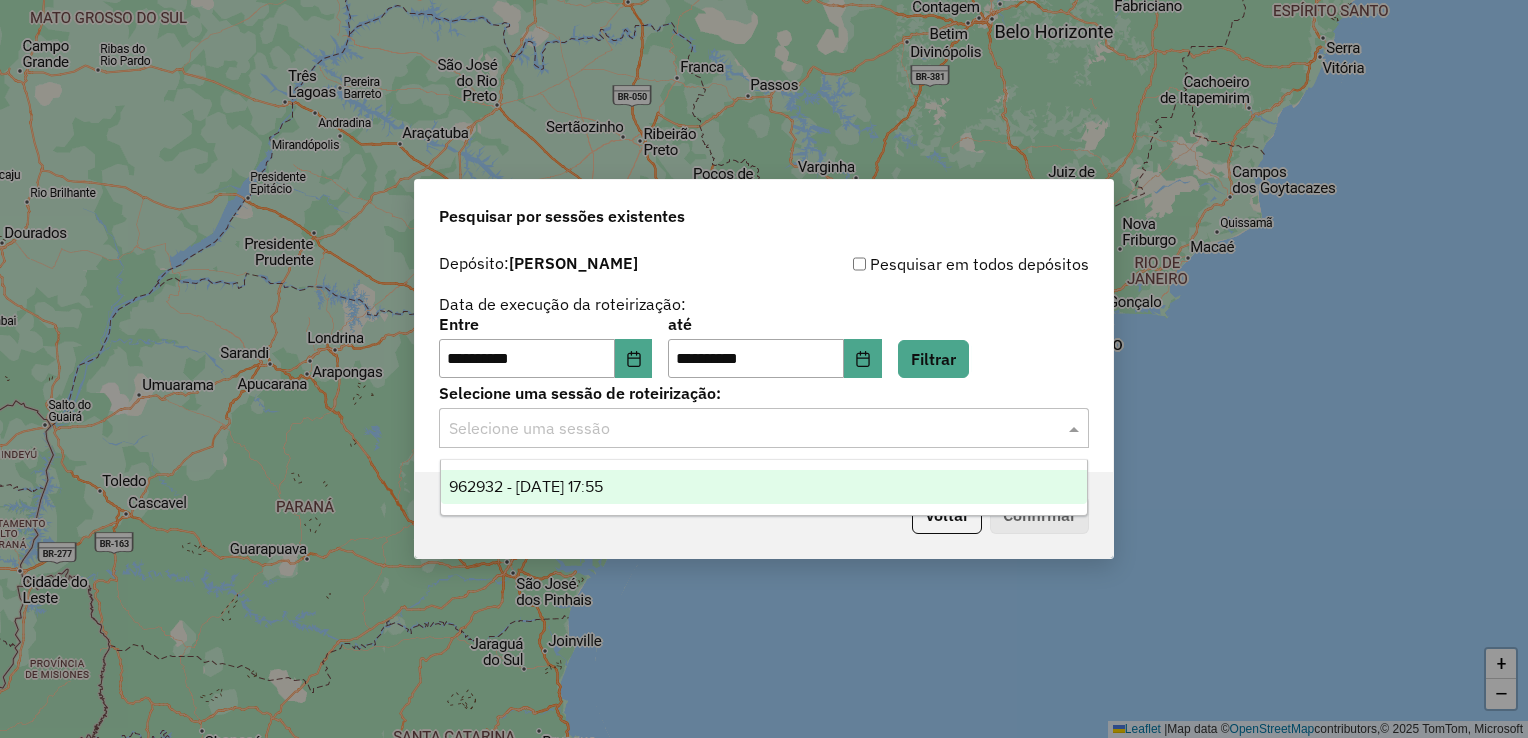 click on "962932 - [DATE] 17:55" at bounding box center [764, 487] 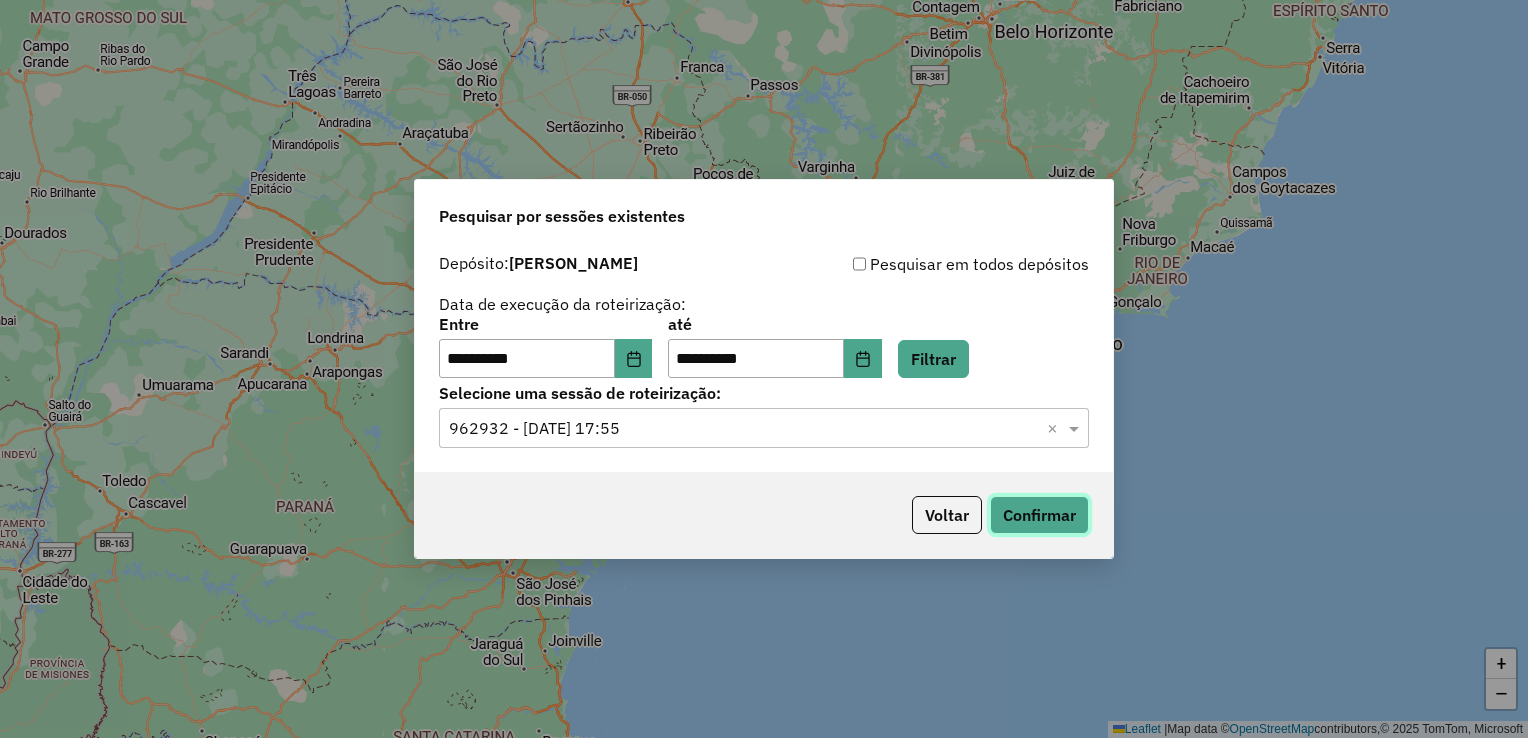 click on "Confirmar" 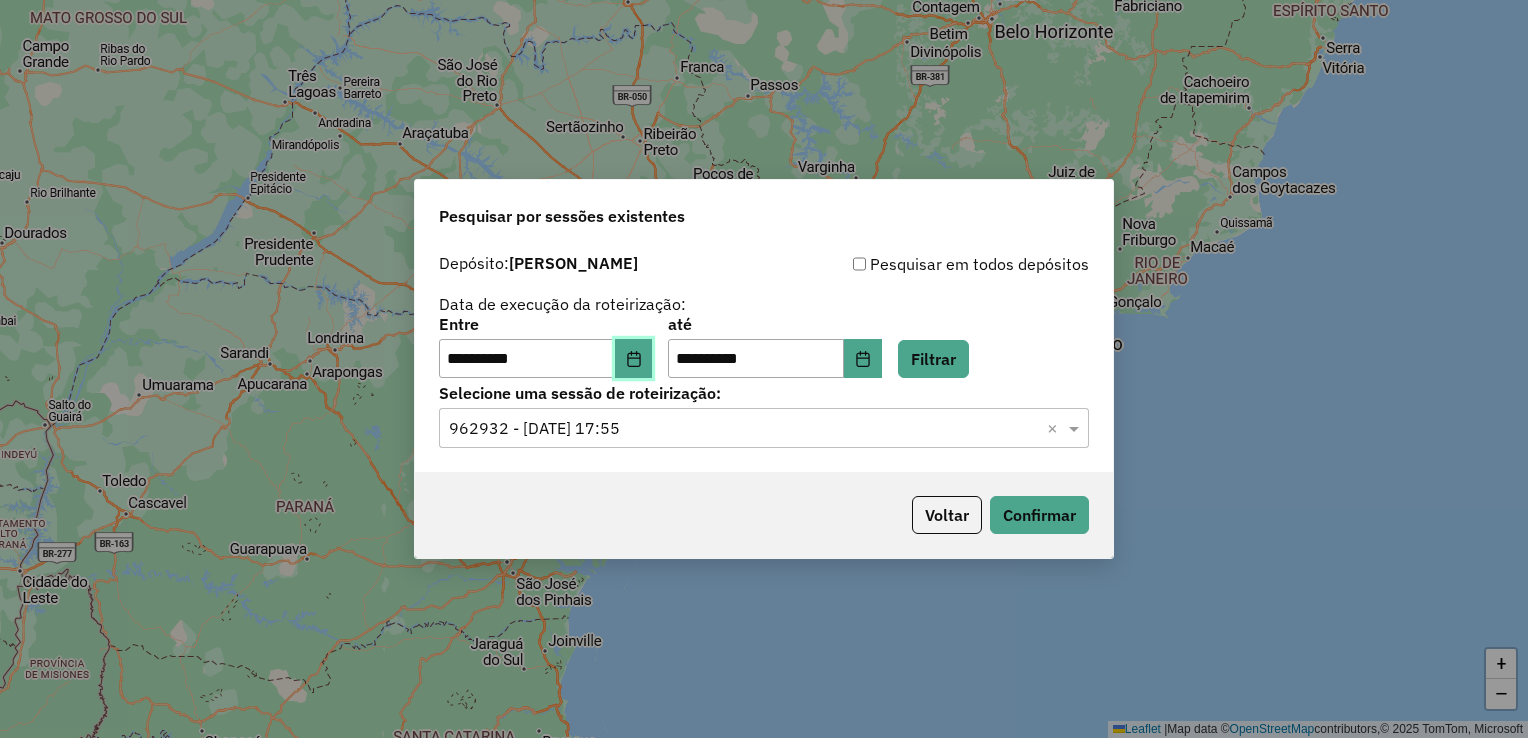 click 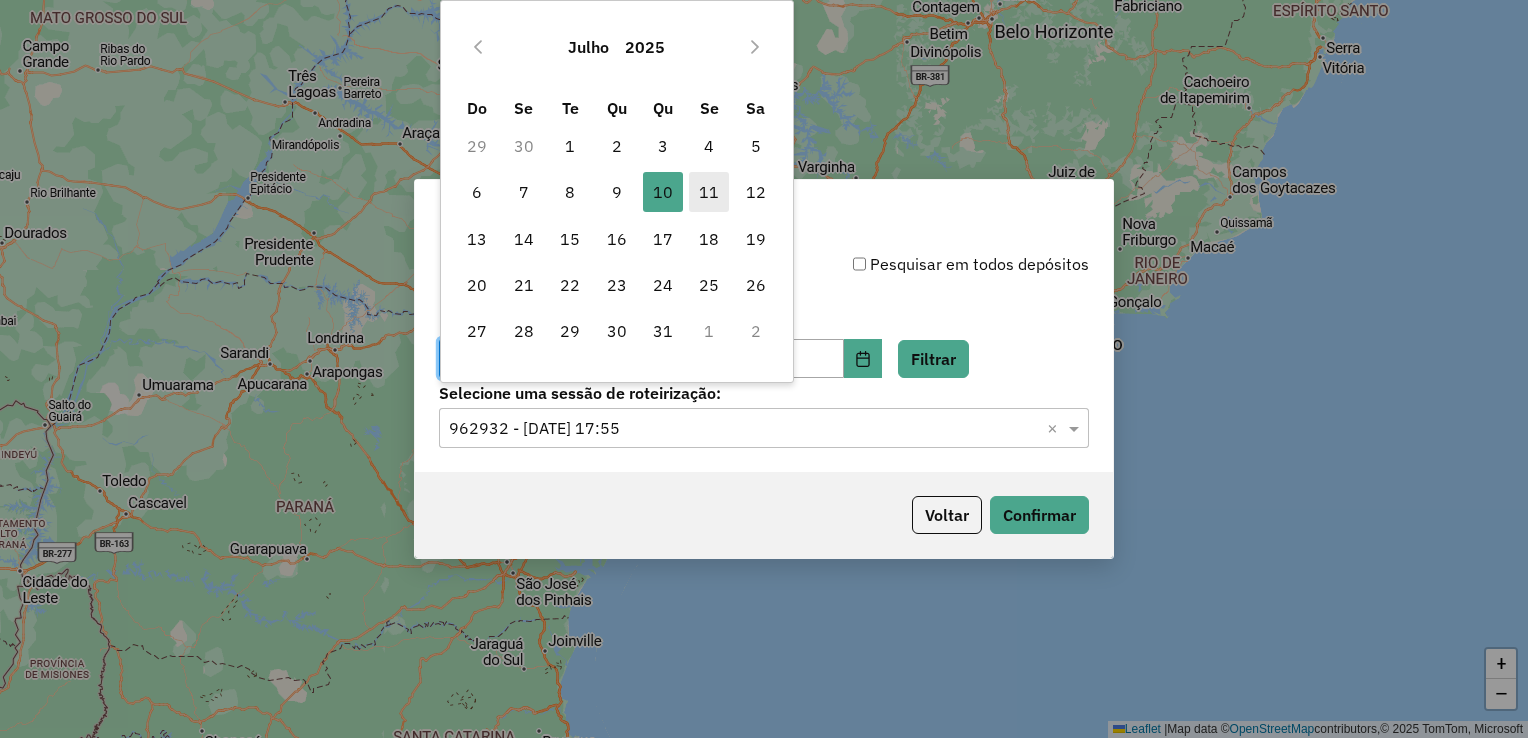 click on "11" at bounding box center (709, 192) 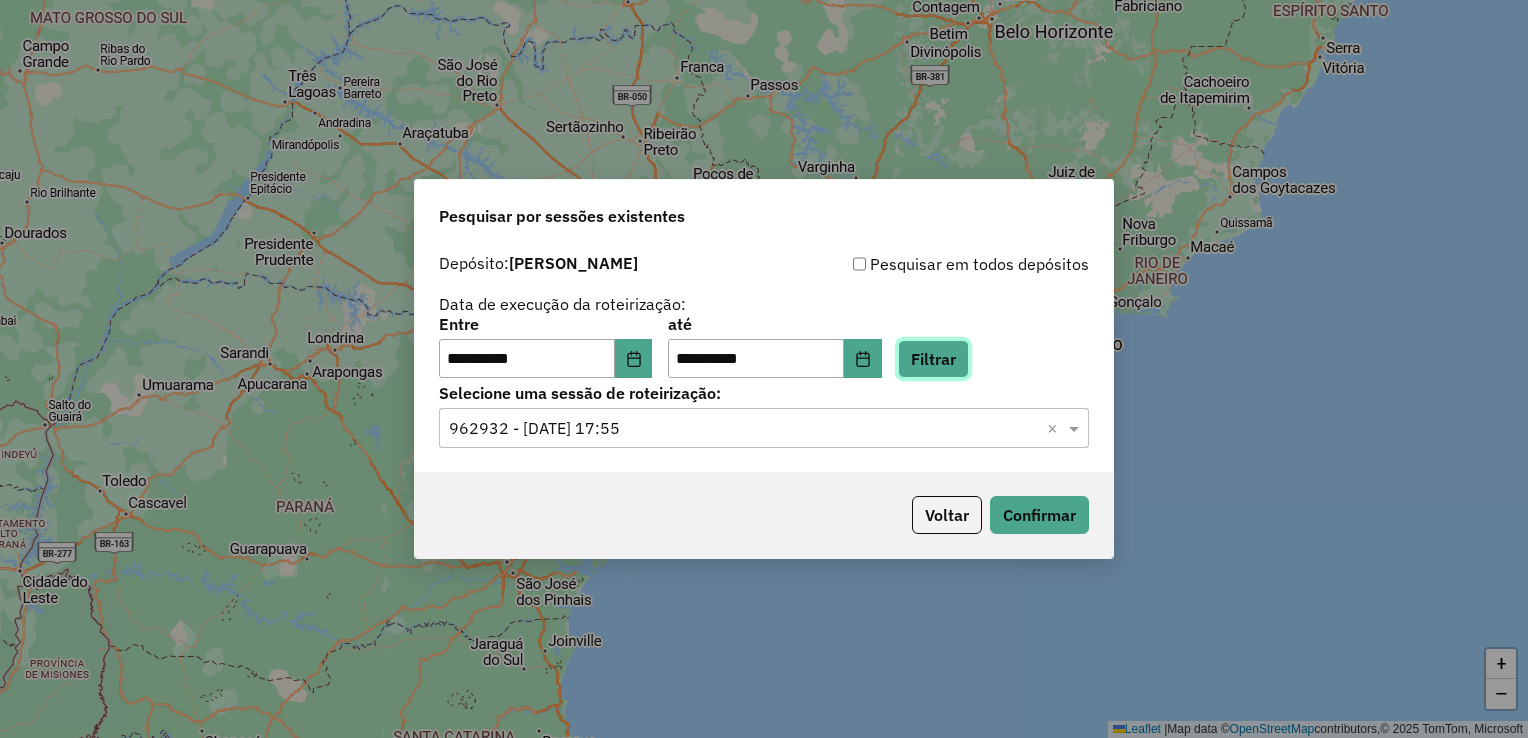 click on "Filtrar" 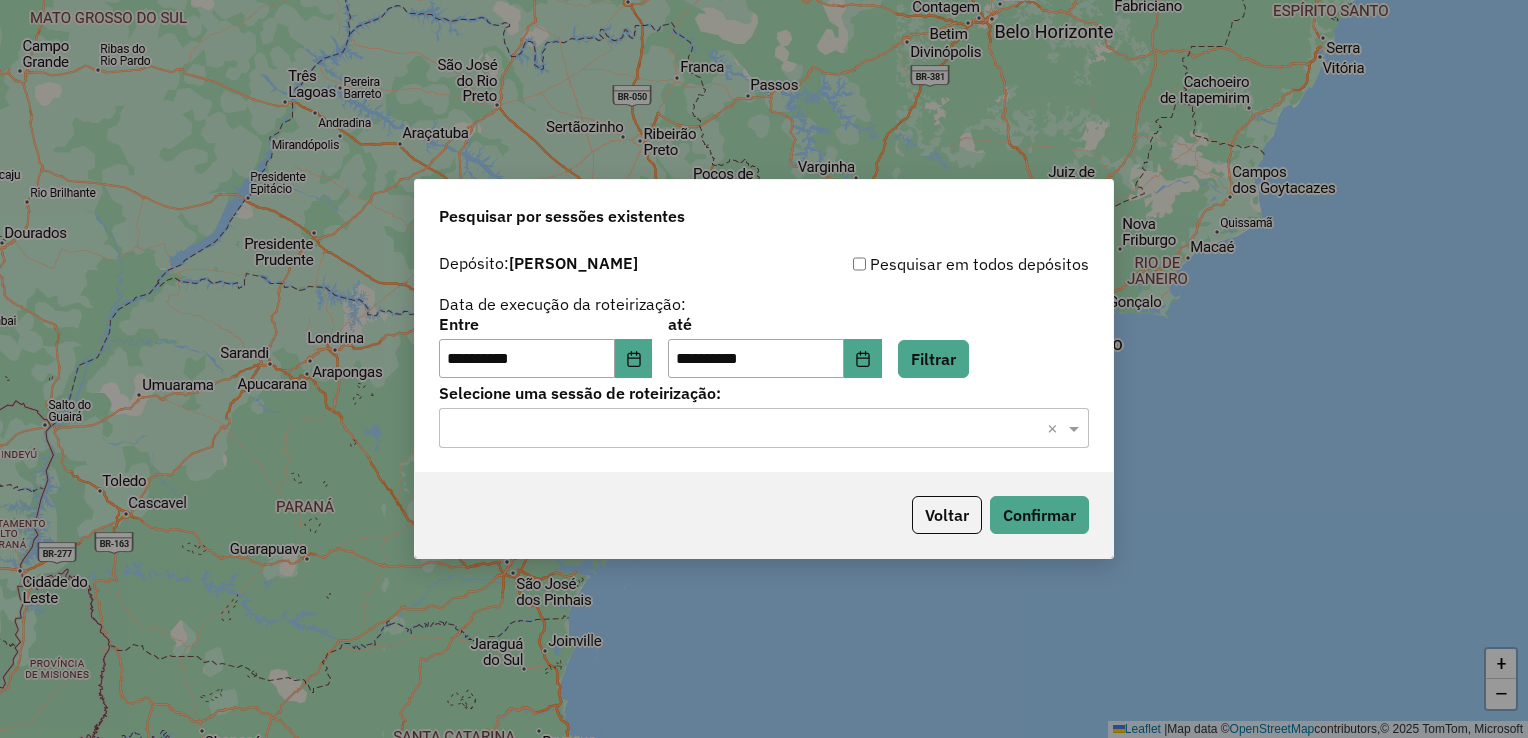 click 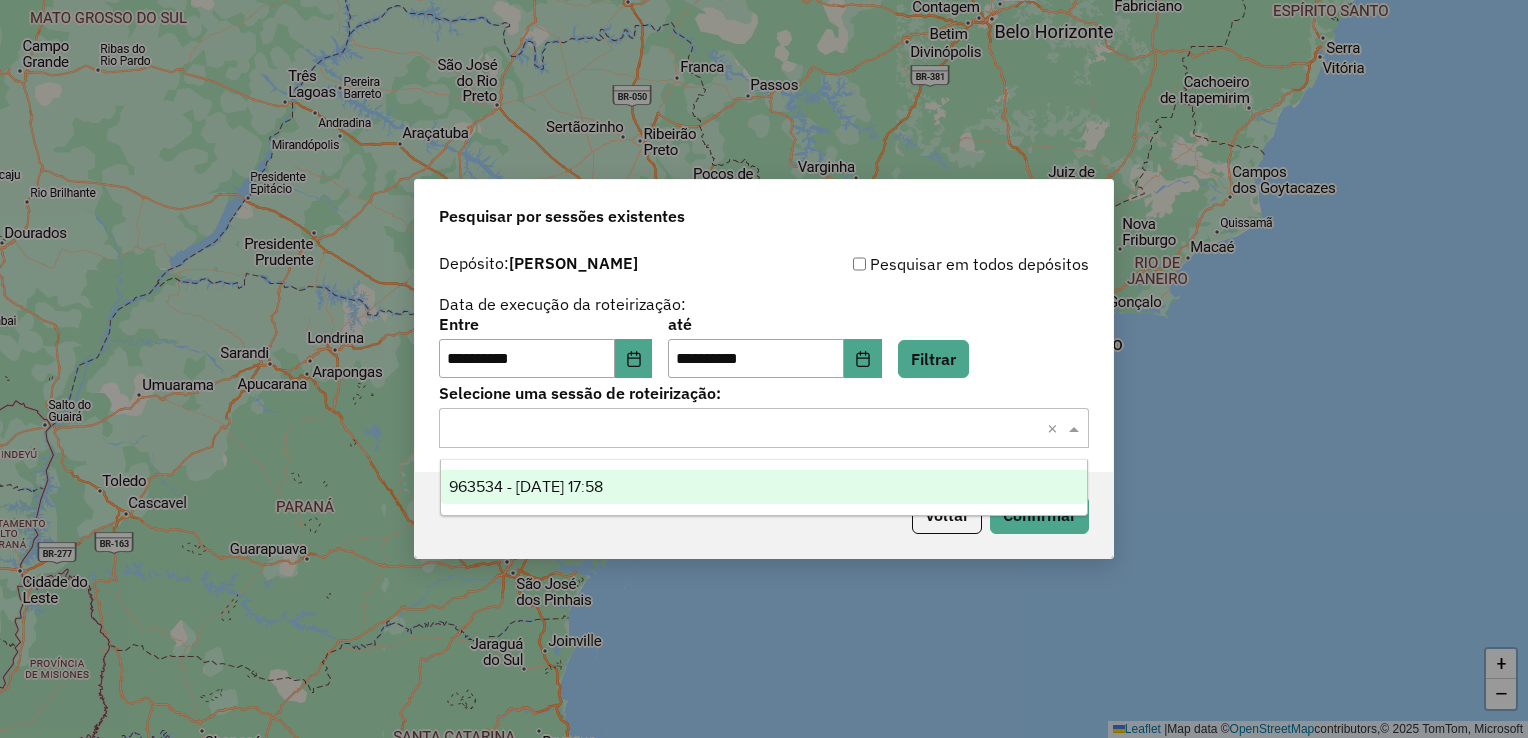 click on "963534 - 11/07/2025 17:58" at bounding box center [526, 486] 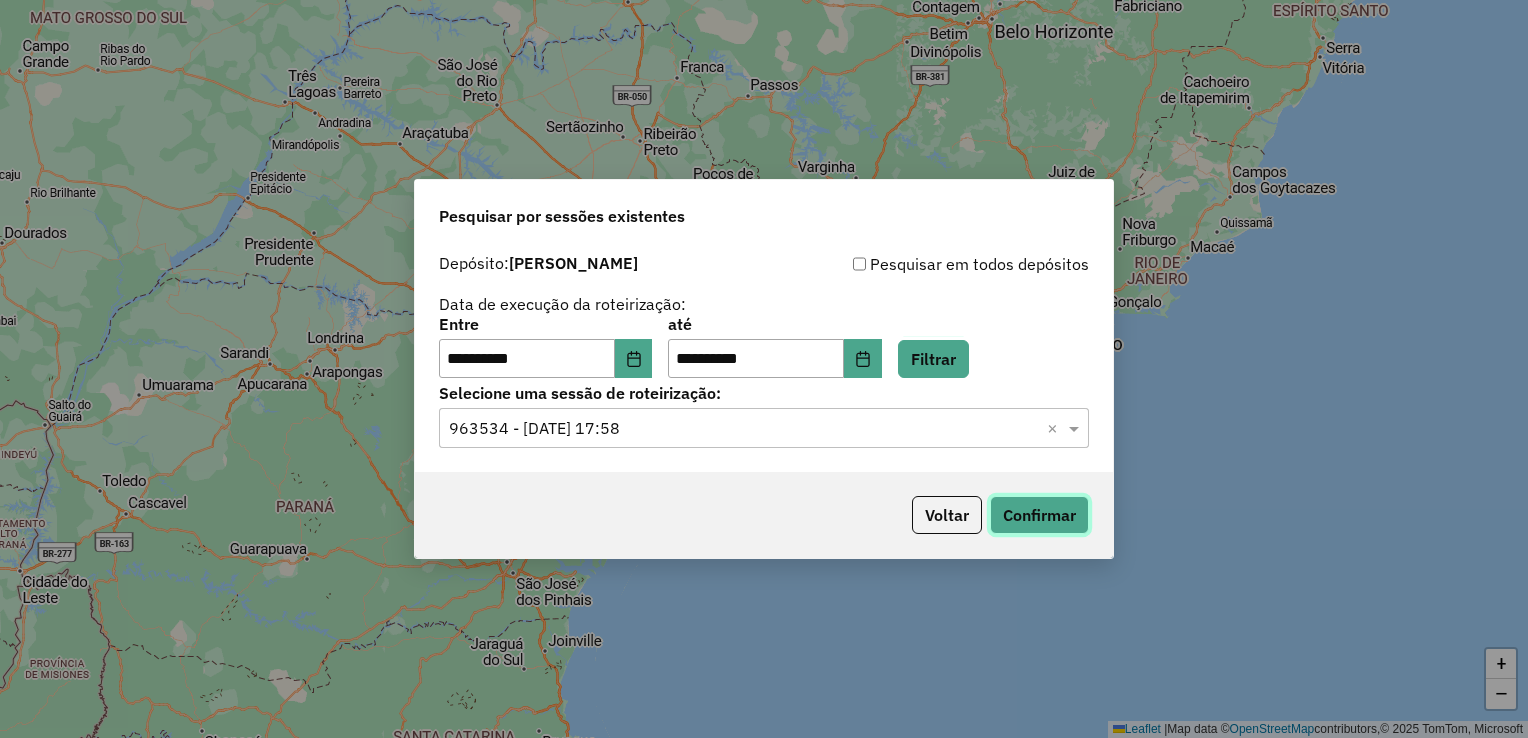 click on "Confirmar" 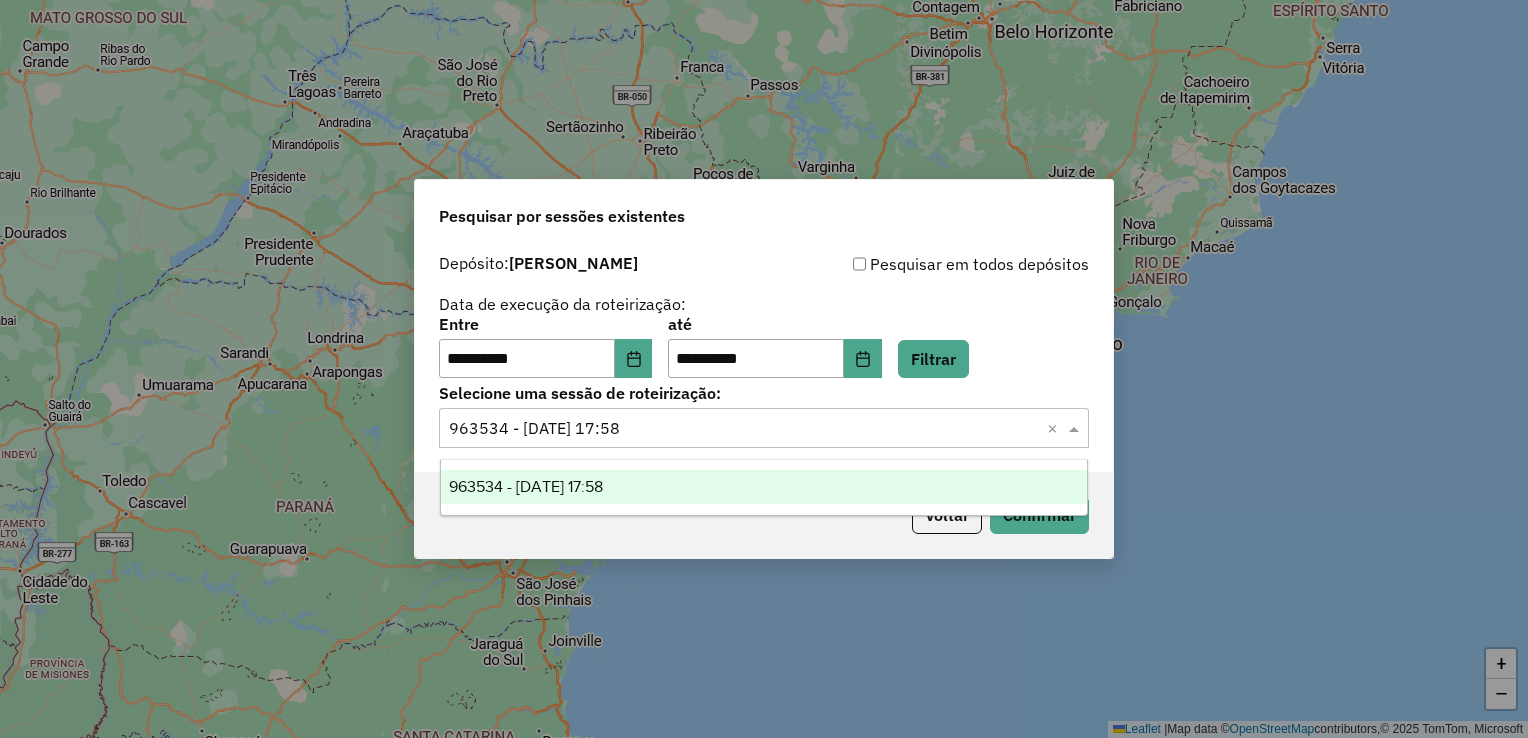 click 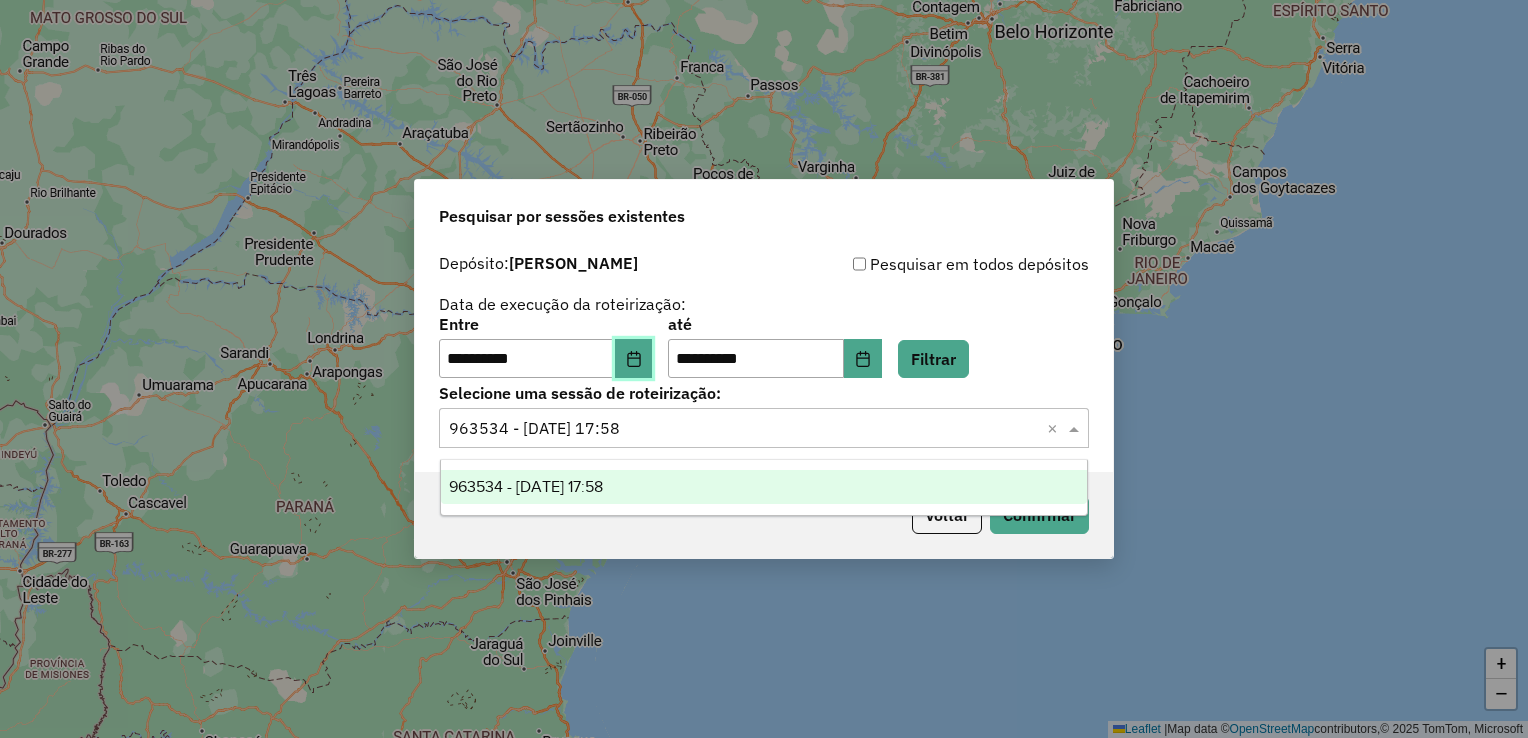 click 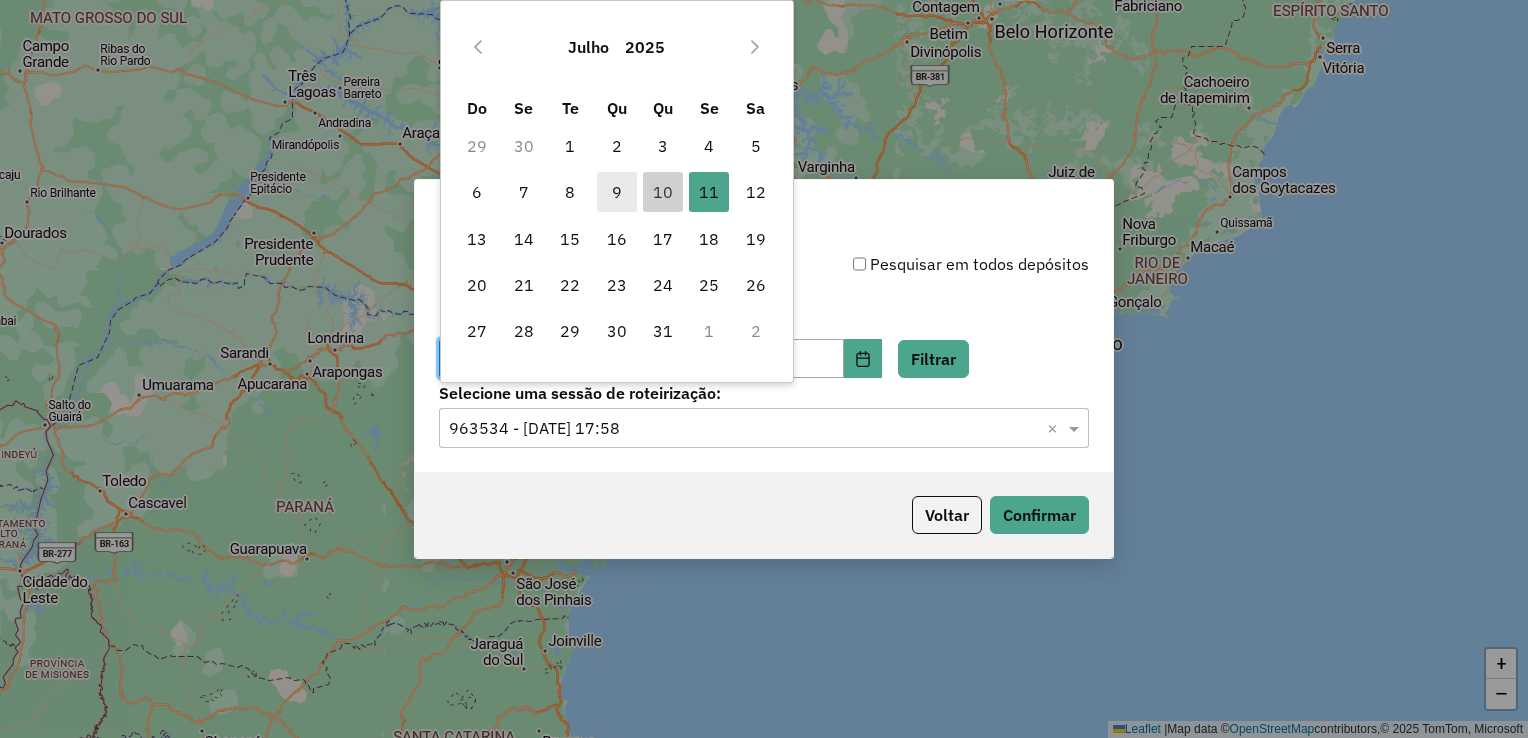 click on "9" at bounding box center [617, 192] 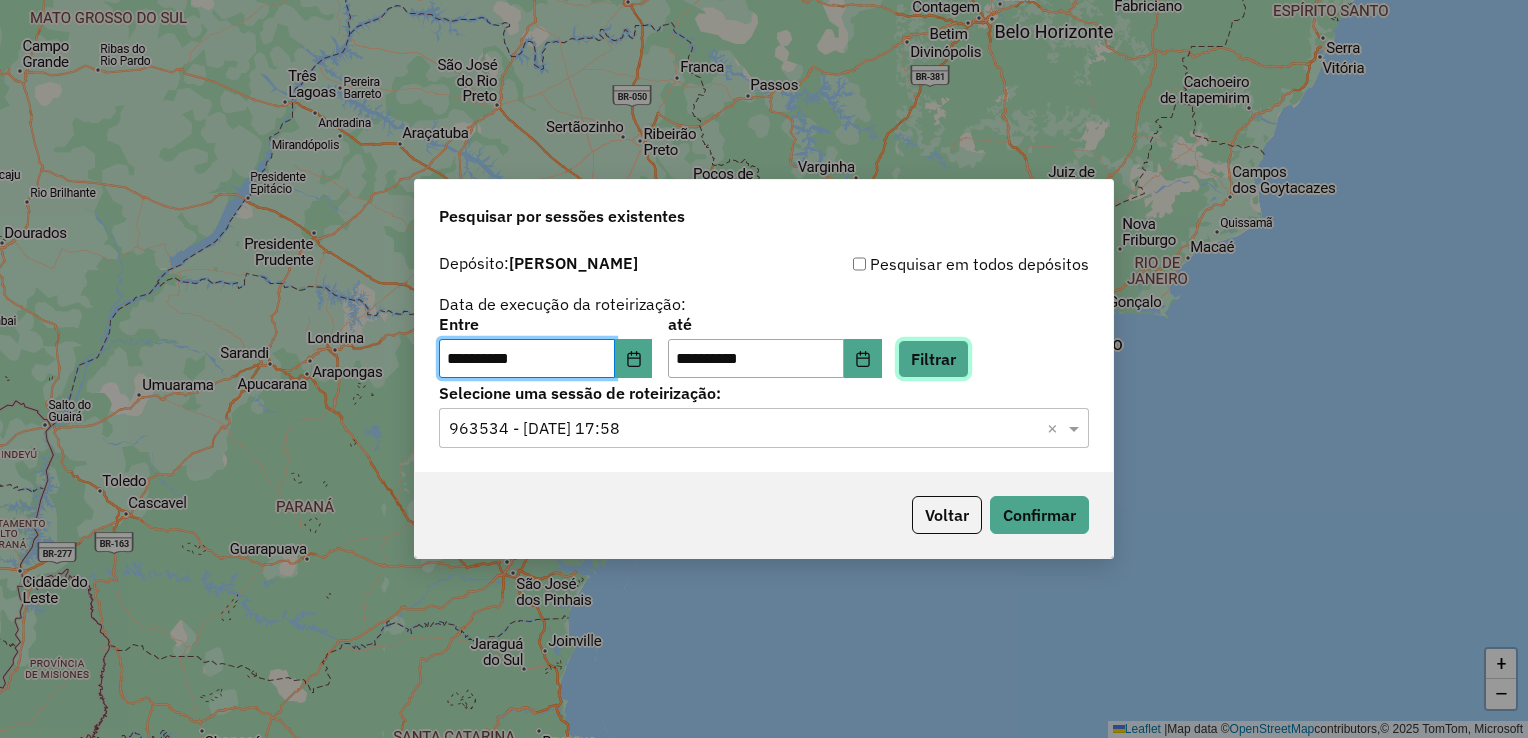 click on "Filtrar" 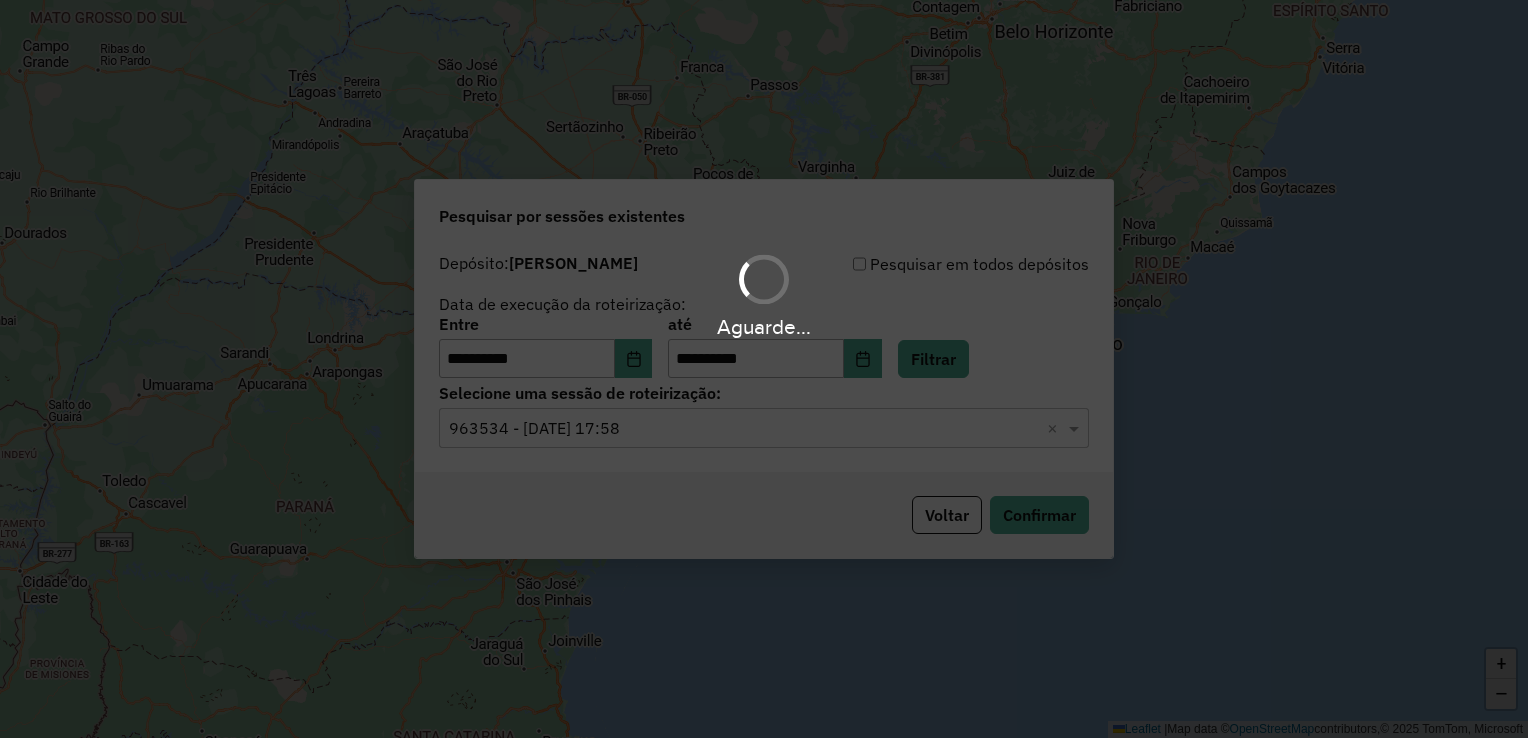 click on "Aguarde..." at bounding box center [764, 369] 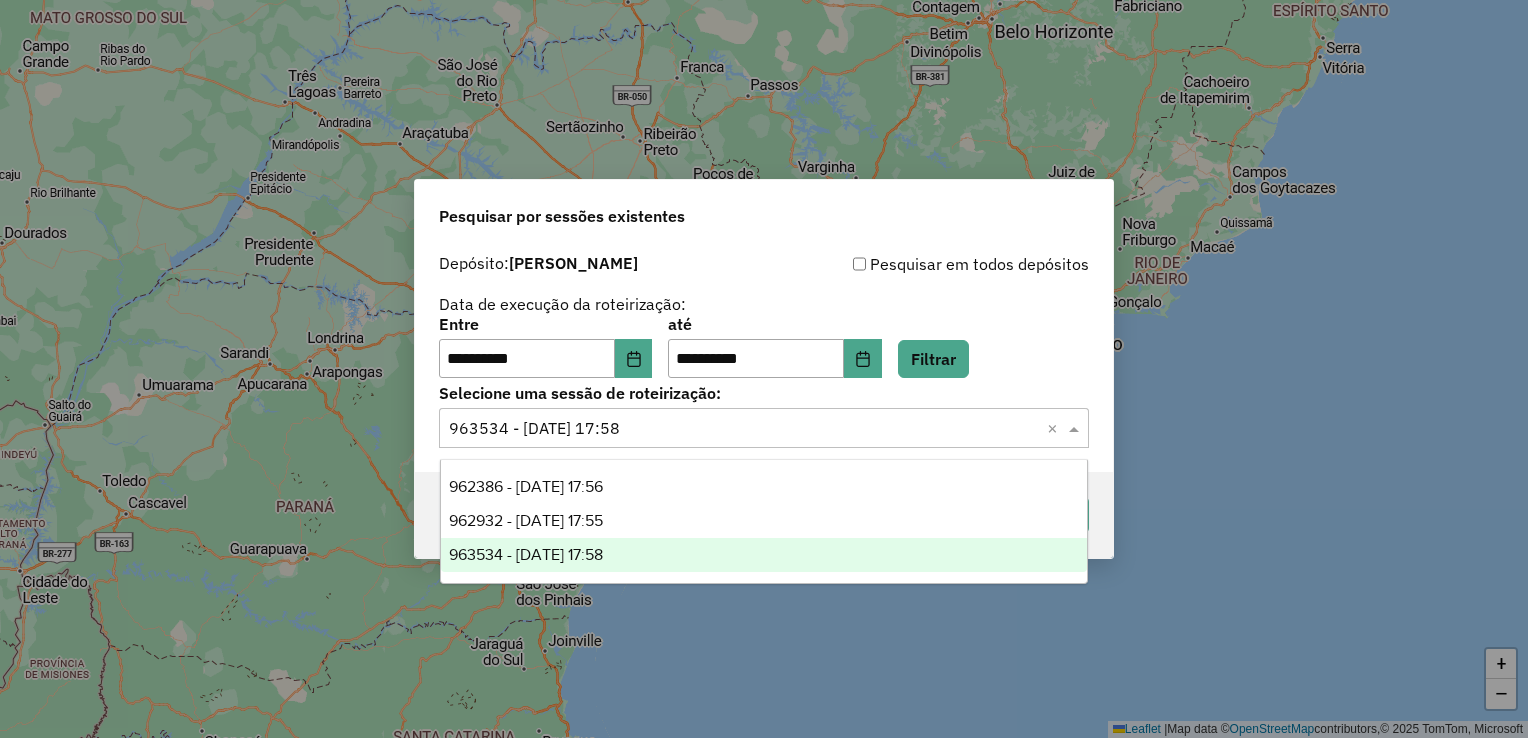 click on "Selecione uma sessão × 963534 - 11/07/2025 17:58  ×" 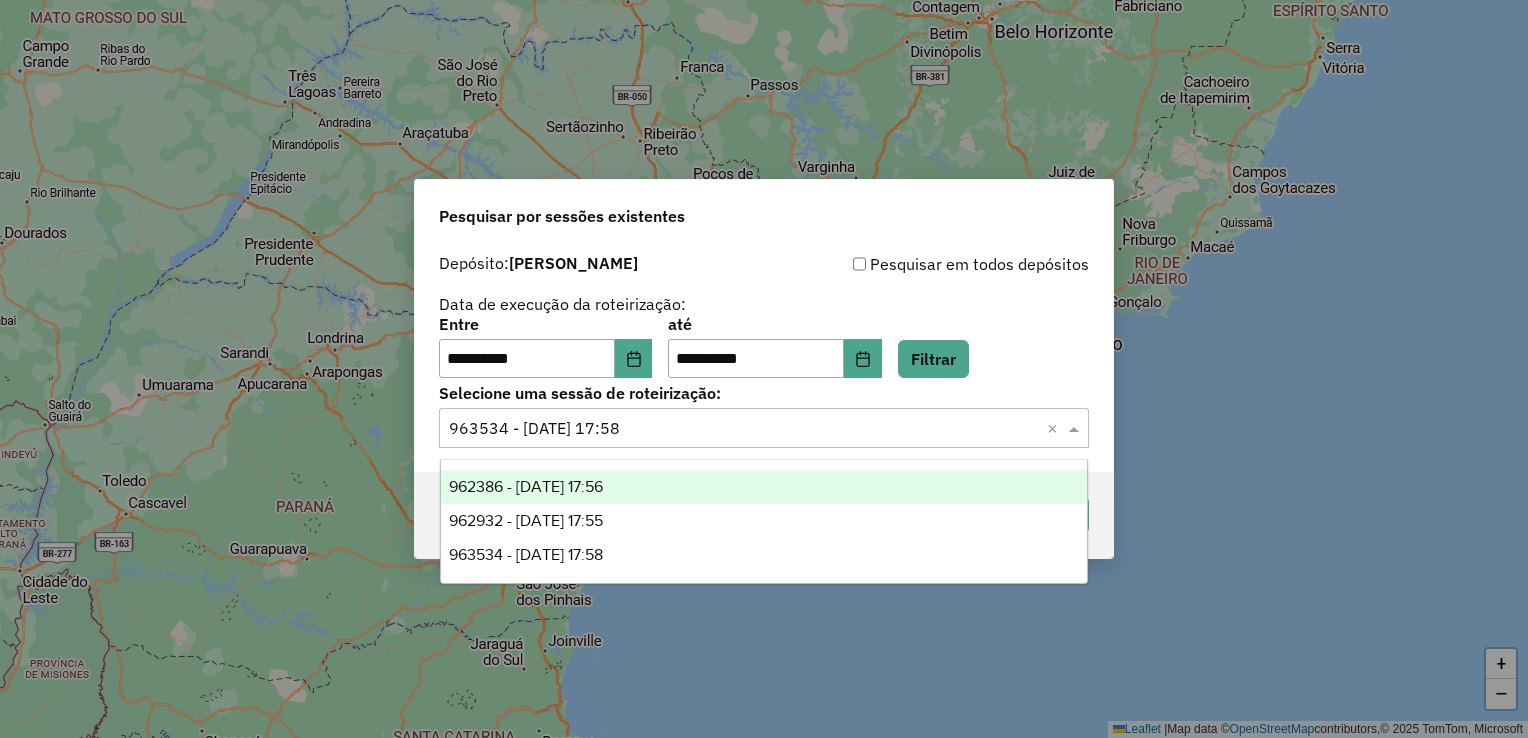 click on "962386 - 09/07/2025 17:56" at bounding box center (526, 486) 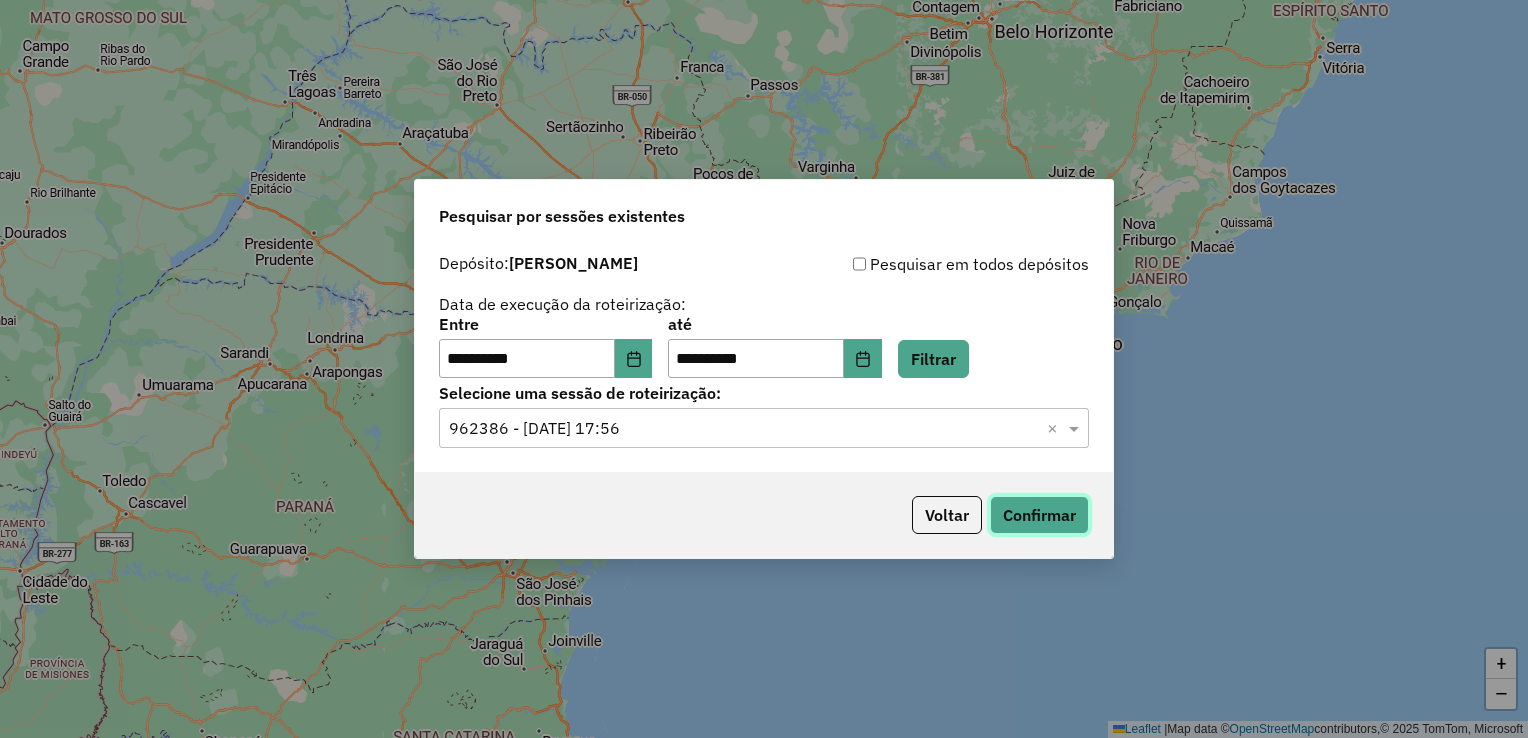 click on "Confirmar" 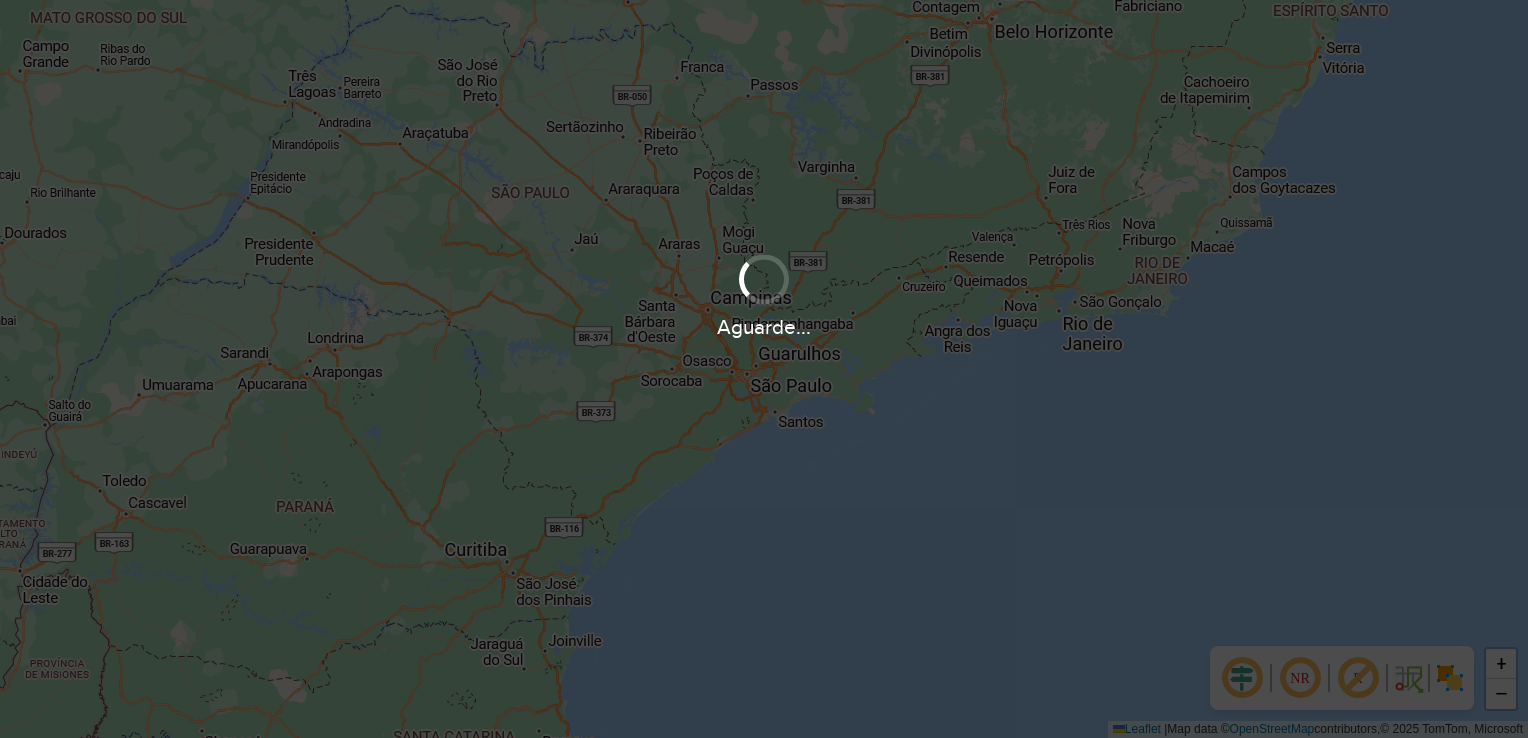 scroll, scrollTop: 0, scrollLeft: 0, axis: both 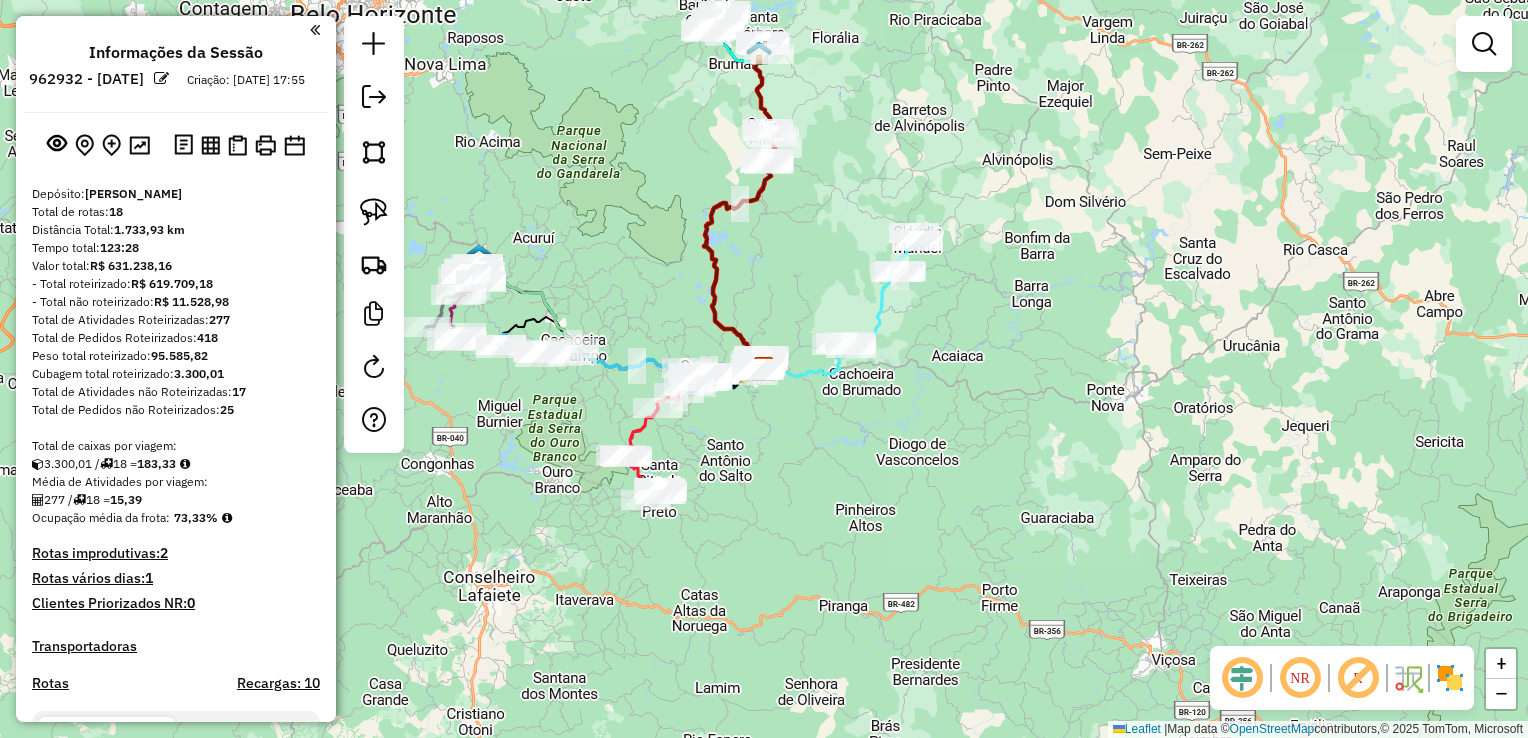 click 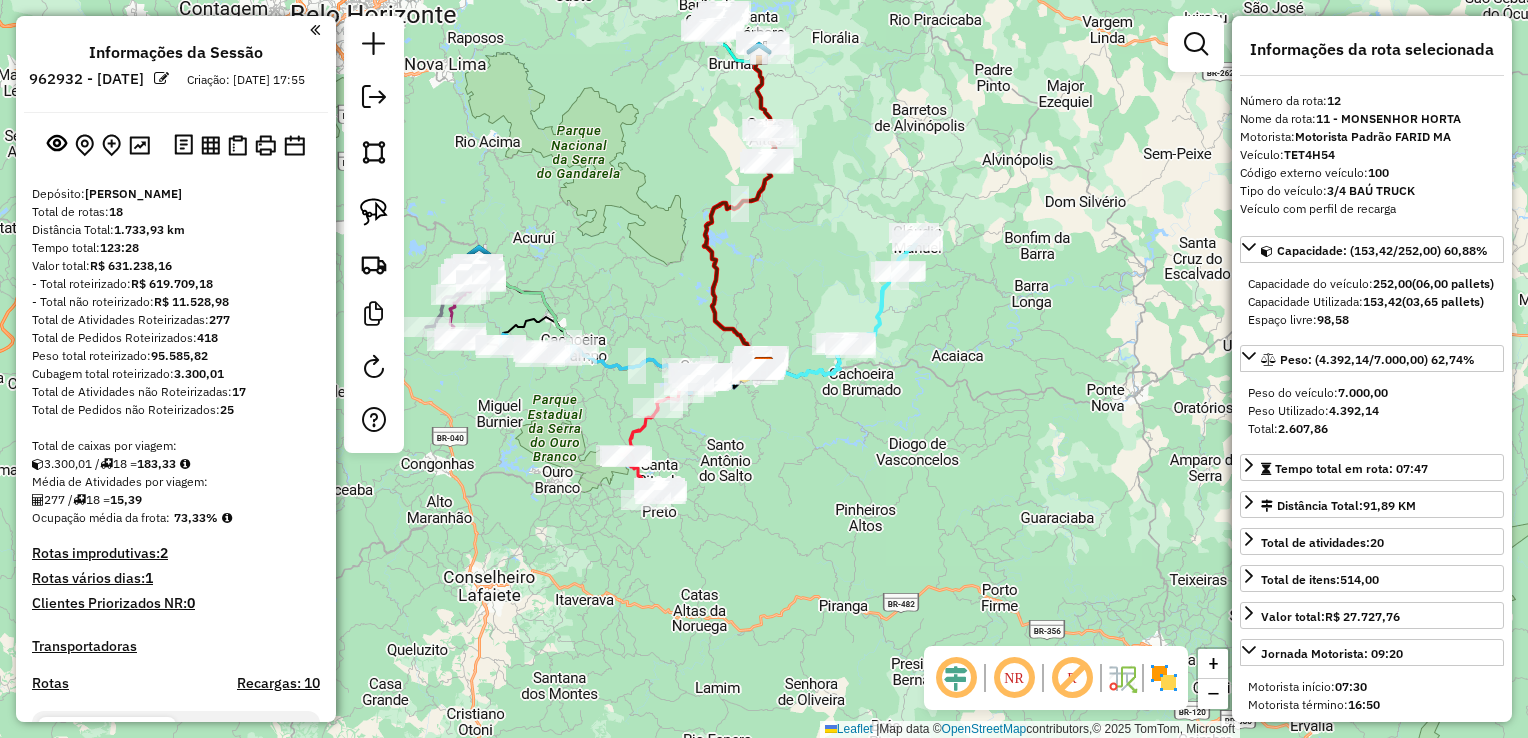 scroll, scrollTop: 1992, scrollLeft: 0, axis: vertical 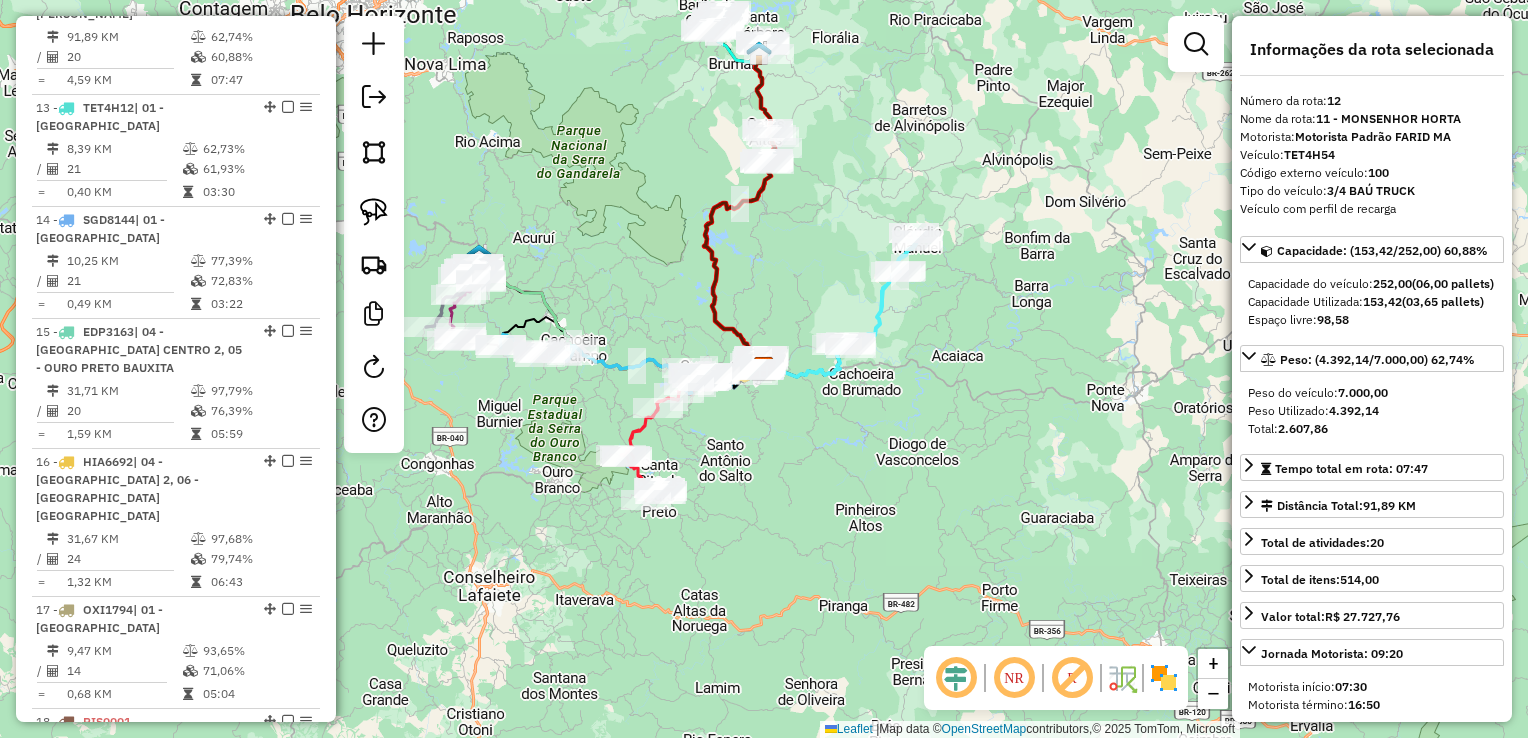 click on "Janela de atendimento Grade de atendimento Capacidade Transportadoras Veículos Cliente Pedidos  Rotas Selecione os dias de semana para filtrar as janelas de atendimento  Seg   Ter   Qua   Qui   Sex   Sáb   Dom  Informe o período da janela de atendimento: De: Até:  Filtrar exatamente a janela do cliente  Considerar janela de atendimento padrão  Selecione os dias de semana para filtrar as grades de atendimento  Seg   Ter   Qua   Qui   Sex   Sáb   Dom   Considerar clientes sem dia de atendimento cadastrado  Clientes fora do dia de atendimento selecionado Filtrar as atividades entre os valores definidos abaixo:  Peso mínimo:   Peso máximo:   Cubagem mínima:   Cubagem máxima:   De:   Até:  Filtrar as atividades entre o tempo de atendimento definido abaixo:  De:   Até:   Considerar capacidade total dos clientes não roteirizados Transportadora: Selecione um ou mais itens Tipo de veículo: Selecione um ou mais itens Veículo: Selecione um ou mais itens Motorista: Selecione um ou mais itens Nome: Rótulo:" 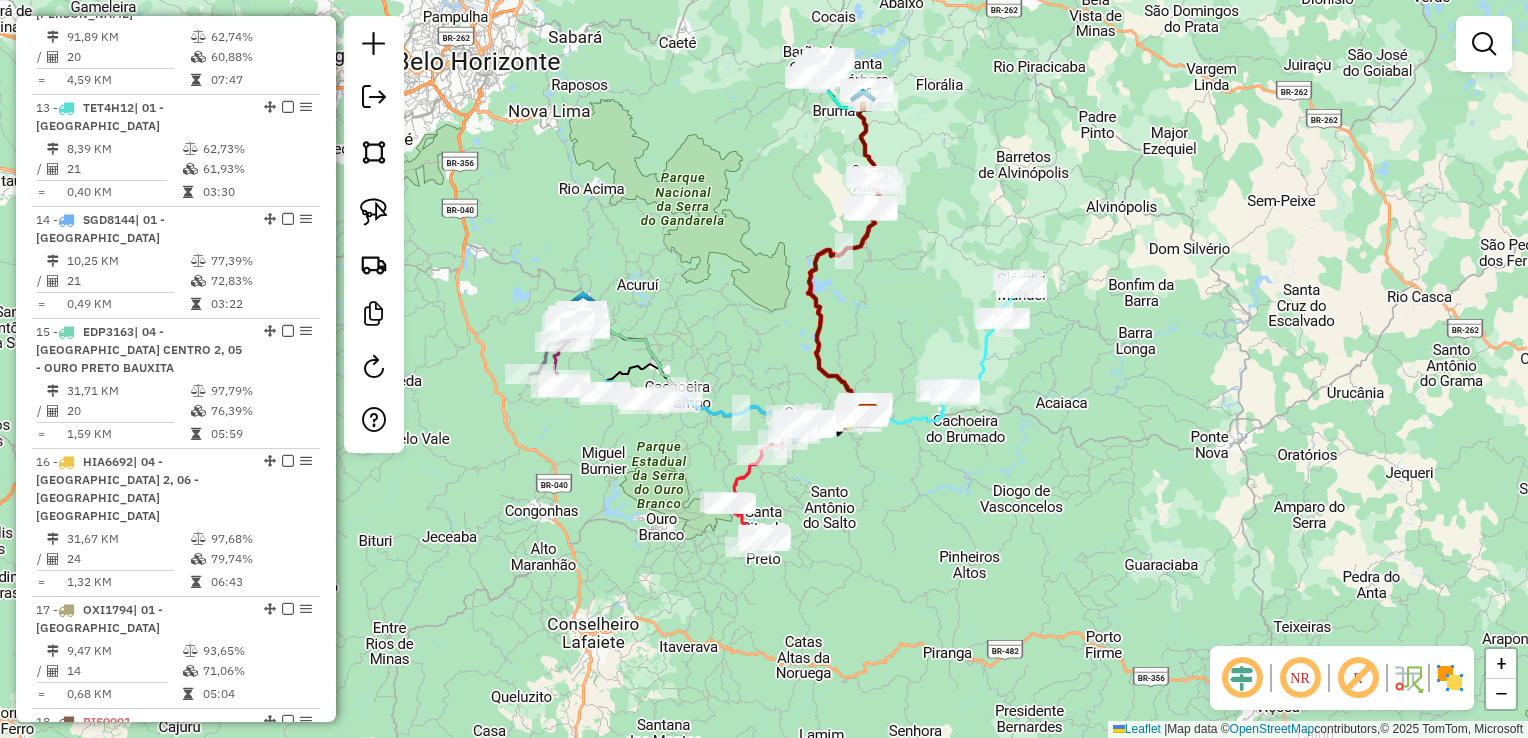 drag, startPoint x: 638, startPoint y: 283, endPoint x: 771, endPoint y: 326, distance: 139.7784 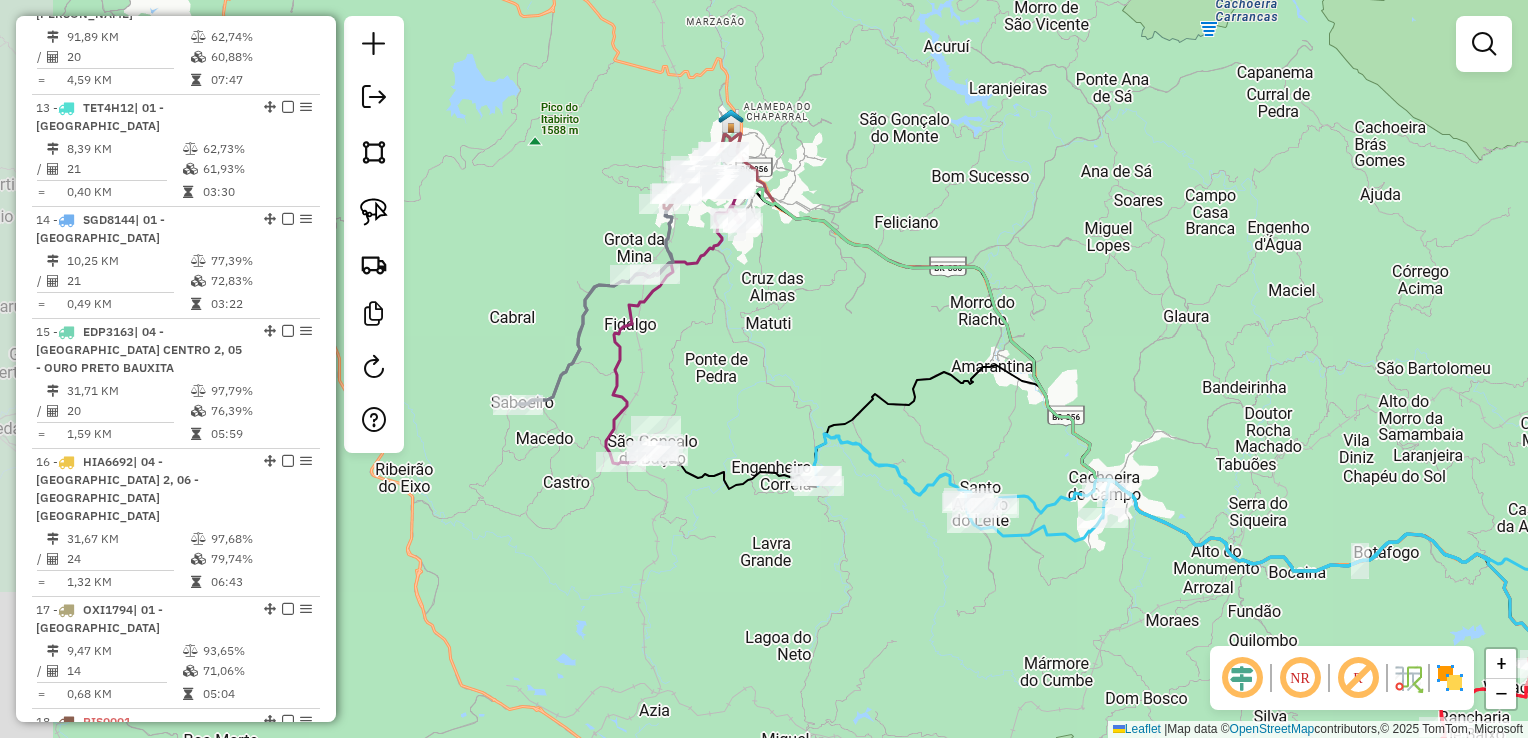 drag, startPoint x: 645, startPoint y: 346, endPoint x: 828, endPoint y: 350, distance: 183.04372 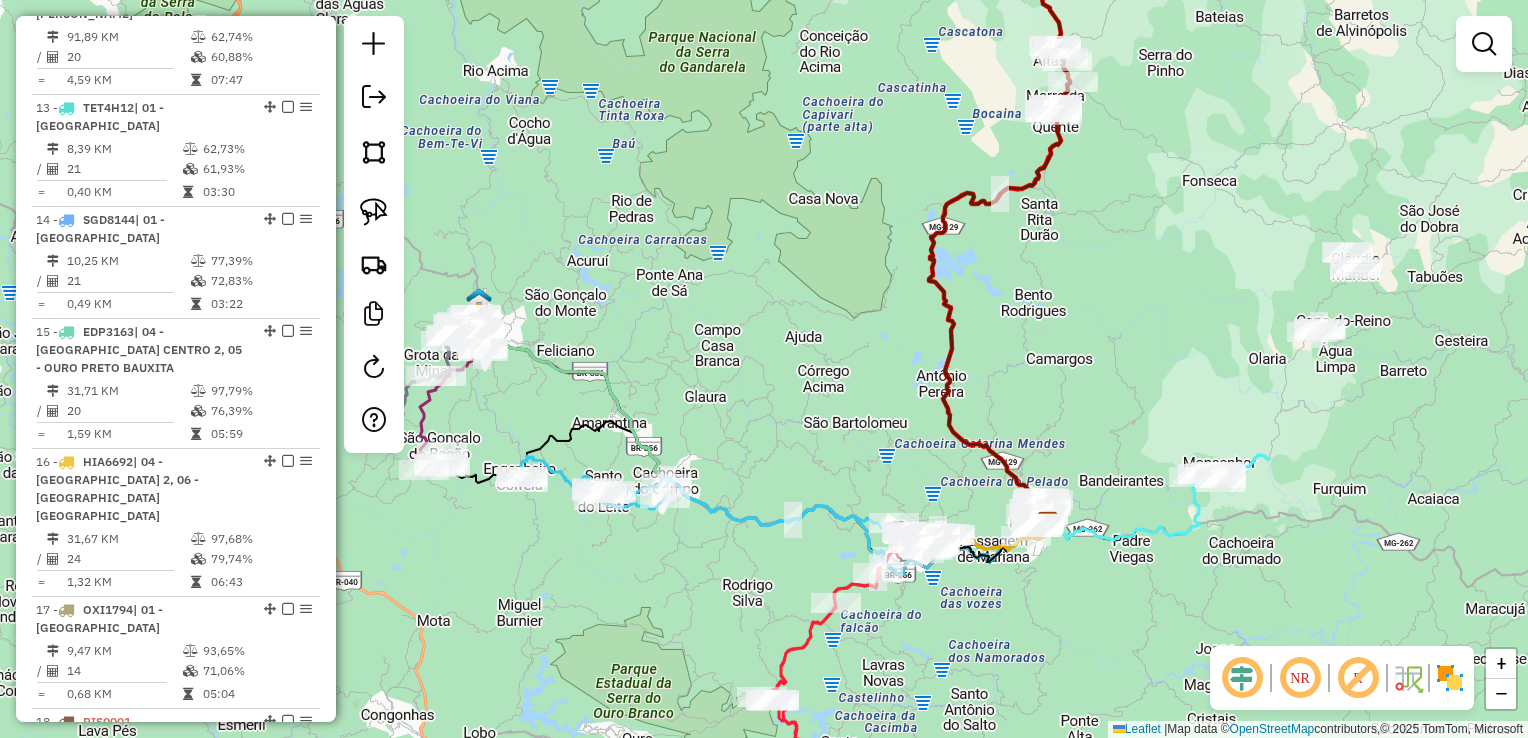 drag, startPoint x: 1167, startPoint y: 338, endPoint x: 753, endPoint y: 437, distance: 425.67242 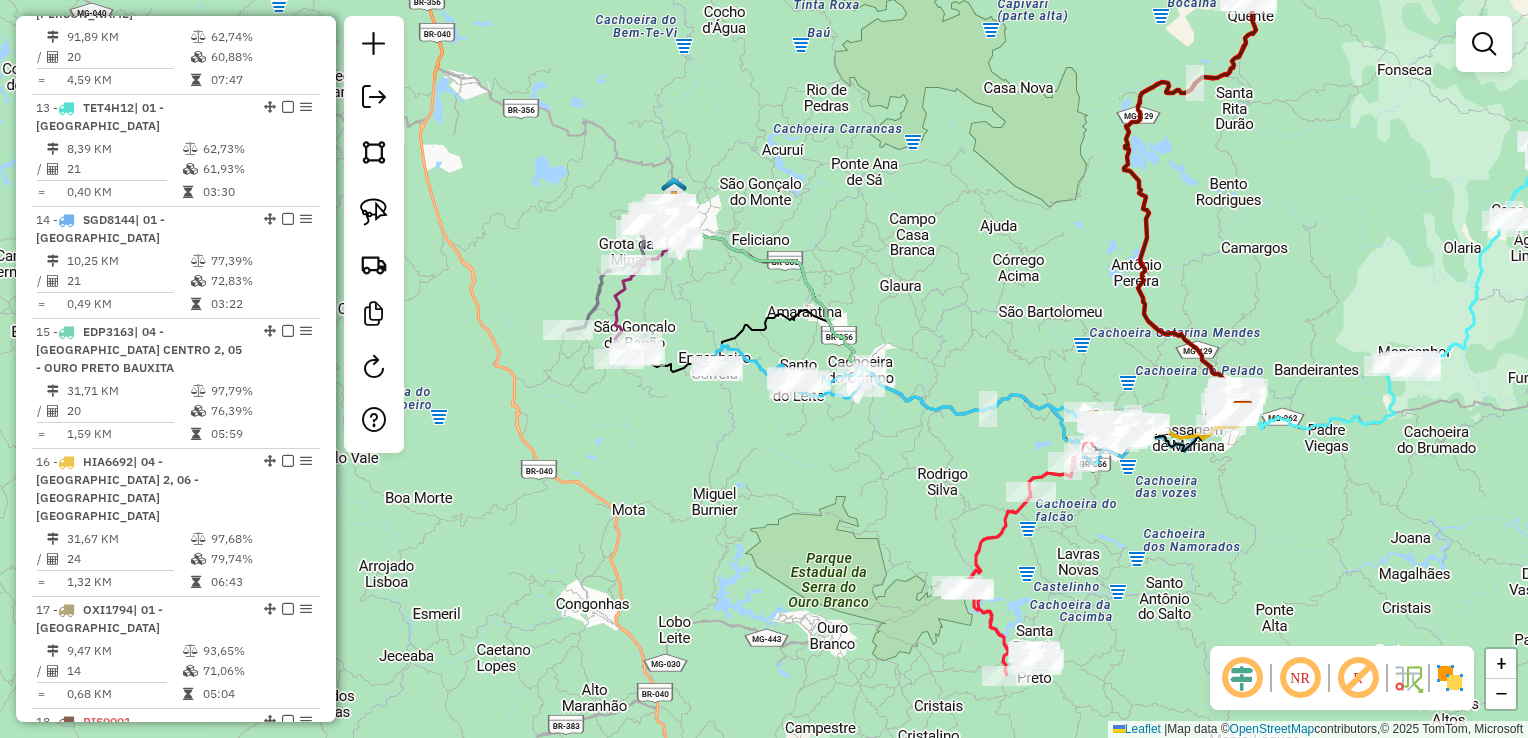 drag, startPoint x: 830, startPoint y: 359, endPoint x: 1056, endPoint y: 190, distance: 282.2003 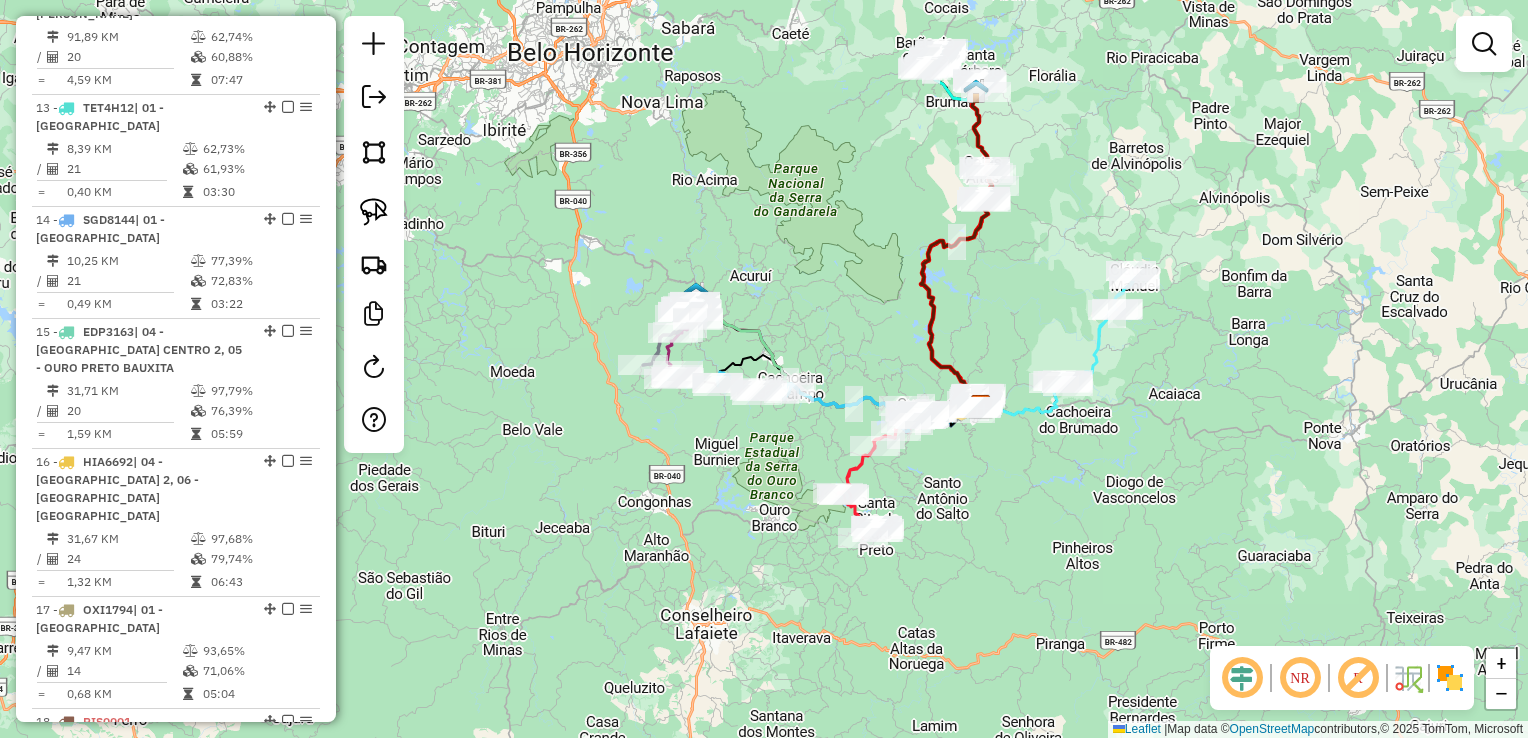 drag, startPoint x: 946, startPoint y: 242, endPoint x: 858, endPoint y: 304, distance: 107.647575 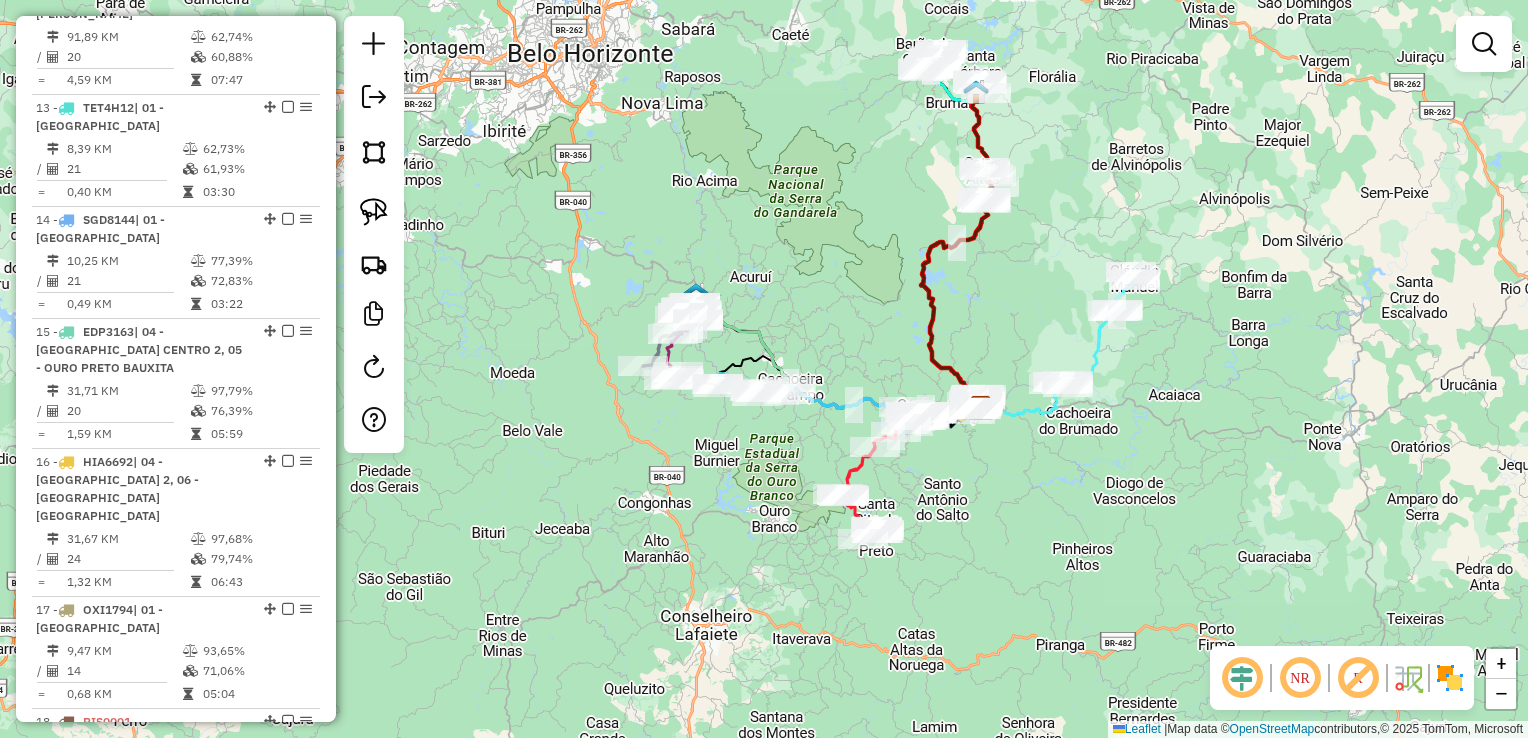 click on "Janela de atendimento Grade de atendimento Capacidade Transportadoras Veículos Cliente Pedidos  Rotas Selecione os dias de semana para filtrar as janelas de atendimento  Seg   Ter   Qua   Qui   Sex   Sáb   Dom  Informe o período da janela de atendimento: De: Até:  Filtrar exatamente a janela do cliente  Considerar janela de atendimento padrão  Selecione os dias de semana para filtrar as grades de atendimento  Seg   Ter   Qua   Qui   Sex   Sáb   Dom   Considerar clientes sem dia de atendimento cadastrado  Clientes fora do dia de atendimento selecionado Filtrar as atividades entre os valores definidos abaixo:  Peso mínimo:   Peso máximo:   Cubagem mínima:   Cubagem máxima:   De:   Até:  Filtrar as atividades entre o tempo de atendimento definido abaixo:  De:   Até:   Considerar capacidade total dos clientes não roteirizados Transportadora: Selecione um ou mais itens Tipo de veículo: Selecione um ou mais itens Veículo: Selecione um ou mais itens Motorista: Selecione um ou mais itens Nome: Rótulo:" 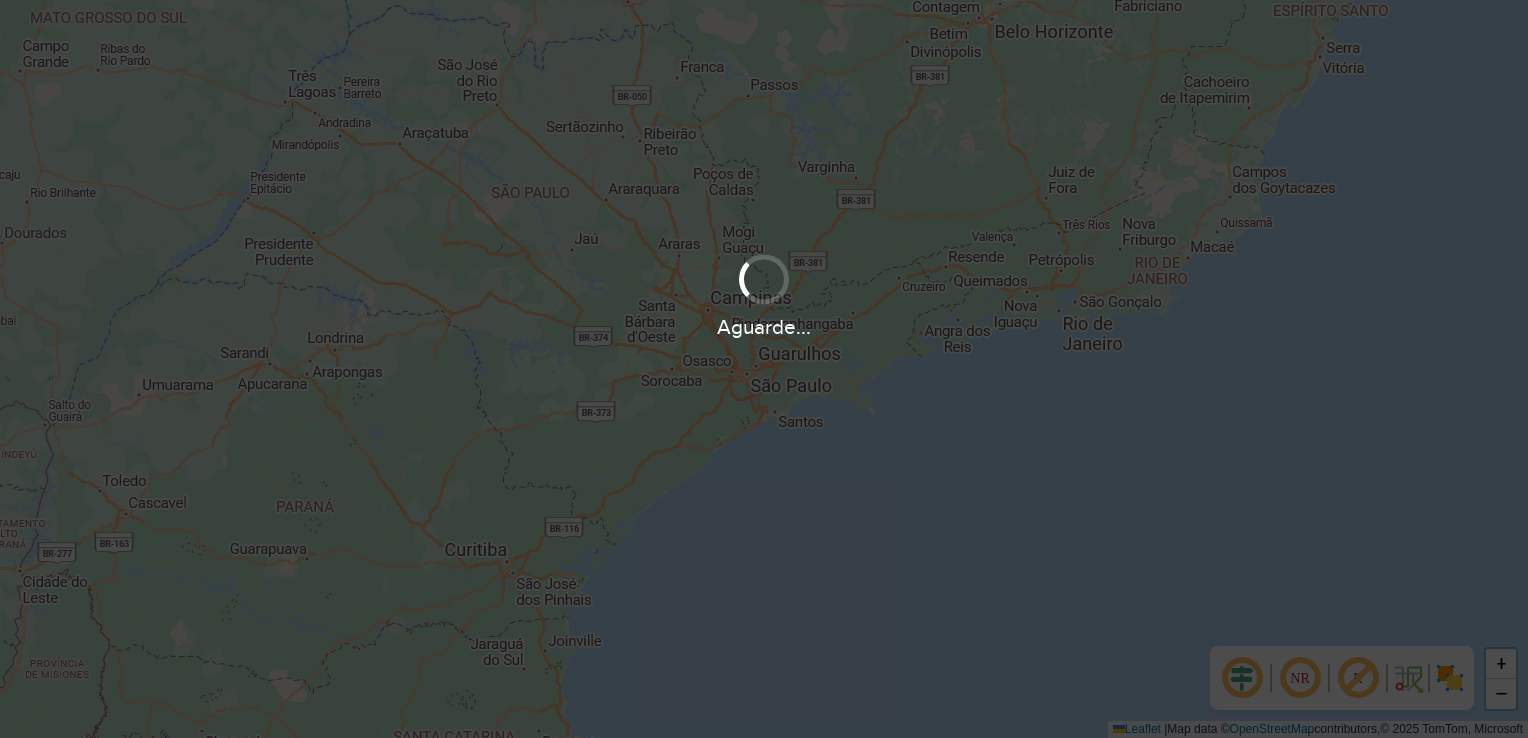 scroll, scrollTop: 0, scrollLeft: 0, axis: both 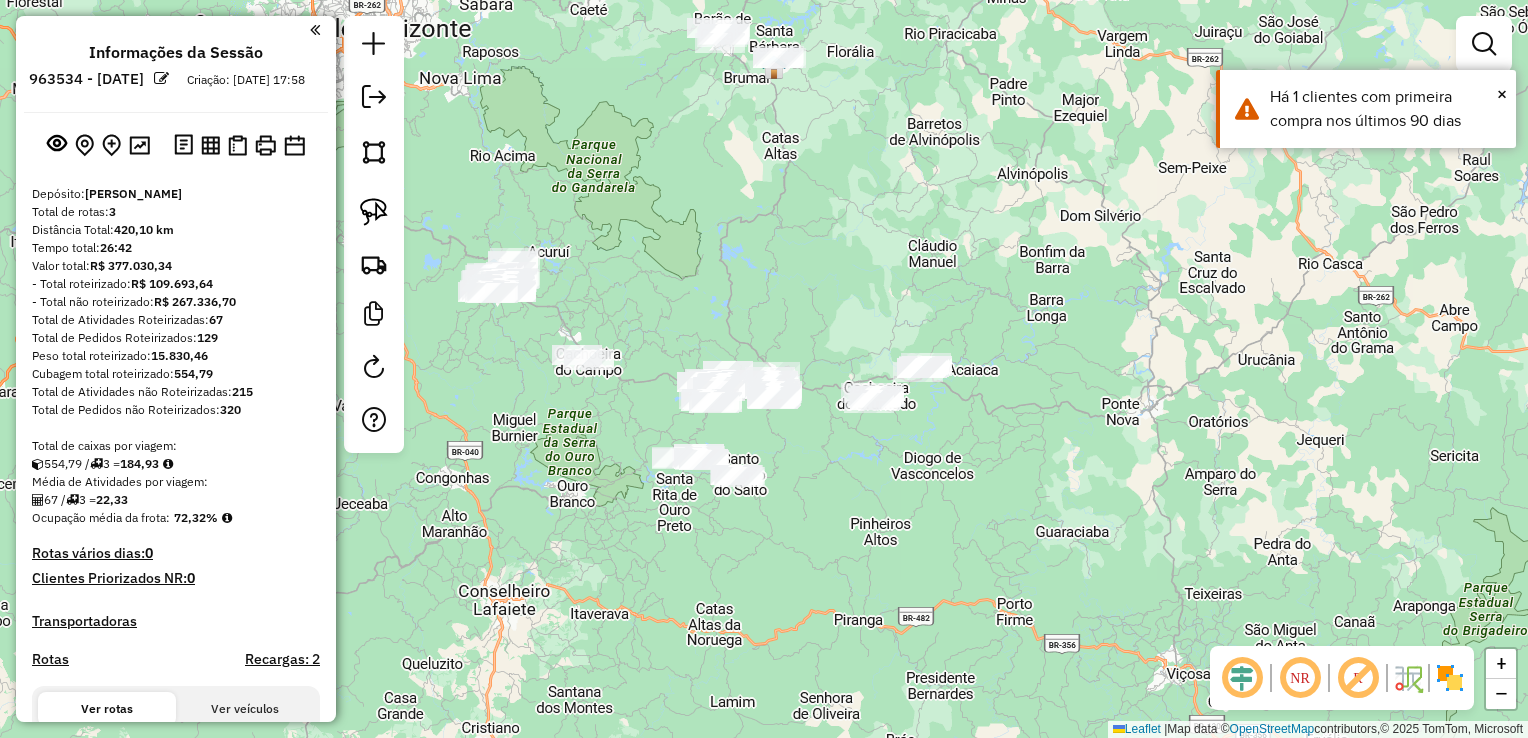 drag, startPoint x: 494, startPoint y: 374, endPoint x: 544, endPoint y: 438, distance: 81.21576 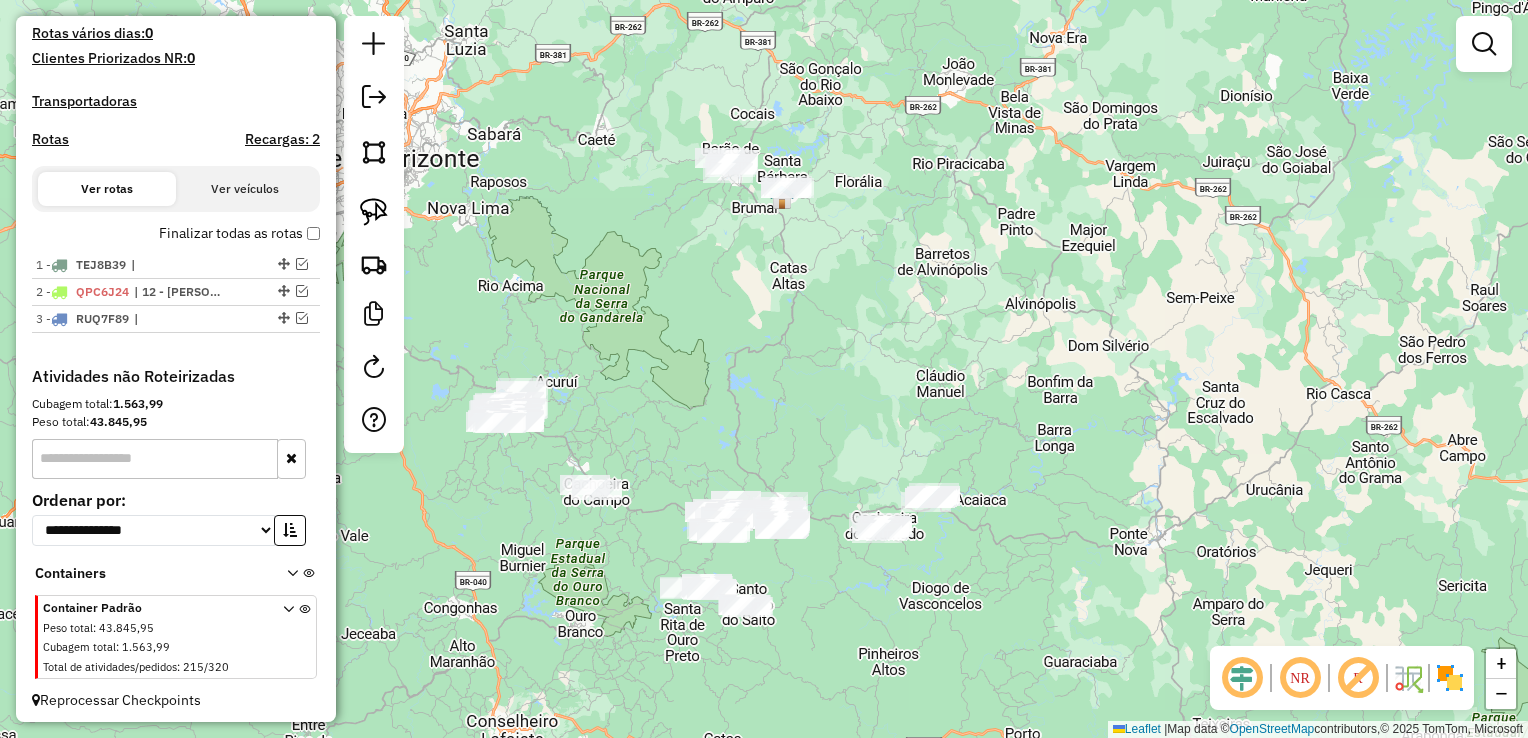 scroll, scrollTop: 540, scrollLeft: 0, axis: vertical 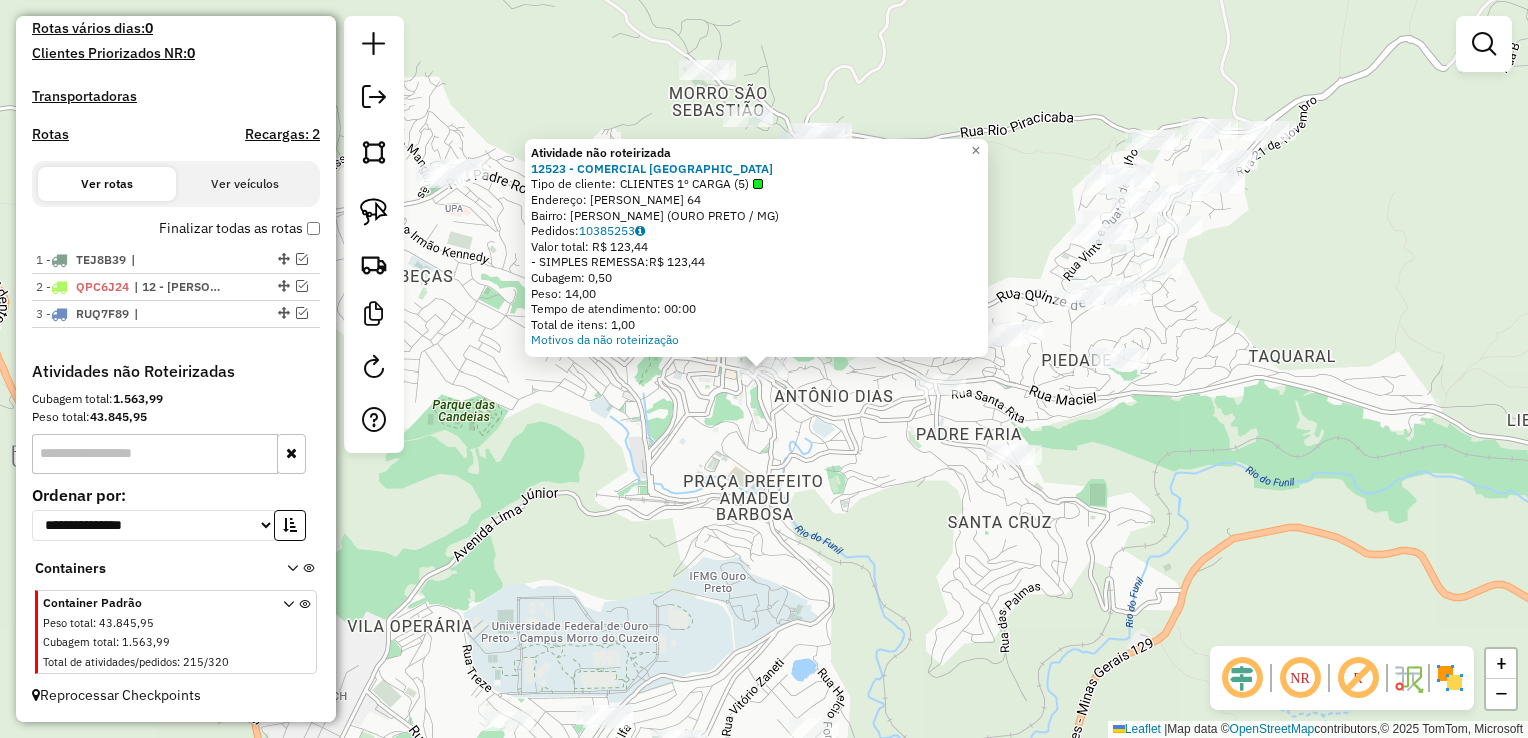 click on "Atividade não roteirizada 12523 - COMERCIAL OURO PRETO  Tipo de cliente:   CLIENTES 1º CARGA (5)   Endereço:  [PERSON_NAME] 64   Bairro: [PERSON_NAME] (OURO PRETO / MG)   Pedidos:  10385253   Valor total: R$ 123,44   - SIMPLES REMESSA:  R$ 123,44   Cubagem: 0,50   Peso: 14,00   Tempo de atendimento: 00:00   Total de itens: 1,00  Motivos da não roteirização × Janela de atendimento Grade de atendimento Capacidade Transportadoras Veículos Cliente Pedidos  Rotas Selecione os dias de semana para filtrar as janelas de atendimento  Seg   Ter   Qua   Qui   Sex   Sáb   Dom  Informe o período da janela de atendimento: De: Até:  Filtrar exatamente a janela do cliente  Considerar janela de atendimento padrão  Selecione os dias de semana para filtrar as grades de atendimento  Seg   Ter   Qua   Qui   Sex   Sáb   Dom   Considerar clientes sem dia de atendimento cadastrado  Clientes fora do dia de atendimento selecionado Filtrar as atividades entre os valores definidos abaixo:  Peso mínimo:   De:   Até:" 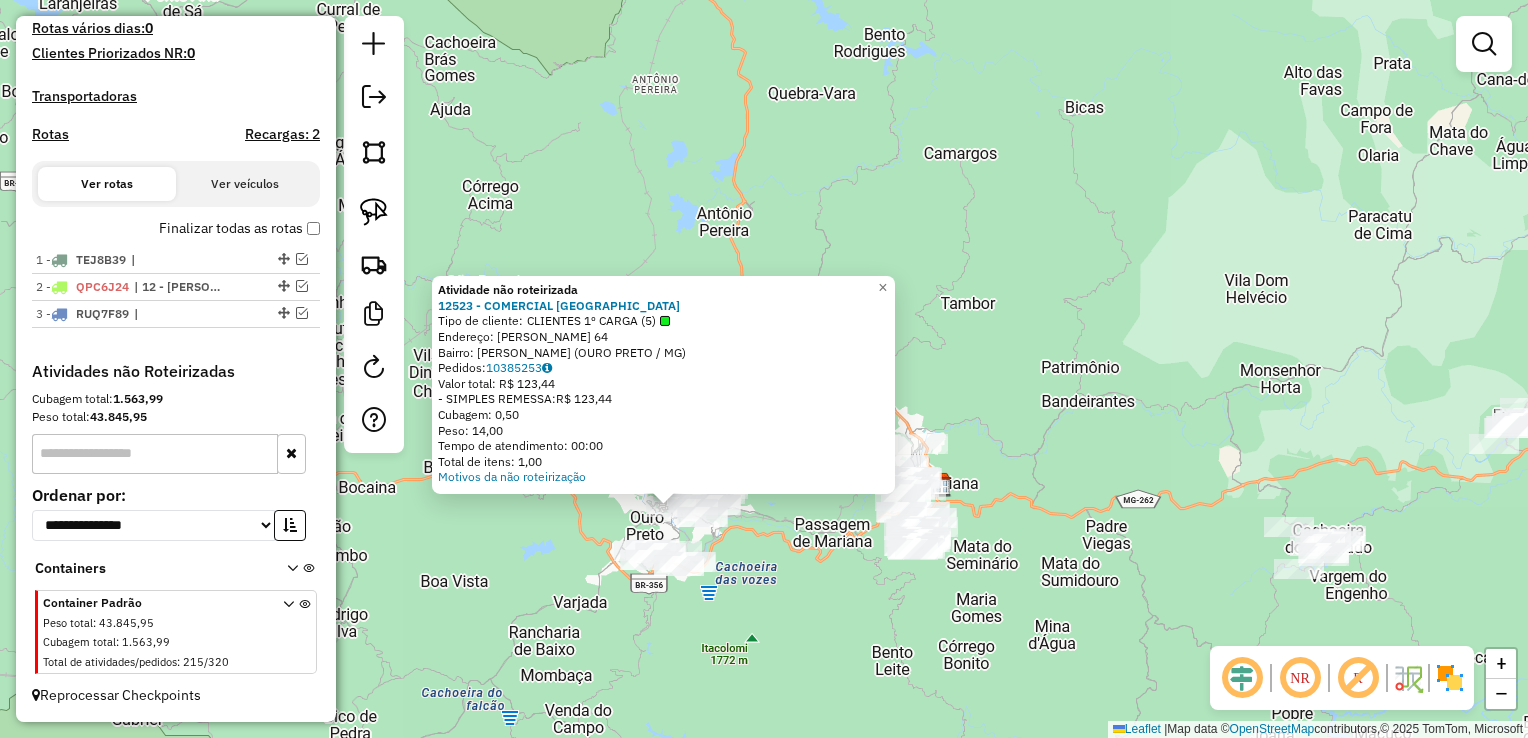 click on "Atividade não roteirizada 12523 - COMERCIAL OURO PRETO  Tipo de cliente:   CLIENTES 1º CARGA (5)   Endereço:  [PERSON_NAME] 64   Bairro: [PERSON_NAME] (OURO PRETO / MG)   Pedidos:  10385253   Valor total: R$ 123,44   - SIMPLES REMESSA:  R$ 123,44   Cubagem: 0,50   Peso: 14,00   Tempo de atendimento: 00:00   Total de itens: 1,00  Motivos da não roteirização × Janela de atendimento Grade de atendimento Capacidade Transportadoras Veículos Cliente Pedidos  Rotas Selecione os dias de semana para filtrar as janelas de atendimento  Seg   Ter   Qua   Qui   Sex   Sáb   Dom  Informe o período da janela de atendimento: De: Até:  Filtrar exatamente a janela do cliente  Considerar janela de atendimento padrão  Selecione os dias de semana para filtrar as grades de atendimento  Seg   Ter   Qua   Qui   Sex   Sáb   Dom   Considerar clientes sem dia de atendimento cadastrado  Clientes fora do dia de atendimento selecionado Filtrar as atividades entre os valores definidos abaixo:  Peso mínimo:   De:   Até:" 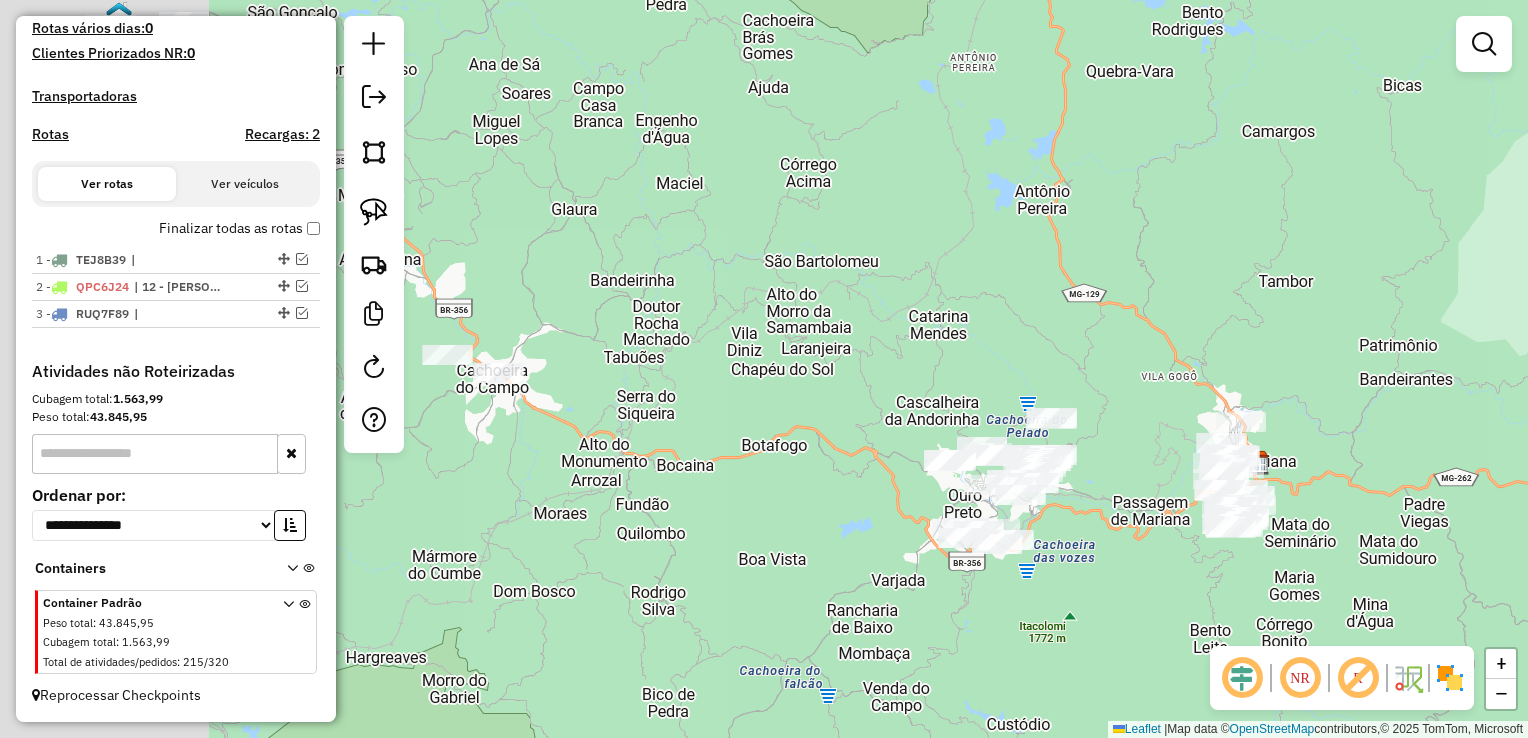 drag, startPoint x: 538, startPoint y: 565, endPoint x: 931, endPoint y: 530, distance: 394.55545 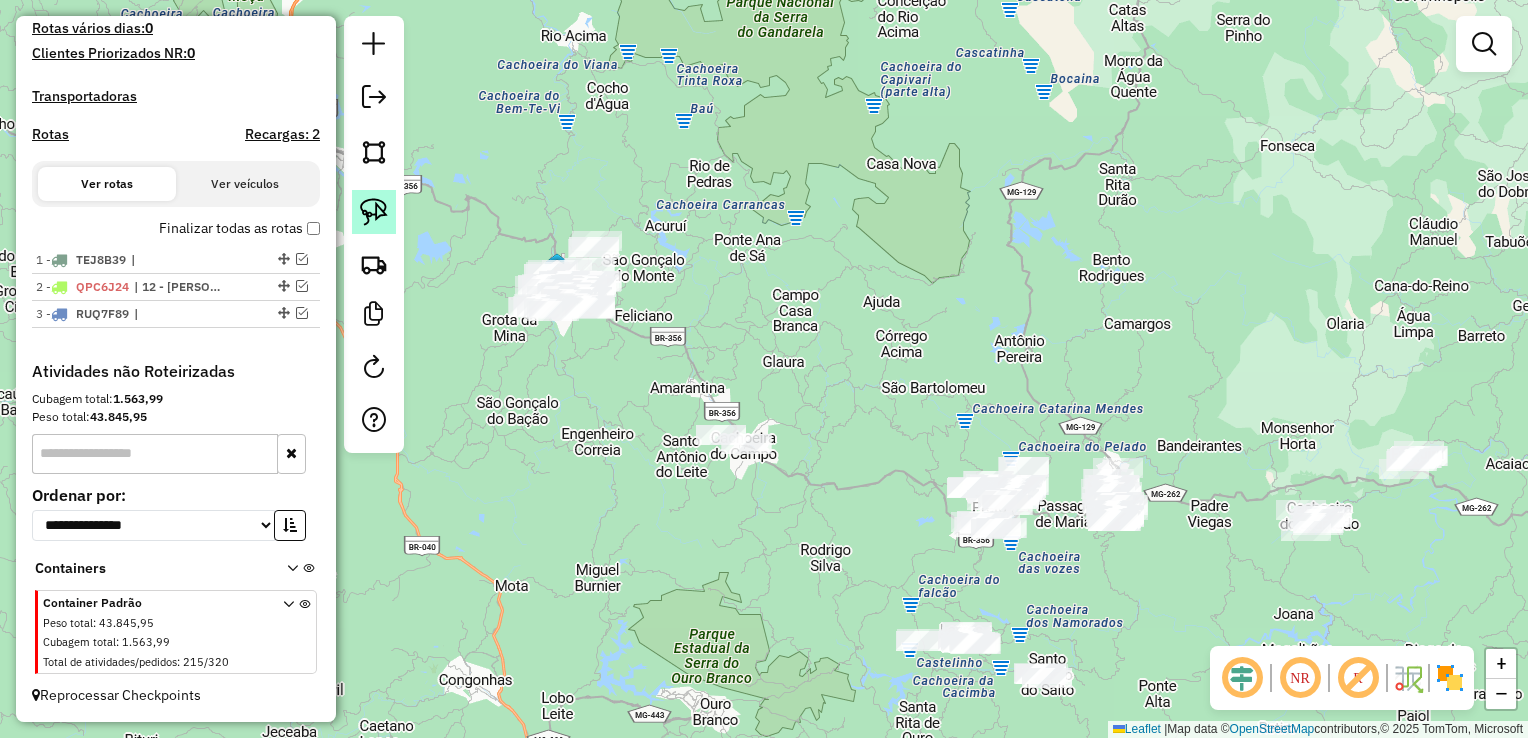 click 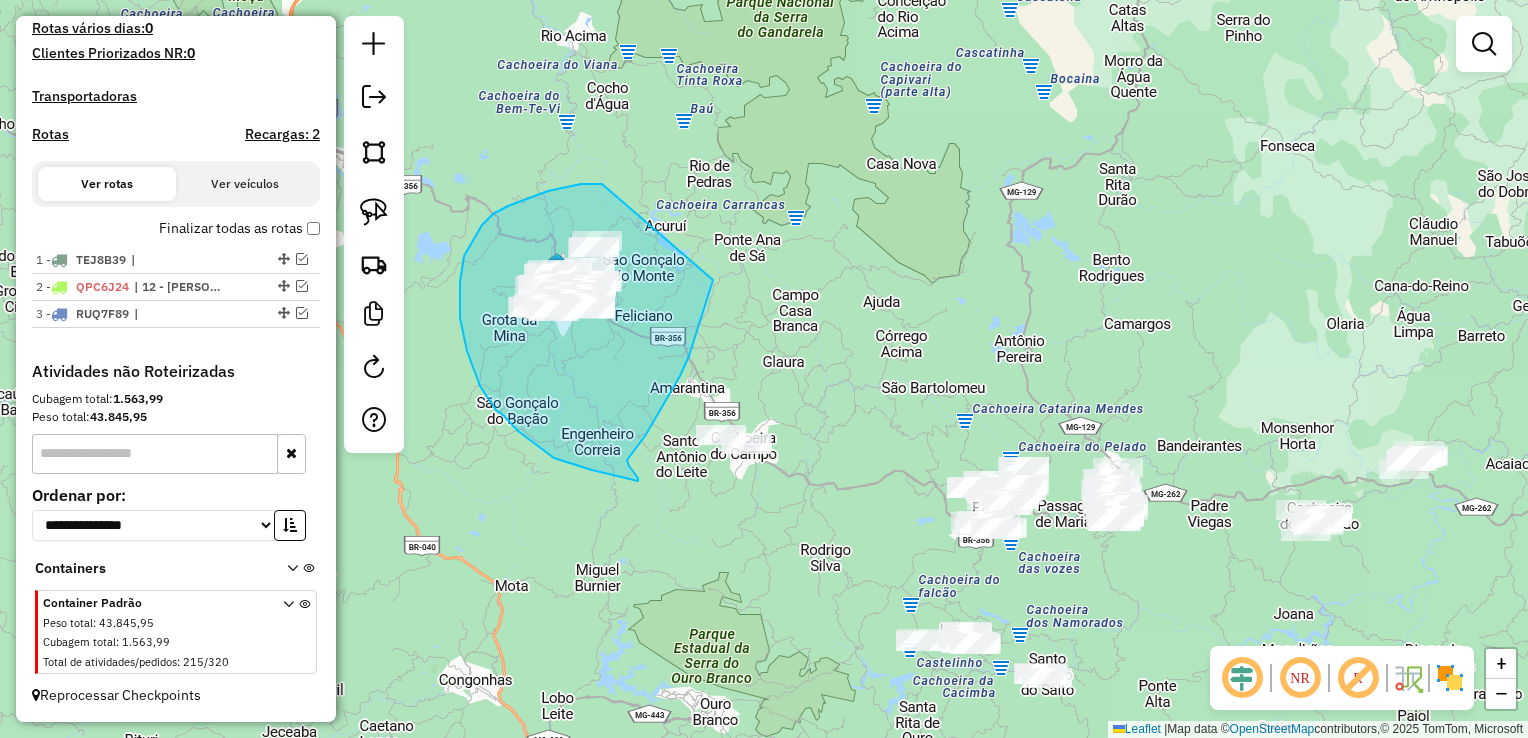 drag, startPoint x: 602, startPoint y: 184, endPoint x: 713, endPoint y: 280, distance: 146.7549 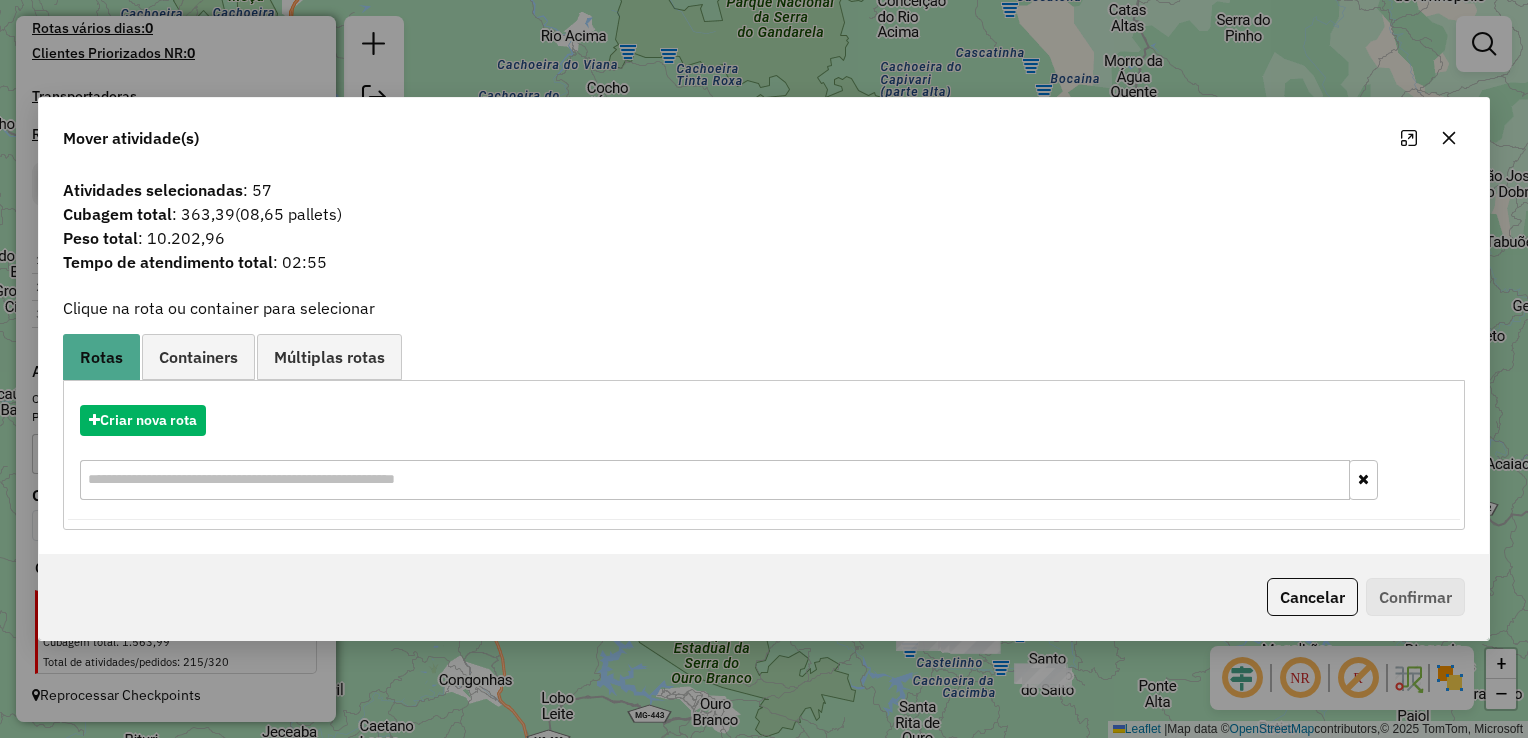 click on "Cancelar" 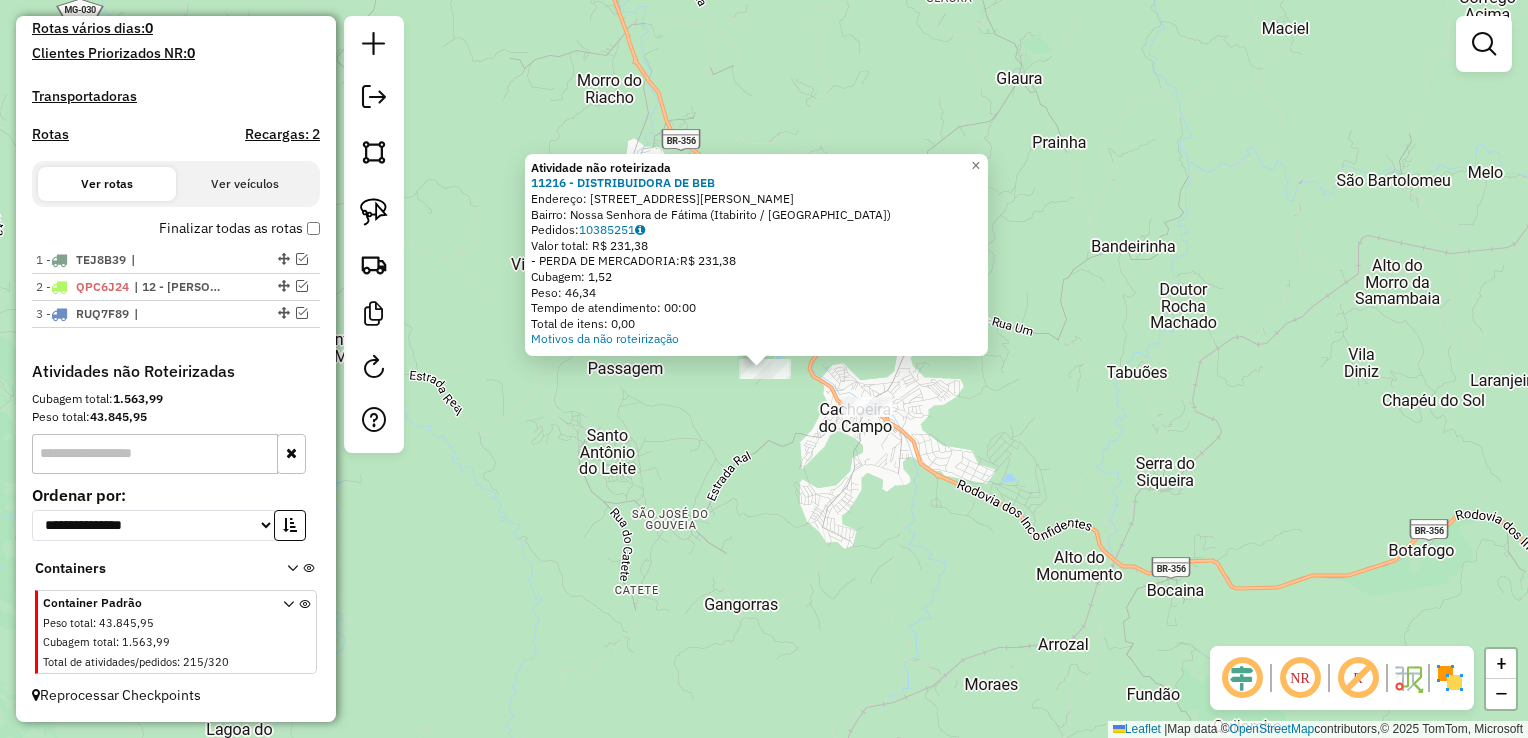 click on "Atividade não roteirizada 11216 - DISTRIBUIDORA DE BEB  Endereço: Rua Francisco Marques Júnior, 260   Bairro: Nossa Senhora de Fátima (Itabirito / MG)   Pedidos:  10385251   Valor total: R$ 231,38   - PERDA DE MERCADORIA:  R$ 231,38   Cubagem: 1,52   Peso: 46,34   Tempo de atendimento: 00:00   Total de itens: 0,00  Motivos da não roteirização × Janela de atendimento Grade de atendimento Capacidade Transportadoras Veículos Cliente Pedidos  Rotas Selecione os dias de semana para filtrar as janelas de atendimento  Seg   Ter   Qua   Qui   Sex   Sáb   Dom  Informe o período da janela de atendimento: De: Até:  Filtrar exatamente a janela do cliente  Considerar janela de atendimento padrão  Selecione os dias de semana para filtrar as grades de atendimento  Seg   Ter   Qua   Qui   Sex   Sáb   Dom   Considerar clientes sem dia de atendimento cadastrado  Clientes fora do dia de atendimento selecionado Filtrar as atividades entre os valores definidos abaixo:  Peso mínimo:   Peso máximo:   De:   Até:  +" 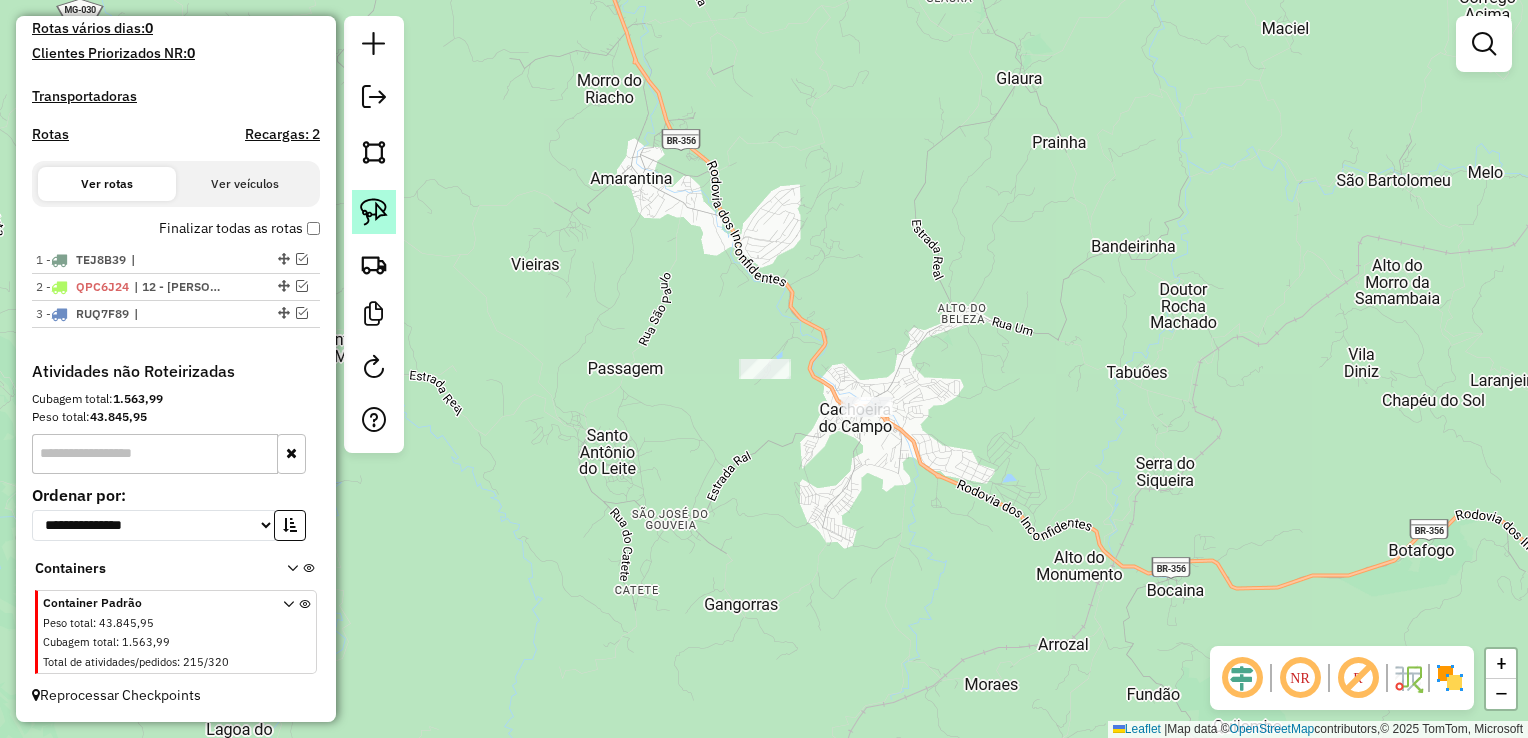 click 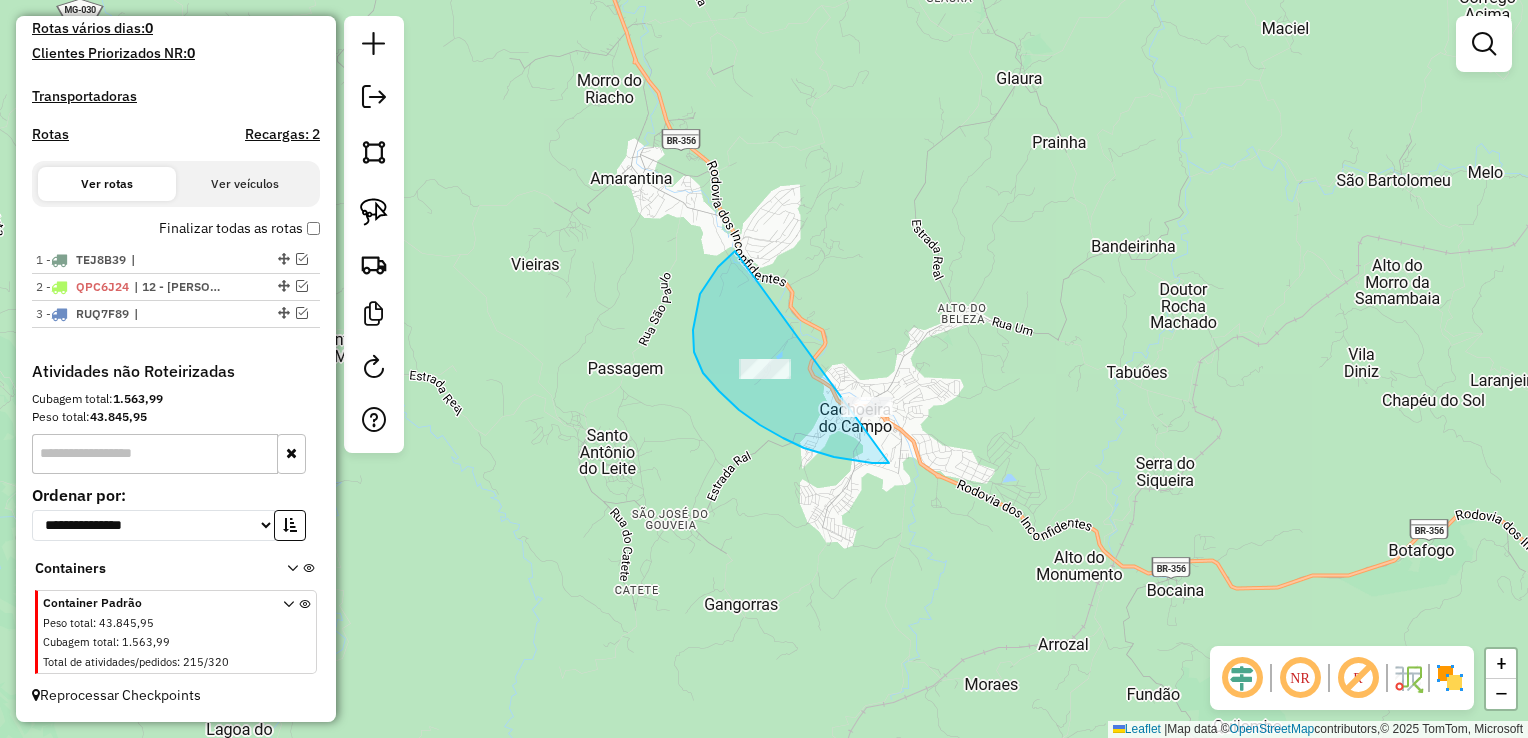 drag, startPoint x: 718, startPoint y: 267, endPoint x: 971, endPoint y: 405, distance: 288.18918 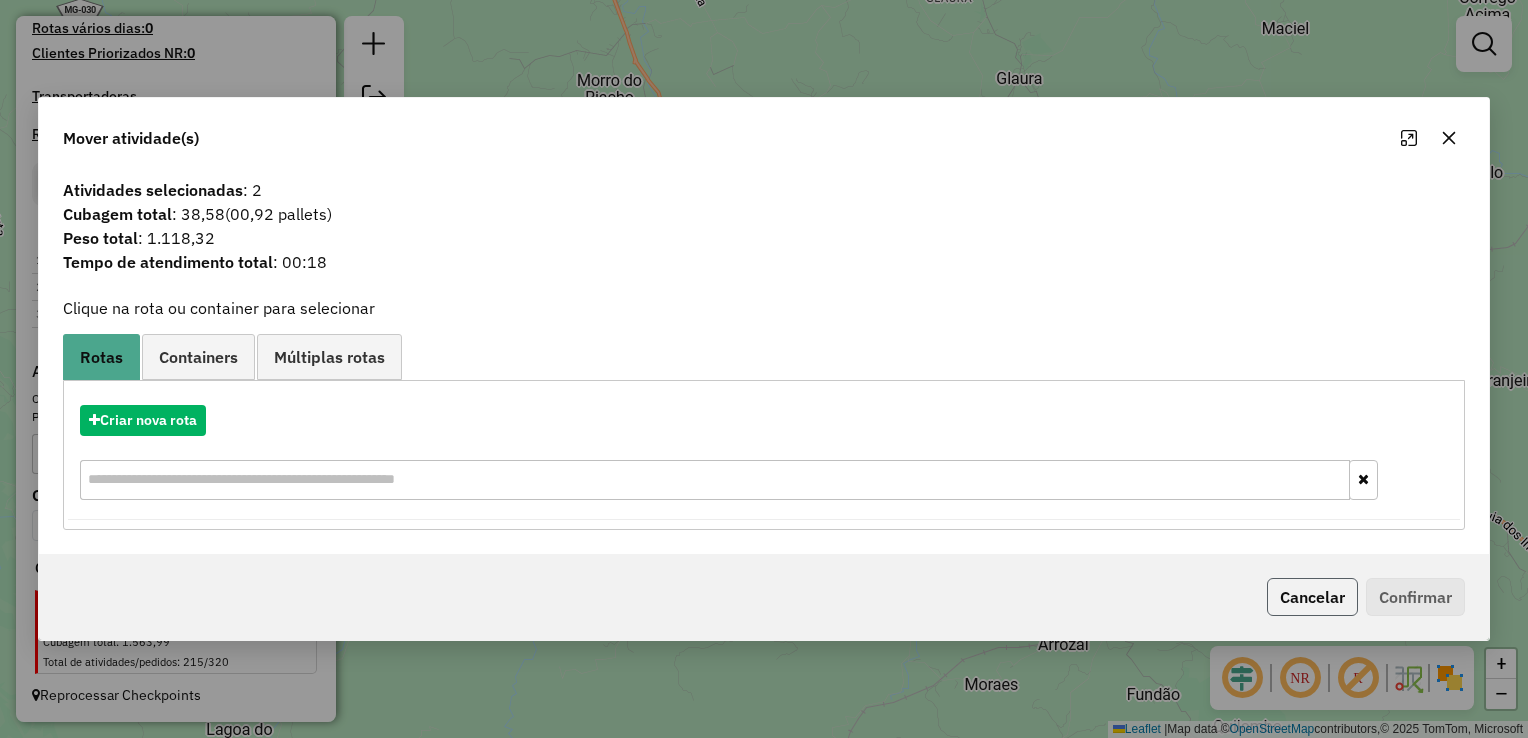 click on "Cancelar" 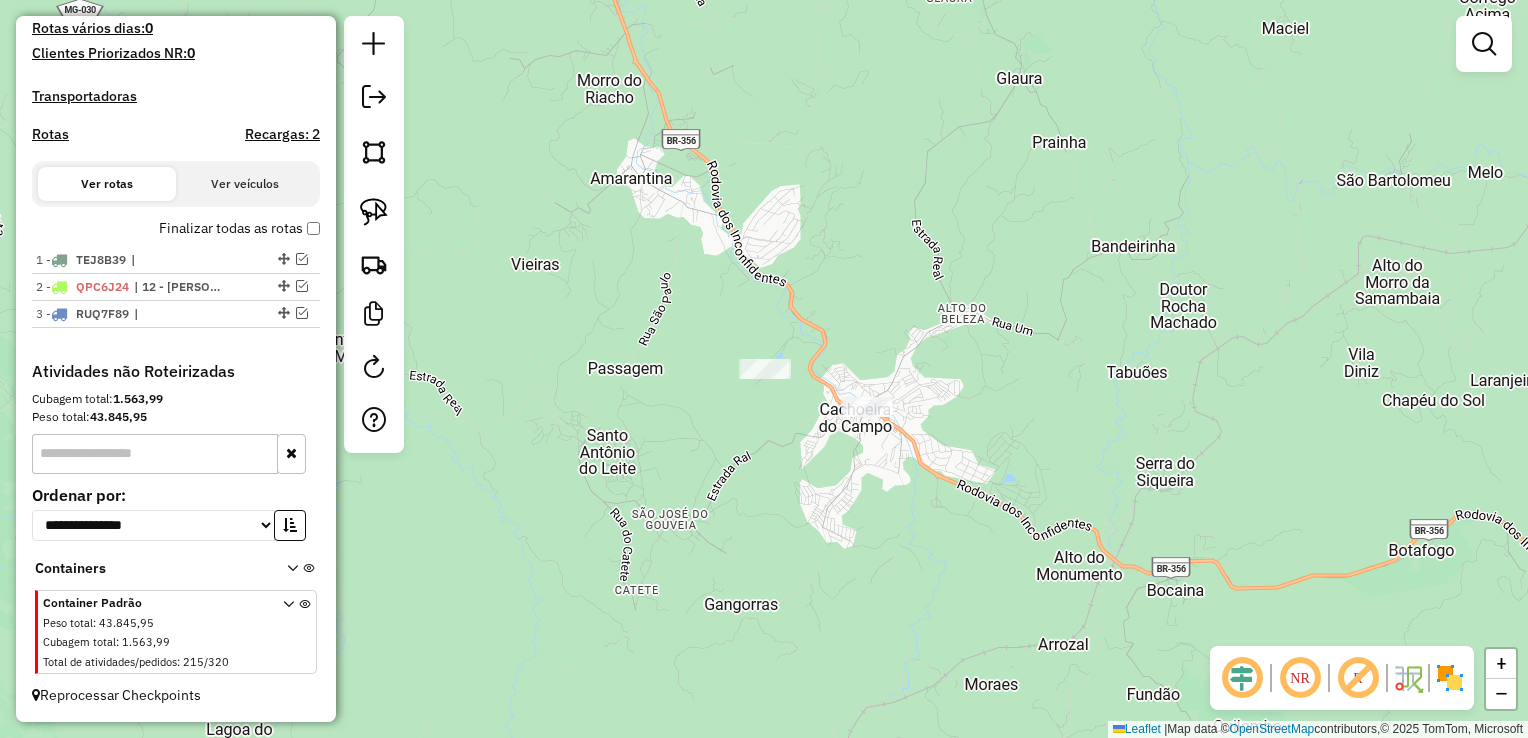 click 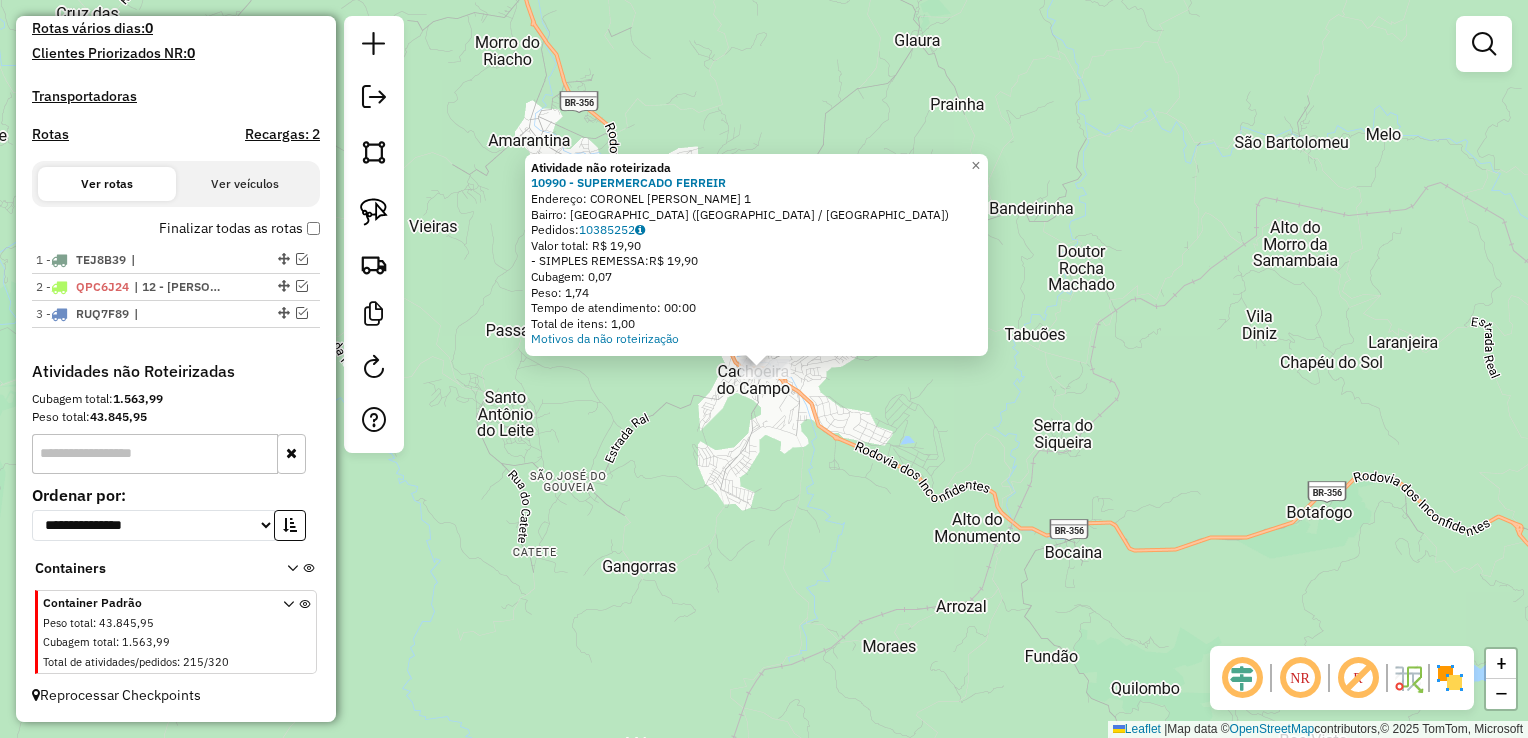 click on "Atividade não roteirizada 10990 - SUPERMERCADO FERREIR  Endereço:  CORONEL RAMOS 1   Bairro: CACHOEIRA DO CAMPO (OURO PRETO / MG)   Pedidos:  10385252   Valor total: R$ 19,90   - SIMPLES REMESSA:  R$ 19,90   Cubagem: 0,07   Peso: 1,74   Tempo de atendimento: 00:00   Total de itens: 1,00  Motivos da não roteirização × Janela de atendimento Grade de atendimento Capacidade Transportadoras Veículos Cliente Pedidos  Rotas Selecione os dias de semana para filtrar as janelas de atendimento  Seg   Ter   Qua   Qui   Sex   Sáb   Dom  Informe o período da janela de atendimento: De: Até:  Filtrar exatamente a janela do cliente  Considerar janela de atendimento padrão  Selecione os dias de semana para filtrar as grades de atendimento  Seg   Ter   Qua   Qui   Sex   Sáb   Dom   Considerar clientes sem dia de atendimento cadastrado  Clientes fora do dia de atendimento selecionado Filtrar as atividades entre os valores definidos abaixo:  Peso mínimo:   Peso máximo:   Cubagem mínima:   Cubagem máxima:   De:  +" 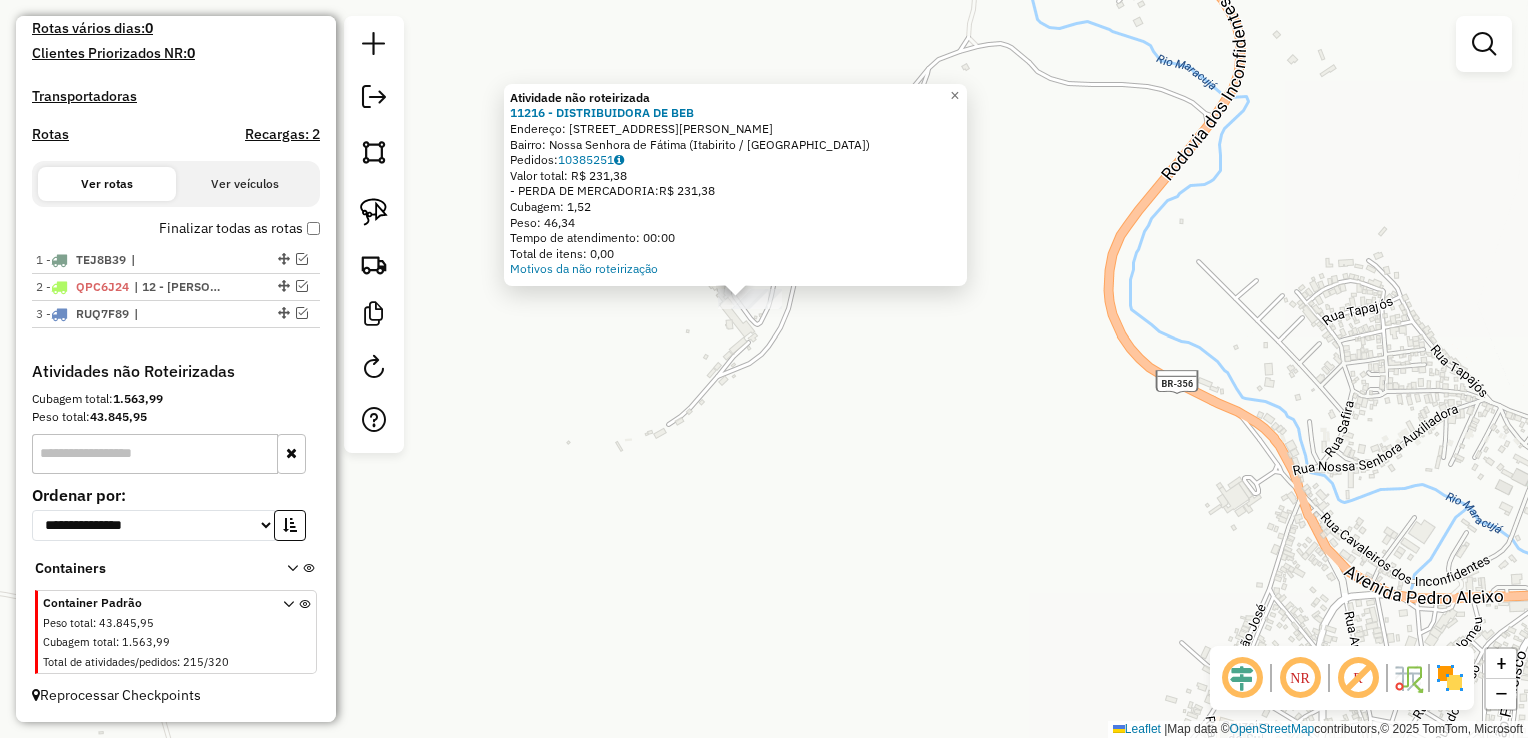 click on "Atividade não roteirizada 11216 - DISTRIBUIDORA DE BEB  Endereço: Rua Francisco Marques Júnior, 260   Bairro: Nossa Senhora de Fátima (Itabirito / MG)   Pedidos:  10385251   Valor total: R$ 231,38   - PERDA DE MERCADORIA:  R$ 231,38   Cubagem: 1,52   Peso: 46,34   Tempo de atendimento: 00:00   Total de itens: 0,00  Motivos da não roteirização × Janela de atendimento Grade de atendimento Capacidade Transportadoras Veículos Cliente Pedidos  Rotas Selecione os dias de semana para filtrar as janelas de atendimento  Seg   Ter   Qua   Qui   Sex   Sáb   Dom  Informe o período da janela de atendimento: De: Até:  Filtrar exatamente a janela do cliente  Considerar janela de atendimento padrão  Selecione os dias de semana para filtrar as grades de atendimento  Seg   Ter   Qua   Qui   Sex   Sáb   Dom   Considerar clientes sem dia de atendimento cadastrado  Clientes fora do dia de atendimento selecionado Filtrar as atividades entre os valores definidos abaixo:  Peso mínimo:   Peso máximo:   De:   Até:  +" 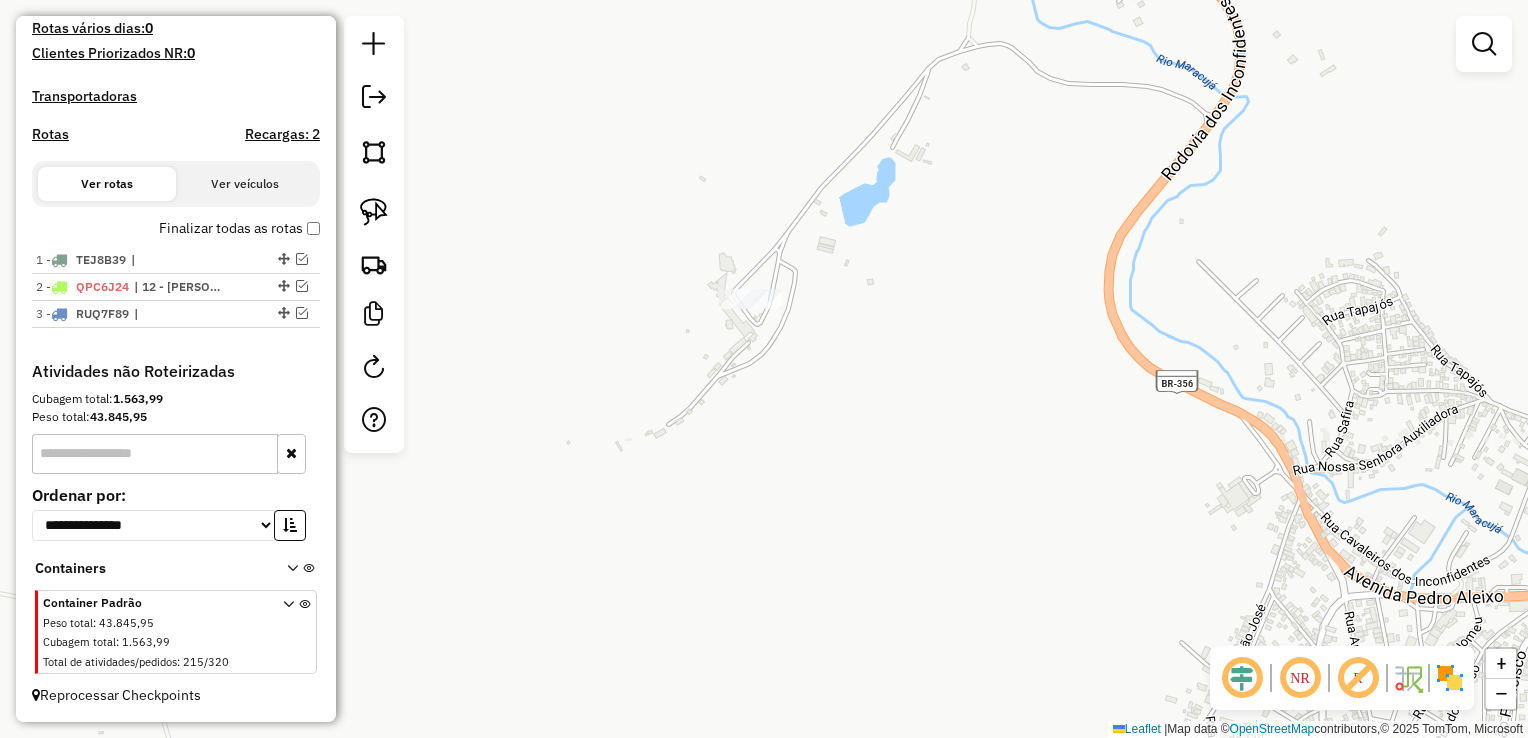 click 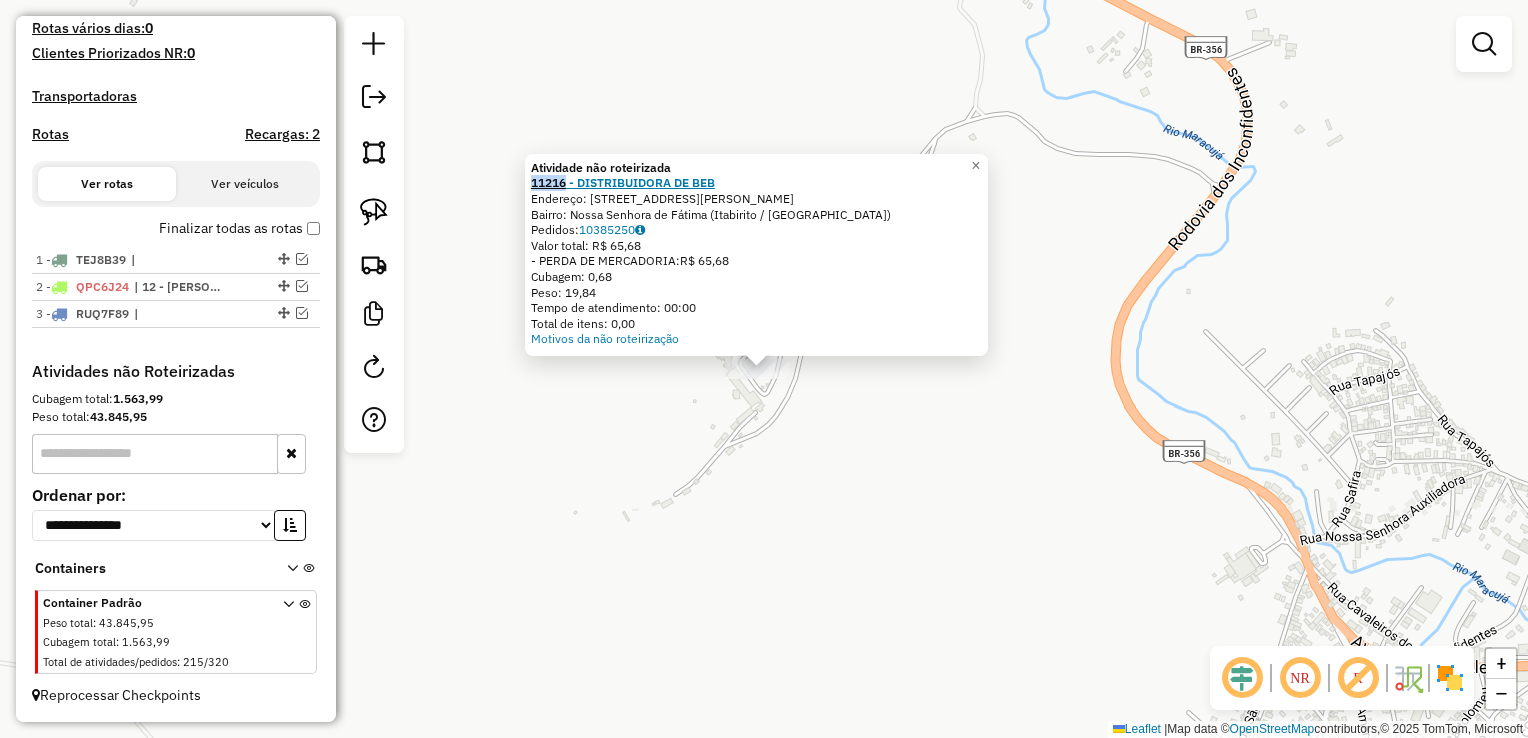 drag, startPoint x: 533, startPoint y: 187, endPoint x: 572, endPoint y: 187, distance: 39 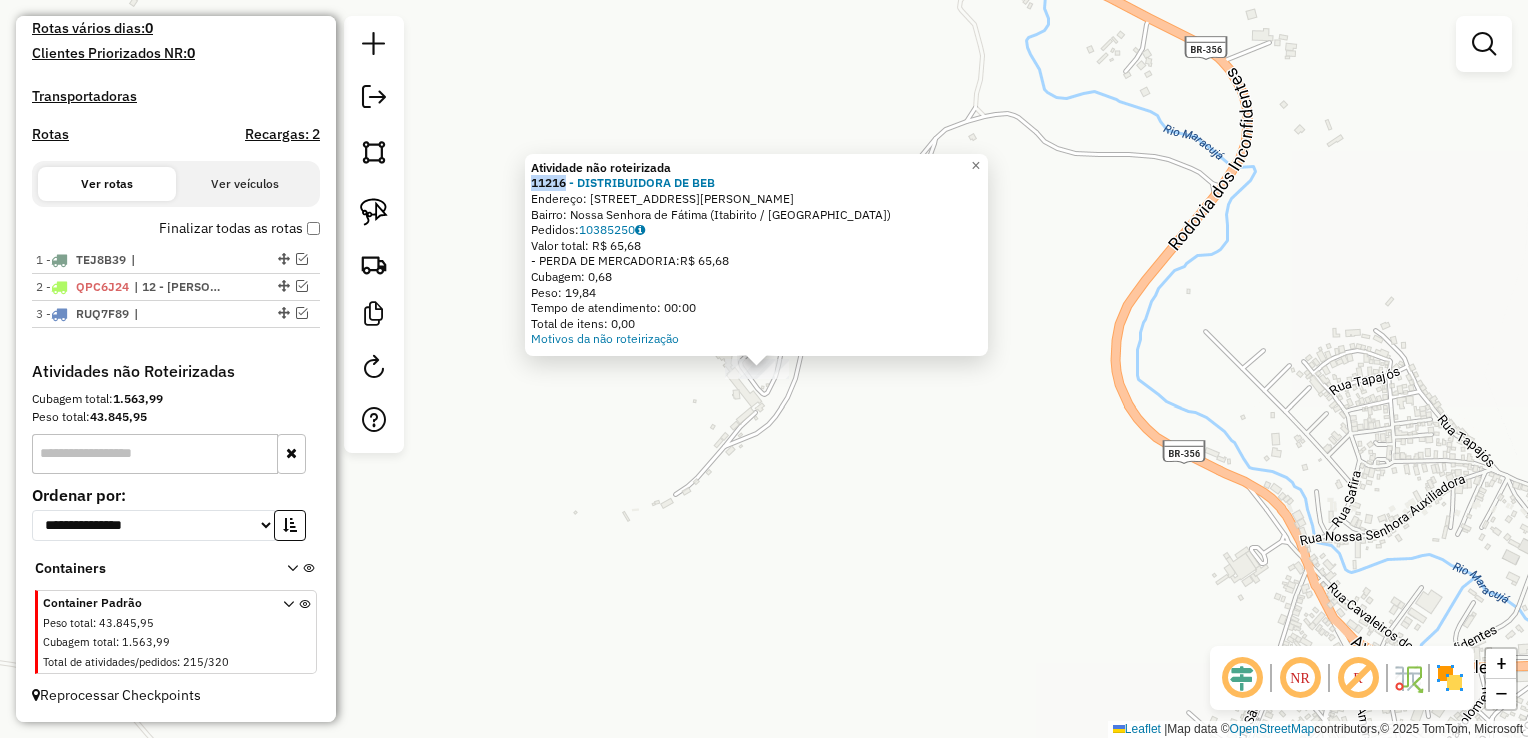 copy on "11216" 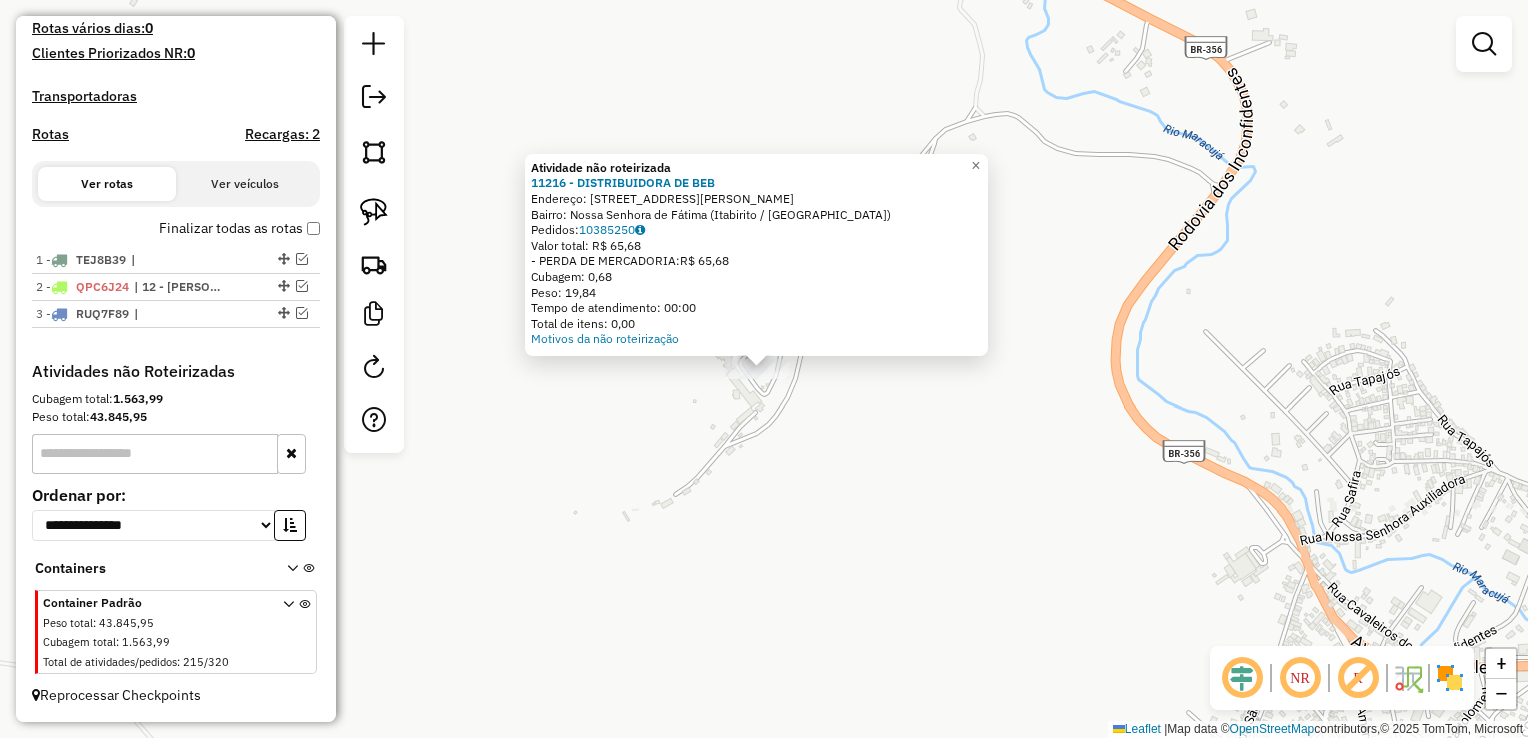 click on "Atividade não roteirizada 11216 - DISTRIBUIDORA DE BEB  Endereço: Rua Francisco Marques Júnior, 260   Bairro: Nossa Senhora de Fátima (Itabirito / MG)   Pedidos:  10385250   Valor total: R$ 65,68   - PERDA DE MERCADORIA:  R$ 65,68   Cubagem: 0,68   Peso: 19,84   Tempo de atendimento: 00:00   Total de itens: 0,00  Motivos da não roteirização × Janela de atendimento Grade de atendimento Capacidade Transportadoras Veículos Cliente Pedidos  Rotas Selecione os dias de semana para filtrar as janelas de atendimento  Seg   Ter   Qua   Qui   Sex   Sáb   Dom  Informe o período da janela de atendimento: De: Até:  Filtrar exatamente a janela do cliente  Considerar janela de atendimento padrão  Selecione os dias de semana para filtrar as grades de atendimento  Seg   Ter   Qua   Qui   Sex   Sáb   Dom   Considerar clientes sem dia de atendimento cadastrado  Clientes fora do dia de atendimento selecionado Filtrar as atividades entre os valores definidos abaixo:  Peso mínimo:   Peso máximo:   Cubagem mínima:" 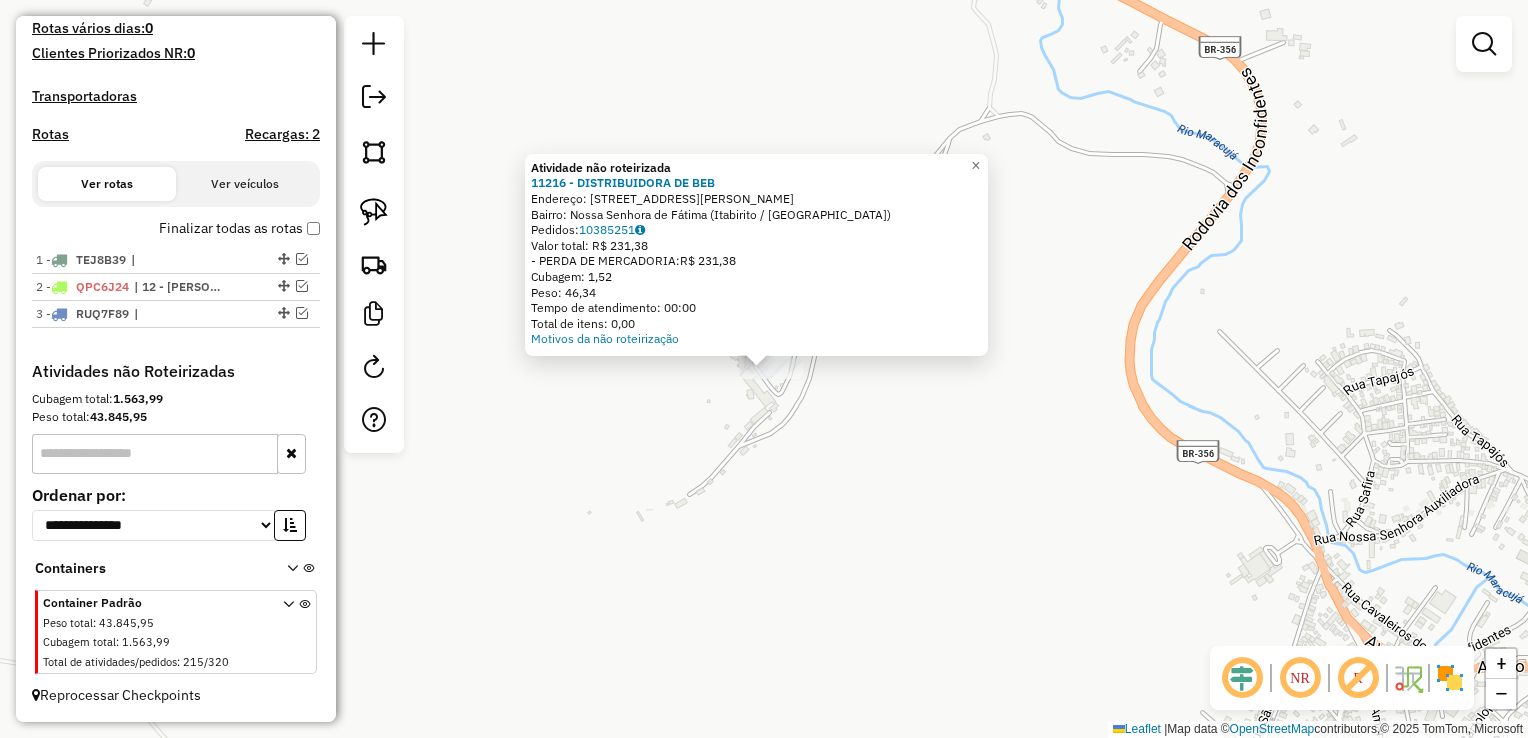 click on "Atividade não roteirizada 11216 - DISTRIBUIDORA DE BEB  Endereço: Rua Francisco Marques Júnior, 260   Bairro: Nossa Senhora de Fátima (Itabirito / MG)   Pedidos:  10385251   Valor total: R$ 231,38   - PERDA DE MERCADORIA:  R$ 231,38   Cubagem: 1,52   Peso: 46,34   Tempo de atendimento: 00:00   Total de itens: 0,00  Motivos da não roteirização × Janela de atendimento Grade de atendimento Capacidade Transportadoras Veículos Cliente Pedidos  Rotas Selecione os dias de semana para filtrar as janelas de atendimento  Seg   Ter   Qua   Qui   Sex   Sáb   Dom  Informe o período da janela de atendimento: De: Até:  Filtrar exatamente a janela do cliente  Considerar janela de atendimento padrão  Selecione os dias de semana para filtrar as grades de atendimento  Seg   Ter   Qua   Qui   Sex   Sáb   Dom   Considerar clientes sem dia de atendimento cadastrado  Clientes fora do dia de atendimento selecionado Filtrar as atividades entre os valores definidos abaixo:  Peso mínimo:   Peso máximo:   De:   Até:  +" 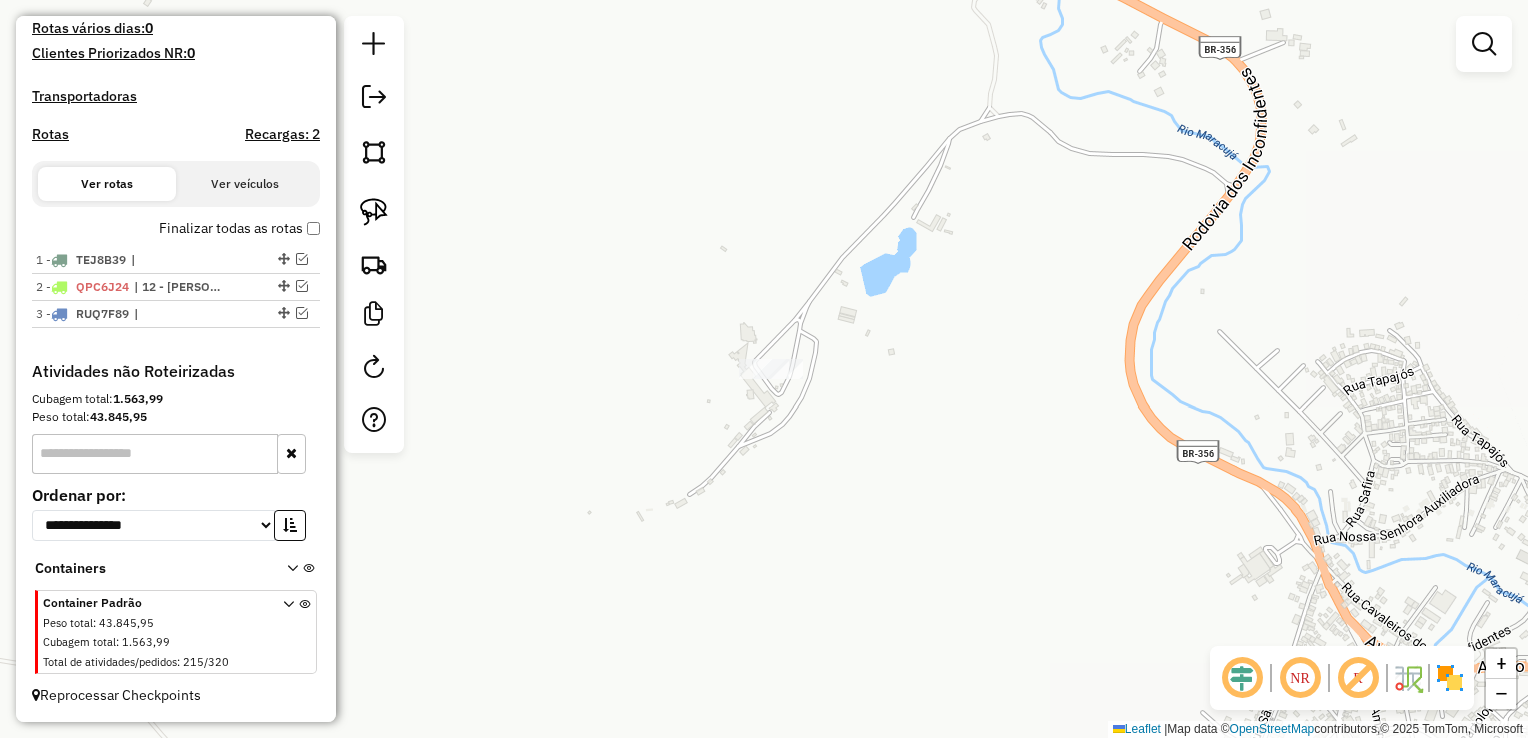 click on "Janela de atendimento Grade de atendimento Capacidade Transportadoras Veículos Cliente Pedidos  Rotas Selecione os dias de semana para filtrar as janelas de atendimento  Seg   Ter   Qua   Qui   Sex   Sáb   Dom  Informe o período da janela de atendimento: De: Até:  Filtrar exatamente a janela do cliente  Considerar janela de atendimento padrão  Selecione os dias de semana para filtrar as grades de atendimento  Seg   Ter   Qua   Qui   Sex   Sáb   Dom   Considerar clientes sem dia de atendimento cadastrado  Clientes fora do dia de atendimento selecionado Filtrar as atividades entre os valores definidos abaixo:  Peso mínimo:   Peso máximo:   Cubagem mínima:   Cubagem máxima:   De:   Até:  Filtrar as atividades entre o tempo de atendimento definido abaixo:  De:   Até:   Considerar capacidade total dos clientes não roteirizados Transportadora: Selecione um ou mais itens Tipo de veículo: Selecione um ou mais itens Veículo: Selecione um ou mais itens Motorista: Selecione um ou mais itens Nome: Rótulo:" 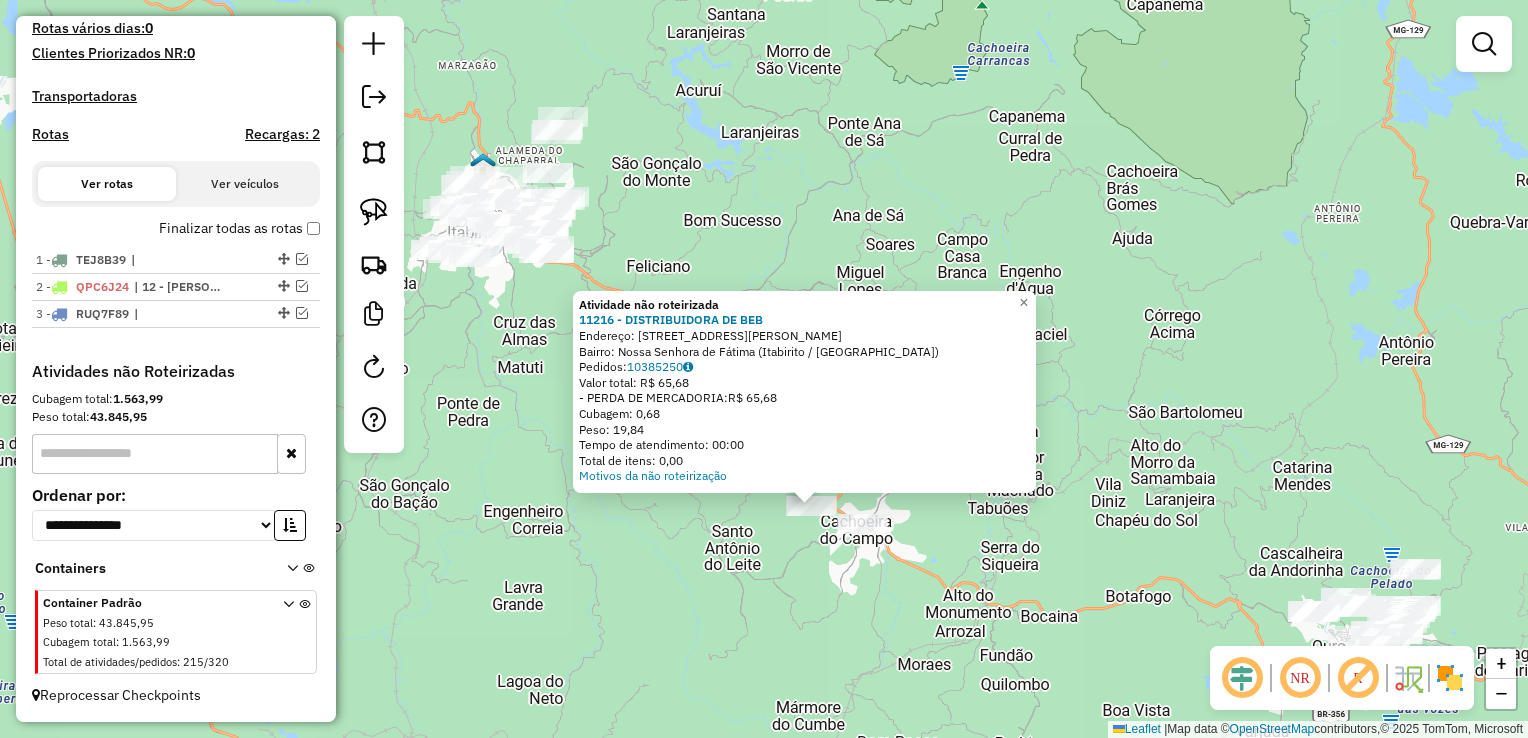 click on "Atividade não roteirizada 11216 - DISTRIBUIDORA DE BEB  Endereço: Rua Francisco Marques Júnior, 260   Bairro: Nossa Senhora de Fátima (Itabirito / MG)   Pedidos:  10385250   Valor total: R$ 65,68   - PERDA DE MERCADORIA:  R$ 65,68   Cubagem: 0,68   Peso: 19,84   Tempo de atendimento: 00:00   Total de itens: 0,00  Motivos da não roteirização × Janela de atendimento Grade de atendimento Capacidade Transportadoras Veículos Cliente Pedidos  Rotas Selecione os dias de semana para filtrar as janelas de atendimento  Seg   Ter   Qua   Qui   Sex   Sáb   Dom  Informe o período da janela de atendimento: De: Até:  Filtrar exatamente a janela do cliente  Considerar janela de atendimento padrão  Selecione os dias de semana para filtrar as grades de atendimento  Seg   Ter   Qua   Qui   Sex   Sáb   Dom   Considerar clientes sem dia de atendimento cadastrado  Clientes fora do dia de atendimento selecionado Filtrar as atividades entre os valores definidos abaixo:  Peso mínimo:   Peso máximo:   Cubagem mínima:" 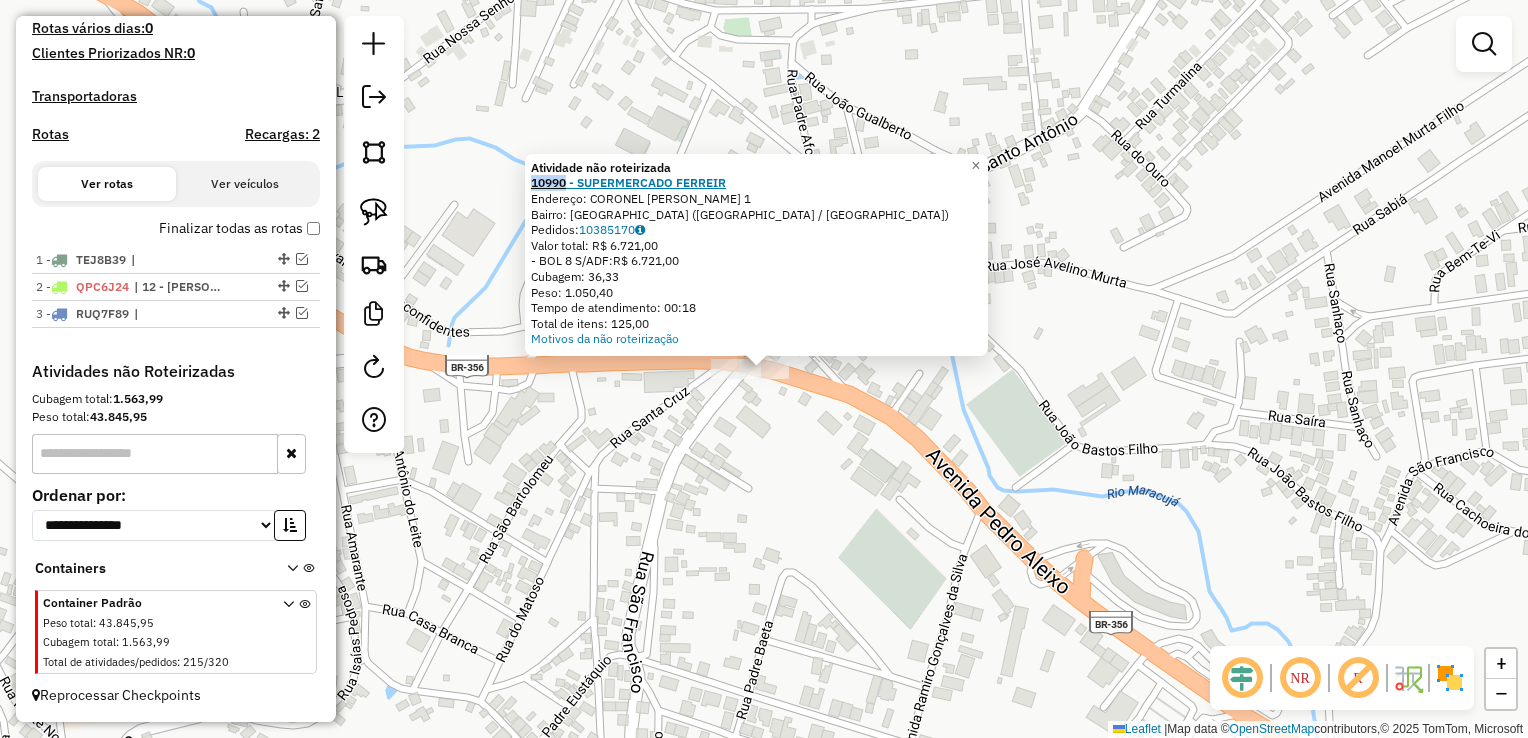 drag, startPoint x: 529, startPoint y: 184, endPoint x: 572, endPoint y: 186, distance: 43.046486 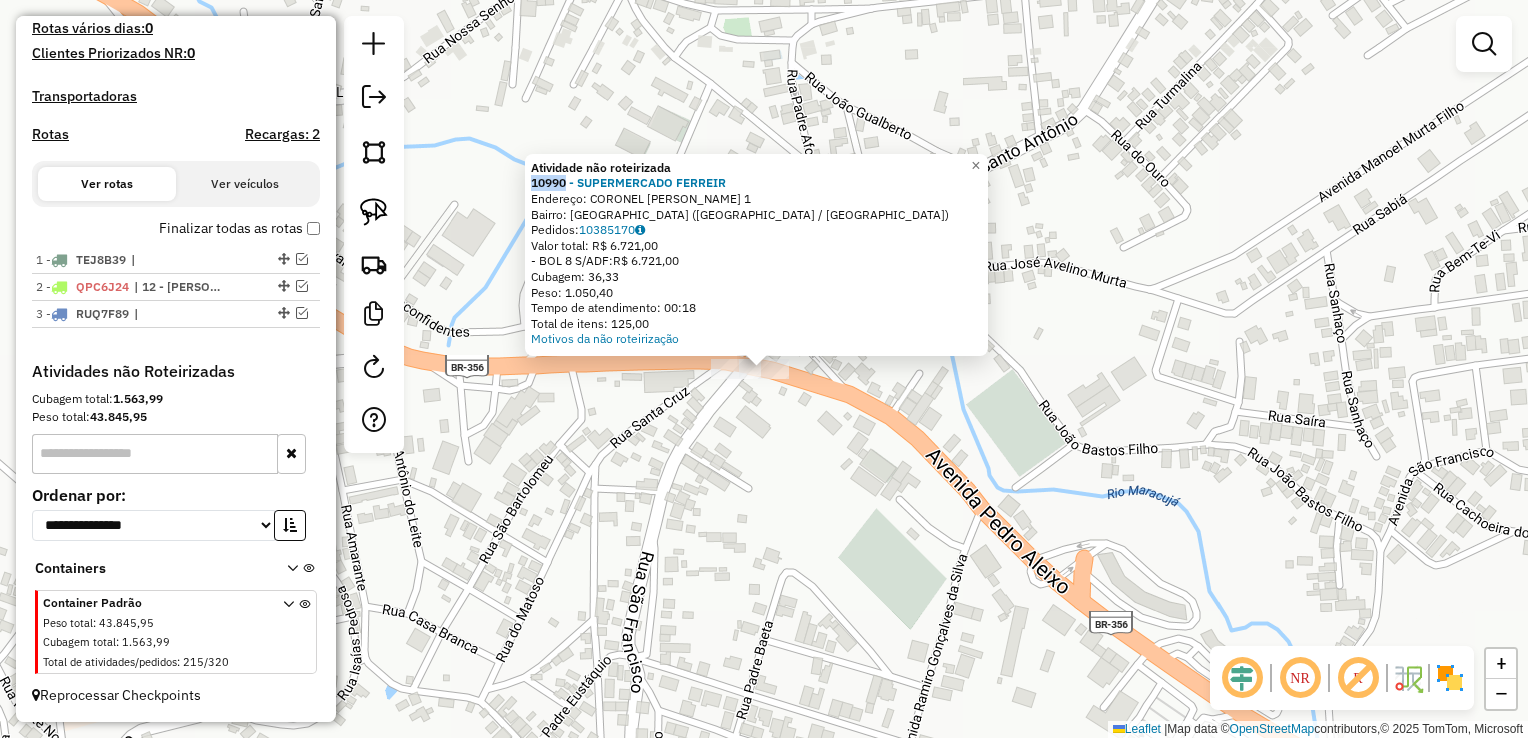 copy on "10990" 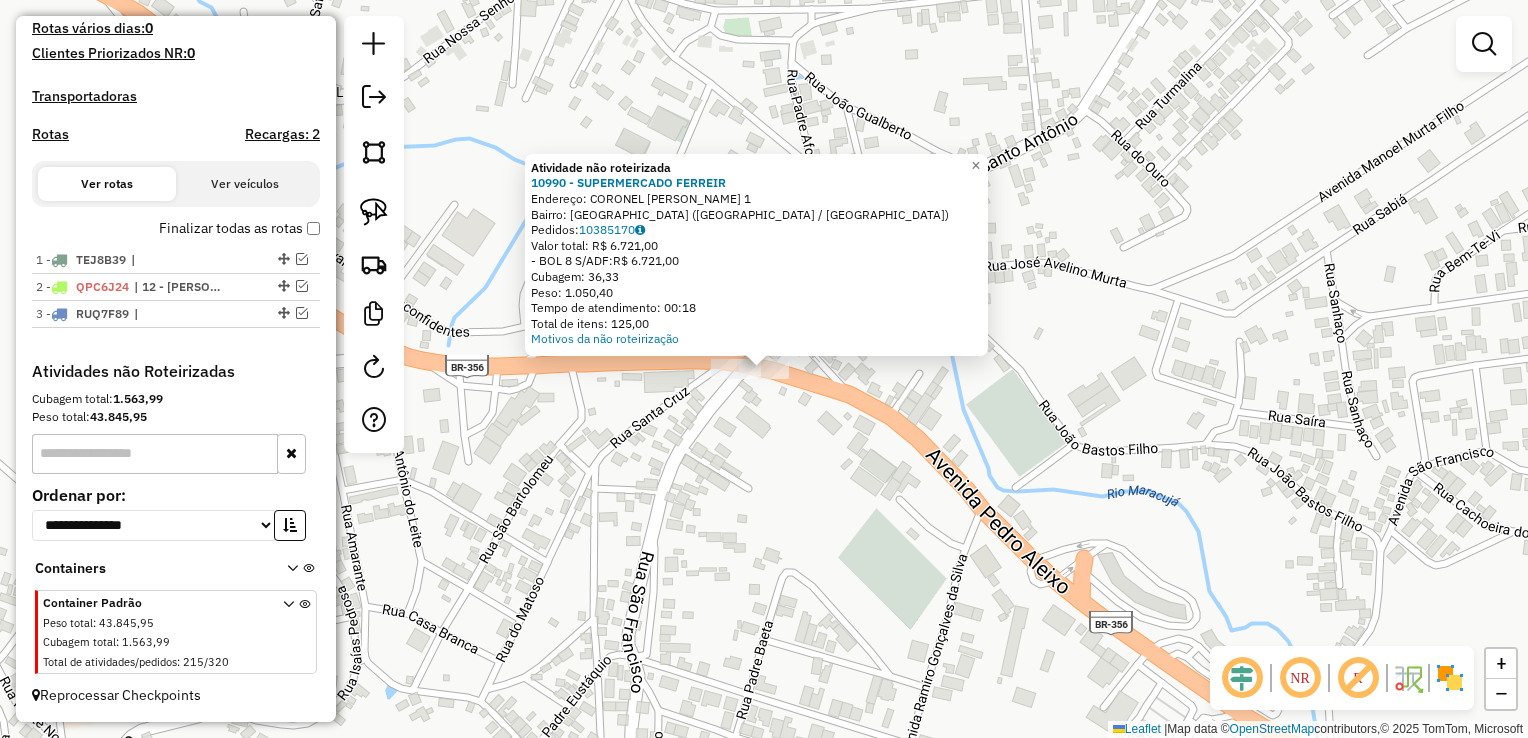 click on "Atividade não roteirizada 10990 - SUPERMERCADO FERREIR  Endereço:  CORONEL RAMOS 1   Bairro: CACHOEIRA DO CAMPO (OURO PRETO / MG)   Pedidos:  10385170   Valor total: R$ 6.721,00   - BOL 8 S/ADF:  R$ 6.721,00   Cubagem: 36,33   Peso: 1.050,40   Tempo de atendimento: 00:18   Total de itens: 125,00  Motivos da não roteirização × Janela de atendimento Grade de atendimento Capacidade Transportadoras Veículos Cliente Pedidos  Rotas Selecione os dias de semana para filtrar as janelas de atendimento  Seg   Ter   Qua   Qui   Sex   Sáb   Dom  Informe o período da janela de atendimento: De: Até:  Filtrar exatamente a janela do cliente  Considerar janela de atendimento padrão  Selecione os dias de semana para filtrar as grades de atendimento  Seg   Ter   Qua   Qui   Sex   Sáb   Dom   Considerar clientes sem dia de atendimento cadastrado  Clientes fora do dia de atendimento selecionado Filtrar as atividades entre os valores definidos abaixo:  Peso mínimo:   Peso máximo:   Cubagem mínima:   Cubagem máxima:" 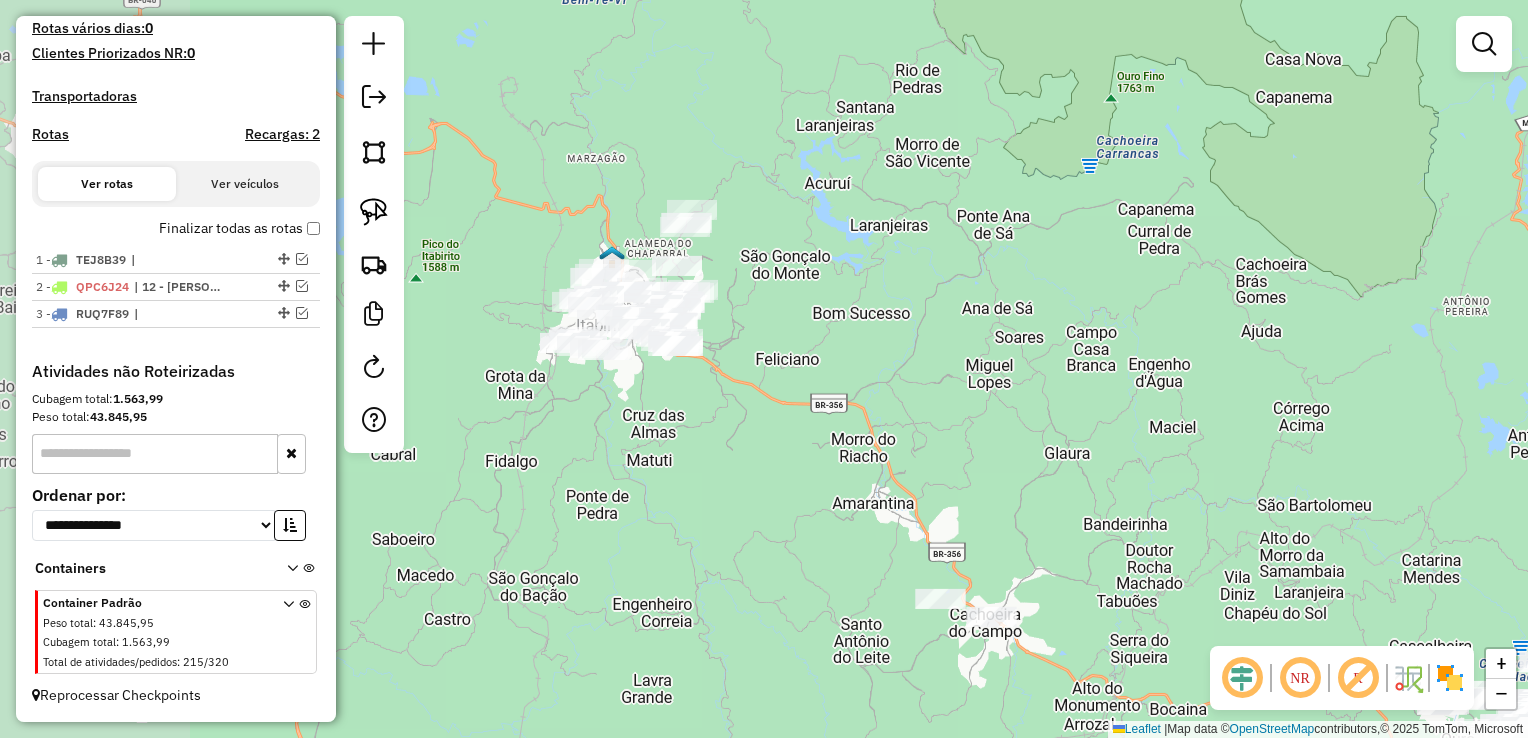 drag, startPoint x: 641, startPoint y: 374, endPoint x: 874, endPoint y: 542, distance: 287.25076 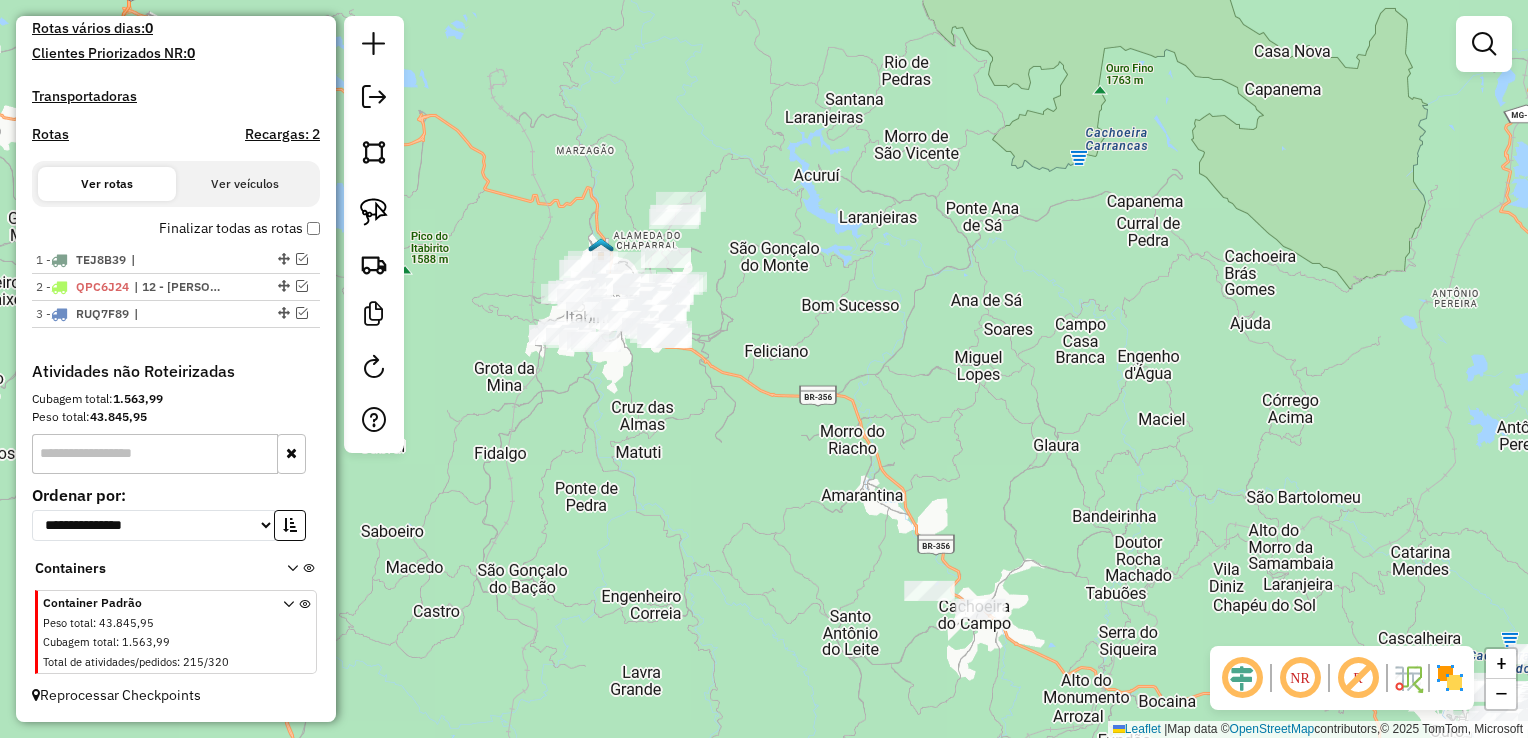 drag, startPoint x: 856, startPoint y: 468, endPoint x: 517, endPoint y: 246, distance: 405.22217 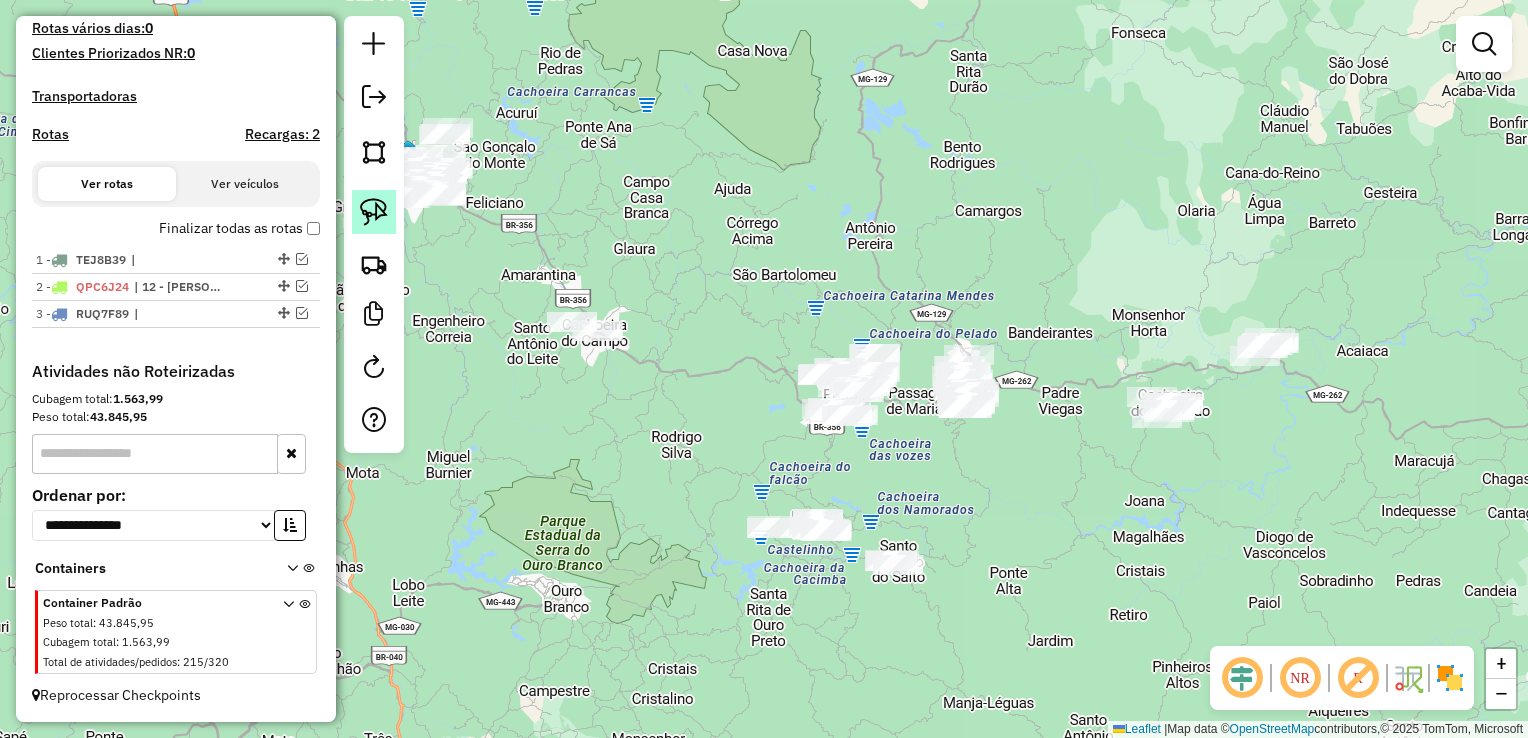 click 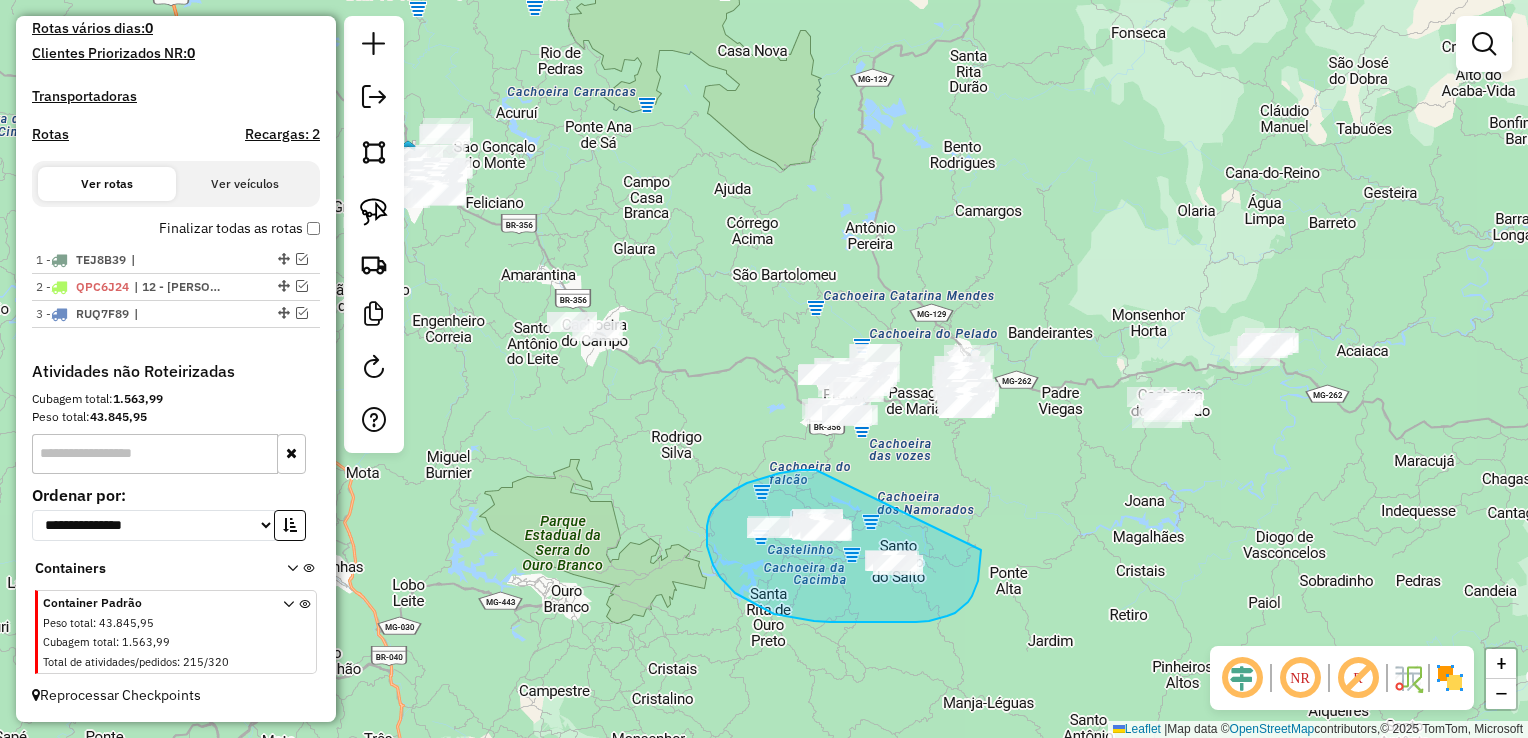drag, startPoint x: 816, startPoint y: 470, endPoint x: 981, endPoint y: 550, distance: 183.37122 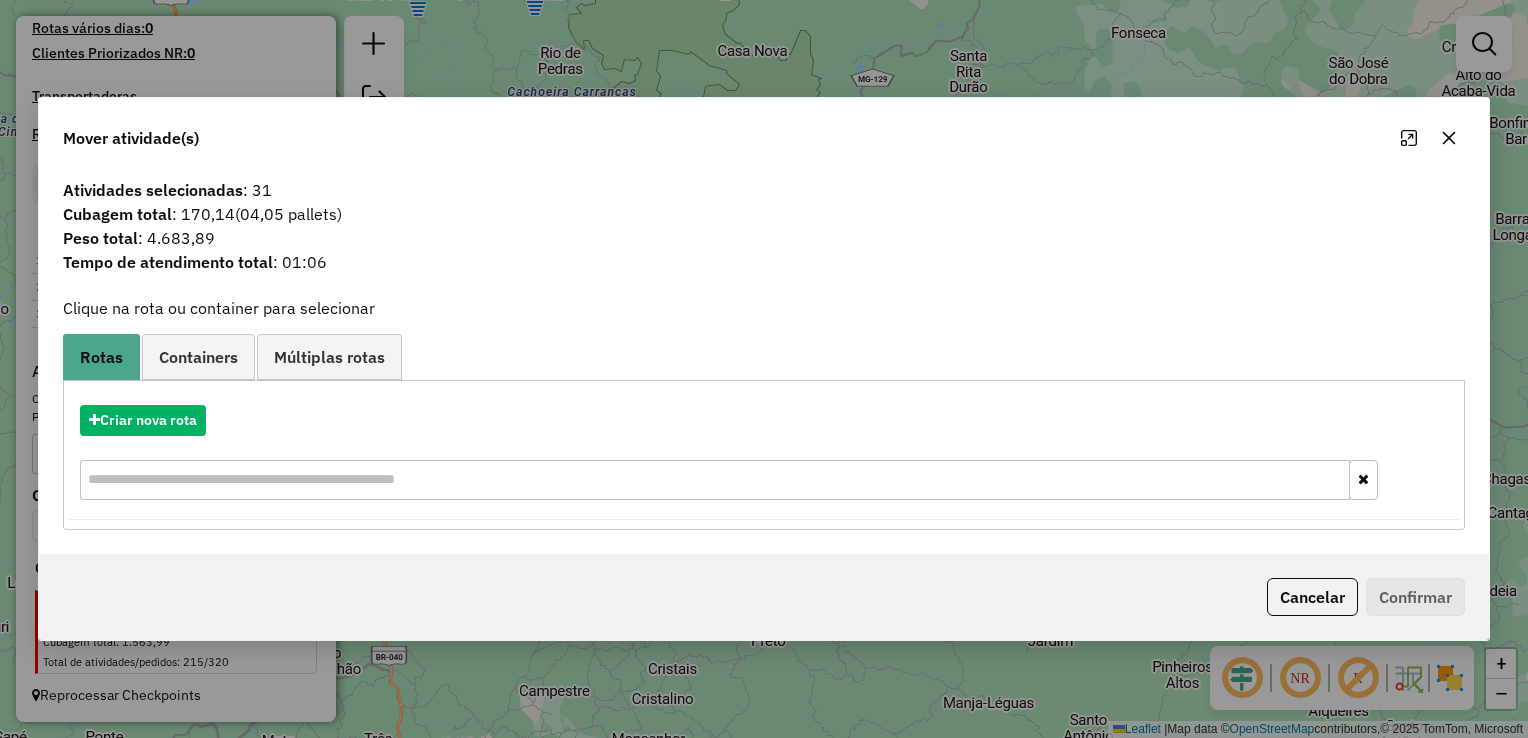 click on "Cancelar" 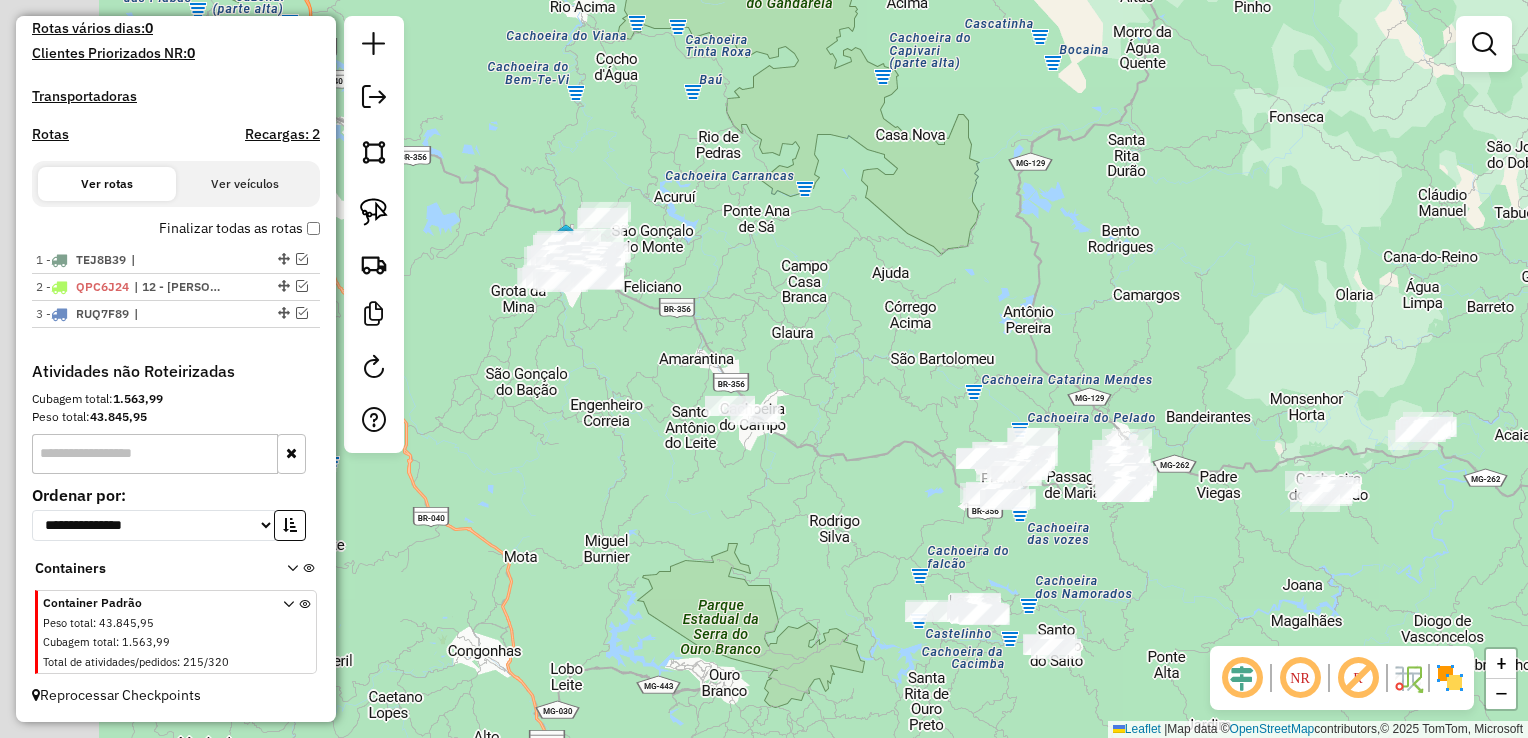 drag, startPoint x: 756, startPoint y: 446, endPoint x: 938, endPoint y: 539, distance: 204.38445 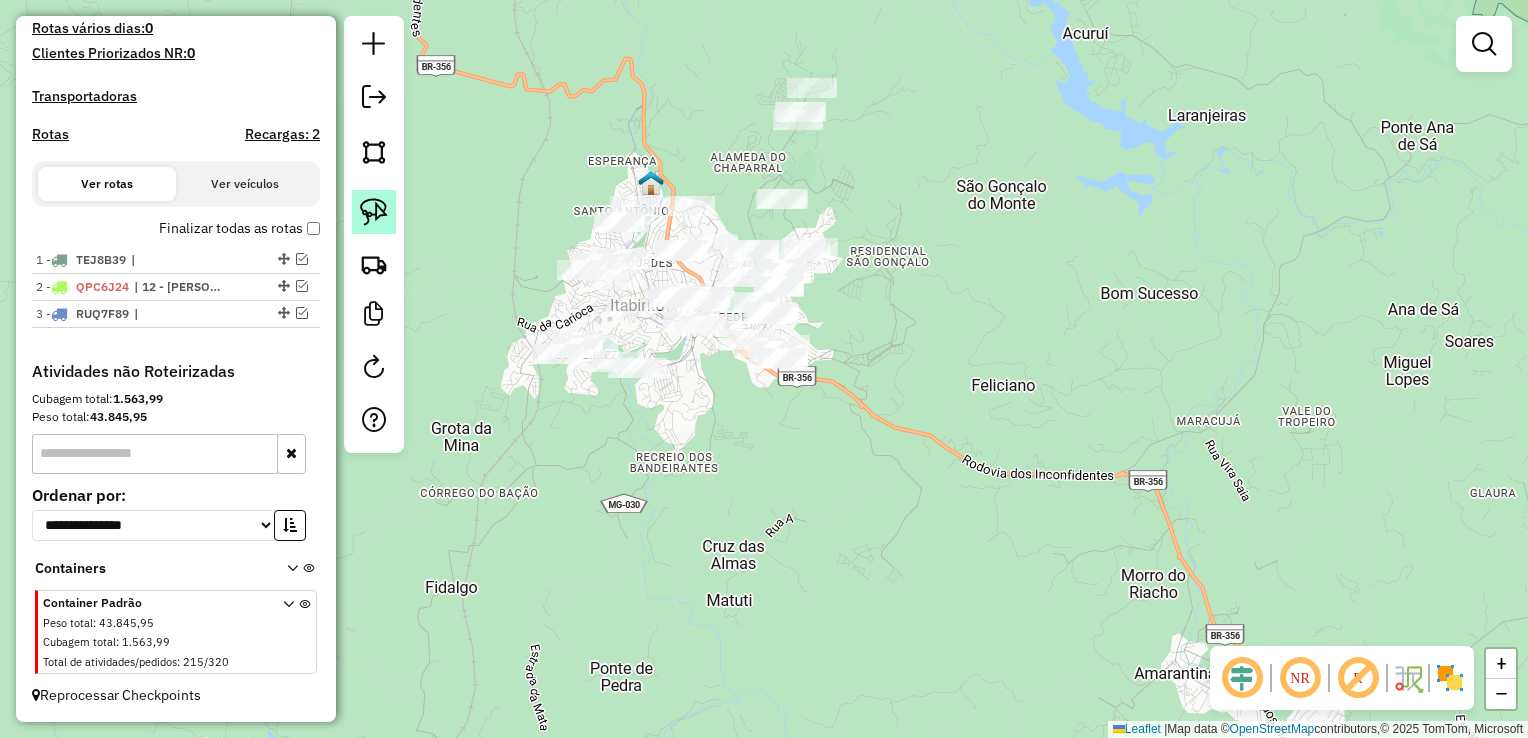 click 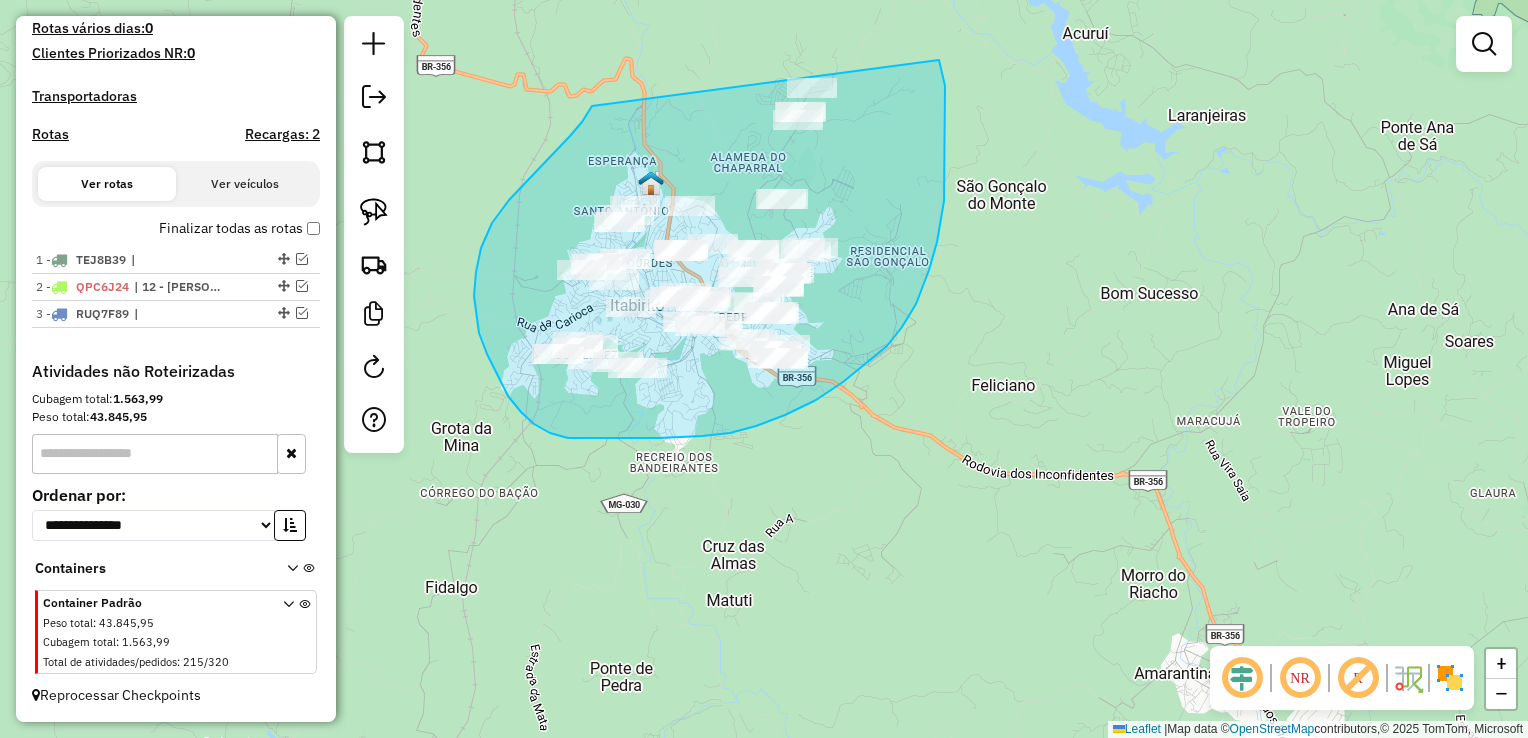 drag, startPoint x: 592, startPoint y: 106, endPoint x: 914, endPoint y: 30, distance: 330.84738 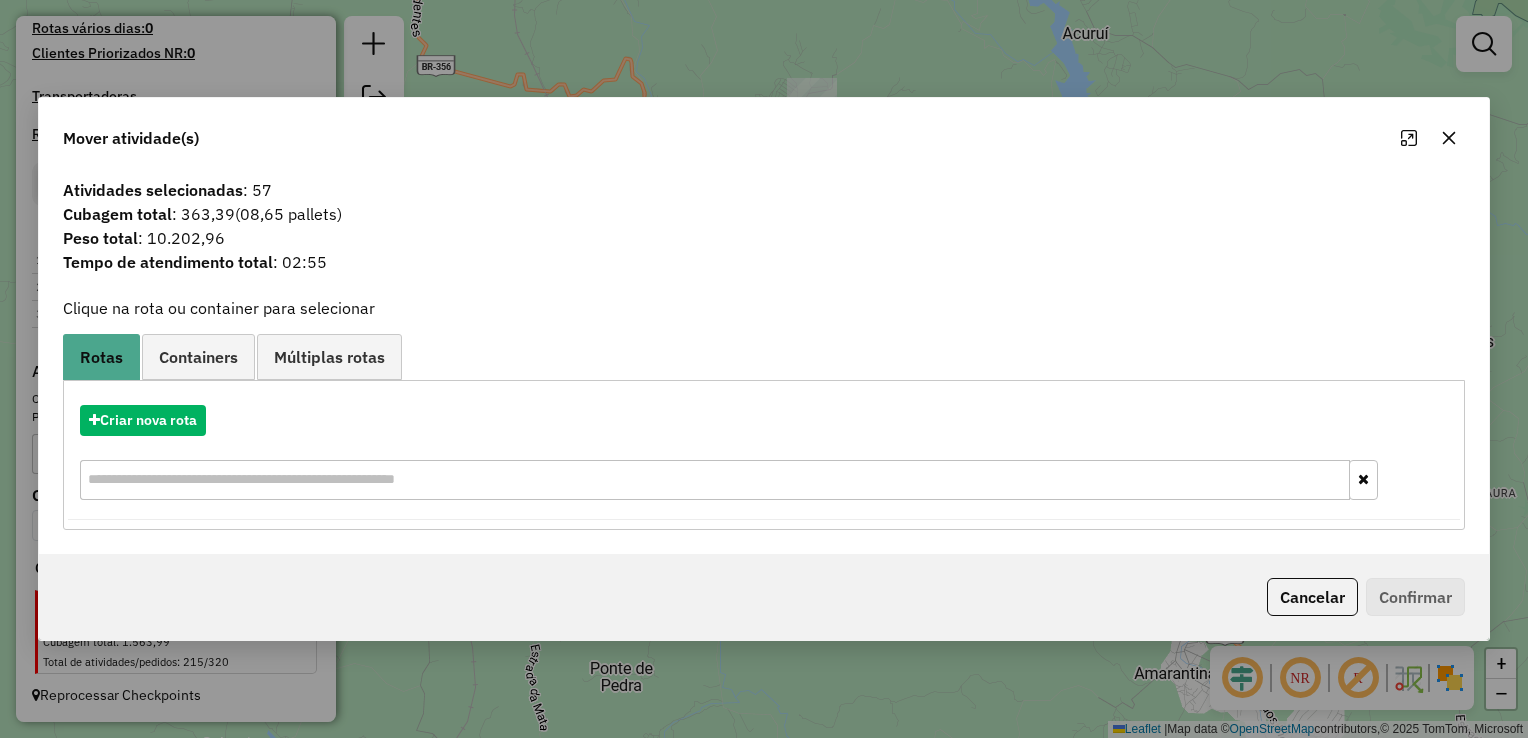click on "Cancelar   Confirmar" 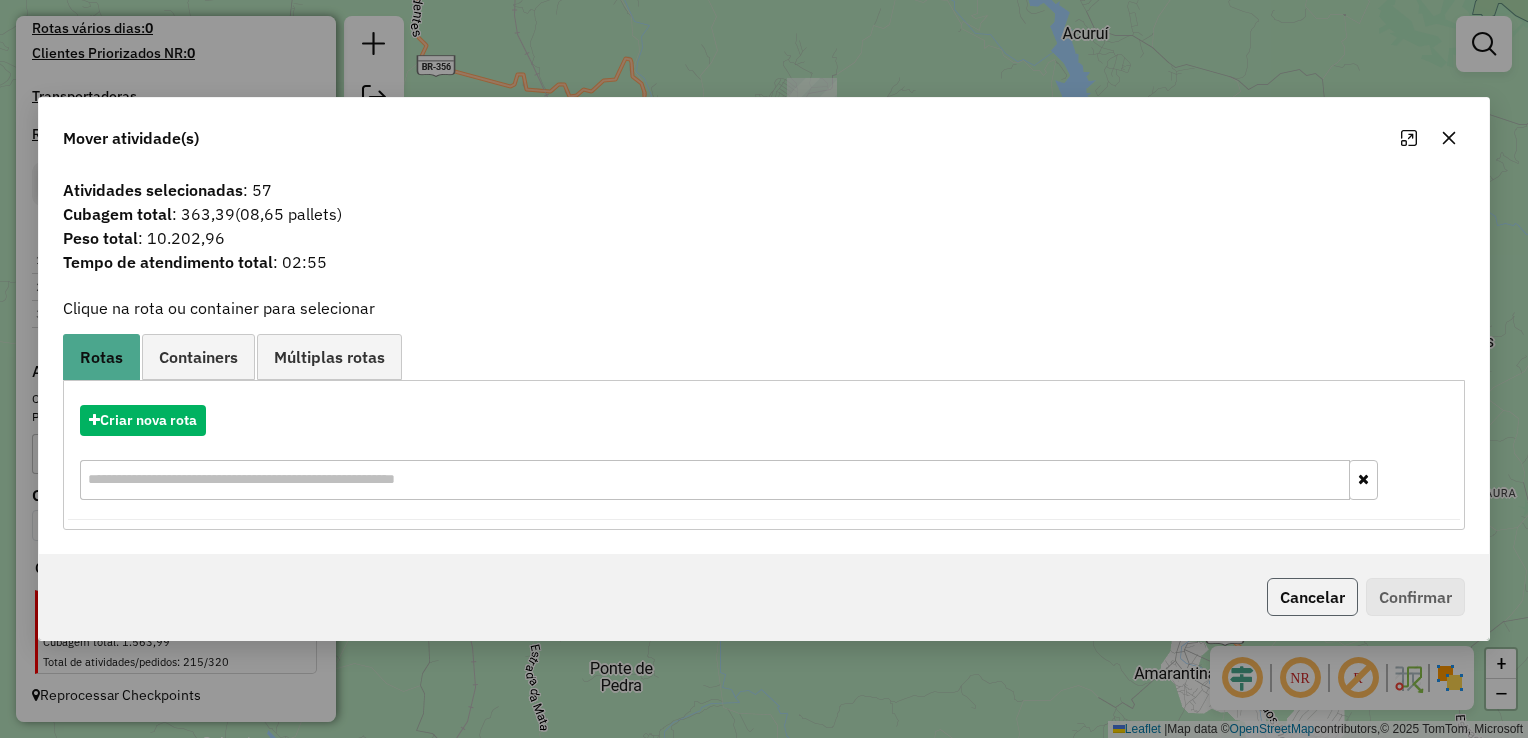 click on "Cancelar" 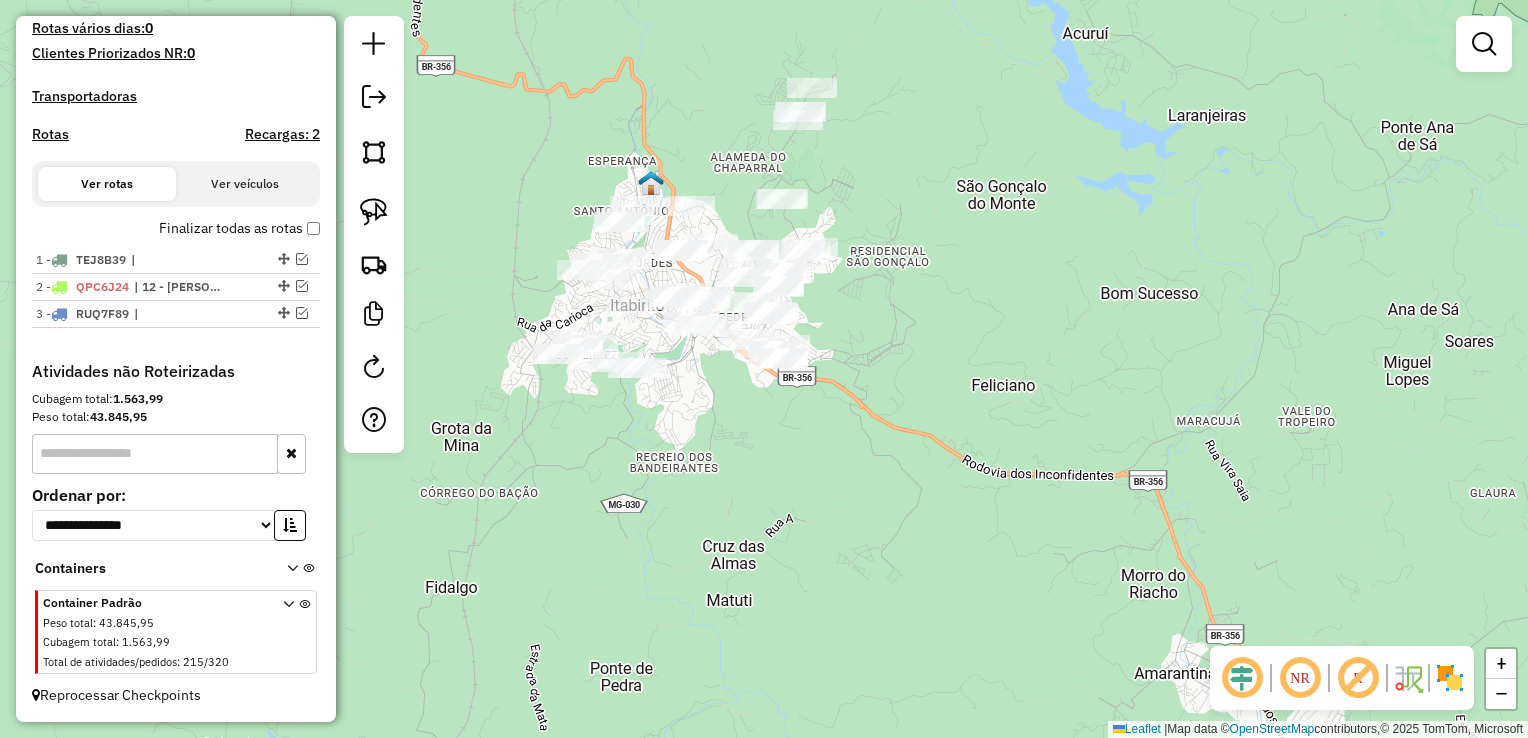 click on "Janela de atendimento Grade de atendimento Capacidade Transportadoras Veículos Cliente Pedidos  Rotas Selecione os dias de semana para filtrar as janelas de atendimento  Seg   Ter   Qua   Qui   Sex   Sáb   Dom  Informe o período da janela de atendimento: De: Até:  Filtrar exatamente a janela do cliente  Considerar janela de atendimento padrão  Selecione os dias de semana para filtrar as grades de atendimento  Seg   Ter   Qua   Qui   Sex   Sáb   Dom   Considerar clientes sem dia de atendimento cadastrado  Clientes fora do dia de atendimento selecionado Filtrar as atividades entre os valores definidos abaixo:  Peso mínimo:   Peso máximo:   Cubagem mínima:   Cubagem máxima:   De:   Até:  Filtrar as atividades entre o tempo de atendimento definido abaixo:  De:   Até:   Considerar capacidade total dos clientes não roteirizados Transportadora: Selecione um ou mais itens Tipo de veículo: Selecione um ou mais itens Veículo: Selecione um ou mais itens Motorista: Selecione um ou mais itens Nome: Rótulo:" 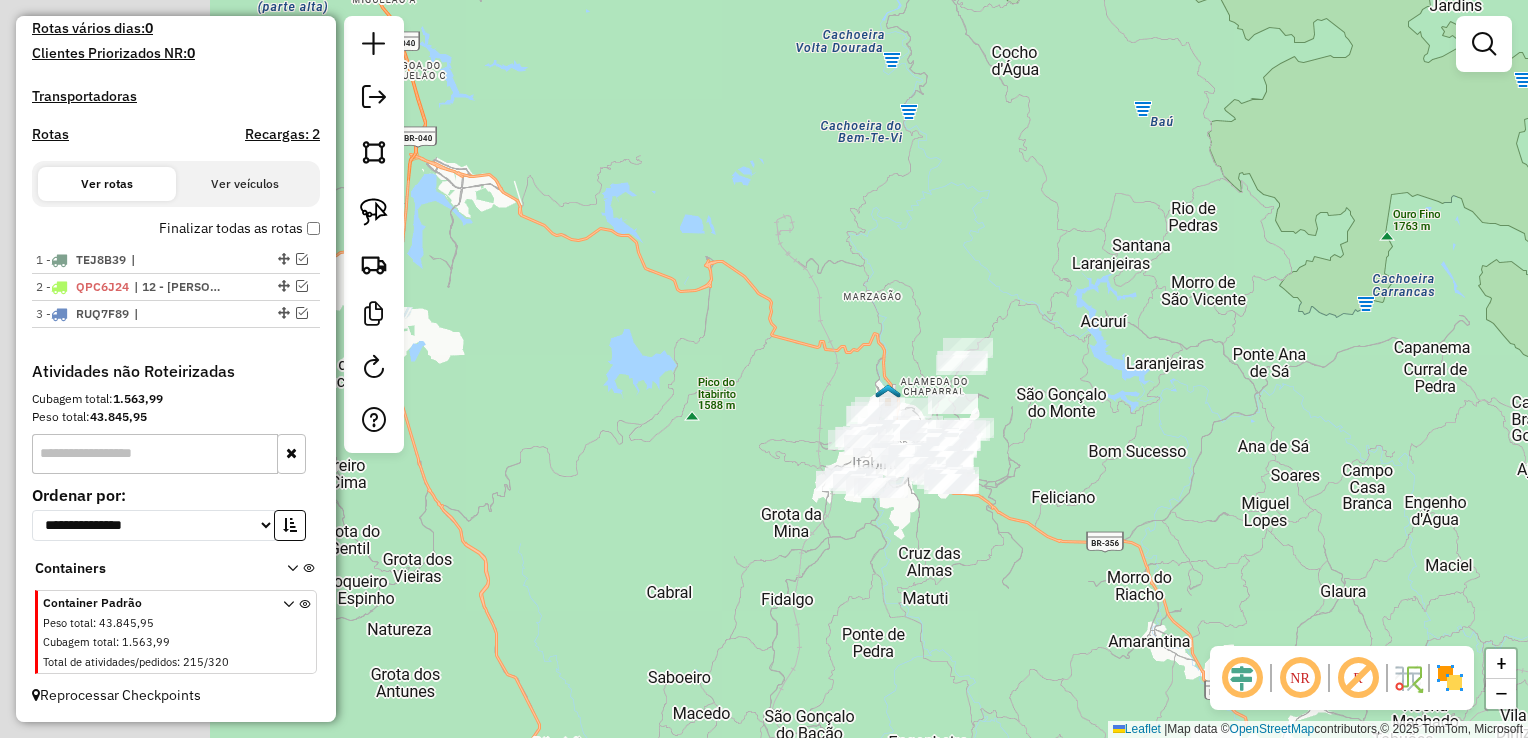 drag, startPoint x: 1184, startPoint y: 579, endPoint x: 704, endPoint y: 266, distance: 573.0349 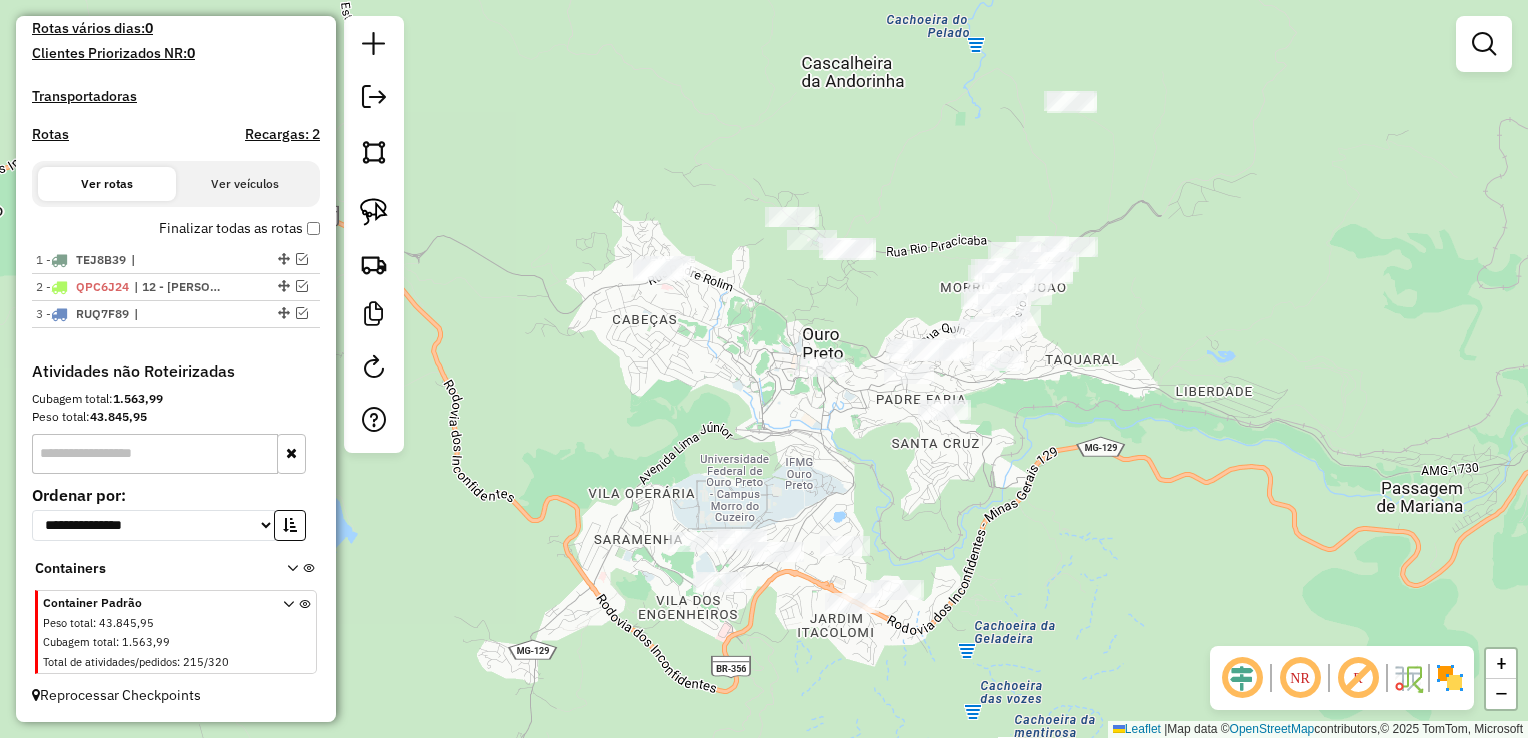 drag, startPoint x: 987, startPoint y: 370, endPoint x: 763, endPoint y: 377, distance: 224.10934 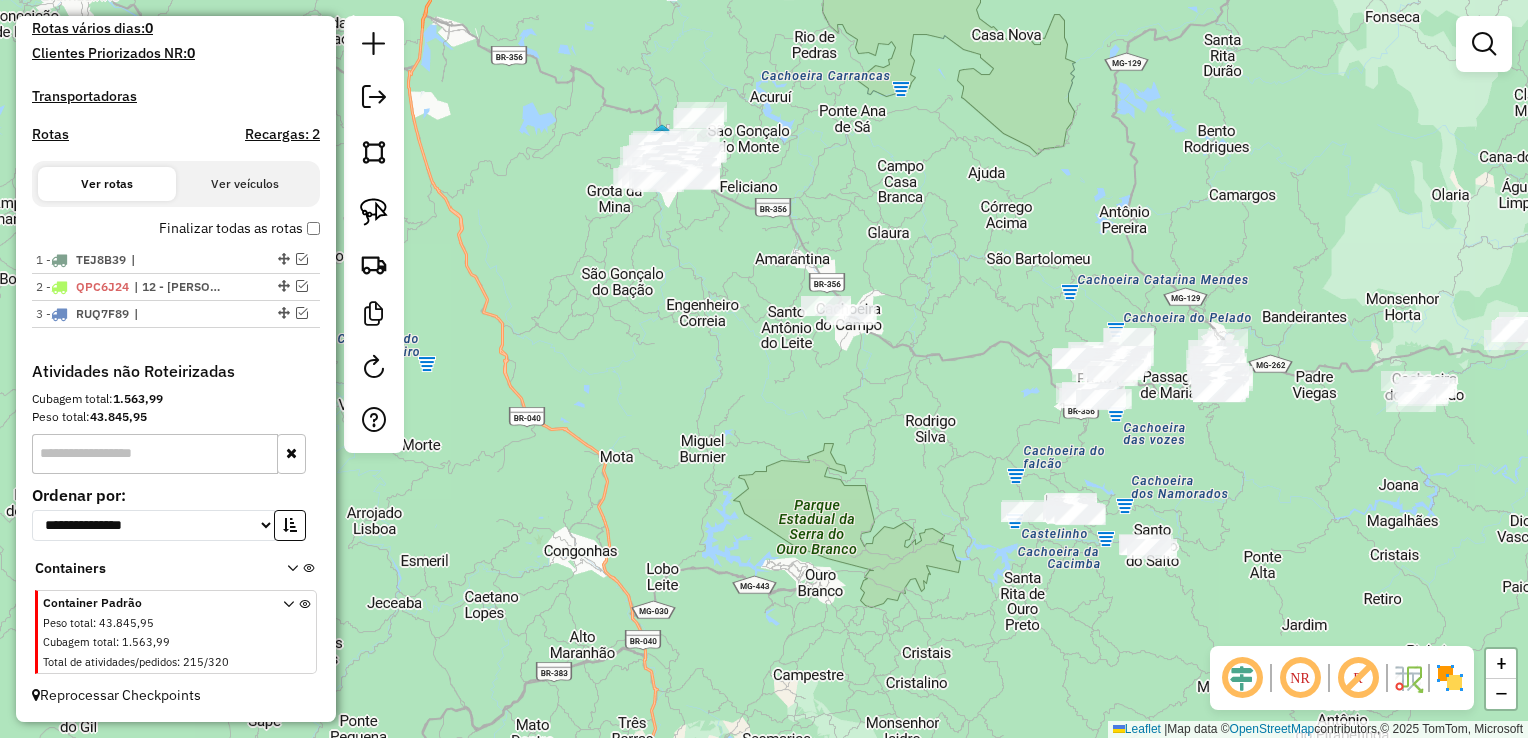 drag, startPoint x: 784, startPoint y: 448, endPoint x: 1130, endPoint y: 521, distance: 353.61703 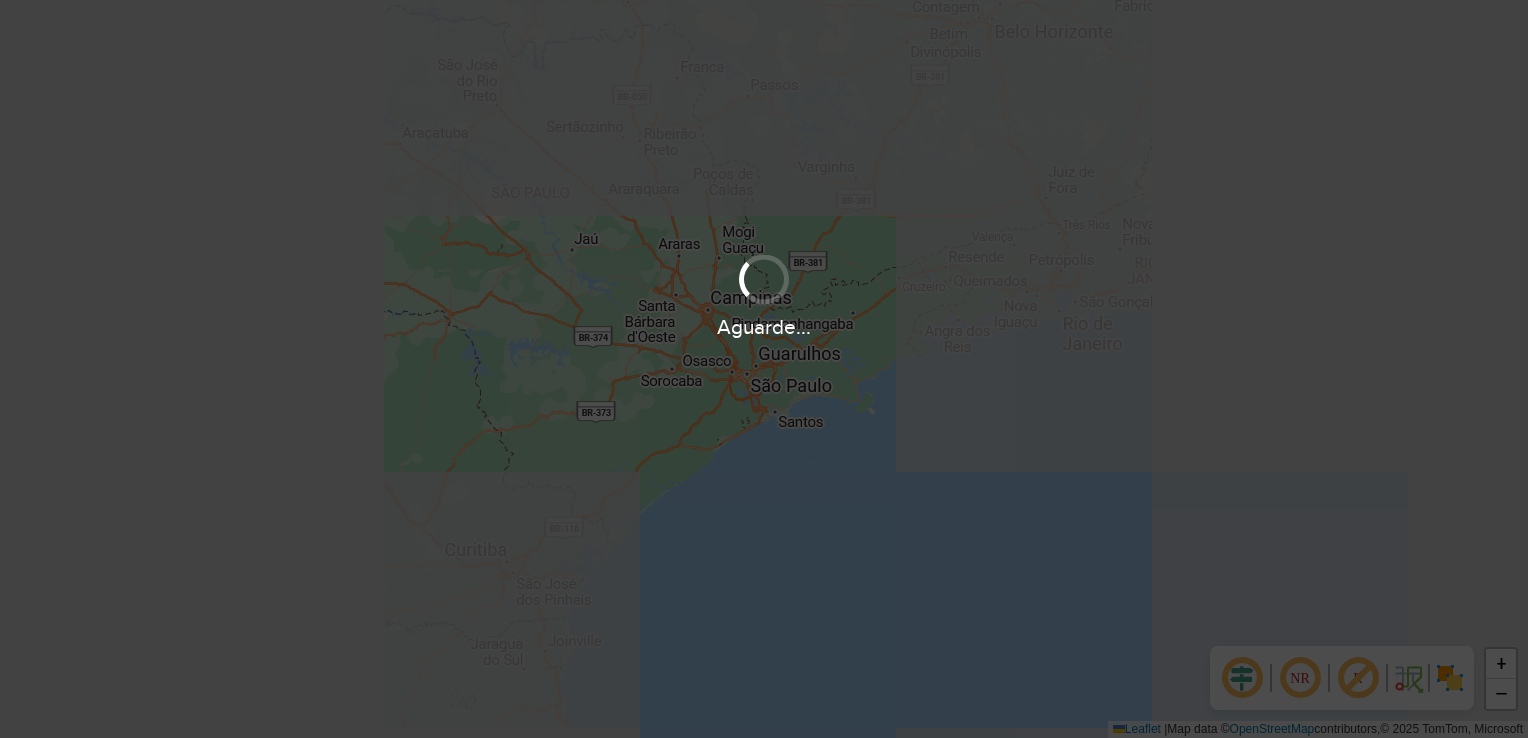 scroll, scrollTop: 0, scrollLeft: 0, axis: both 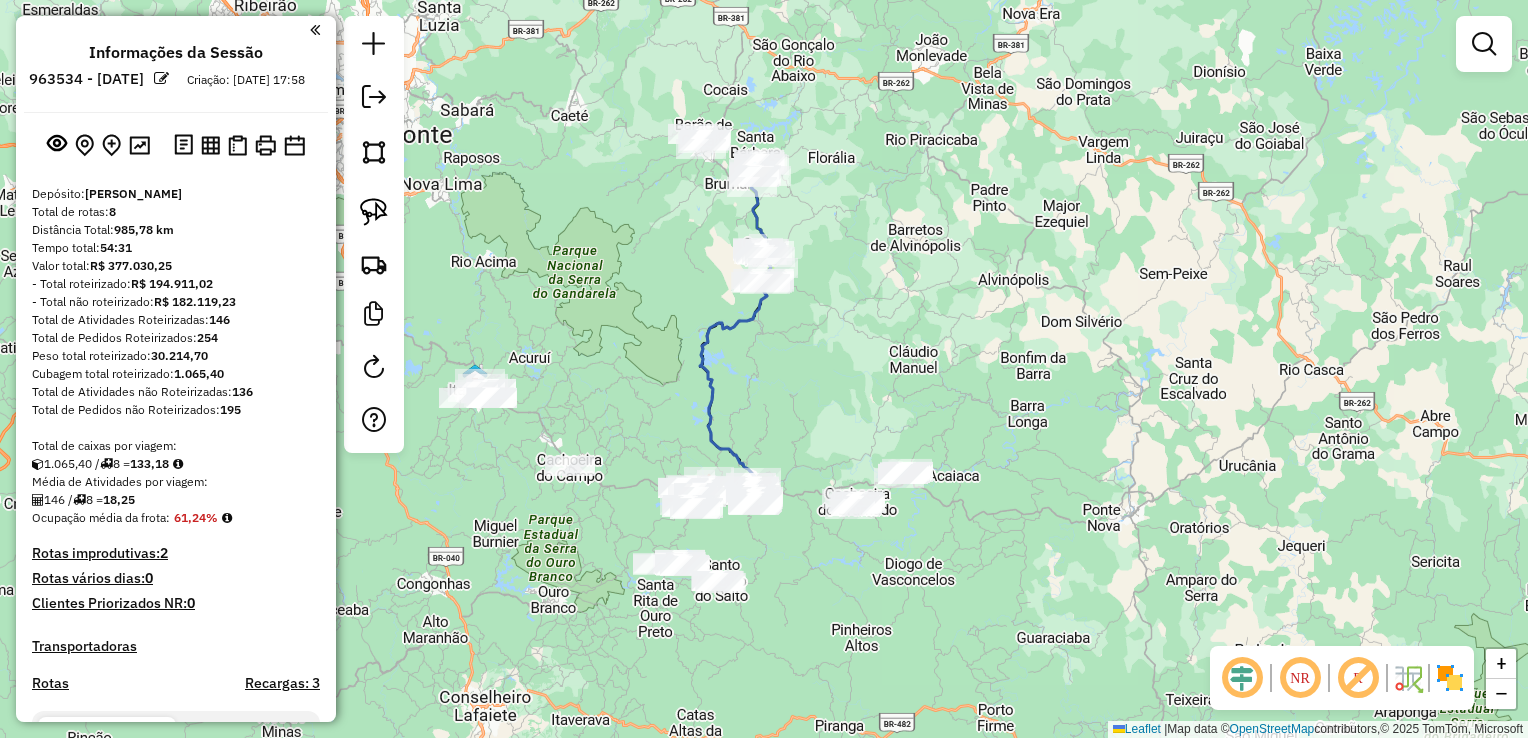 drag, startPoint x: 707, startPoint y: 186, endPoint x: 705, endPoint y: 311, distance: 125.016 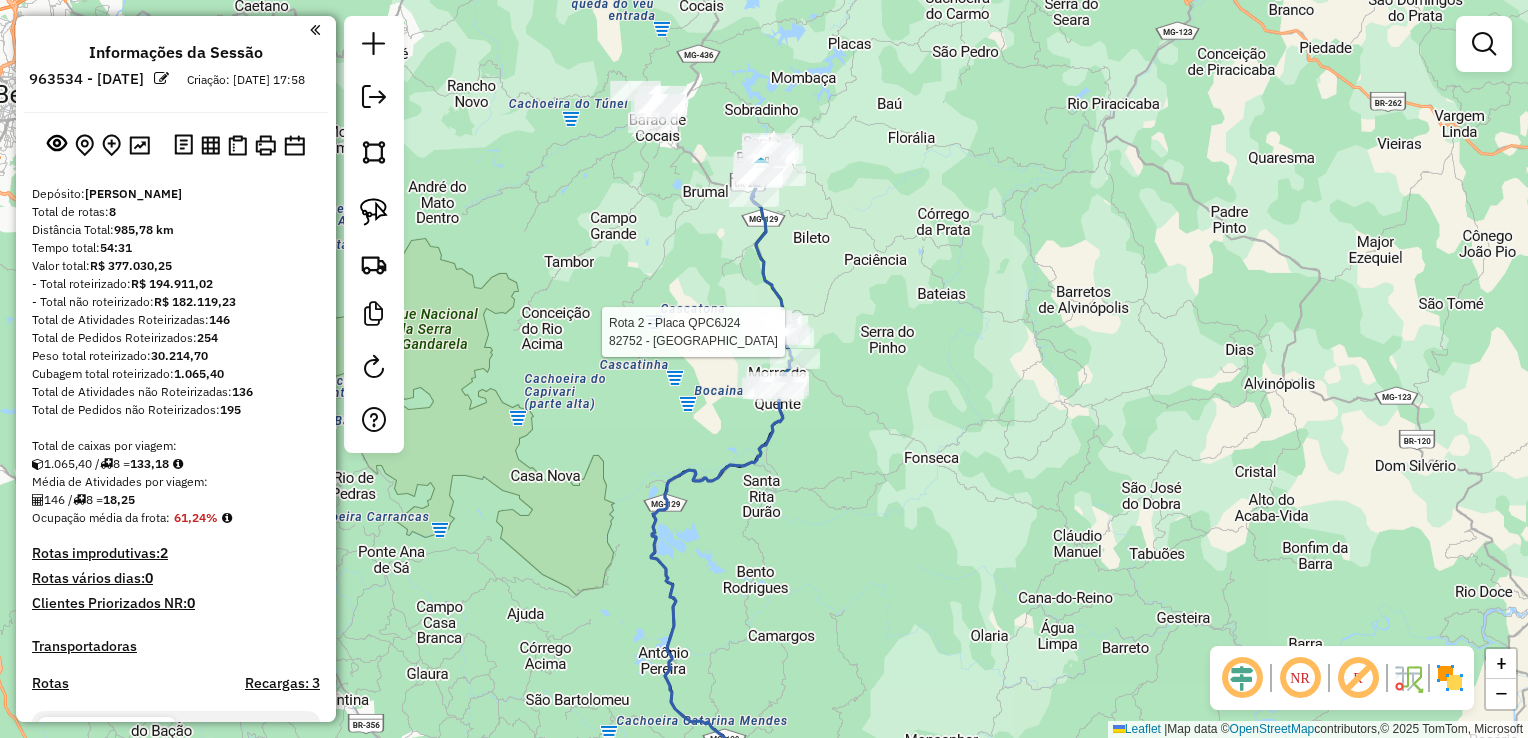 select on "**********" 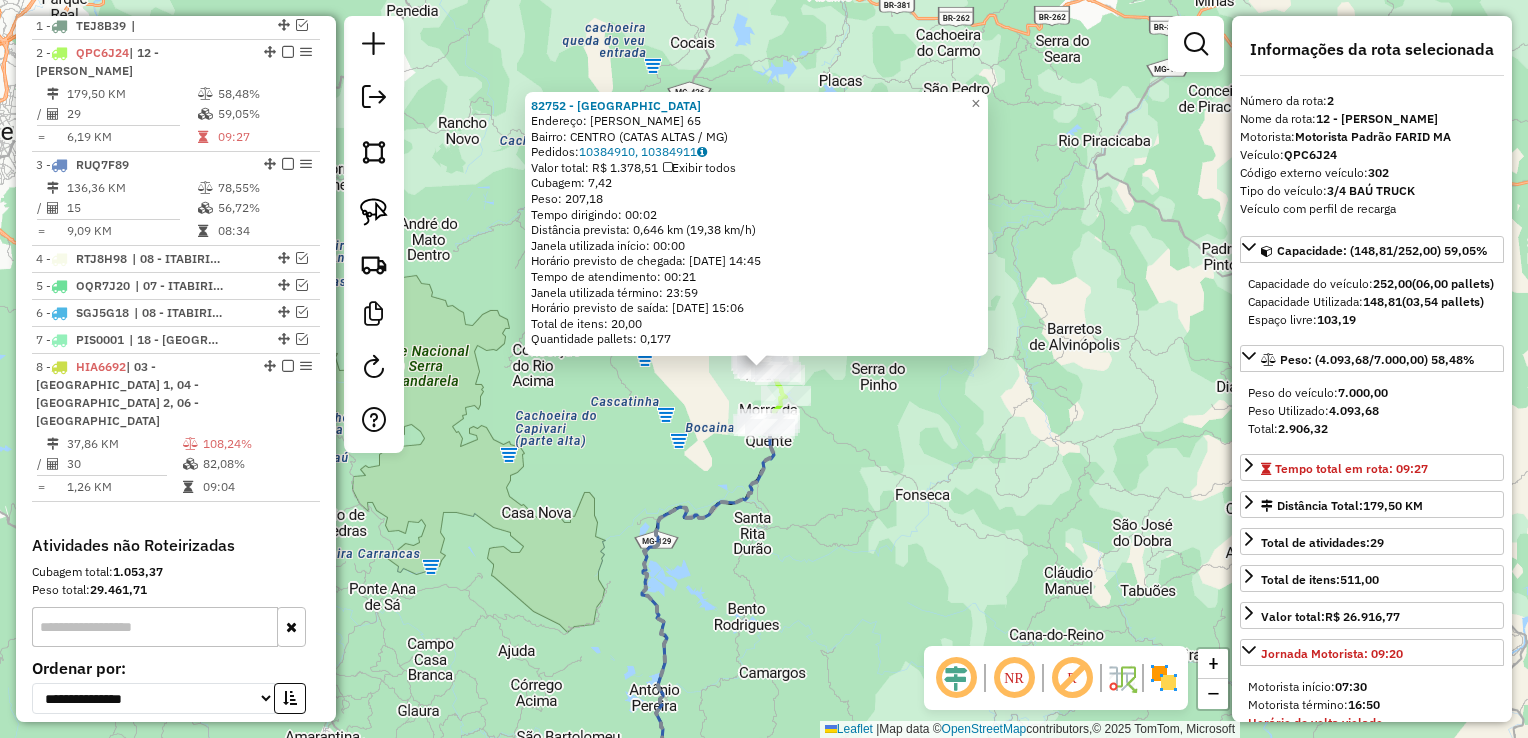 scroll, scrollTop: 826, scrollLeft: 0, axis: vertical 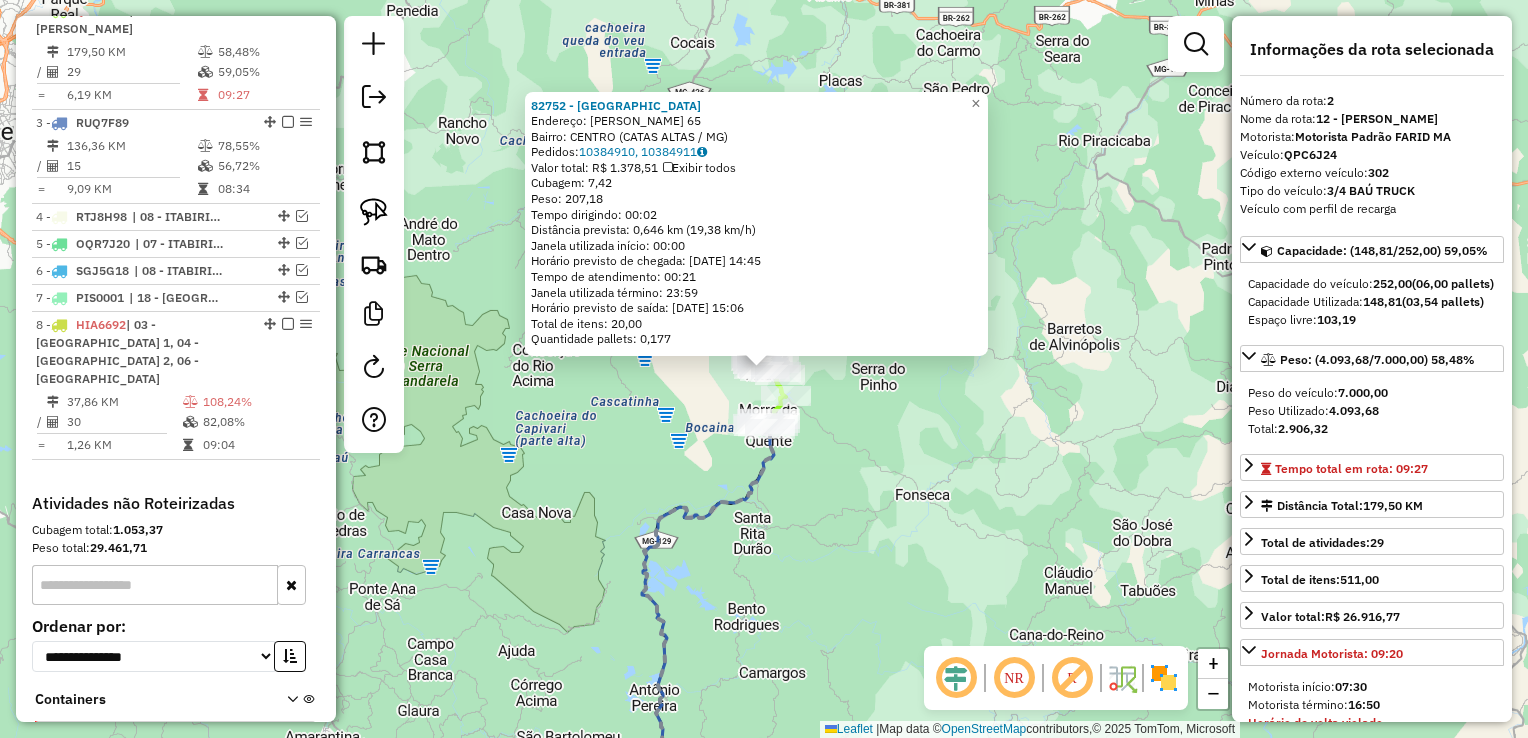 click on "82752 - CANTIM DE MINAS  Endereço:  [PERSON_NAME] 65   Bairro: [GEOGRAPHIC_DATA] (CATAS ALTAS / [GEOGRAPHIC_DATA])   Pedidos:  10384910, 10384911   Valor total: R$ 1.378,51   Exibir todos   Cubagem: 7,42  Peso: 207,18  Tempo dirigindo: 00:02   Distância prevista: 0,646 km (19,38 km/h)   [GEOGRAPHIC_DATA] utilizada início: 00:00   Horário previsto de chegada: [DATE] 14:45   Tempo de atendimento: 00:21   Janela utilizada término: 23:59   Horário previsto de saída: [DATE] 15:06   Total de itens: 20,00   Quantidade pallets: 0,177  × Janela de atendimento Grade de atendimento Capacidade Transportadoras Veículos Cliente Pedidos  Rotas Selecione os dias de semana para filtrar as janelas de atendimento  Seg   Ter   Qua   Qui   Sex   Sáb   Dom  Informe o período da janela de atendimento: De: Até:  Filtrar exatamente a janela do cliente  Considerar janela de atendimento padrão  Selecione os dias de semana para filtrar as grades de atendimento  Seg   Ter   Qua   Qui   Sex   Sáb   Dom   Peso mínimo:   Peso máximo:   De:   Até:  +" 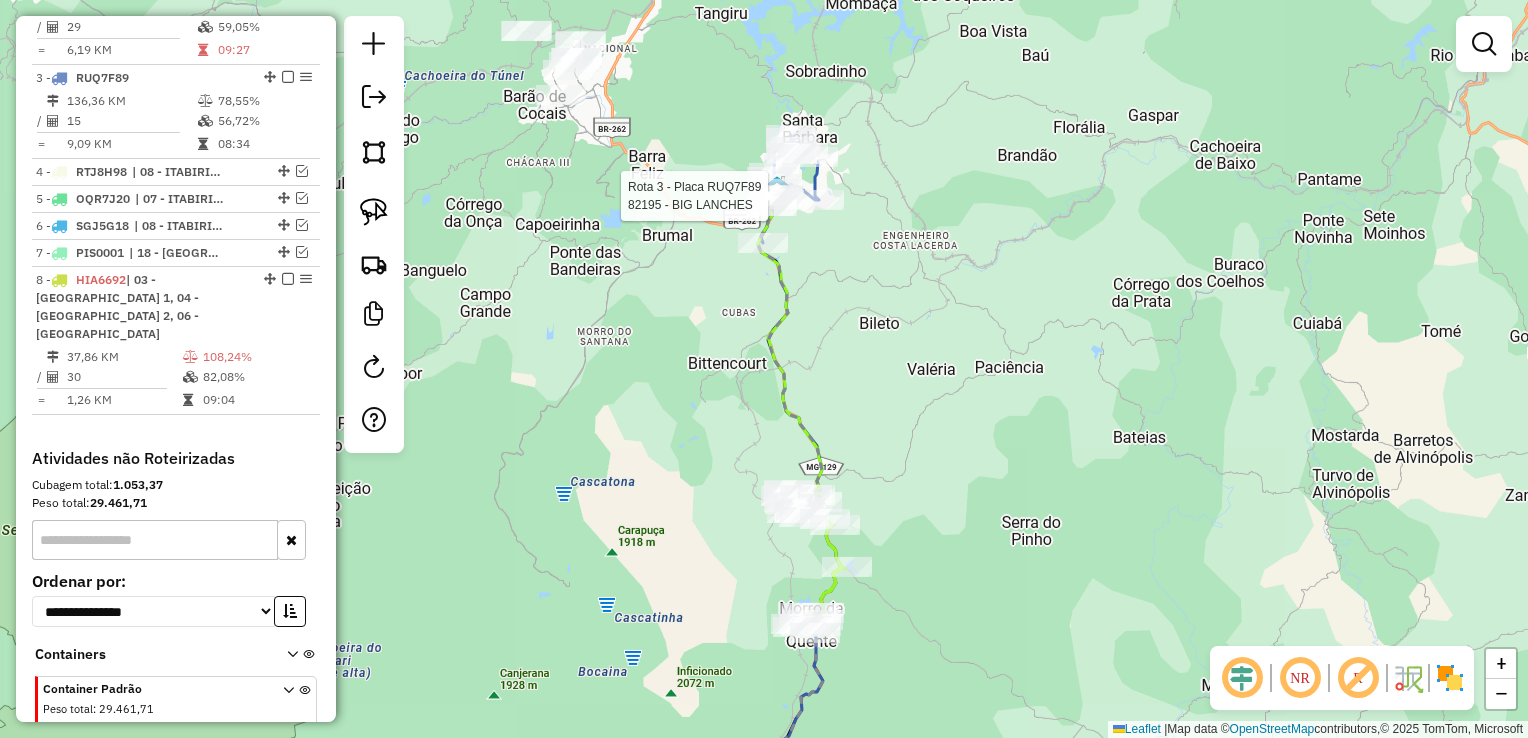 select on "**********" 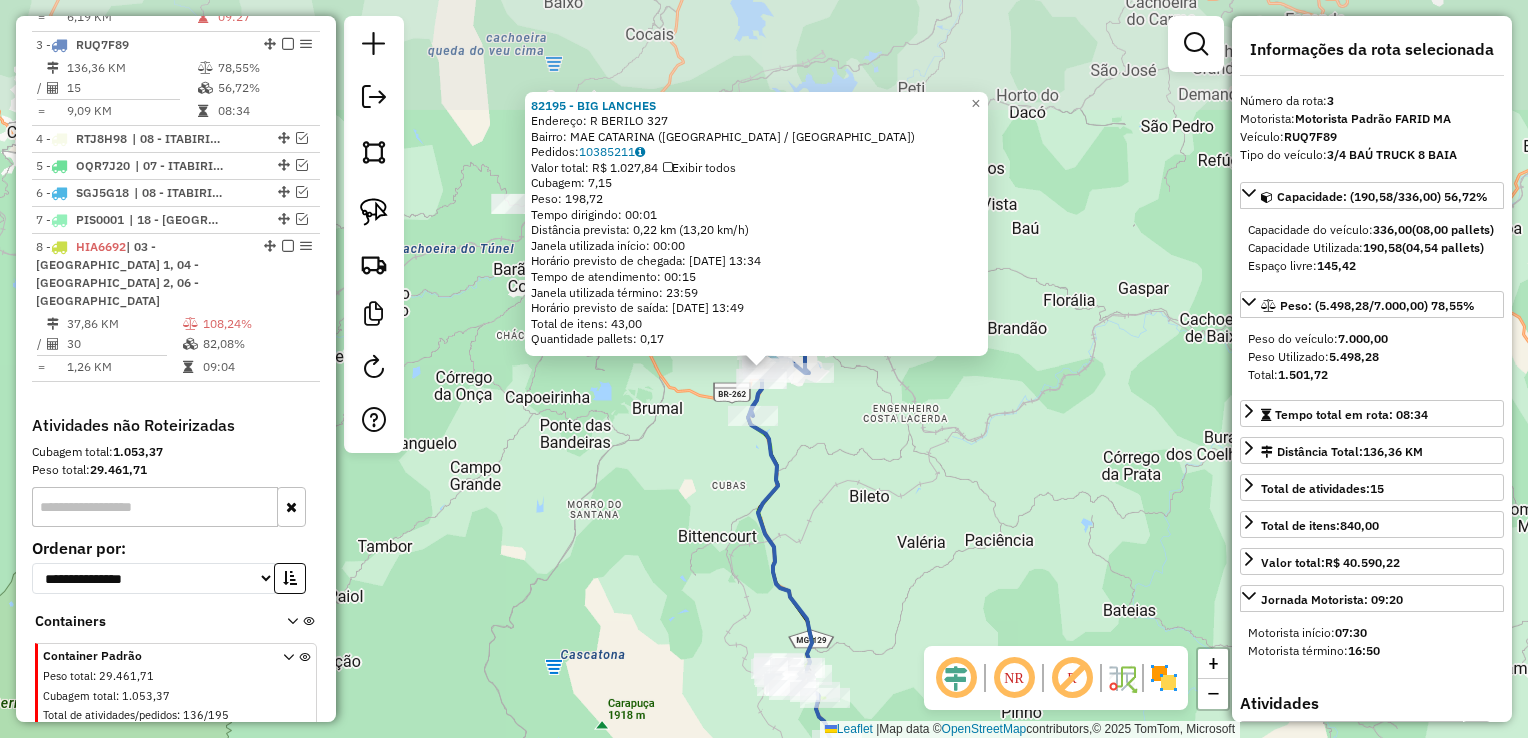 scroll, scrollTop: 936, scrollLeft: 0, axis: vertical 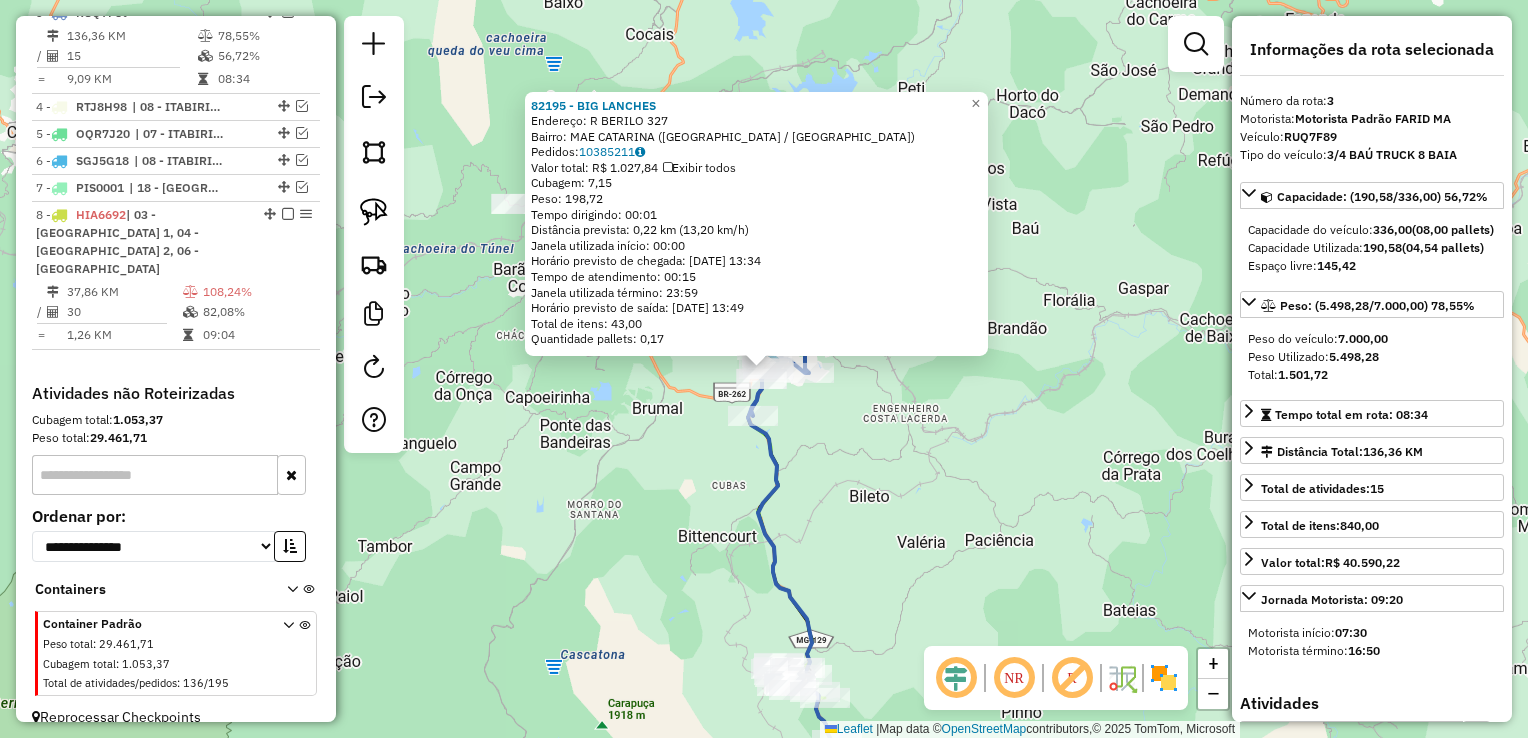 click on "82195 - BIG LANCHES  Endereço:  R BERILO 327   Bairro: MAE CATARINA (SANTA BARBARA / MG)   Pedidos:  10385211   Valor total: R$ 1.027,84   Exibir todos   Cubagem: 7,15  Peso: 198,72  Tempo dirigindo: 00:01   Distância prevista: 0,22 km (13,20 km/h)   Janela utilizada início: 00:00   Horário previsto de chegada: 11/07/2025 13:34   Tempo de atendimento: 00:15   Janela utilizada término: 23:59   Horário previsto de saída: 11/07/2025 13:49   Total de itens: 43,00   Quantidade pallets: 0,17  × Janela de atendimento Grade de atendimento Capacidade Transportadoras Veículos Cliente Pedidos  Rotas Selecione os dias de semana para filtrar as janelas de atendimento  Seg   Ter   Qua   Qui   Sex   Sáb   Dom  Informe o período da janela de atendimento: De: Até:  Filtrar exatamente a janela do cliente  Considerar janela de atendimento padrão  Selecione os dias de semana para filtrar as grades de atendimento  Seg   Ter   Qua   Qui   Sex   Sáb   Dom   Considerar clientes sem dia de atendimento cadastrado  De:  +" 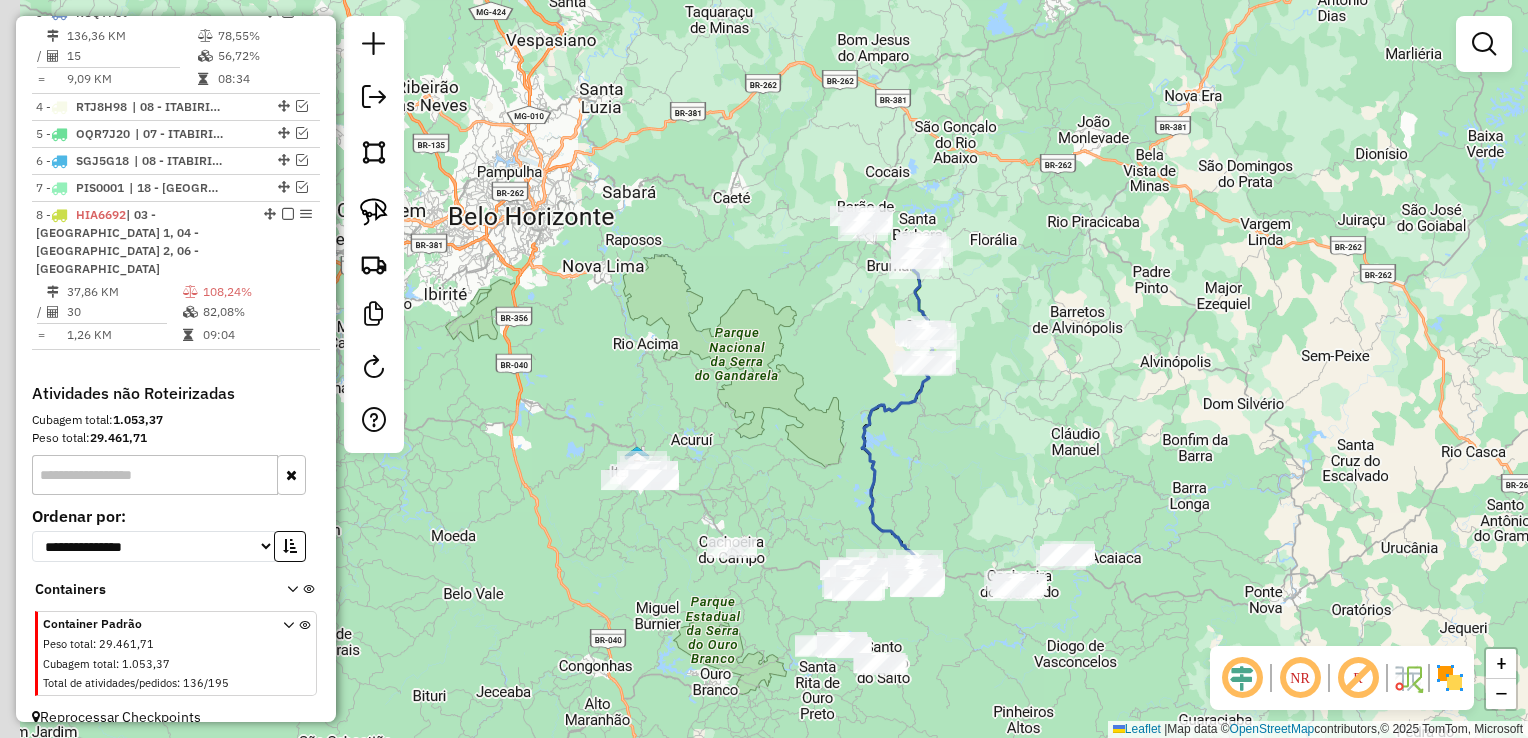 drag, startPoint x: 594, startPoint y: 454, endPoint x: 820, endPoint y: 333, distance: 256.35327 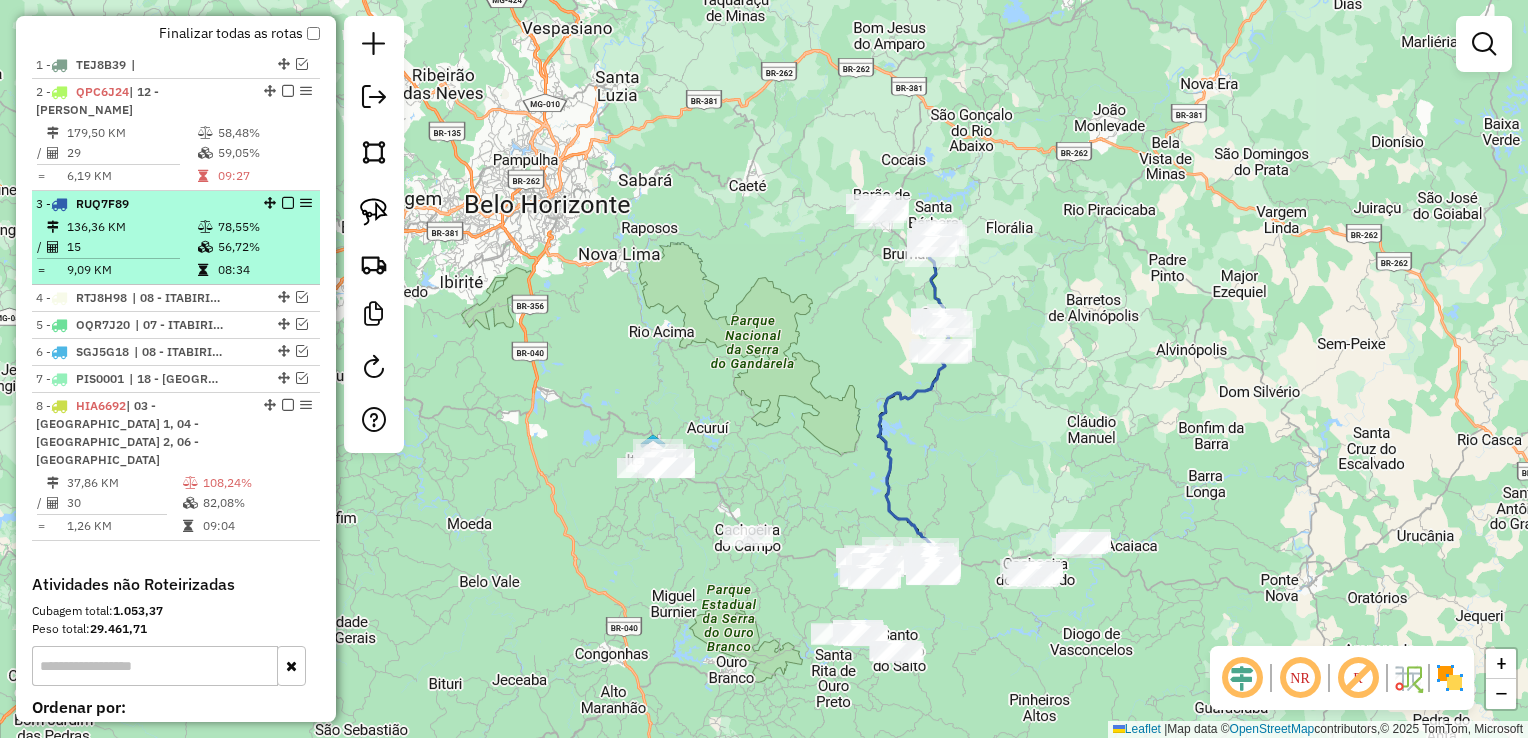 scroll, scrollTop: 736, scrollLeft: 0, axis: vertical 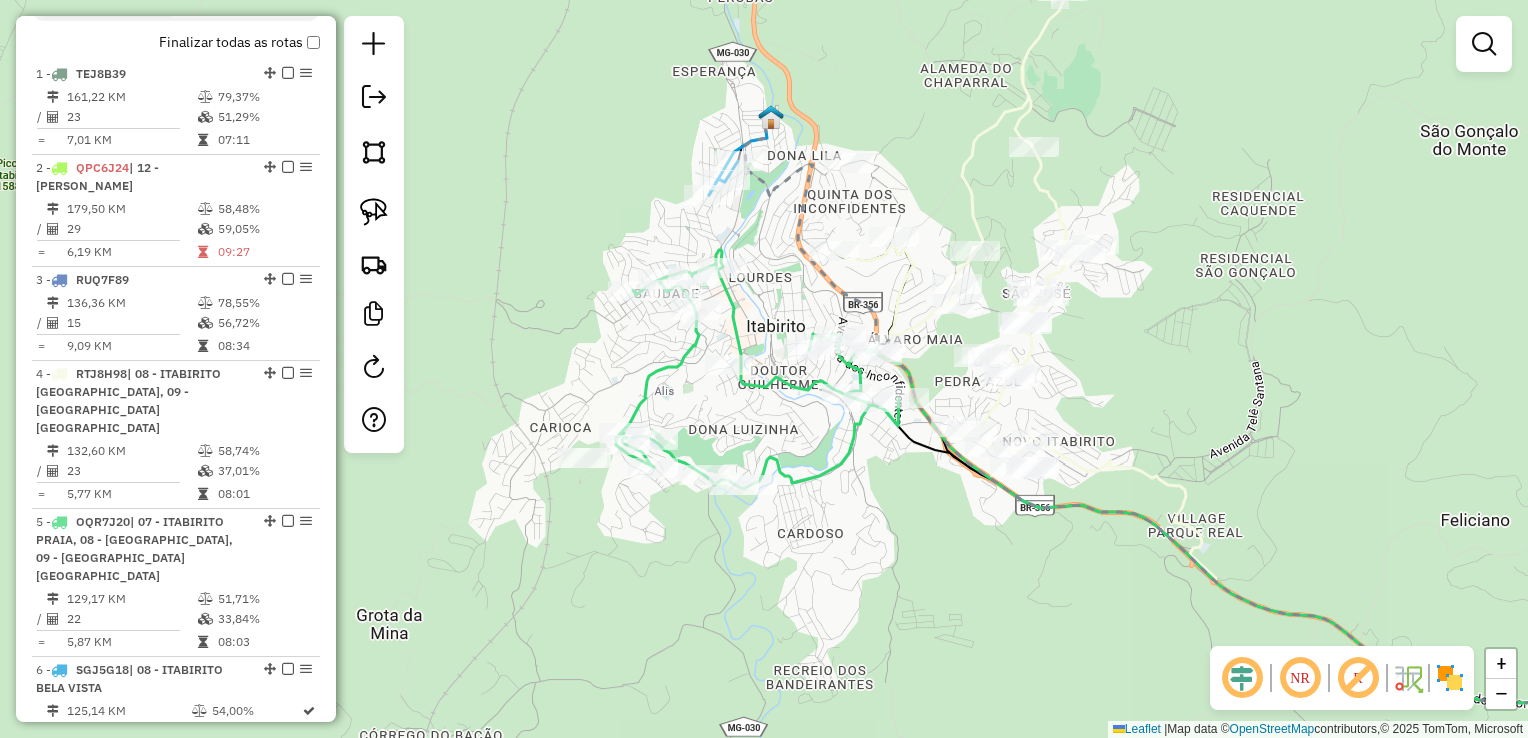 click 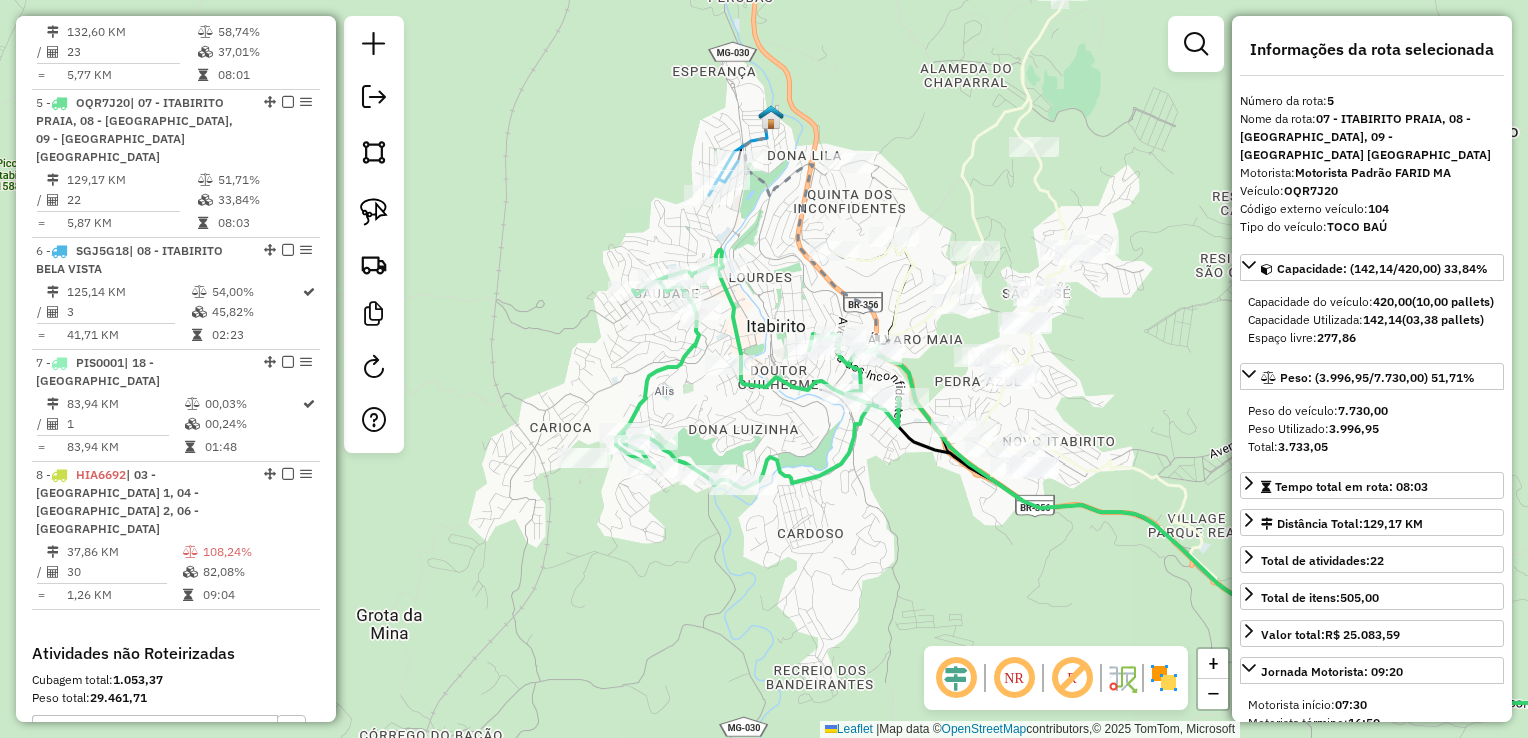 scroll, scrollTop: 1228, scrollLeft: 0, axis: vertical 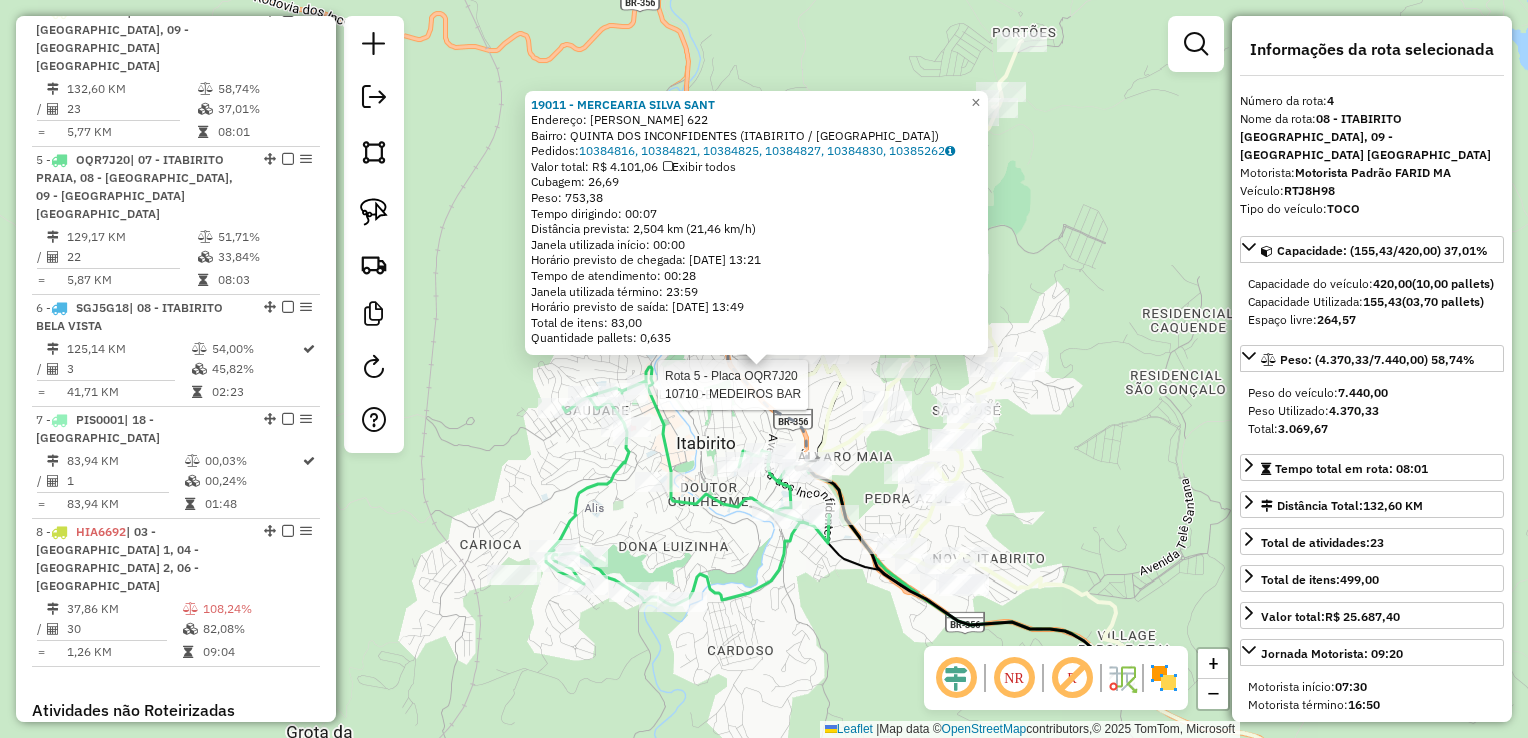 click 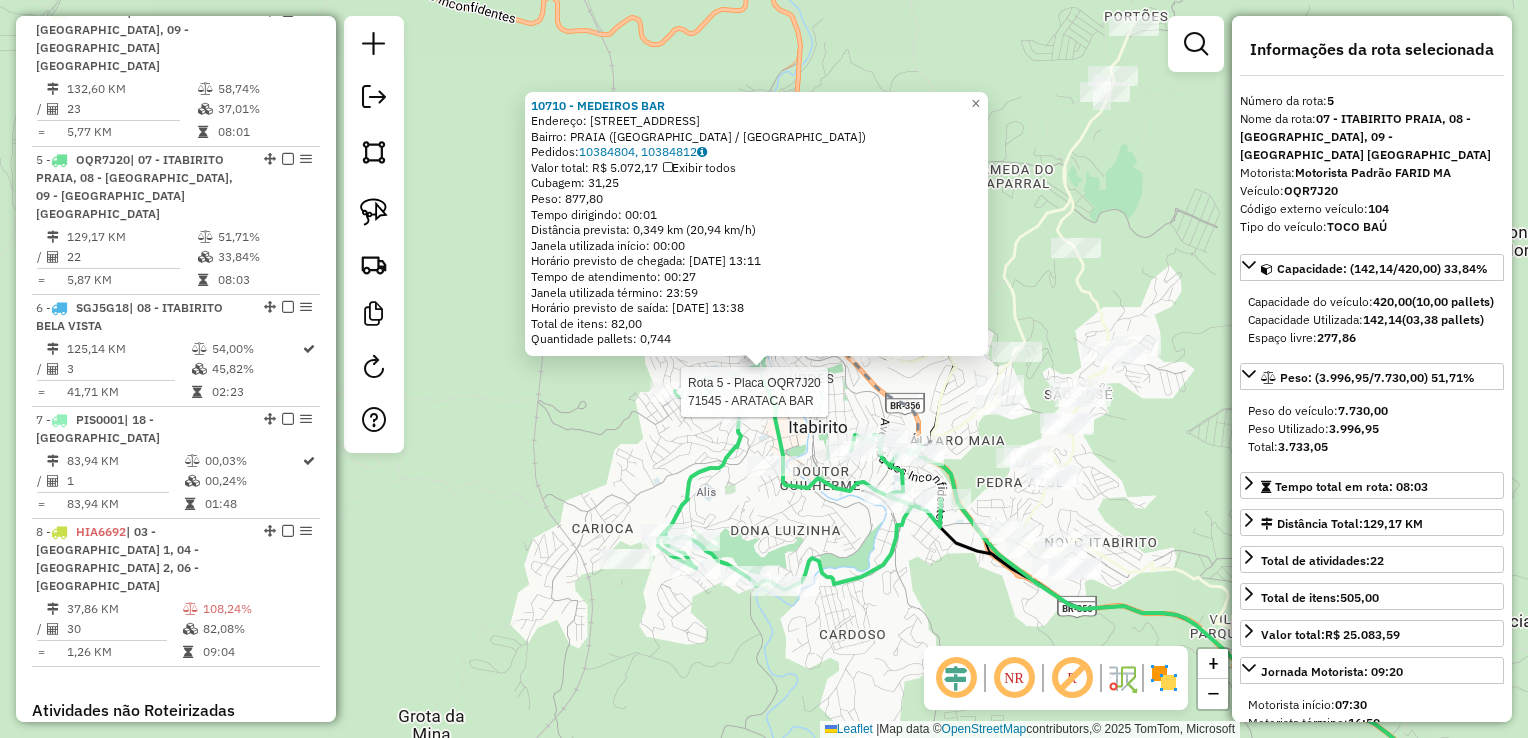 scroll, scrollTop: 1228, scrollLeft: 0, axis: vertical 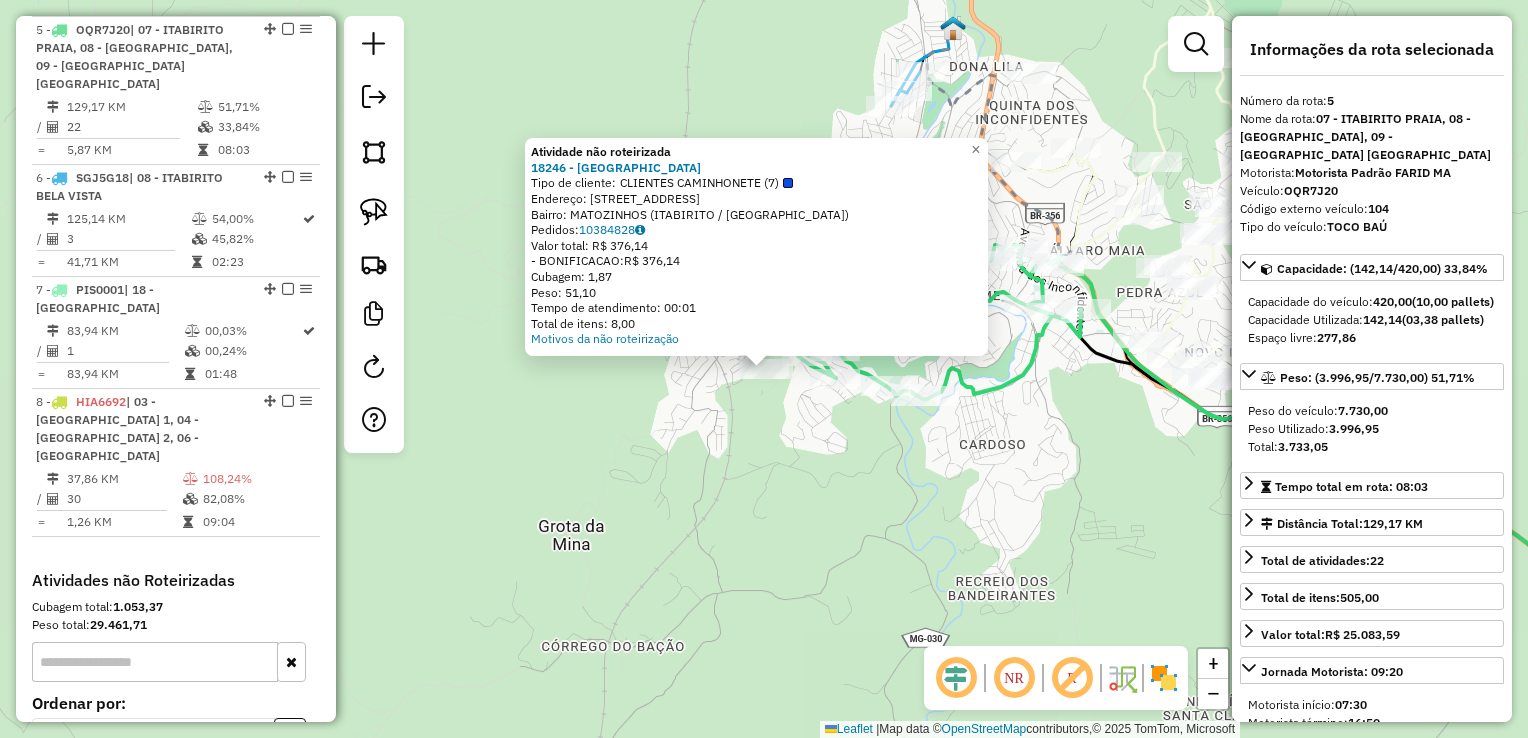 click on "Atividade não roteirizada 18246 - RANCHO BIKE PARK  Tipo de cliente:   CLIENTES CAMINHONETE (7)   Endereço:  Rua das Acacias 358   Bairro: MATOZINHOS (ITABIRITO / MG)   Pedidos:  10384828   Valor total: R$ 376,14   - BONIFICACAO:  R$ 376,14   Cubagem: 1,87   Peso: 51,10   Tempo de atendimento: 00:01   Total de itens: 8,00  Motivos da não roteirização × Janela de atendimento Grade de atendimento Capacidade Transportadoras Veículos Cliente Pedidos  Rotas Selecione os dias de semana para filtrar as janelas de atendimento  Seg   Ter   Qua   Qui   Sex   Sáb   Dom  Informe o período da janela de atendimento: De: Até:  Filtrar exatamente a janela do cliente  Considerar janela de atendimento padrão  Selecione os dias de semana para filtrar as grades de atendimento  Seg   Ter   Qua   Qui   Sex   Sáb   Dom   Considerar clientes sem dia de atendimento cadastrado  Clientes fora do dia de atendimento selecionado Filtrar as atividades entre os valores definidos abaixo:  Peso mínimo:   Peso máximo:   De:  De:" 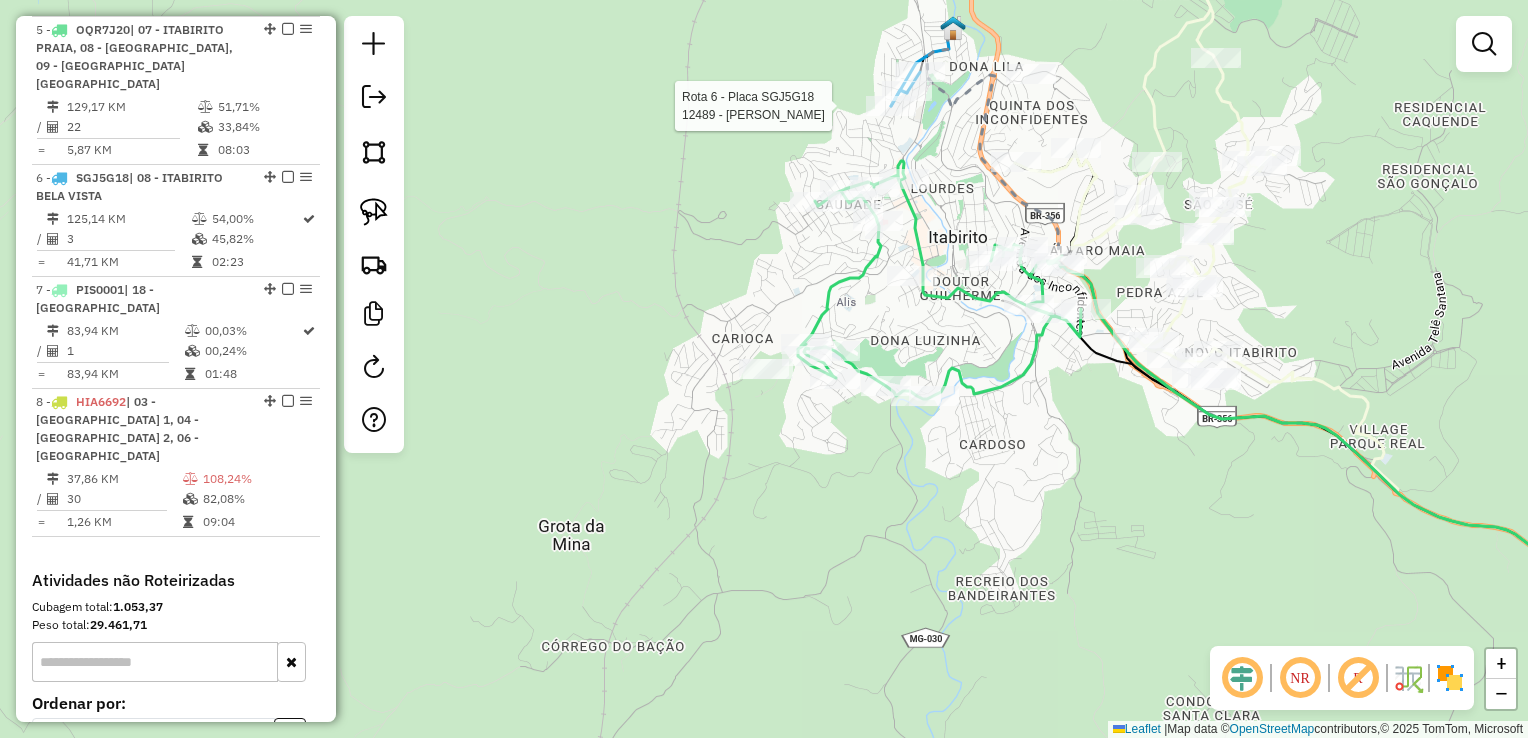 select on "**********" 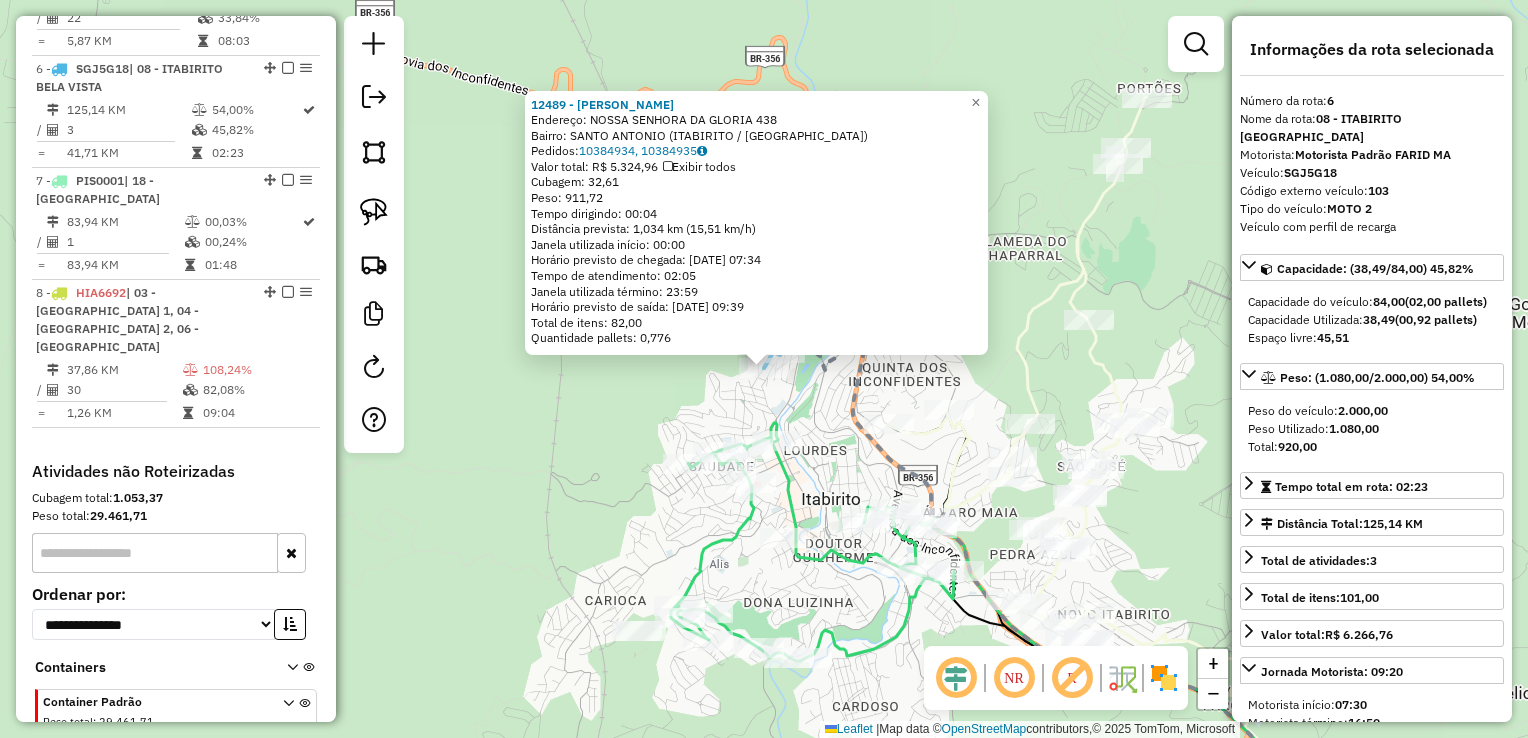 scroll, scrollTop: 1358, scrollLeft: 0, axis: vertical 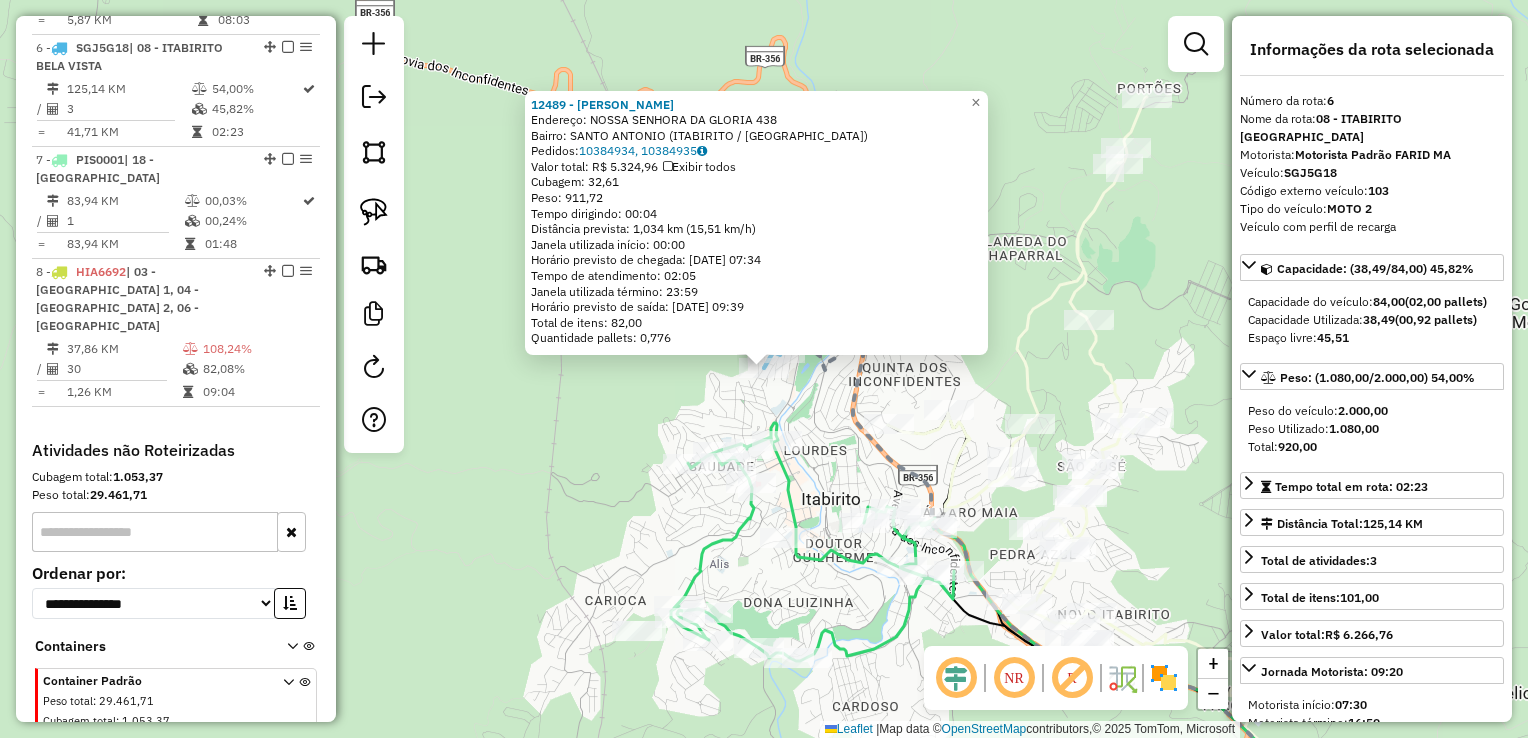 click on "12489 - MARCOS JOSE DE SOUZA  Endereço:  NOSSA SENHORA DA GLORIA 438   Bairro: SANTO ANTONIO (ITABIRITO / MG)   Pedidos:  10384934, 10384935   Valor total: R$ 5.324,96   Exibir todos   Cubagem: 32,61  Peso: 911,72  Tempo dirigindo: 00:04   Distância prevista: 1,034 km (15,51 km/h)   Janela utilizada início: 00:00   Horário previsto de chegada: 11/07/2025 07:34   Tempo de atendimento: 02:05   Janela utilizada término: 23:59   Horário previsto de saída: 11/07/2025 09:39   Total de itens: 82,00   Quantidade pallets: 0,776  × Janela de atendimento Grade de atendimento Capacidade Transportadoras Veículos Cliente Pedidos  Rotas Selecione os dias de semana para filtrar as janelas de atendimento  Seg   Ter   Qua   Qui   Sex   Sáb   Dom  Informe o período da janela de atendimento: De: Até:  Filtrar exatamente a janela do cliente  Considerar janela de atendimento padrão  Selecione os dias de semana para filtrar as grades de atendimento  Seg   Ter   Qua   Qui   Sex   Sáb   Dom   Peso mínimo:   De:   De:" 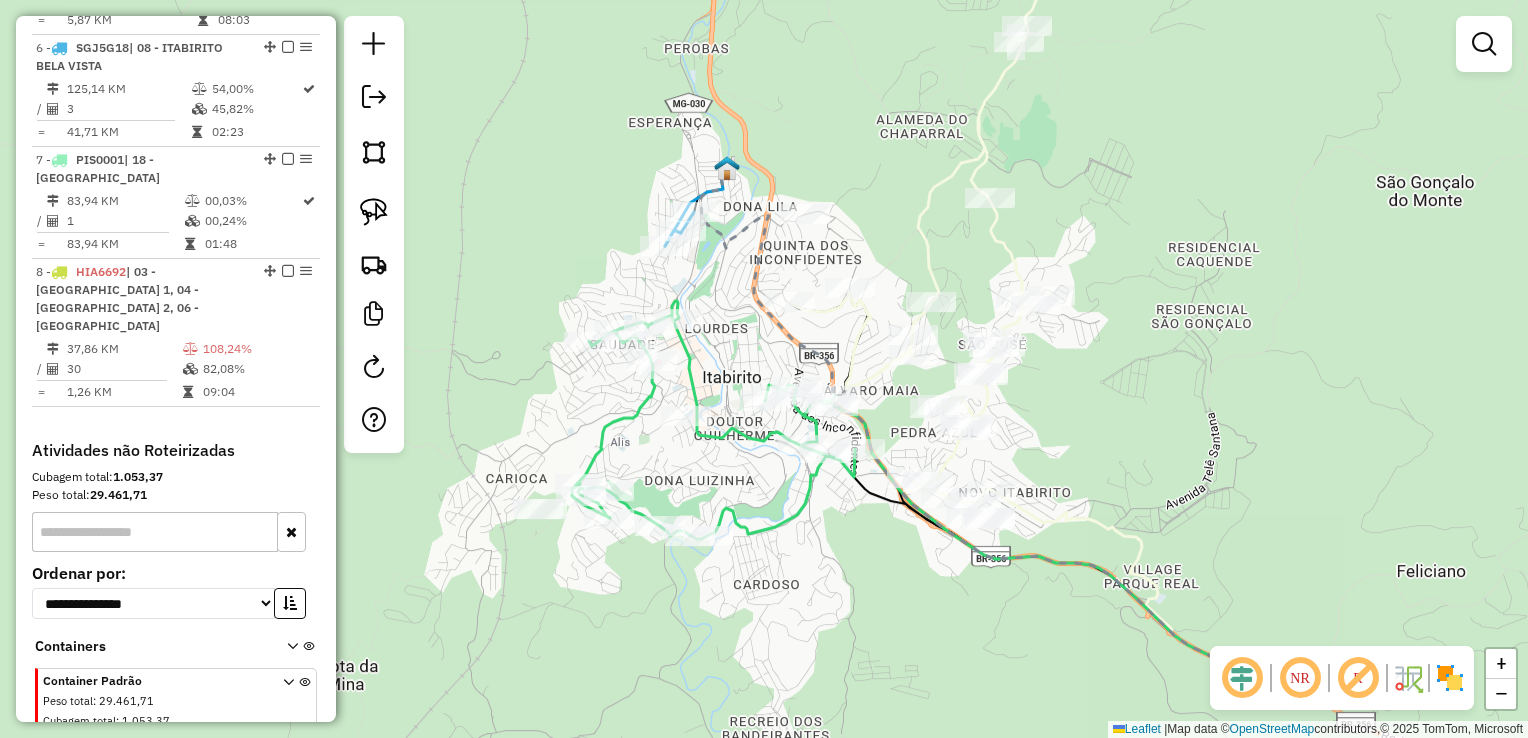 drag, startPoint x: 861, startPoint y: 593, endPoint x: 699, endPoint y: 400, distance: 251.97818 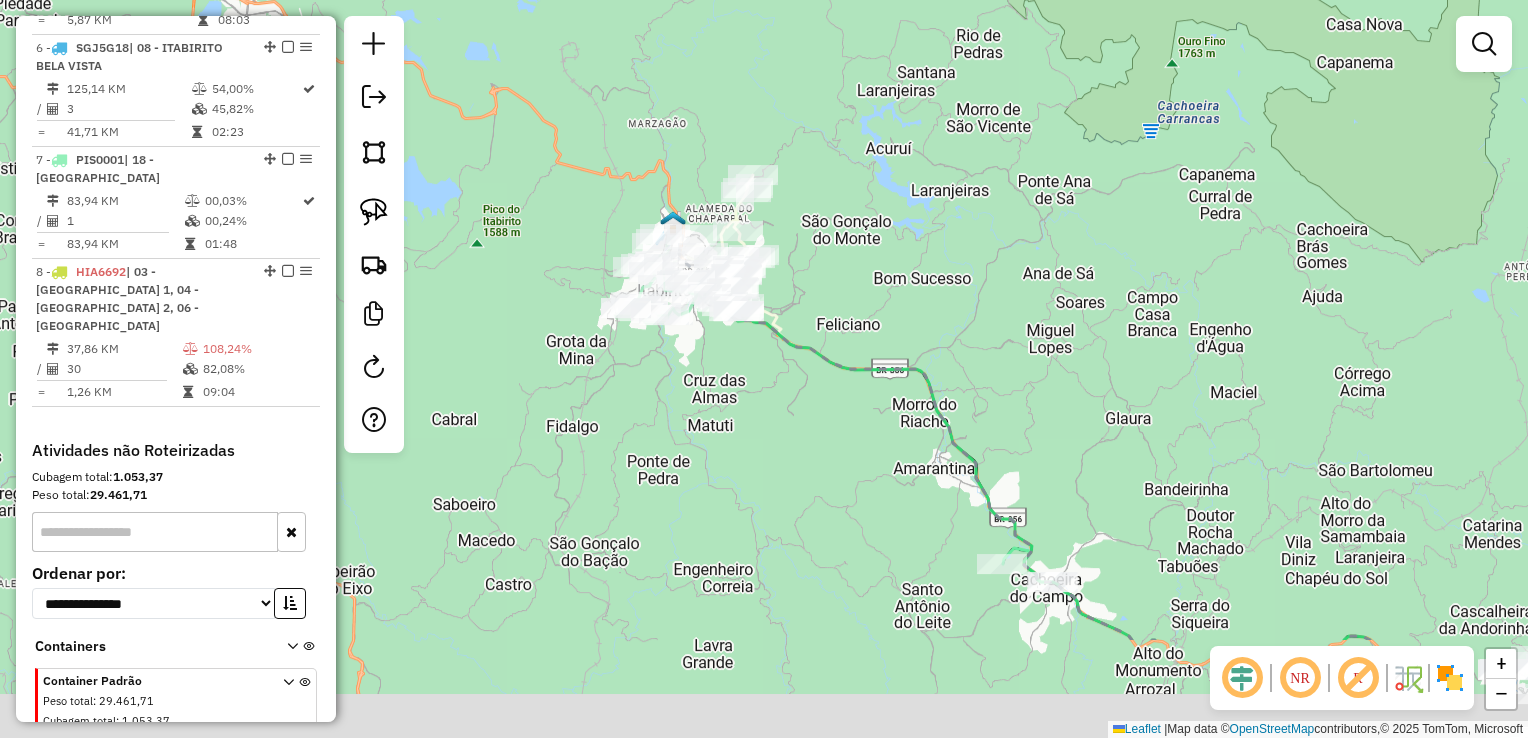 drag, startPoint x: 961, startPoint y: 609, endPoint x: 663, endPoint y: 181, distance: 521.52466 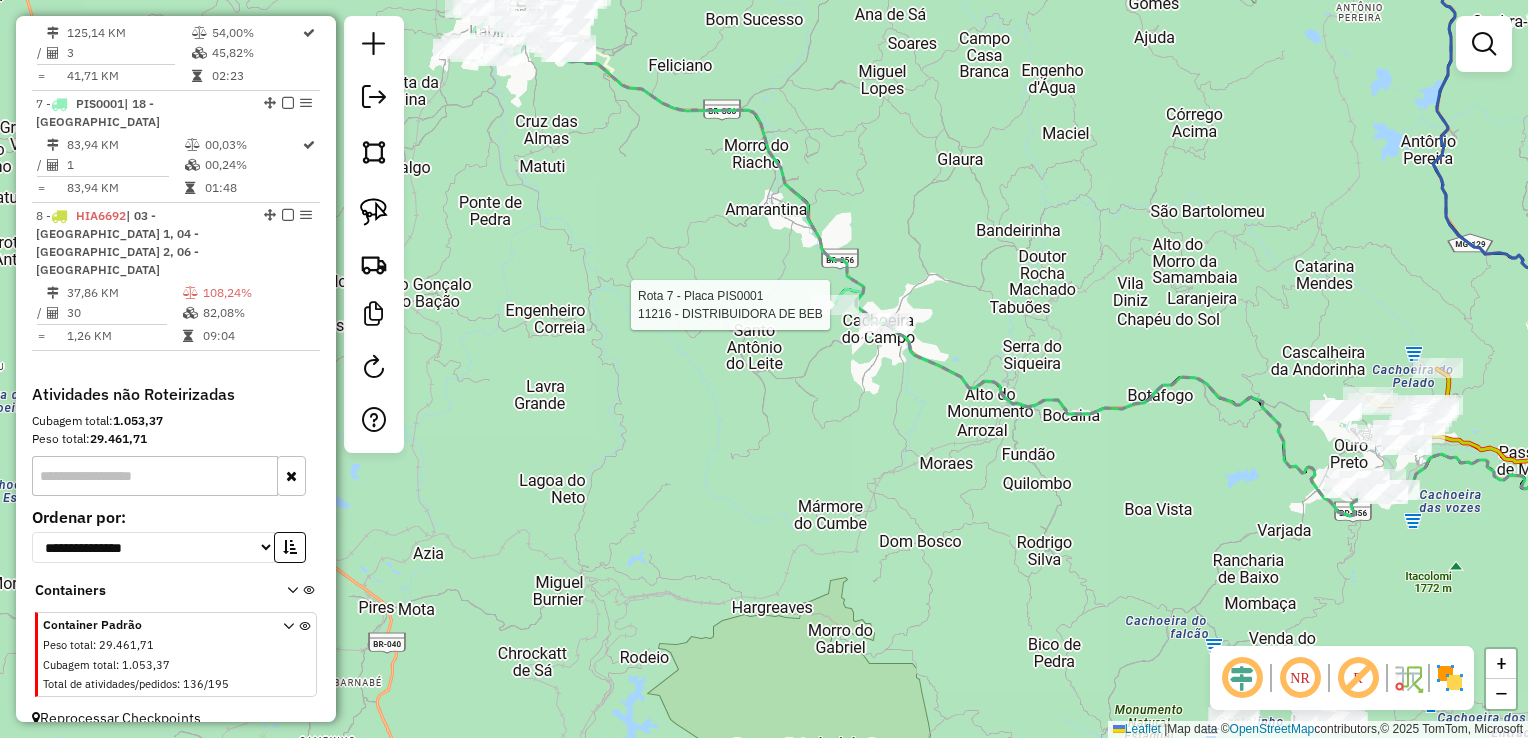 select on "**********" 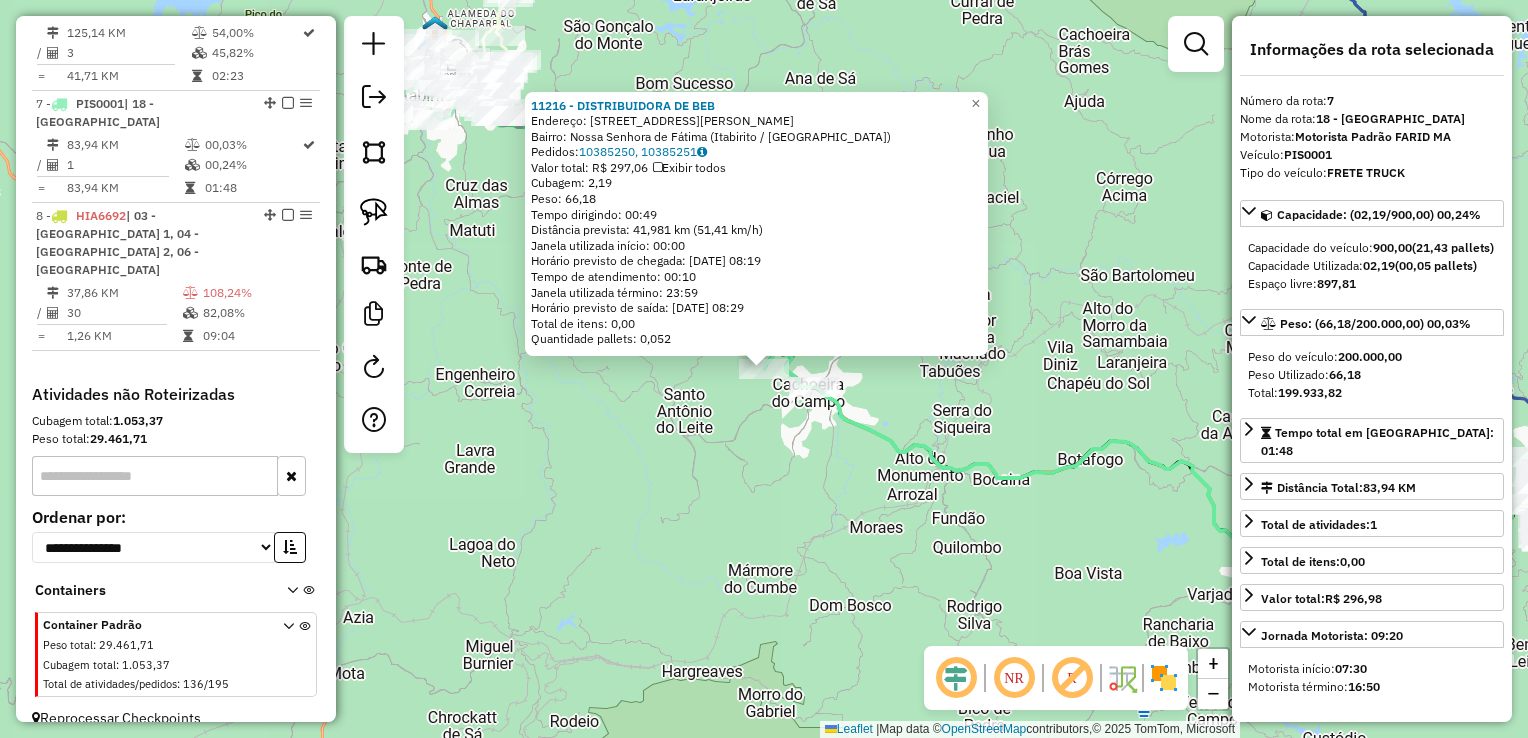 scroll, scrollTop: 1416, scrollLeft: 0, axis: vertical 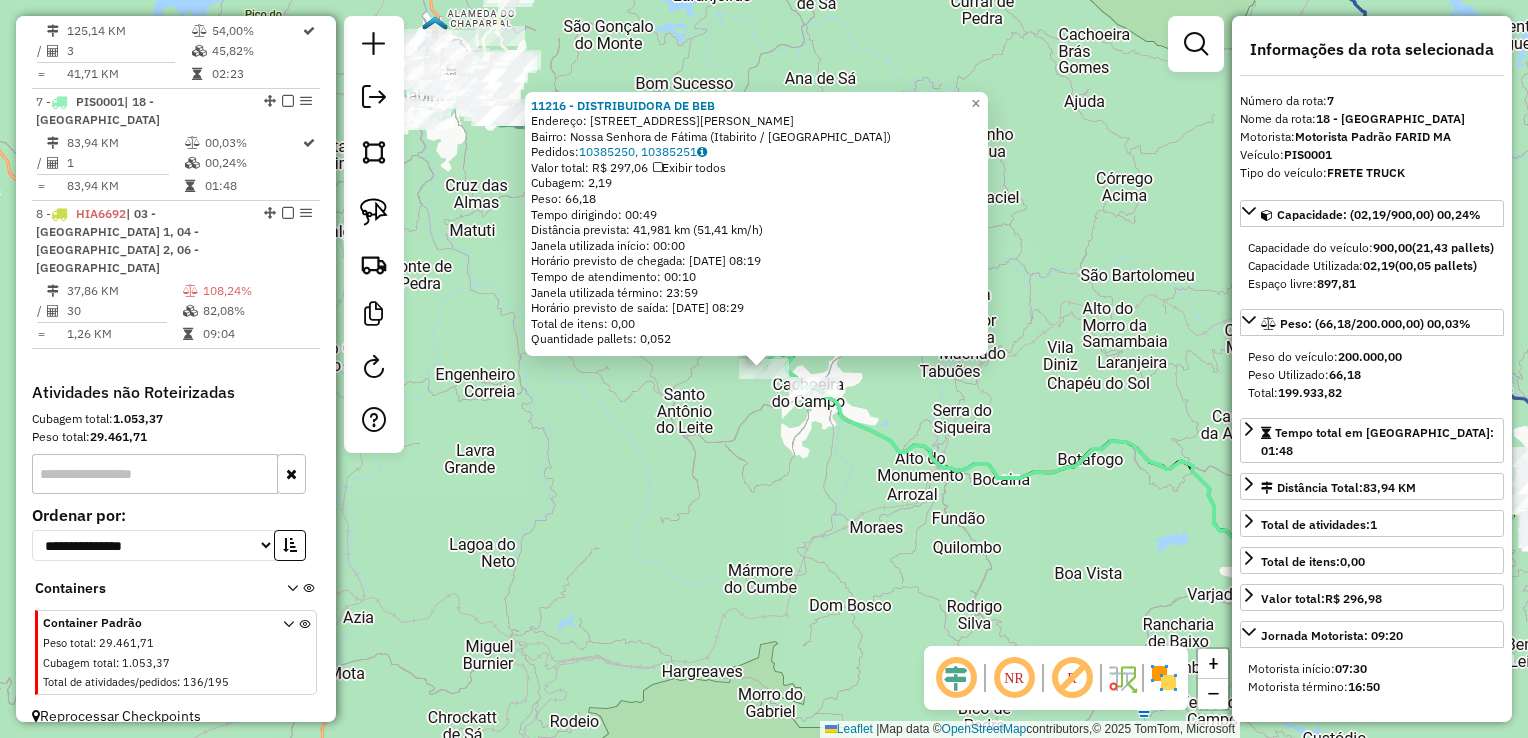 click on "11216 - DISTRIBUIDORA DE BEB  Endereço: Rua Francisco Marques Júnior, 260   Bairro: Nossa Senhora de Fátima (Itabirito / MG)   Pedidos:  10385250, 10385251   Valor total: R$ 297,06   Exibir todos   Cubagem: 2,19  Peso: 66,18  Tempo dirigindo: 00:49   Distância prevista: 41,981 km (51,41 km/h)   Janela utilizada início: 00:00   Horário previsto de chegada: 11/07/2025 08:19   Tempo de atendimento: 00:10   Janela utilizada término: 23:59   Horário previsto de saída: 11/07/2025 08:29   Total de itens: 0,00   Quantidade pallets: 0,052  × Janela de atendimento Grade de atendimento Capacidade Transportadoras Veículos Cliente Pedidos  Rotas Selecione os dias de semana para filtrar as janelas de atendimento  Seg   Ter   Qua   Qui   Sex   Sáb   Dom  Informe o período da janela de atendimento: De: Até:  Filtrar exatamente a janela do cliente  Considerar janela de atendimento padrão  Selecione os dias de semana para filtrar as grades de atendimento  Seg   Ter   Qua   Qui   Sex   Sáb   Dom   Peso mínimo:" 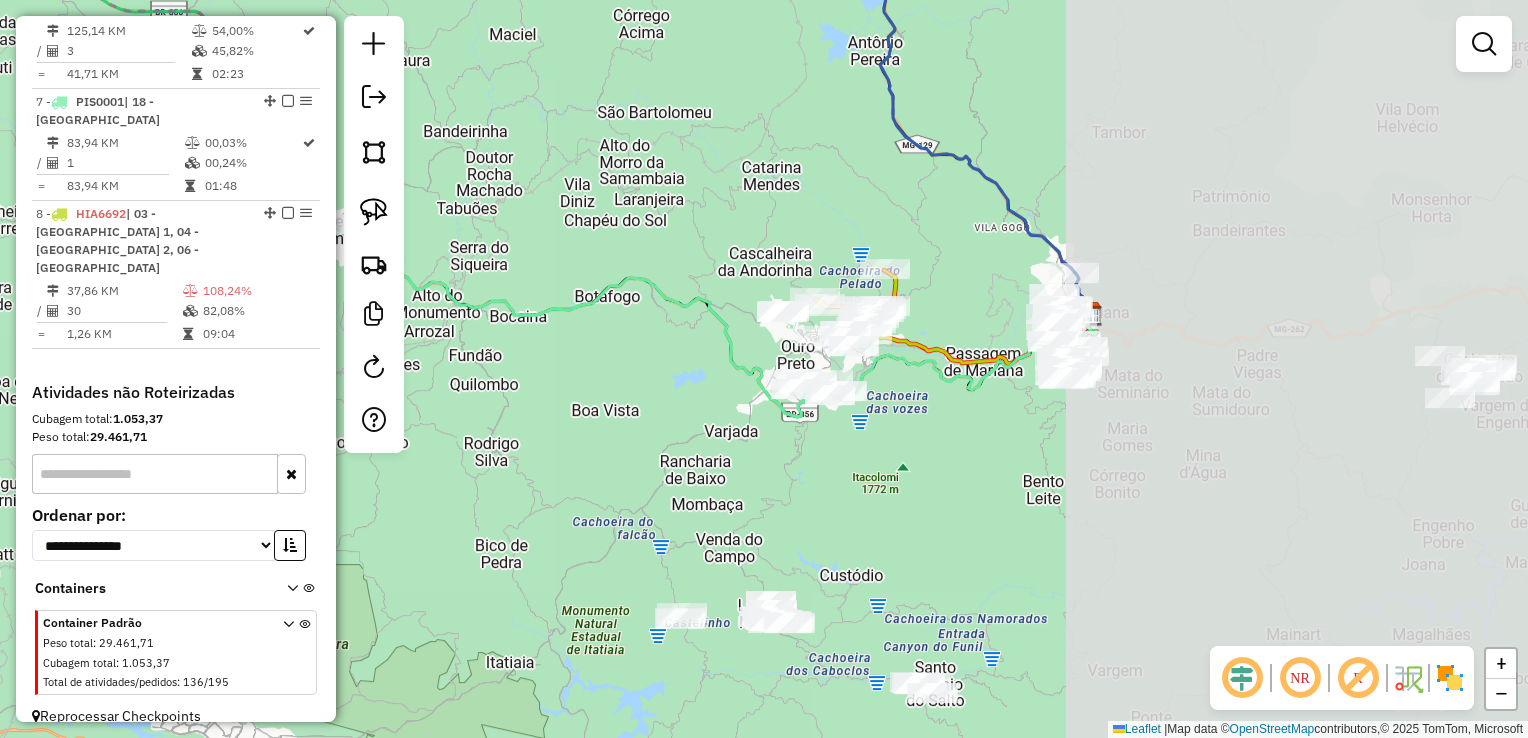 drag, startPoint x: 1140, startPoint y: 385, endPoint x: 636, endPoint y: 211, distance: 533.19037 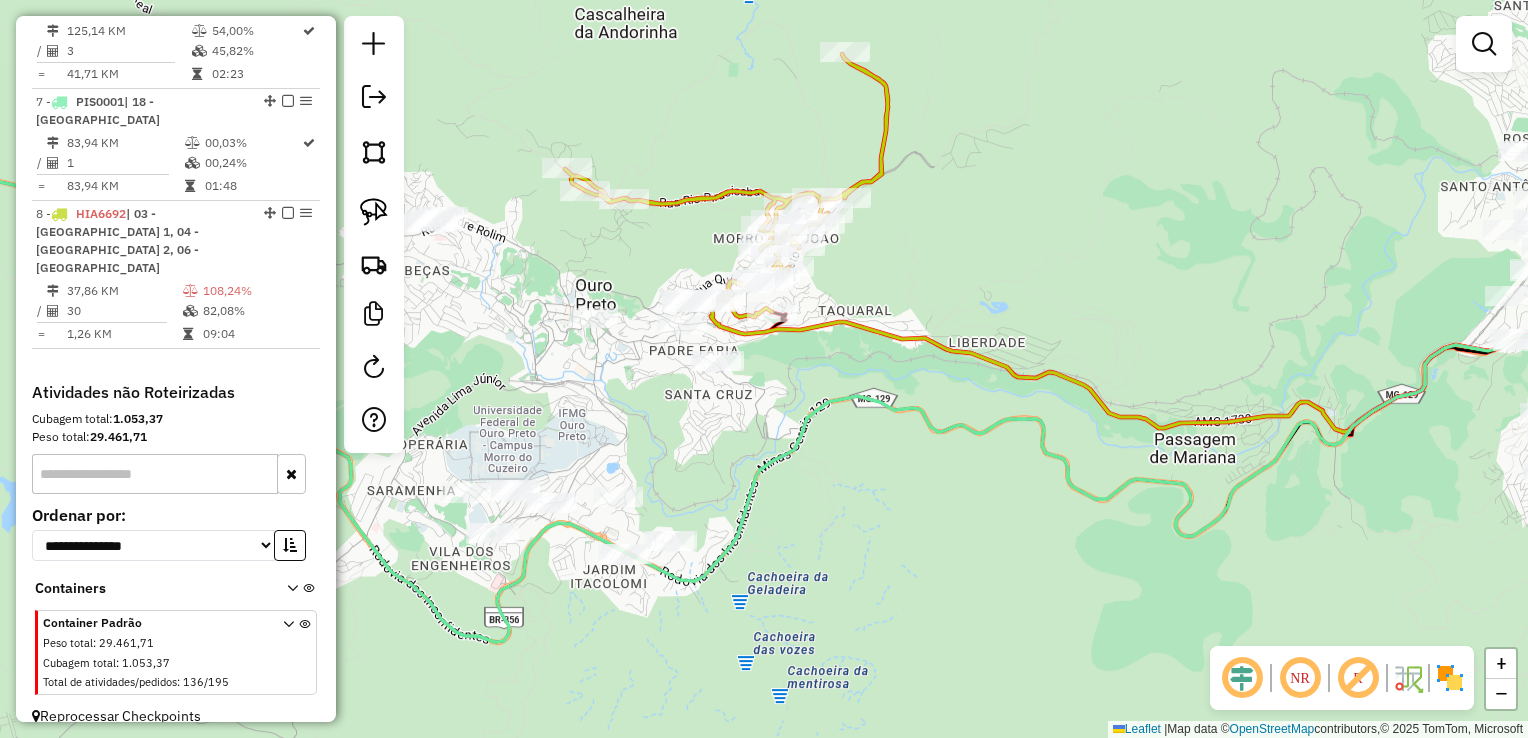 click 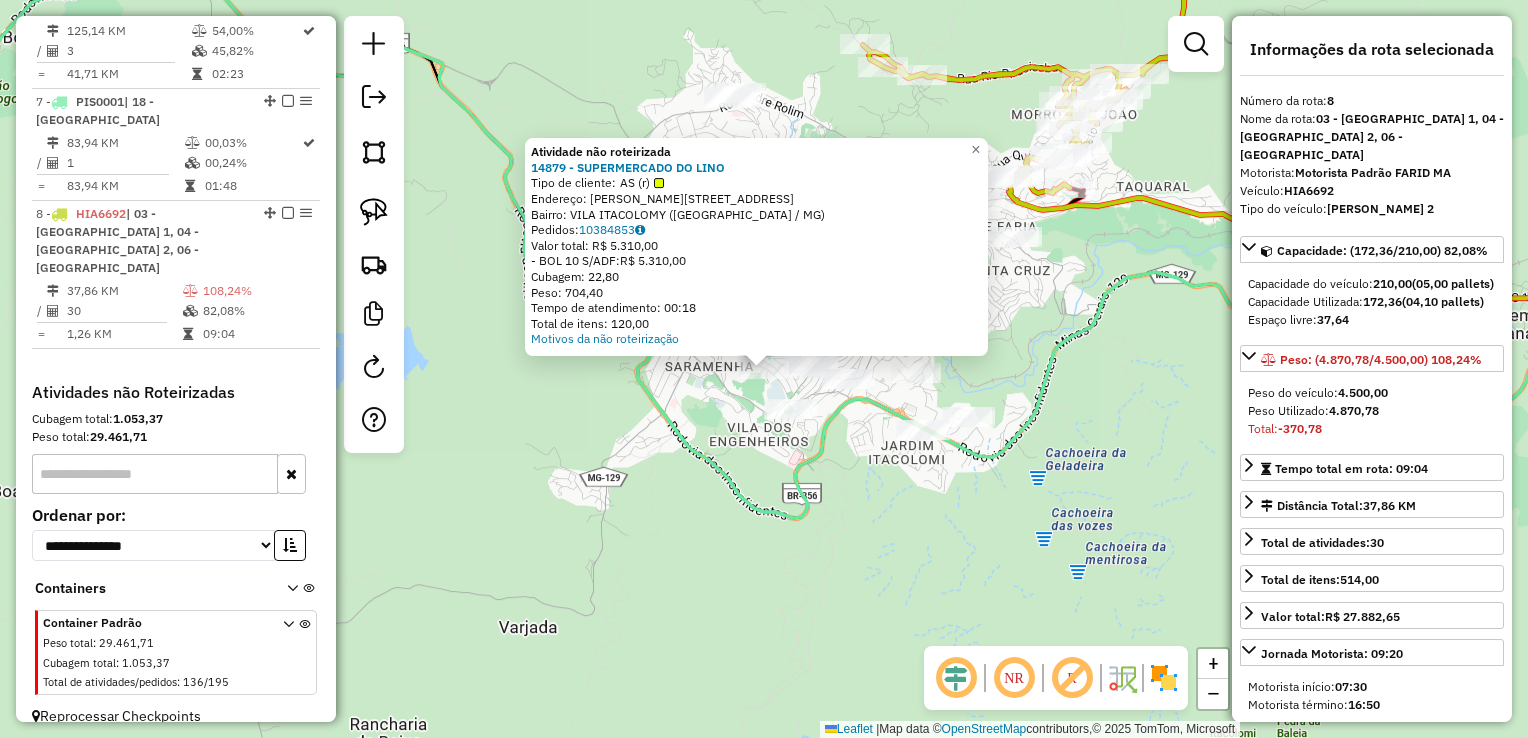 click on "Atividade não roteirizada 14879 - SUPERMERCADO DO LINO  Tipo de cliente:   AS (r)   Endereço:  JOAO PEDRO DA SILVA 423   Bairro: VILA ITACOLOMY (OURO PRETO / MG)   Pedidos:  10384853   Valor total: R$ 5.310,00   - BOL 10 S/ADF:  R$ 5.310,00   Cubagem: 22,80   Peso: 704,40   Tempo de atendimento: 00:18   Total de itens: 120,00  Motivos da não roteirização × Janela de atendimento Grade de atendimento Capacidade Transportadoras Veículos Cliente Pedidos  Rotas Selecione os dias de semana para filtrar as janelas de atendimento  Seg   Ter   Qua   Qui   Sex   Sáb   Dom  Informe o período da janela de atendimento: De: Até:  Filtrar exatamente a janela do cliente  Considerar janela de atendimento padrão  Selecione os dias de semana para filtrar as grades de atendimento  Seg   Ter   Qua   Qui   Sex   Sáb   Dom   Considerar clientes sem dia de atendimento cadastrado  Clientes fora do dia de atendimento selecionado Filtrar as atividades entre os valores definidos abaixo:  Peso mínimo:   Peso máximo:   De:" 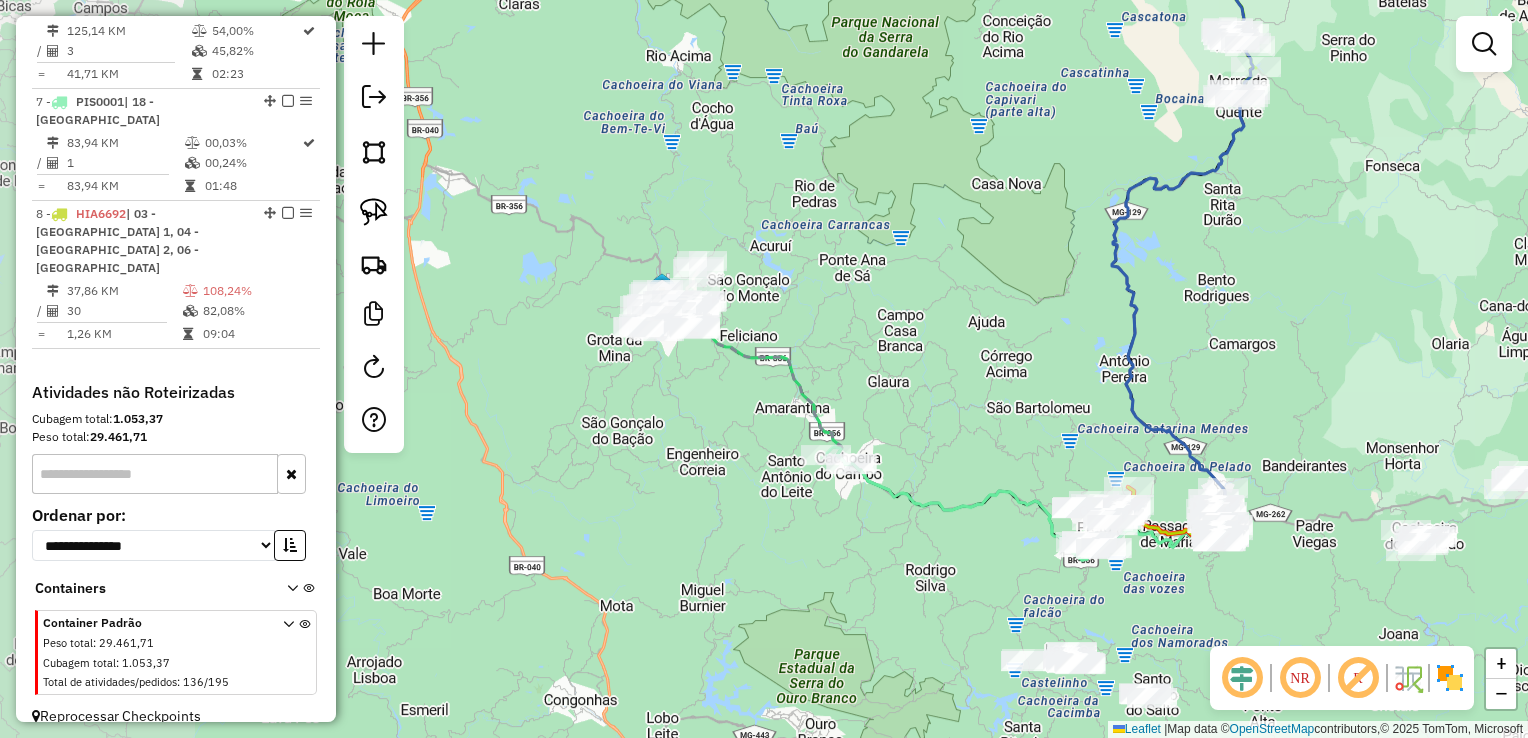 drag, startPoint x: 749, startPoint y: 414, endPoint x: 956, endPoint y: 455, distance: 211.02133 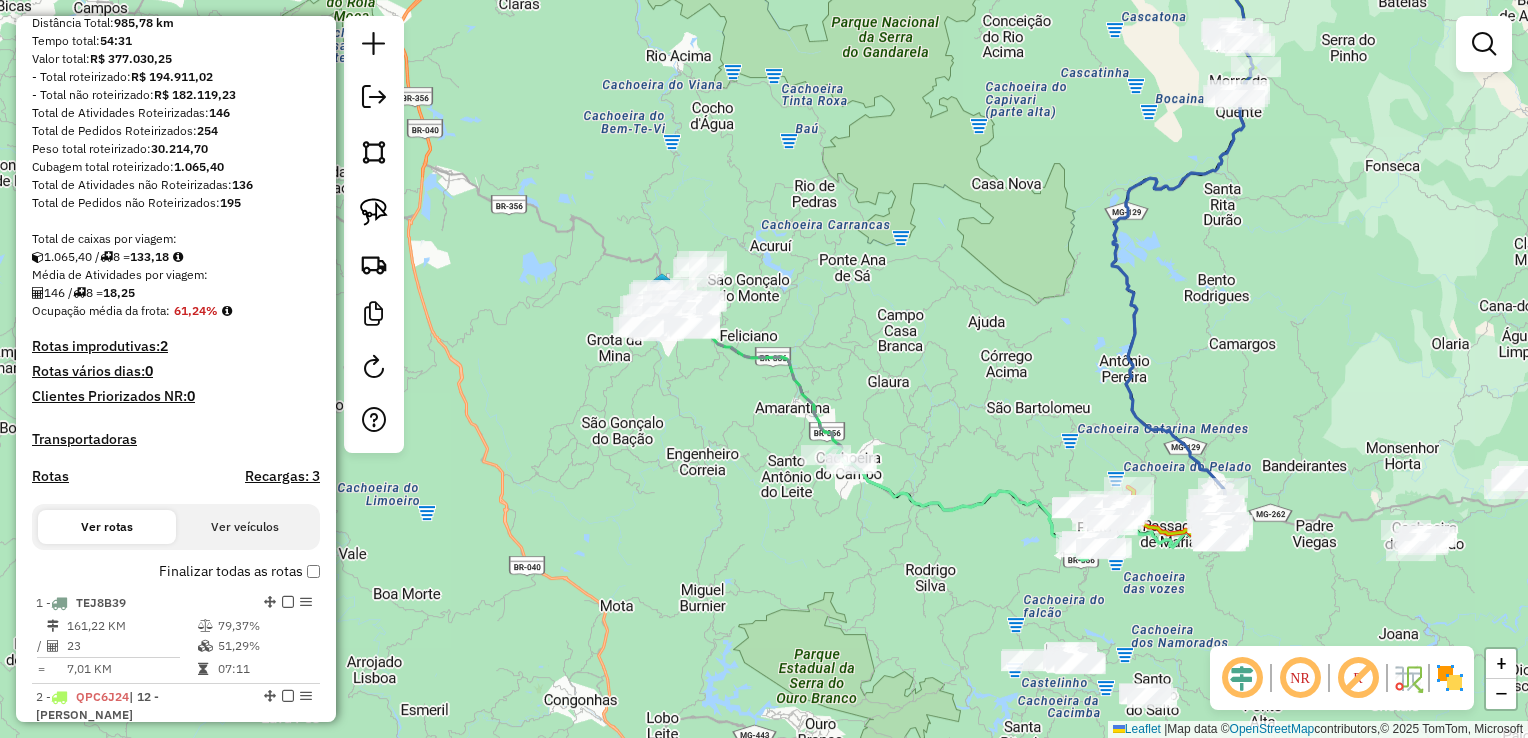 scroll, scrollTop: 500, scrollLeft: 0, axis: vertical 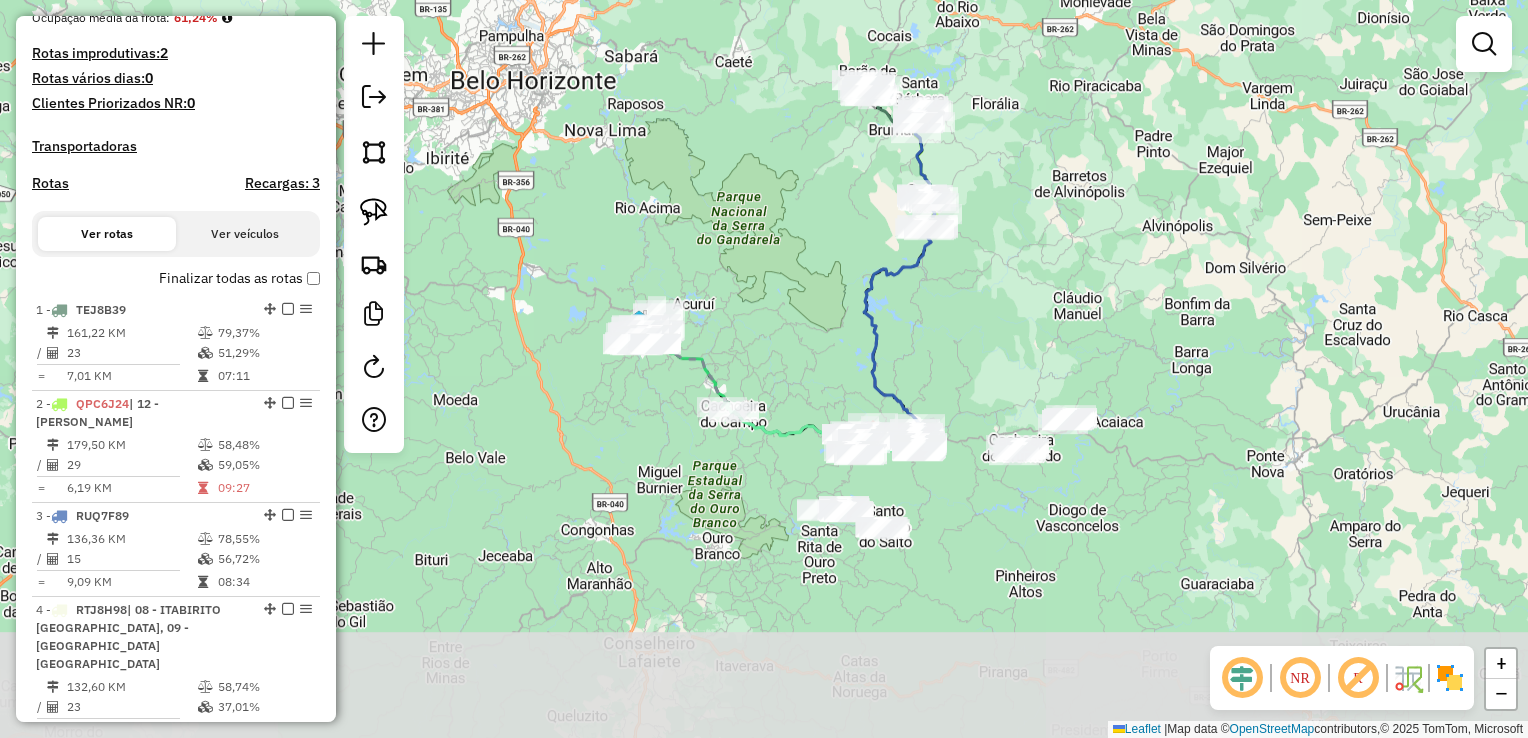 drag, startPoint x: 976, startPoint y: 533, endPoint x: 792, endPoint y: 380, distance: 239.30107 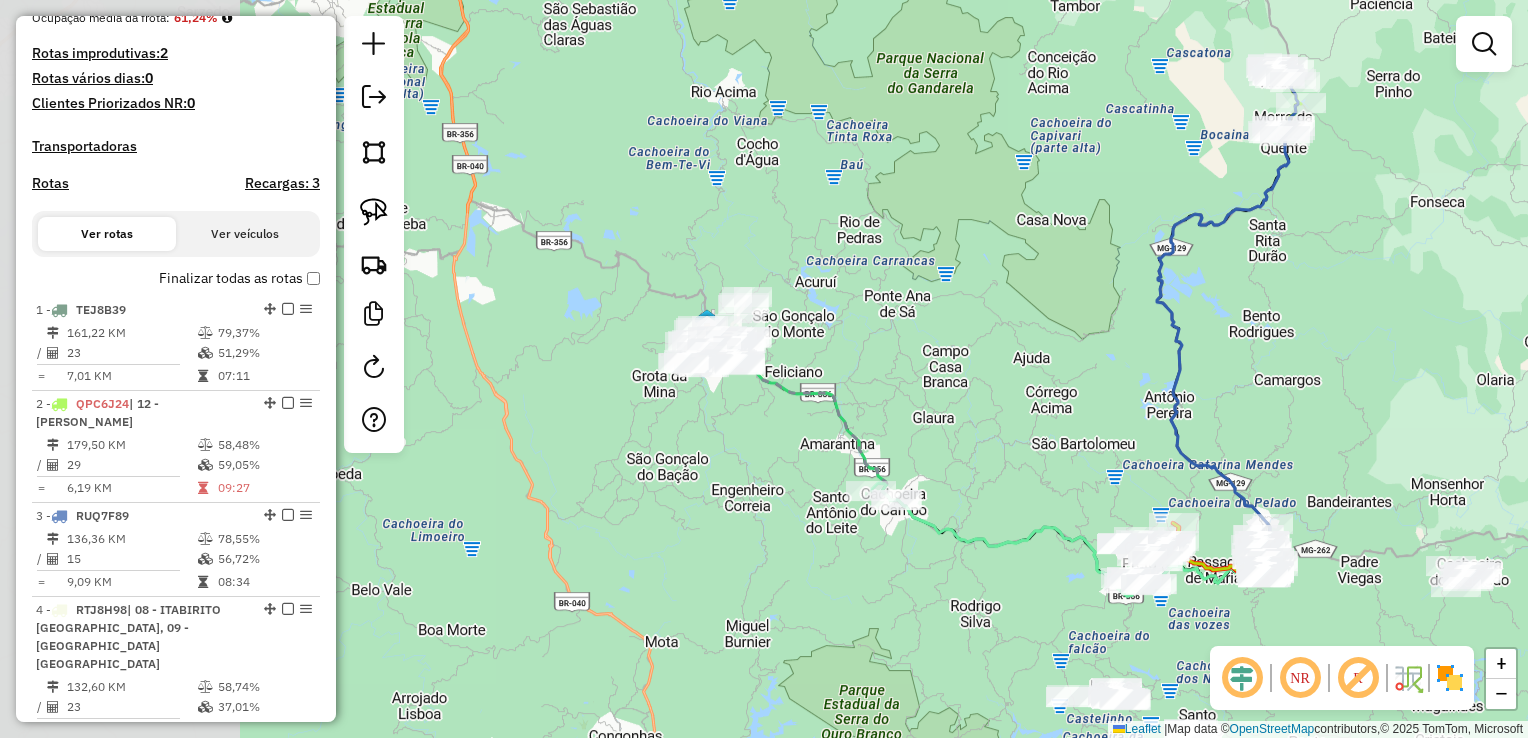 drag, startPoint x: 840, startPoint y: 398, endPoint x: 1066, endPoint y: 510, distance: 252.23006 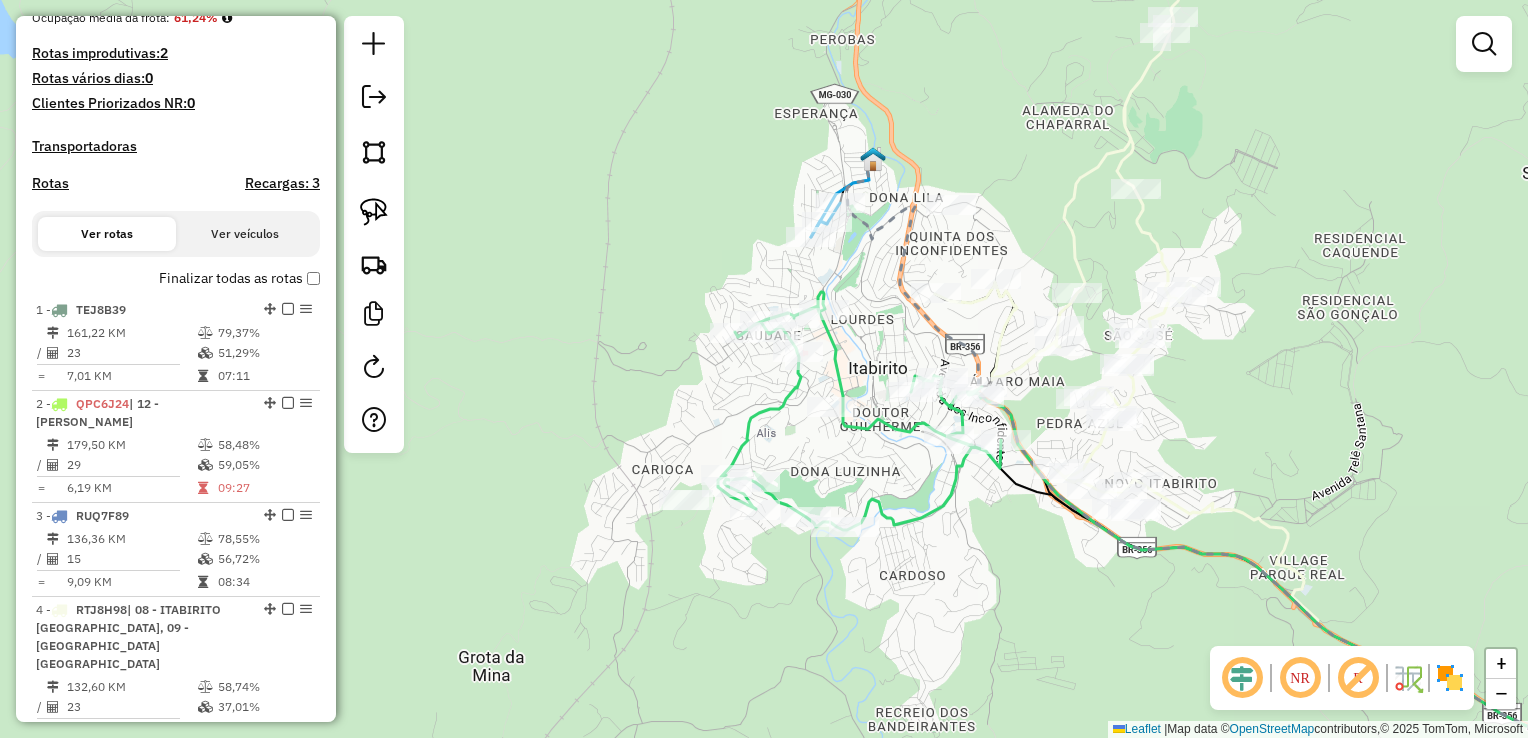 click 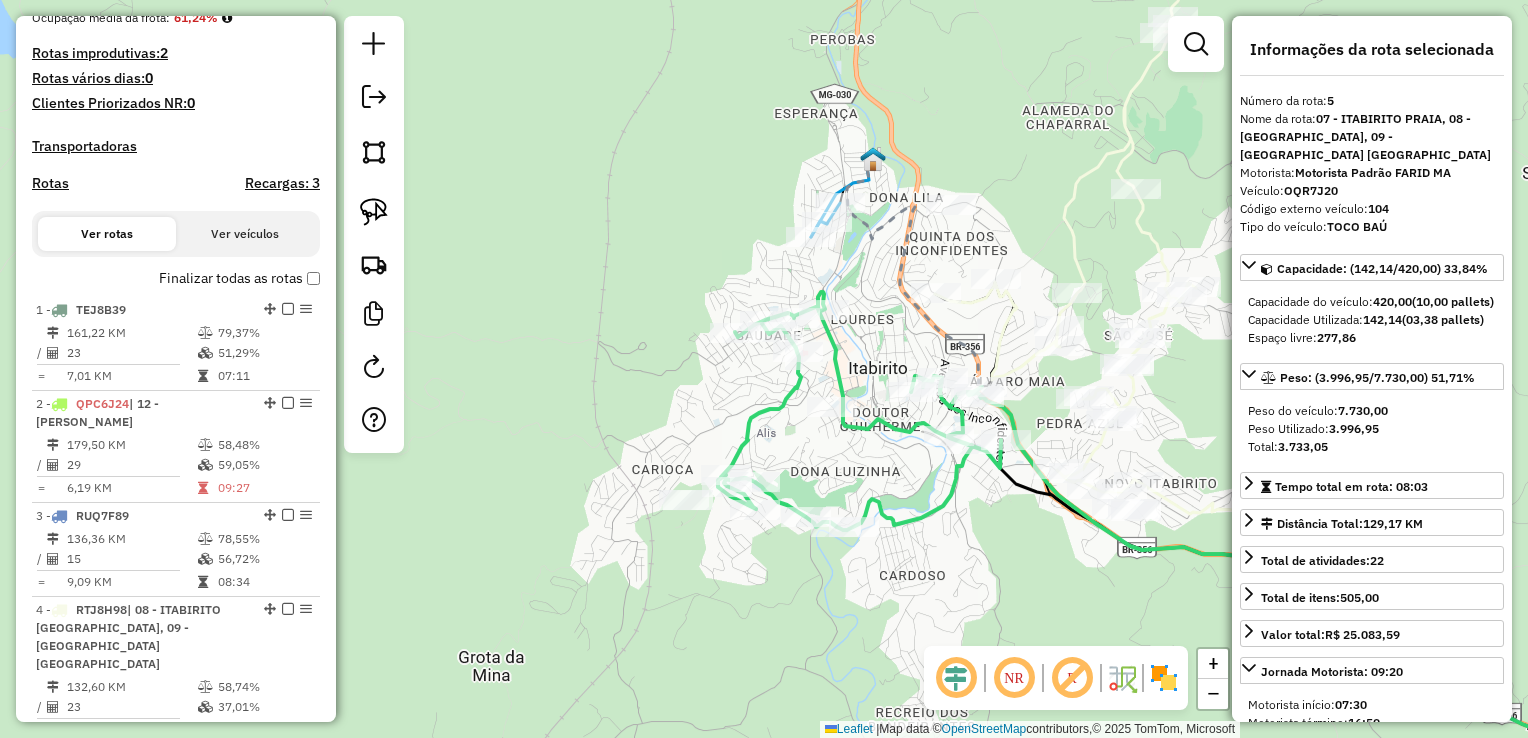 scroll, scrollTop: 1228, scrollLeft: 0, axis: vertical 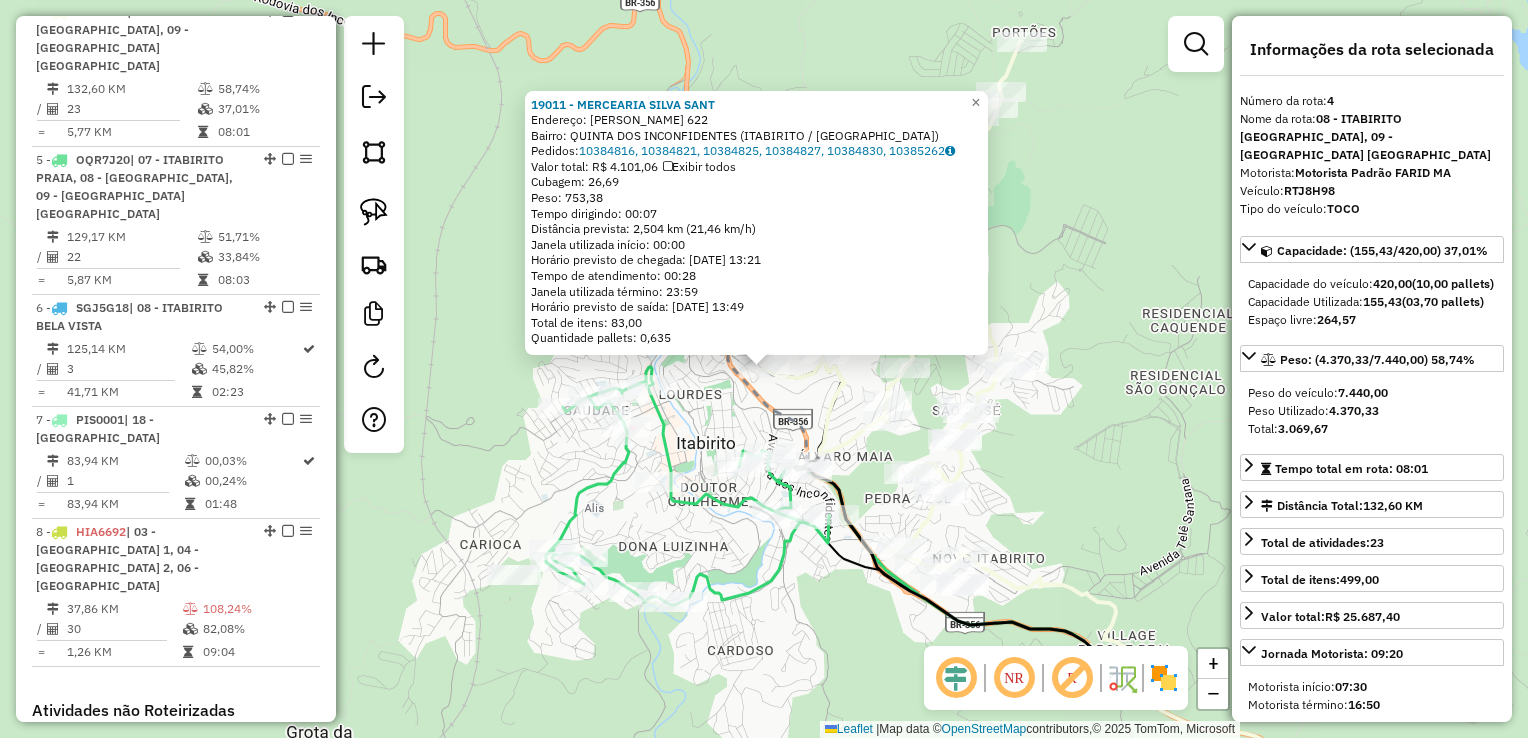 click 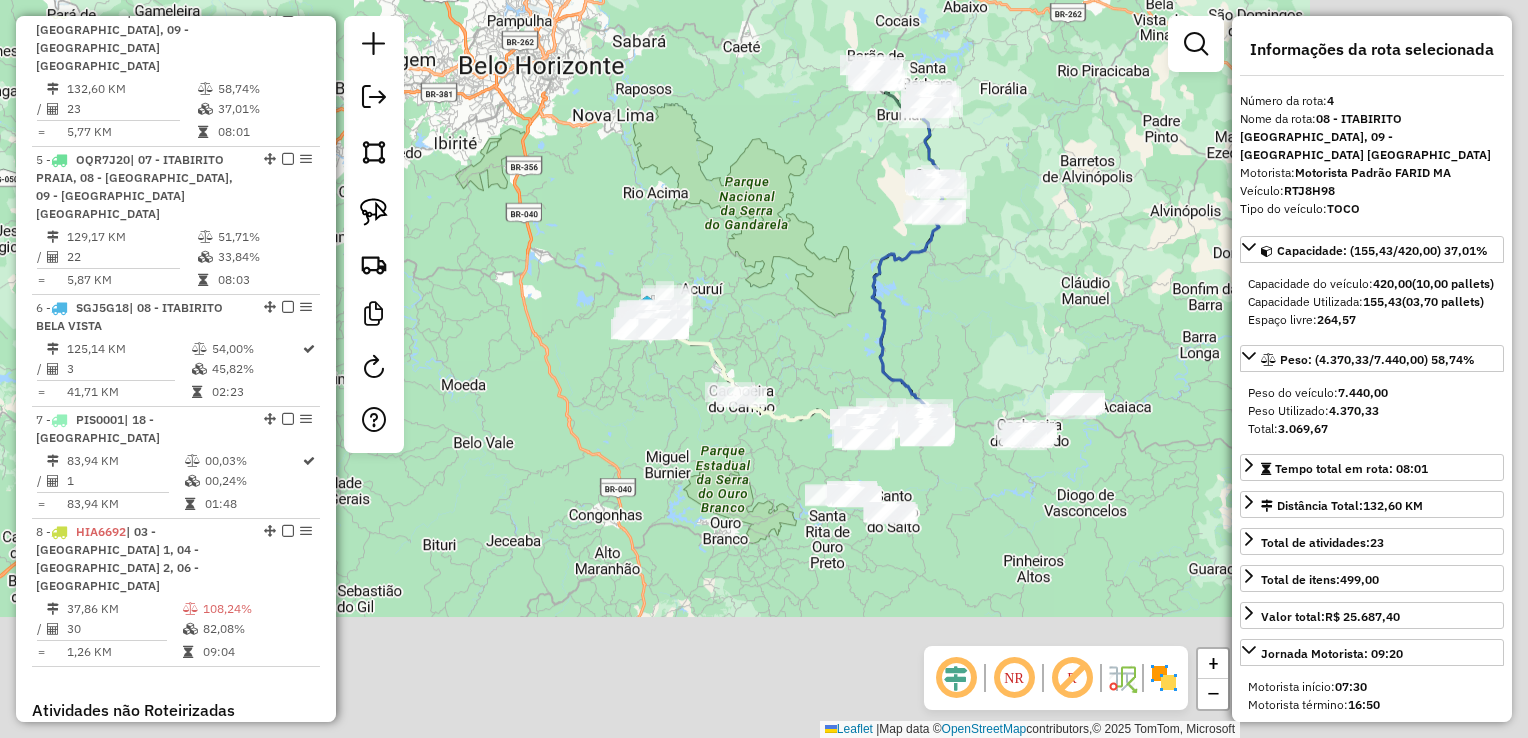 drag, startPoint x: 840, startPoint y: 411, endPoint x: 738, endPoint y: 330, distance: 130.24976 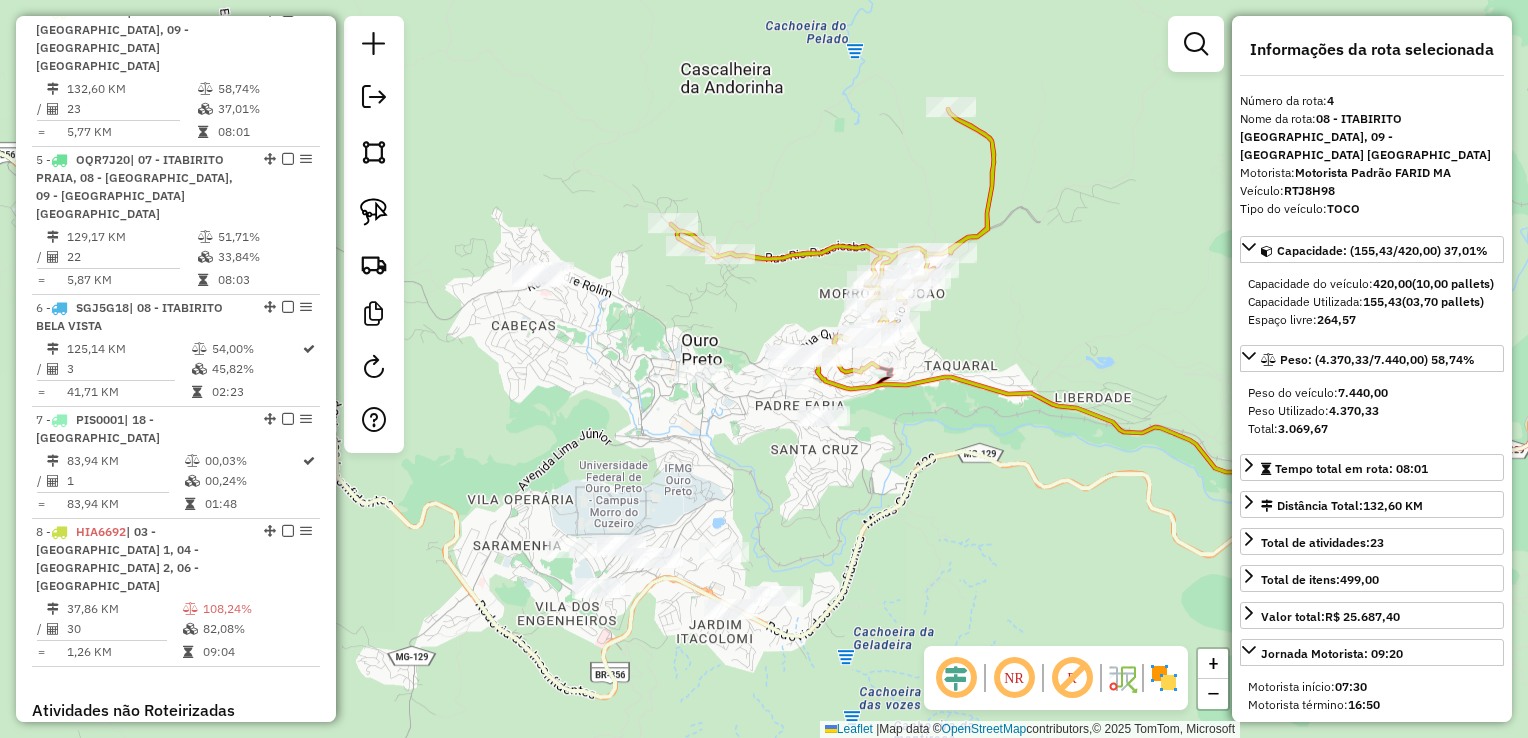 click 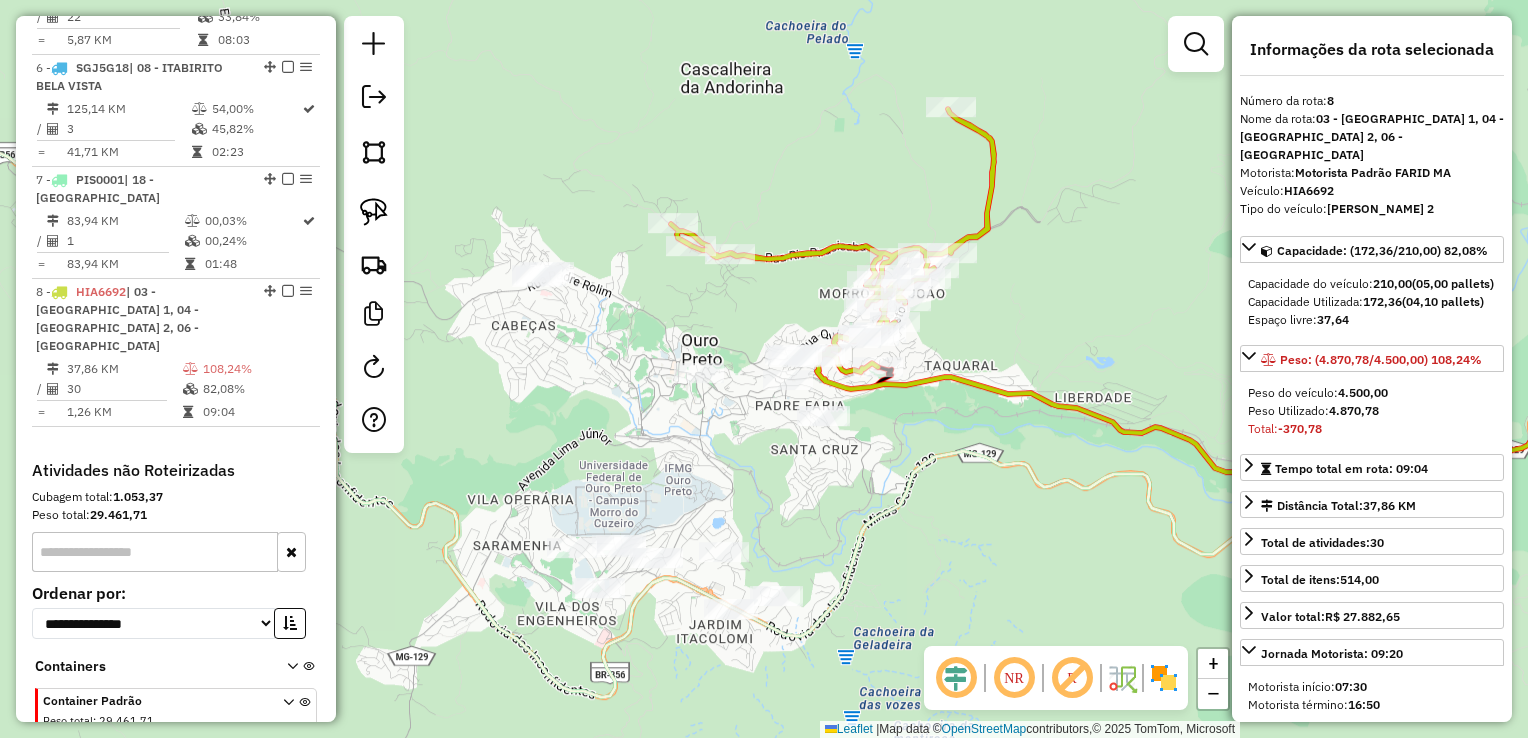 scroll, scrollTop: 1416, scrollLeft: 0, axis: vertical 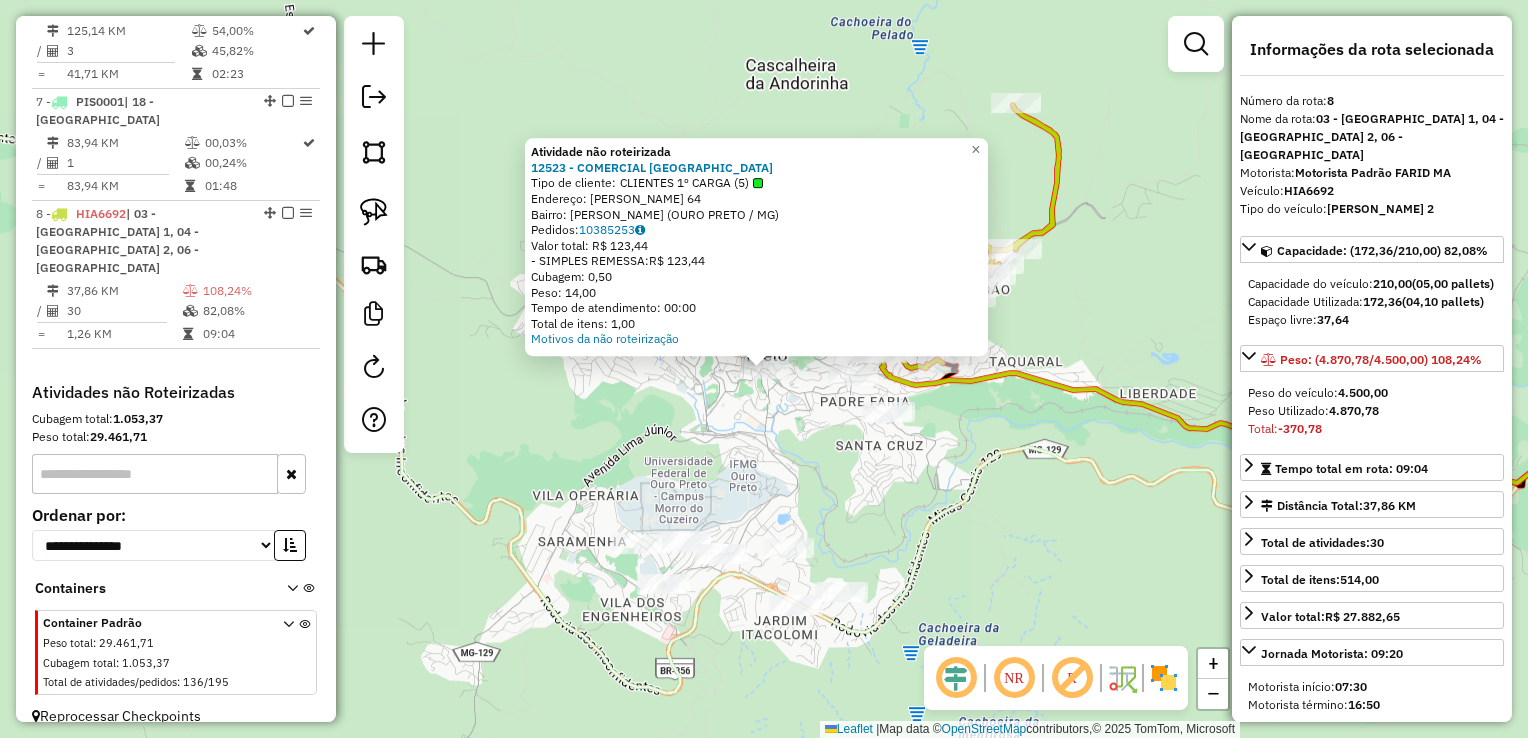 click on "Atividade não roteirizada 12523 - COMERCIAL OURO PRETO  Tipo de cliente:   CLIENTES 1º CARGA (5)   Endereço:  BERNARDO VASCONCELOS 64   Bairro: ANTONIO DIAS (OURO PRETO / MG)   Pedidos:  10385253   Valor total: R$ 123,44   - SIMPLES REMESSA:  R$ 123,44   Cubagem: 0,50   Peso: 14,00   Tempo de atendimento: 00:00   Total de itens: 1,00  Motivos da não roteirização × Janela de atendimento Grade de atendimento Capacidade Transportadoras Veículos Cliente Pedidos  Rotas Selecione os dias de semana para filtrar as janelas de atendimento  Seg   Ter   Qua   Qui   Sex   Sáb   Dom  Informe o período da janela de atendimento: De: Até:  Filtrar exatamente a janela do cliente  Considerar janela de atendimento padrão  Selecione os dias de semana para filtrar as grades de atendimento  Seg   Ter   Qua   Qui   Sex   Sáb   Dom   Considerar clientes sem dia de atendimento cadastrado  Clientes fora do dia de atendimento selecionado Filtrar as atividades entre os valores definidos abaixo:  Peso mínimo:   De:   Até:" 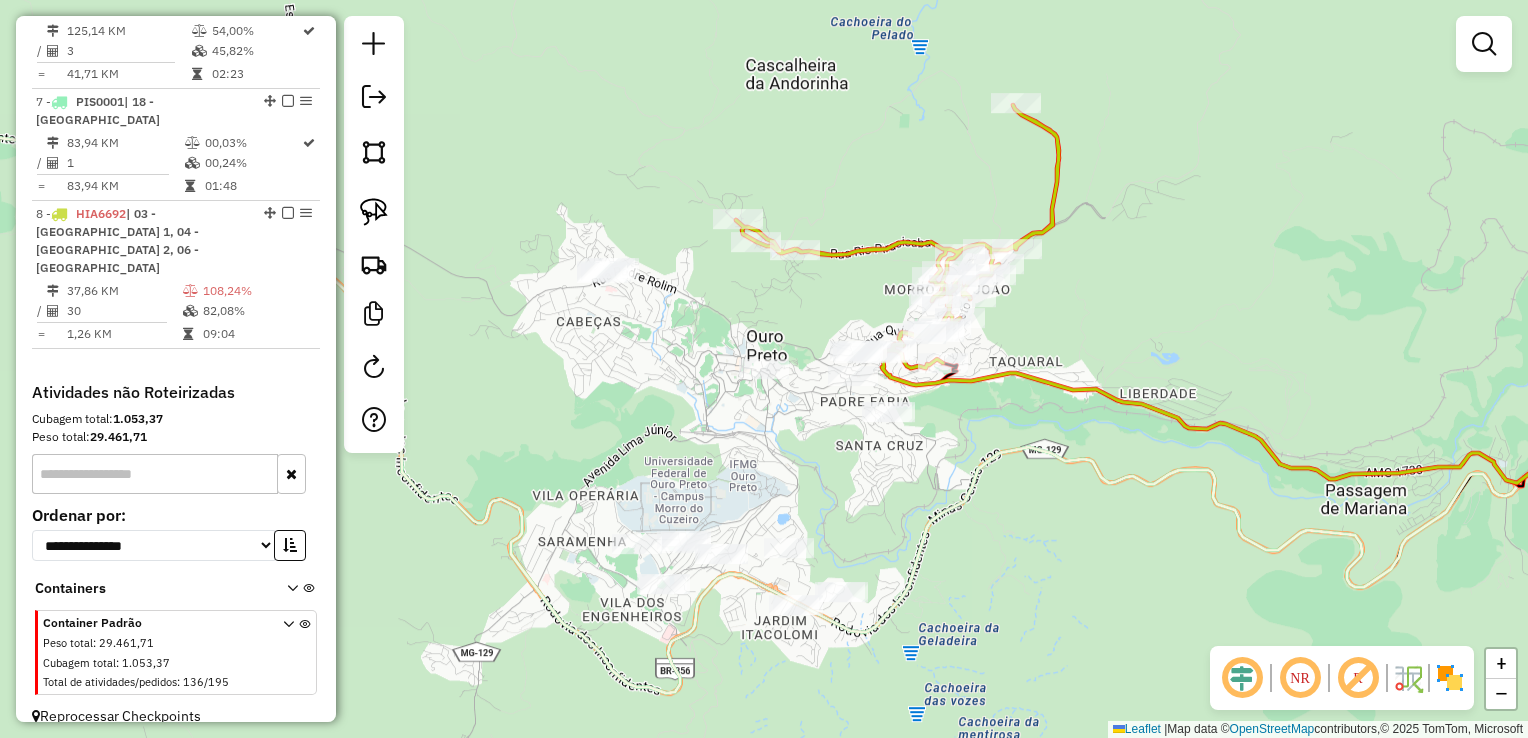 click 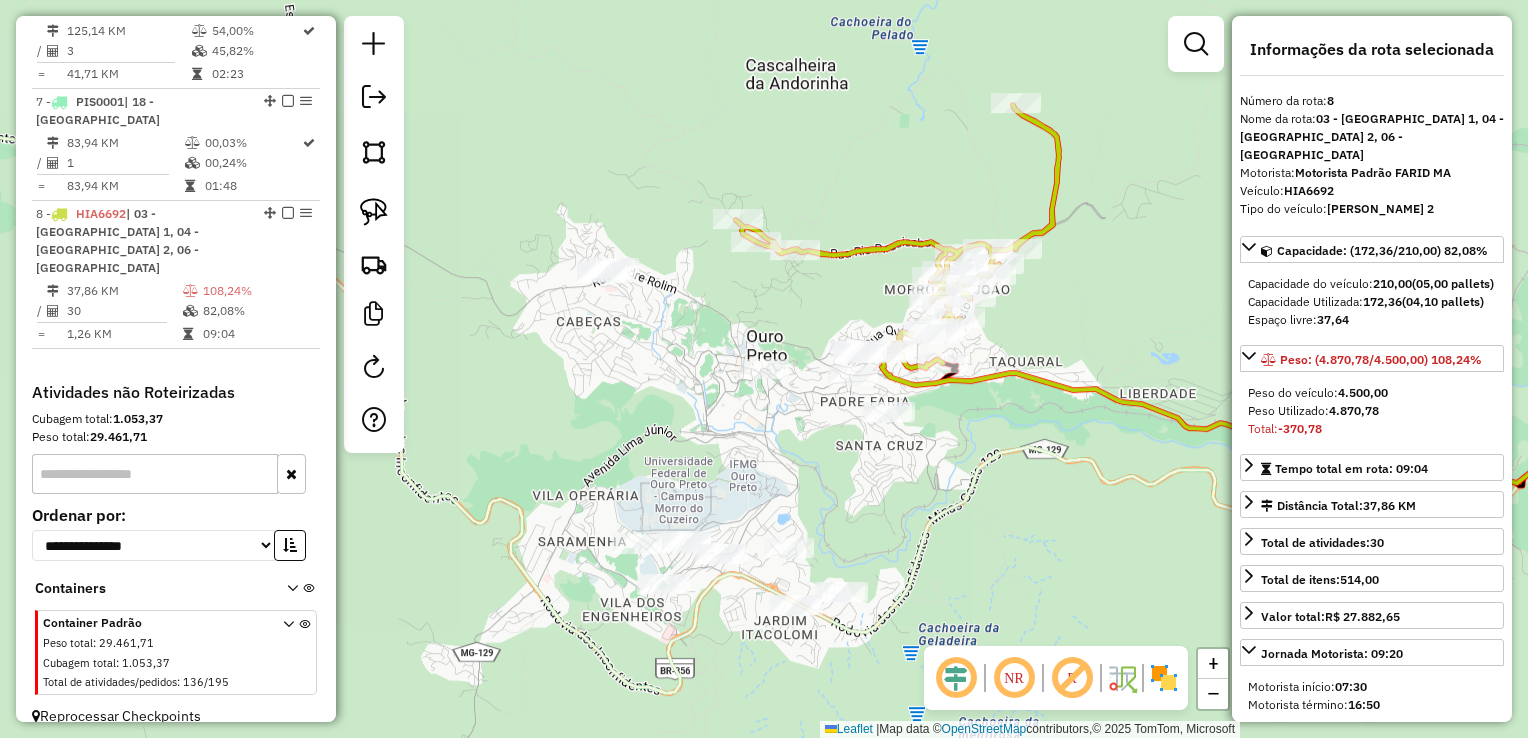click on "Janela de atendimento Grade de atendimento Capacidade Transportadoras Veículos Cliente Pedidos  Rotas Selecione os dias de semana para filtrar as janelas de atendimento  Seg   Ter   Qua   Qui   Sex   Sáb   Dom  Informe o período da janela de atendimento: De: Até:  Filtrar exatamente a janela do cliente  Considerar janela de atendimento padrão  Selecione os dias de semana para filtrar as grades de atendimento  Seg   Ter   Qua   Qui   Sex   Sáb   Dom   Considerar clientes sem dia de atendimento cadastrado  Clientes fora do dia de atendimento selecionado Filtrar as atividades entre os valores definidos abaixo:  Peso mínimo:   Peso máximo:   Cubagem mínima:   Cubagem máxima:   De:   Até:  Filtrar as atividades entre o tempo de atendimento definido abaixo:  De:   Até:   Considerar capacidade total dos clientes não roteirizados Transportadora: Selecione um ou mais itens Tipo de veículo: Selecione um ou mais itens Veículo: Selecione um ou mais itens Motorista: Selecione um ou mais itens Nome: Rótulo:" 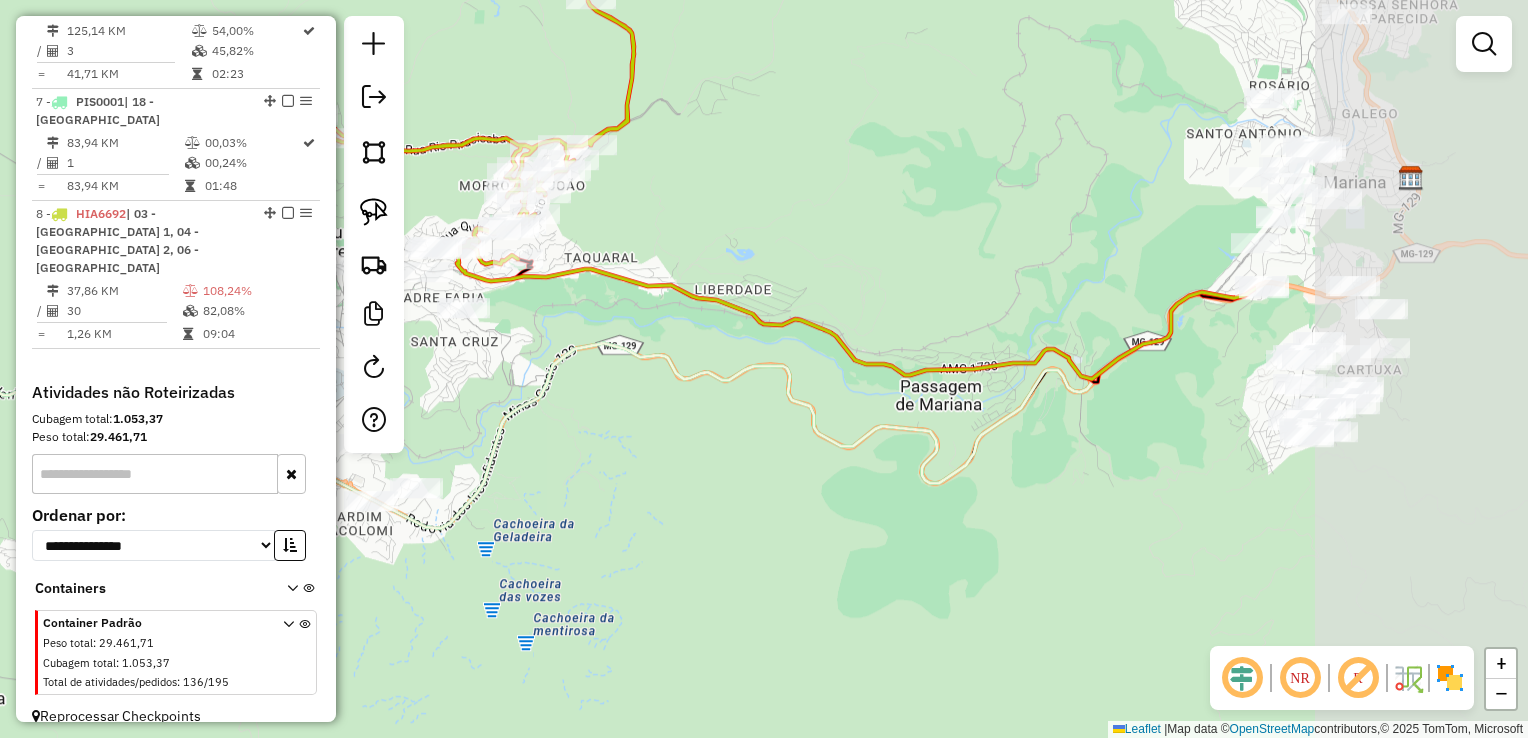 drag, startPoint x: 1010, startPoint y: 519, endPoint x: 539, endPoint y: 416, distance: 482.13068 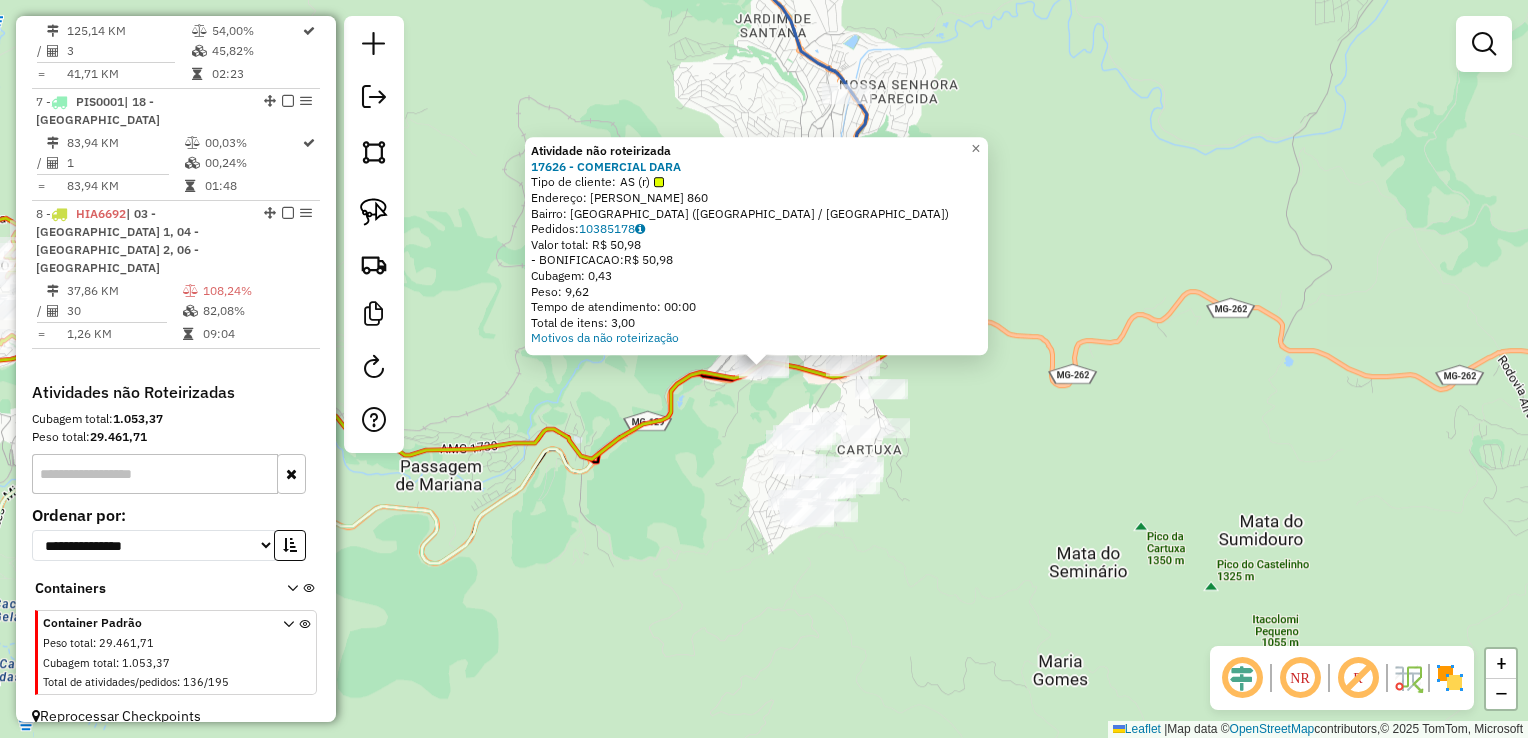 click on "Atividade não roteirizada 17626 - COMERCIAL DARA  Tipo de cliente:   AS (r)   Endereço:  GERALDO GONCALVES DA CUNHA 860   Bairro: VILA DO CARMO (MARIANA / MG)   Pedidos:  10385178   Valor total: R$ 50,98   - BONIFICACAO:  R$ 50,98   Cubagem: 0,43   Peso: 9,62   Tempo de atendimento: 00:00   Total de itens: 3,00  Motivos da não roteirização × Janela de atendimento Grade de atendimento Capacidade Transportadoras Veículos Cliente Pedidos  Rotas Selecione os dias de semana para filtrar as janelas de atendimento  Seg   Ter   Qua   Qui   Sex   Sáb   Dom  Informe o período da janela de atendimento: De: Até:  Filtrar exatamente a janela do cliente  Considerar janela de atendimento padrão  Selecione os dias de semana para filtrar as grades de atendimento  Seg   Ter   Qua   Qui   Sex   Sáb   Dom   Considerar clientes sem dia de atendimento cadastrado  Clientes fora do dia de atendimento selecionado Filtrar as atividades entre os valores definidos abaixo:  Peso mínimo:   Peso máximo:   Cubagem mínima:  +" 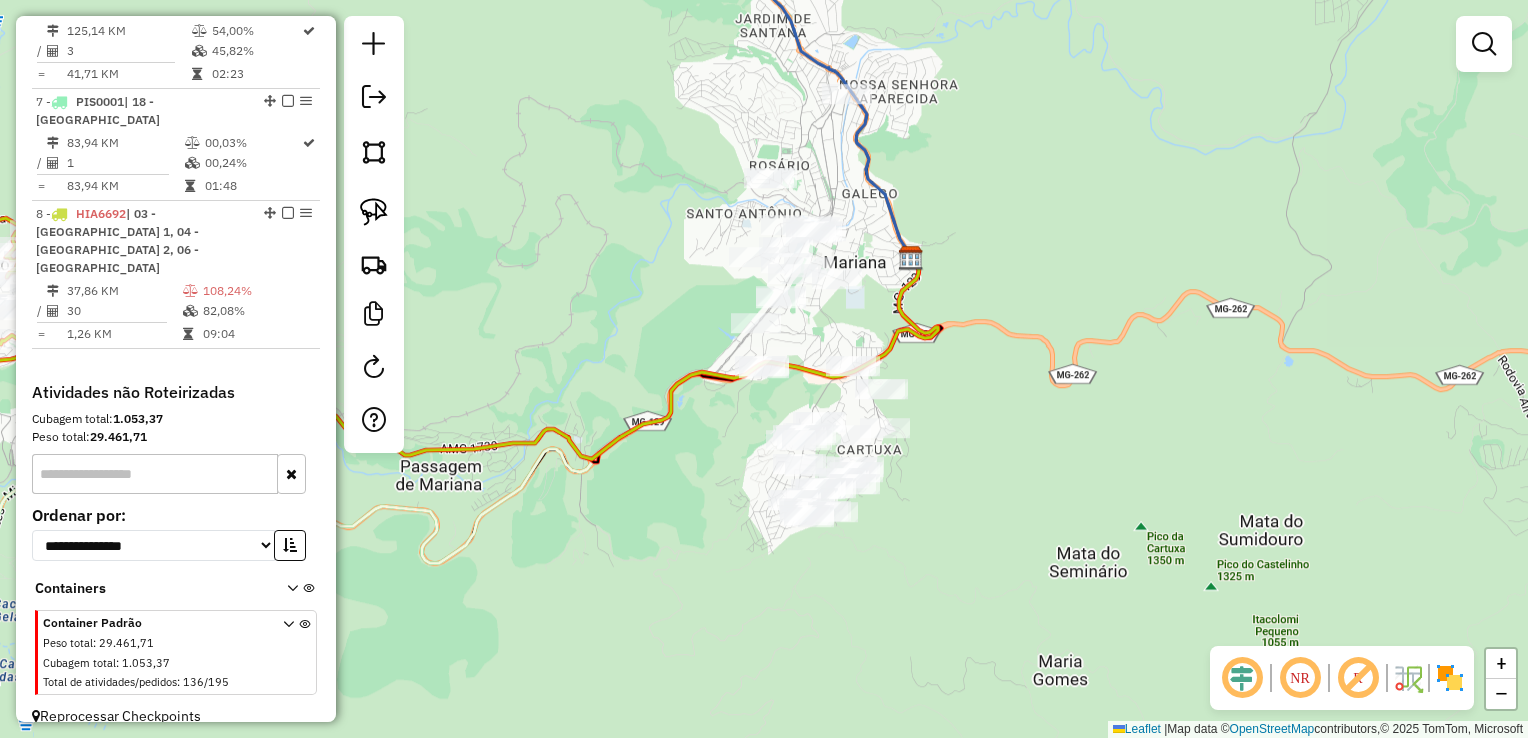 drag, startPoint x: 391, startPoint y: 211, endPoint x: 436, endPoint y: 226, distance: 47.434166 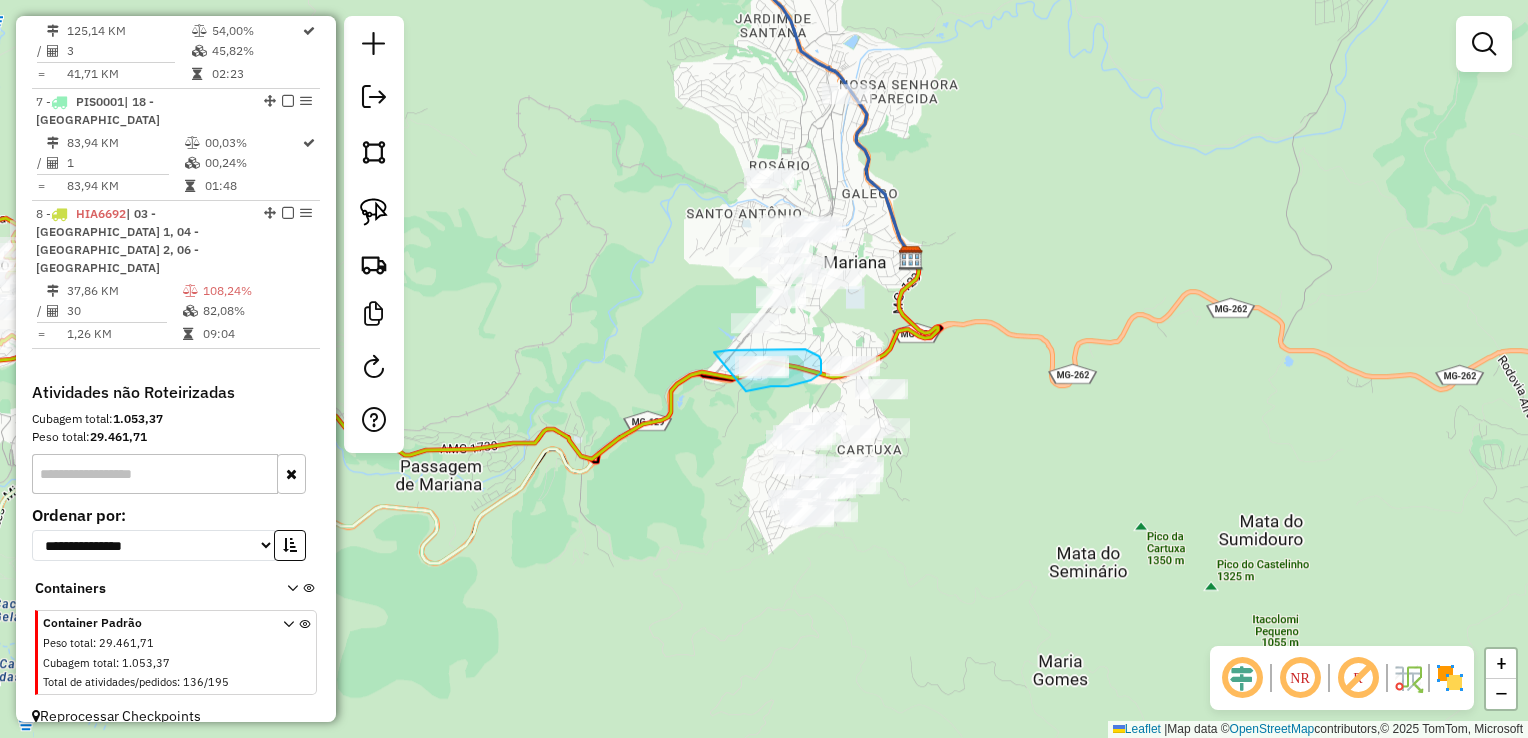 drag, startPoint x: 714, startPoint y: 352, endPoint x: 743, endPoint y: 392, distance: 49.40648 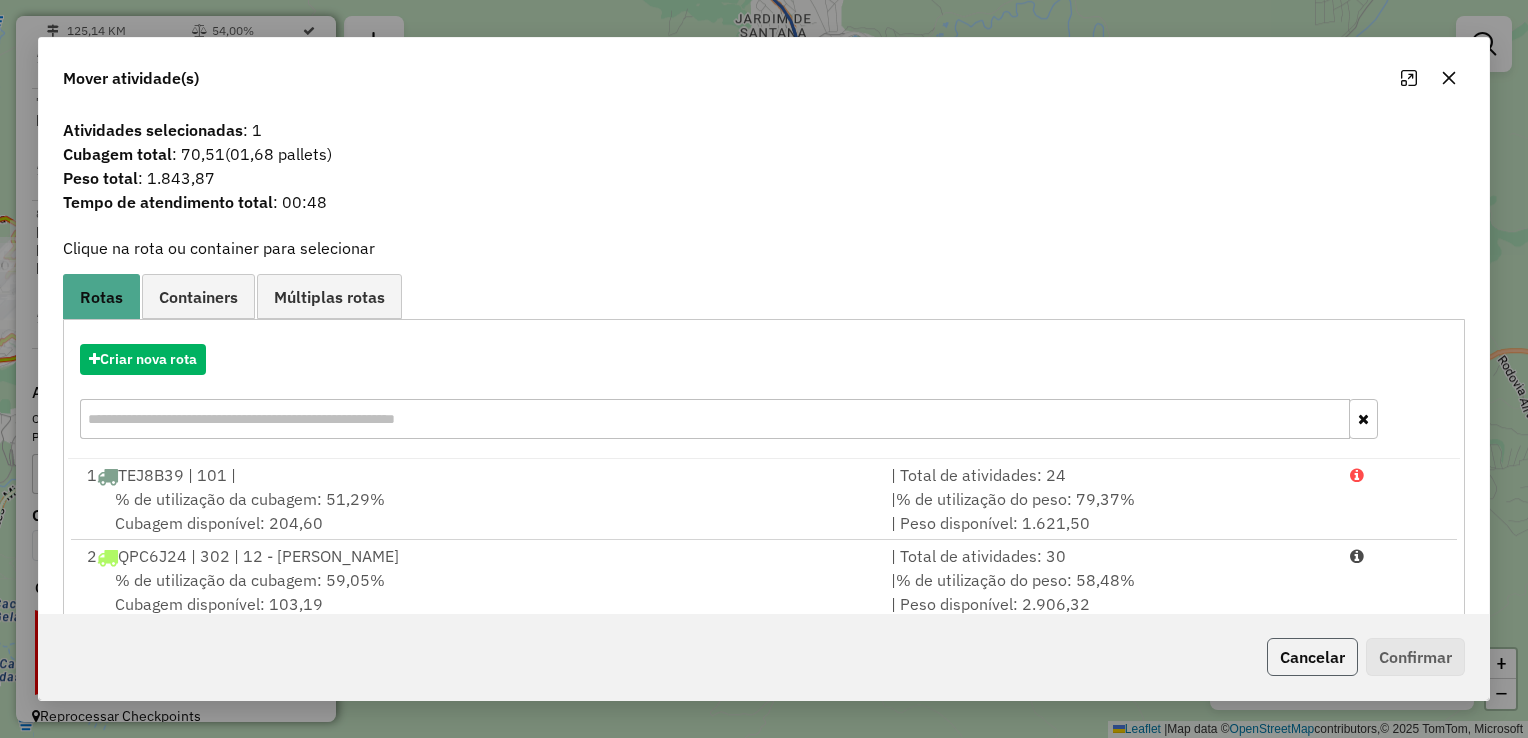 click on "Cancelar" 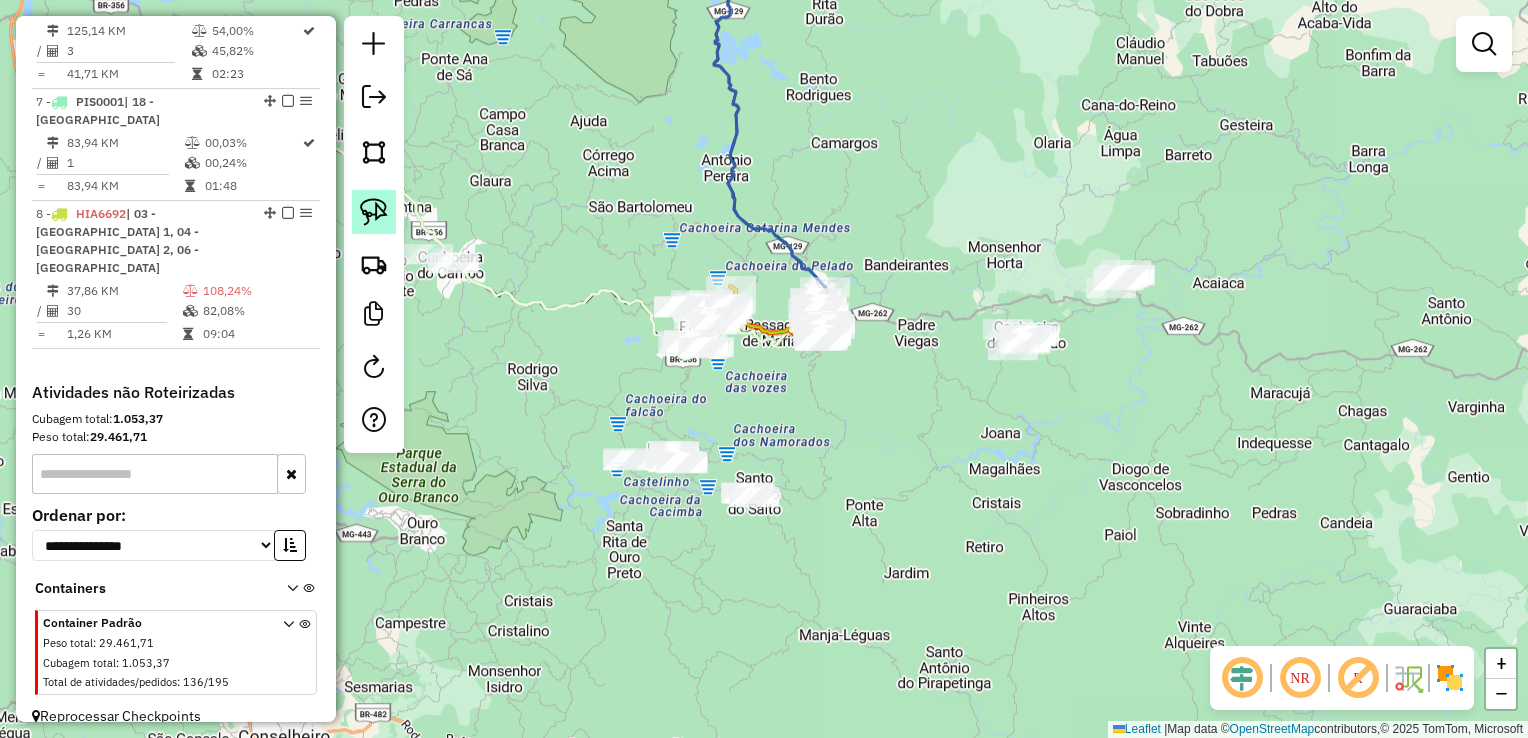 click 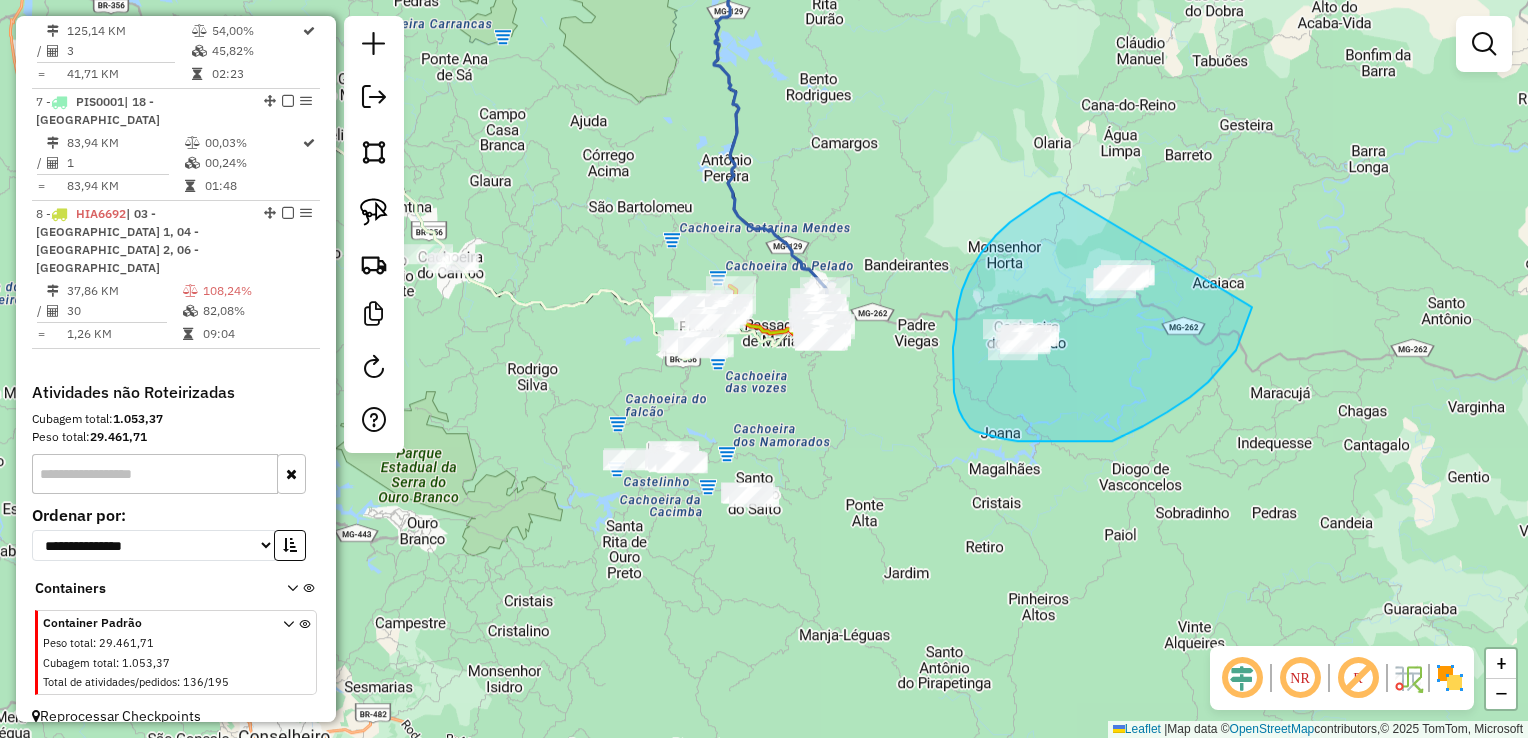drag, startPoint x: 1051, startPoint y: 194, endPoint x: 1260, endPoint y: 261, distance: 219.47665 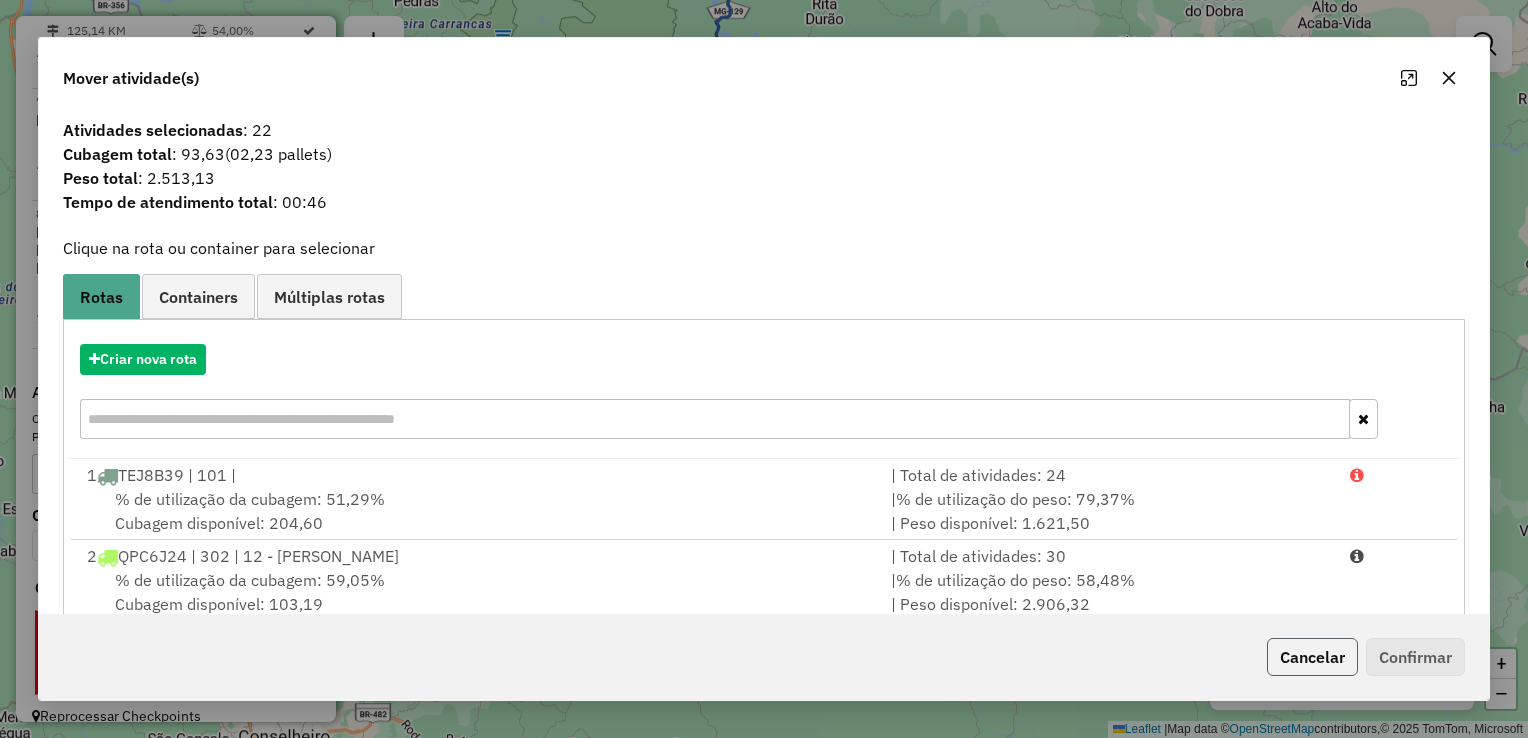 click on "Cancelar" 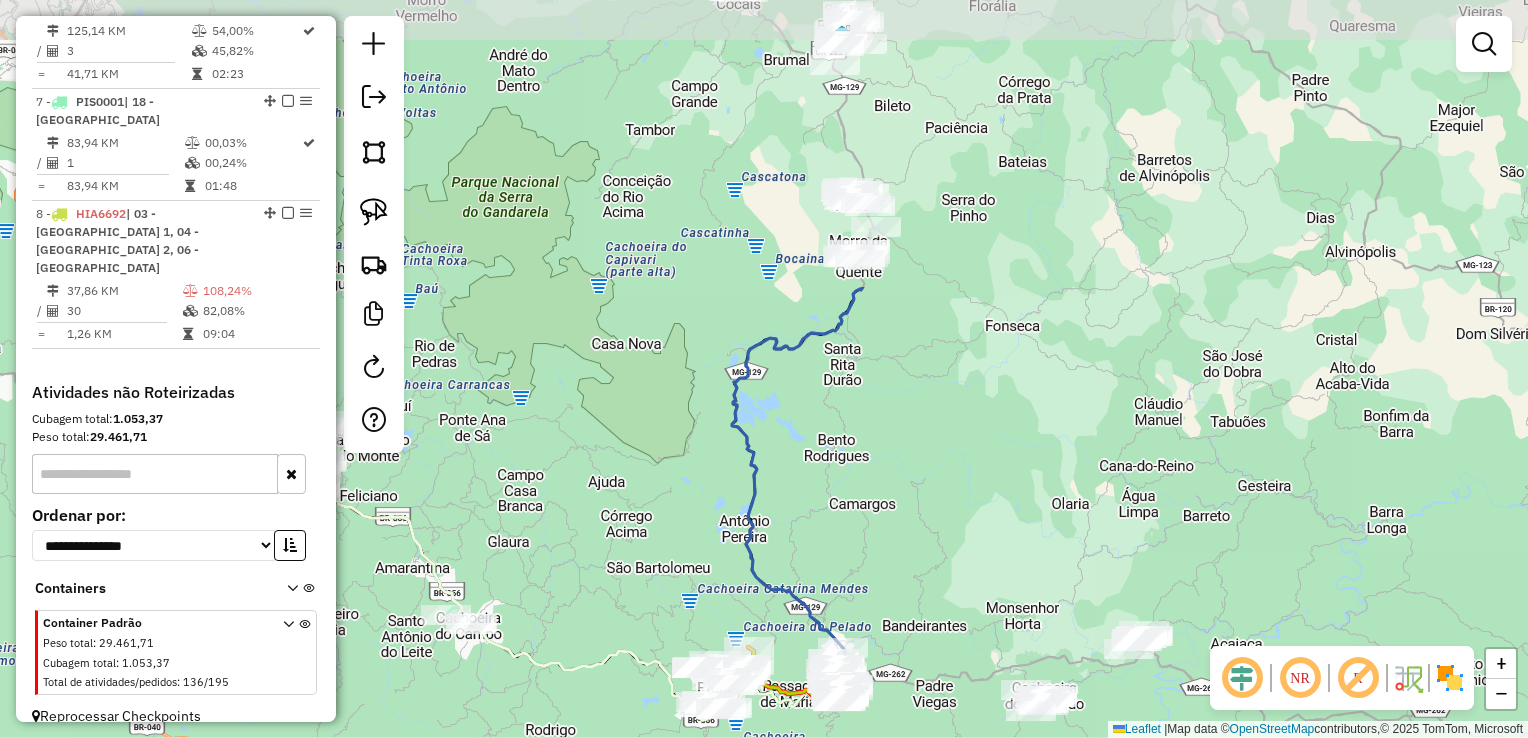 drag, startPoint x: 902, startPoint y: 233, endPoint x: 918, endPoint y: 582, distance: 349.36658 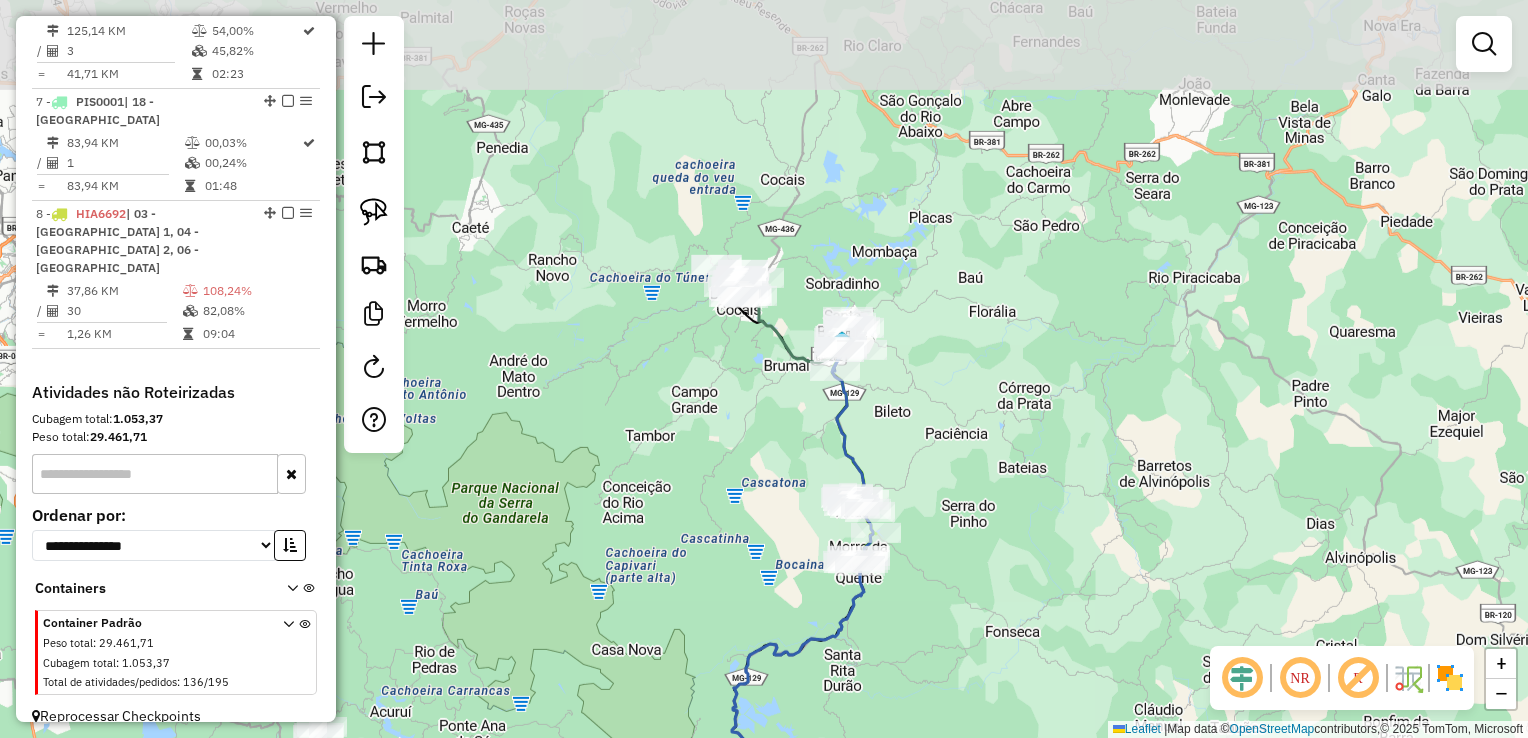 drag, startPoint x: 915, startPoint y: 368, endPoint x: 910, endPoint y: 647, distance: 279.0448 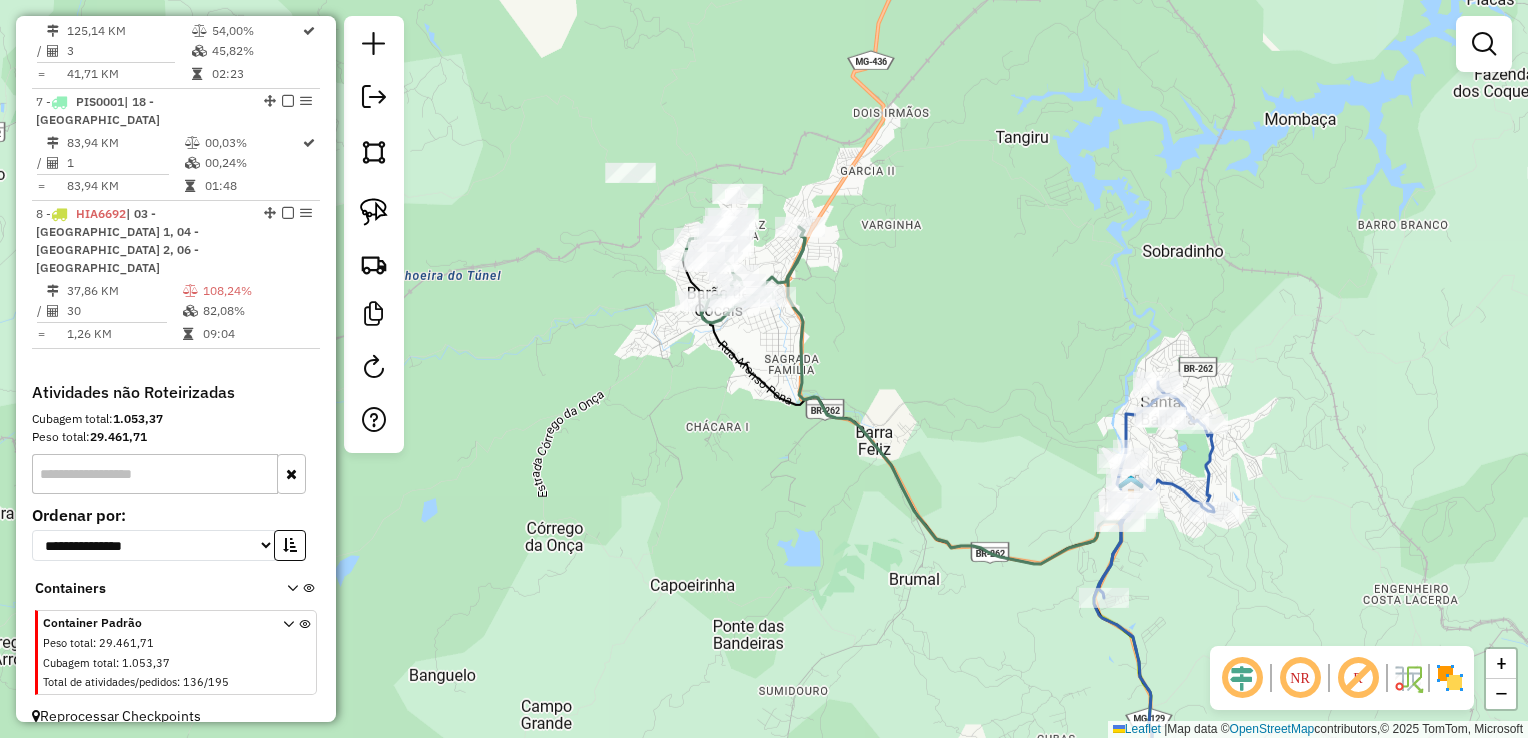 click 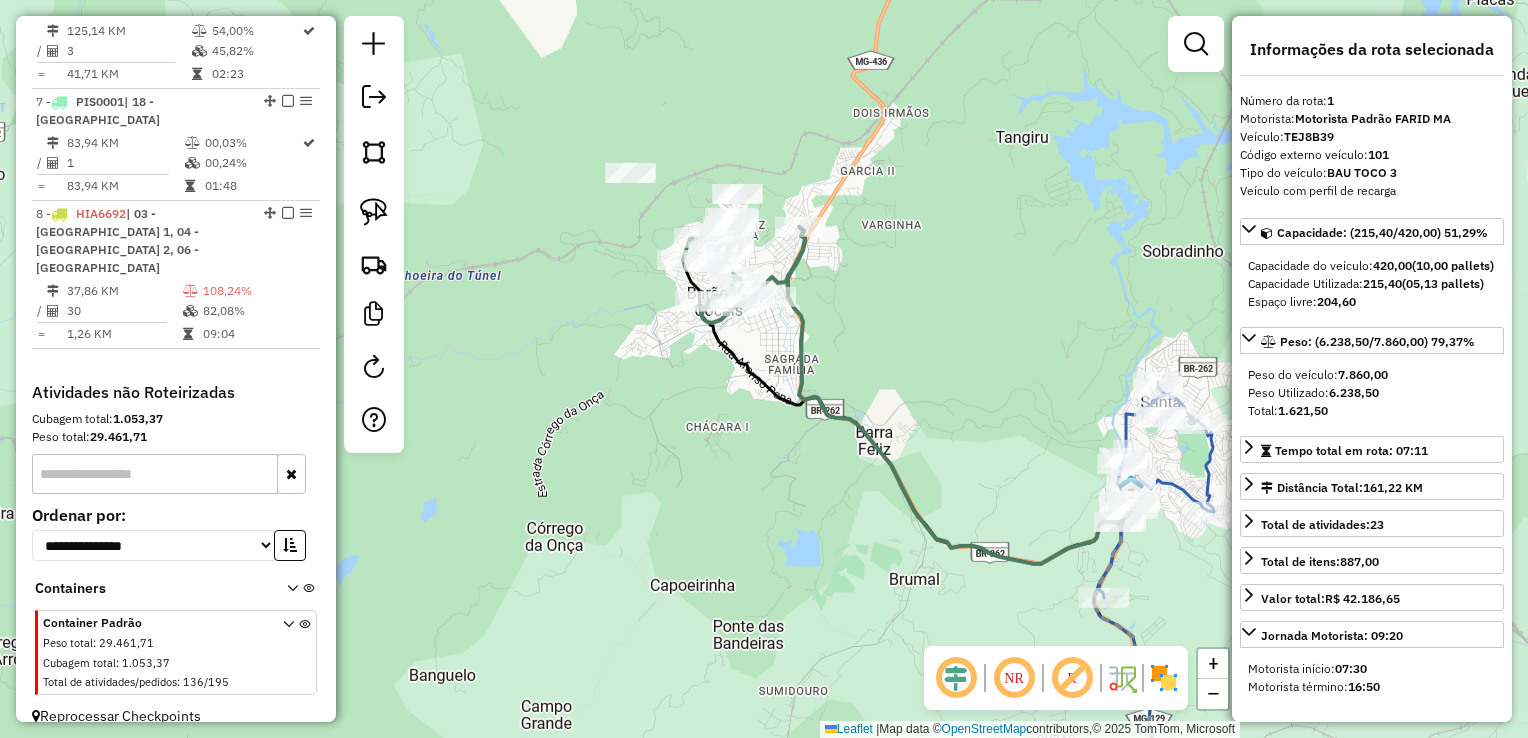 scroll, scrollTop: 799, scrollLeft: 0, axis: vertical 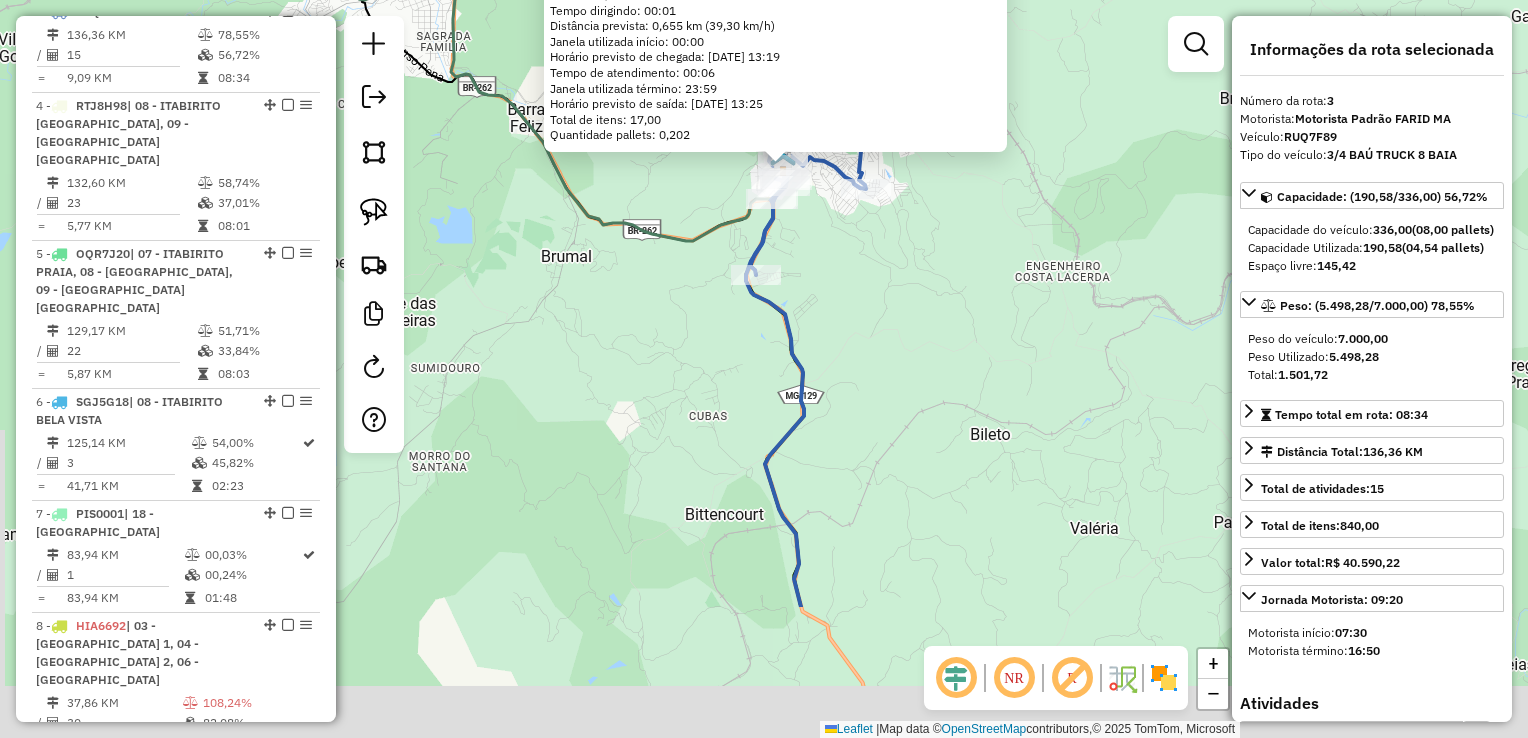 drag, startPoint x: 833, startPoint y: 543, endPoint x: 884, endPoint y: 186, distance: 360.62445 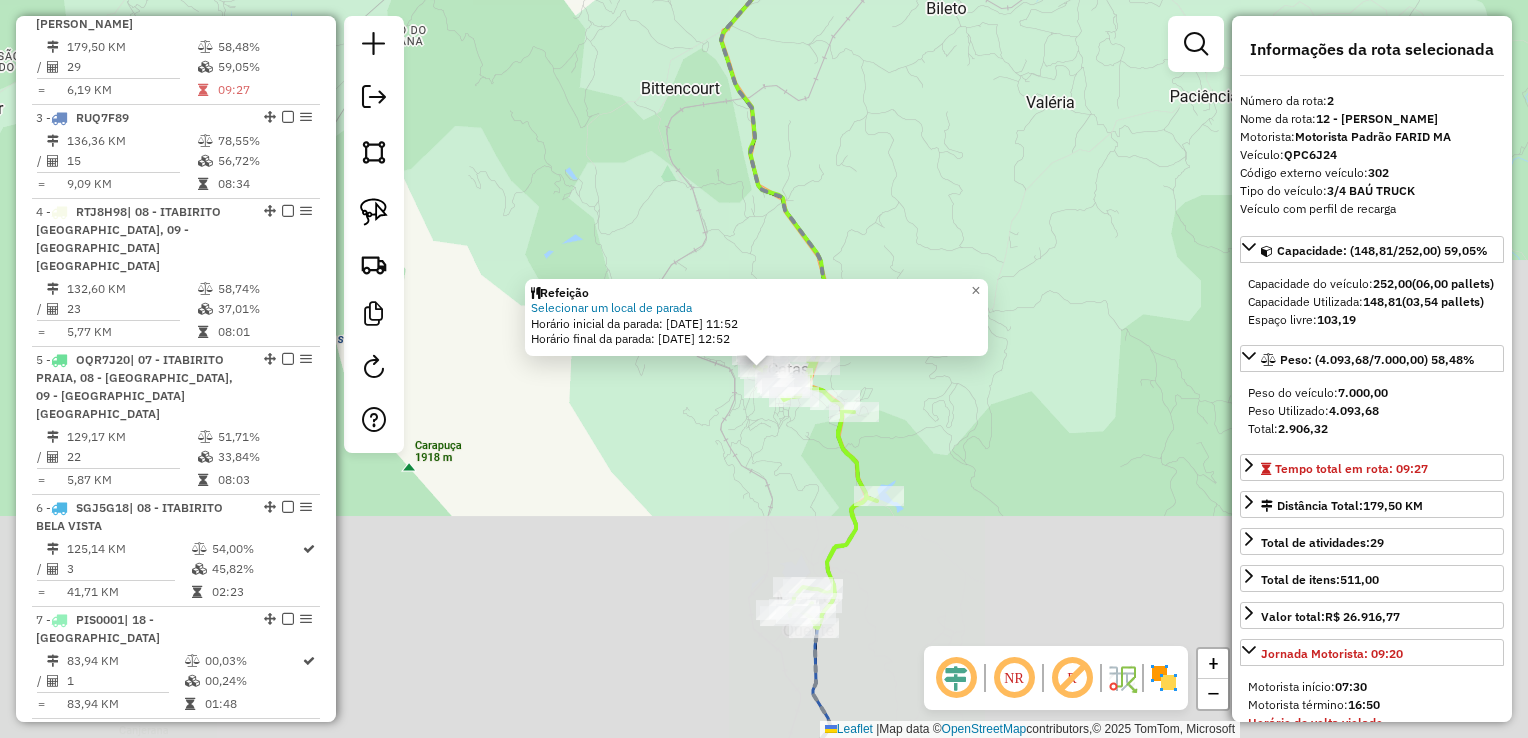 scroll, scrollTop: 892, scrollLeft: 0, axis: vertical 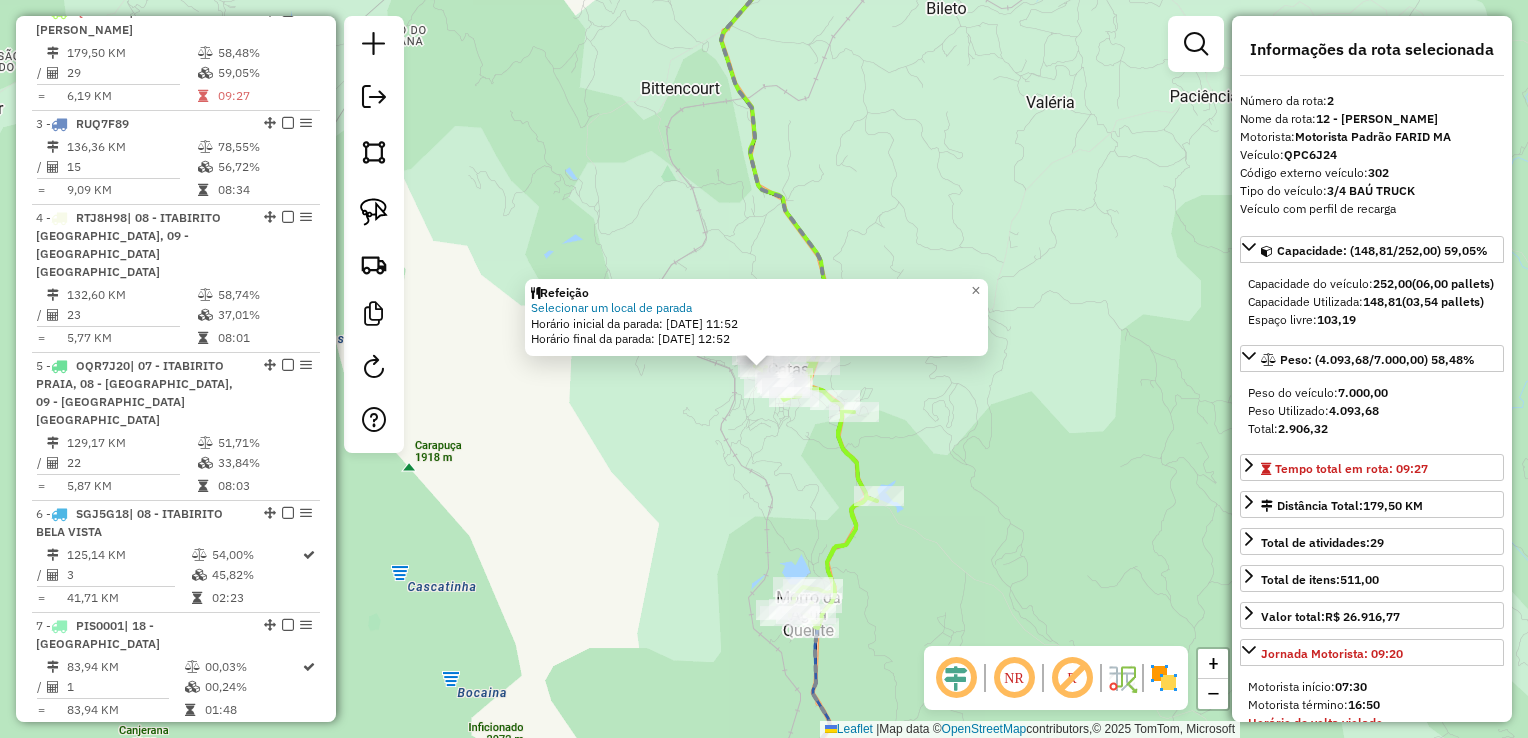 click on "Refeição Selecionar um local de parada  Horário inicial da parada: 11/07/2025 11:52   Horário final da parada: 11/07/2025 12:52  × Janela de atendimento Grade de atendimento Capacidade Transportadoras Veículos Cliente Pedidos  Rotas Selecione os dias de semana para filtrar as janelas de atendimento  Seg   Ter   Qua   Qui   Sex   Sáb   Dom  Informe o período da janela de atendimento: De: Até:  Filtrar exatamente a janela do cliente  Considerar janela de atendimento padrão  Selecione os dias de semana para filtrar as grades de atendimento  Seg   Ter   Qua   Qui   Sex   Sáb   Dom   Considerar clientes sem dia de atendimento cadastrado  Clientes fora do dia de atendimento selecionado Filtrar as atividades entre os valores definidos abaixo:  Peso mínimo:   Peso máximo:   Cubagem mínima:   Cubagem máxima:   De:   Até:  Filtrar as atividades entre o tempo de atendimento definido abaixo:  De:   Até:   Considerar capacidade total dos clientes não roteirizados Transportadora: Tipo de veículo: Nome:" 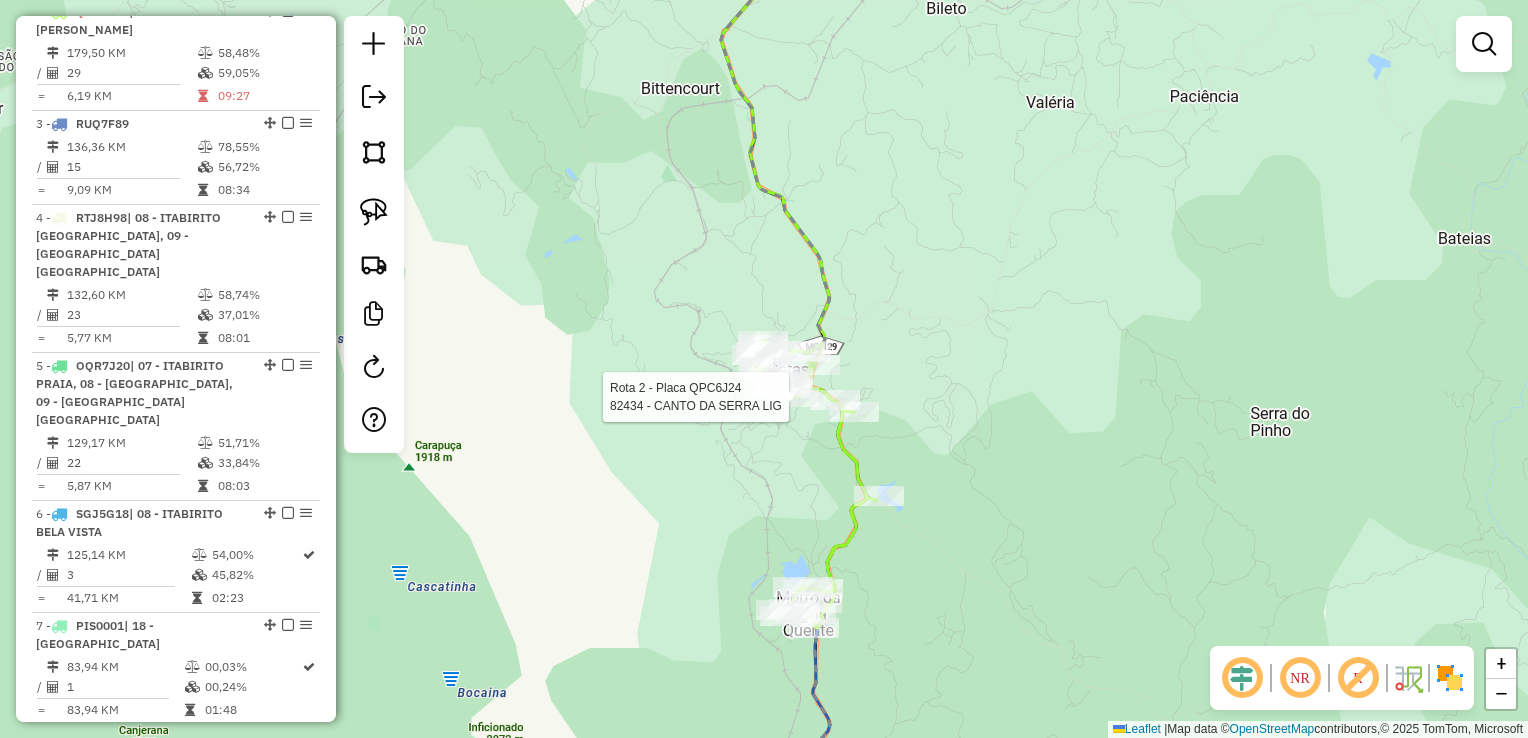 select on "**********" 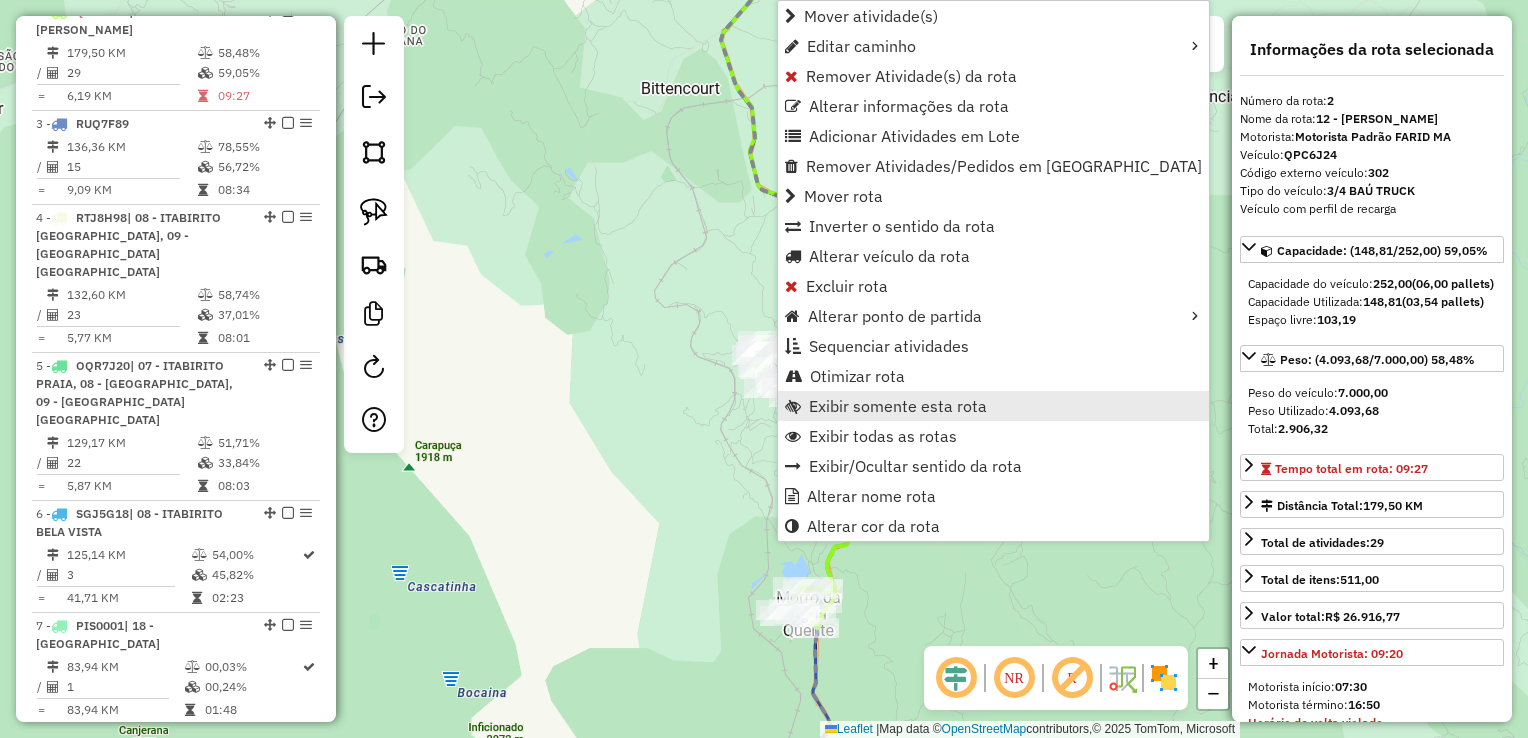 click on "Exibir somente esta rota" at bounding box center [898, 406] 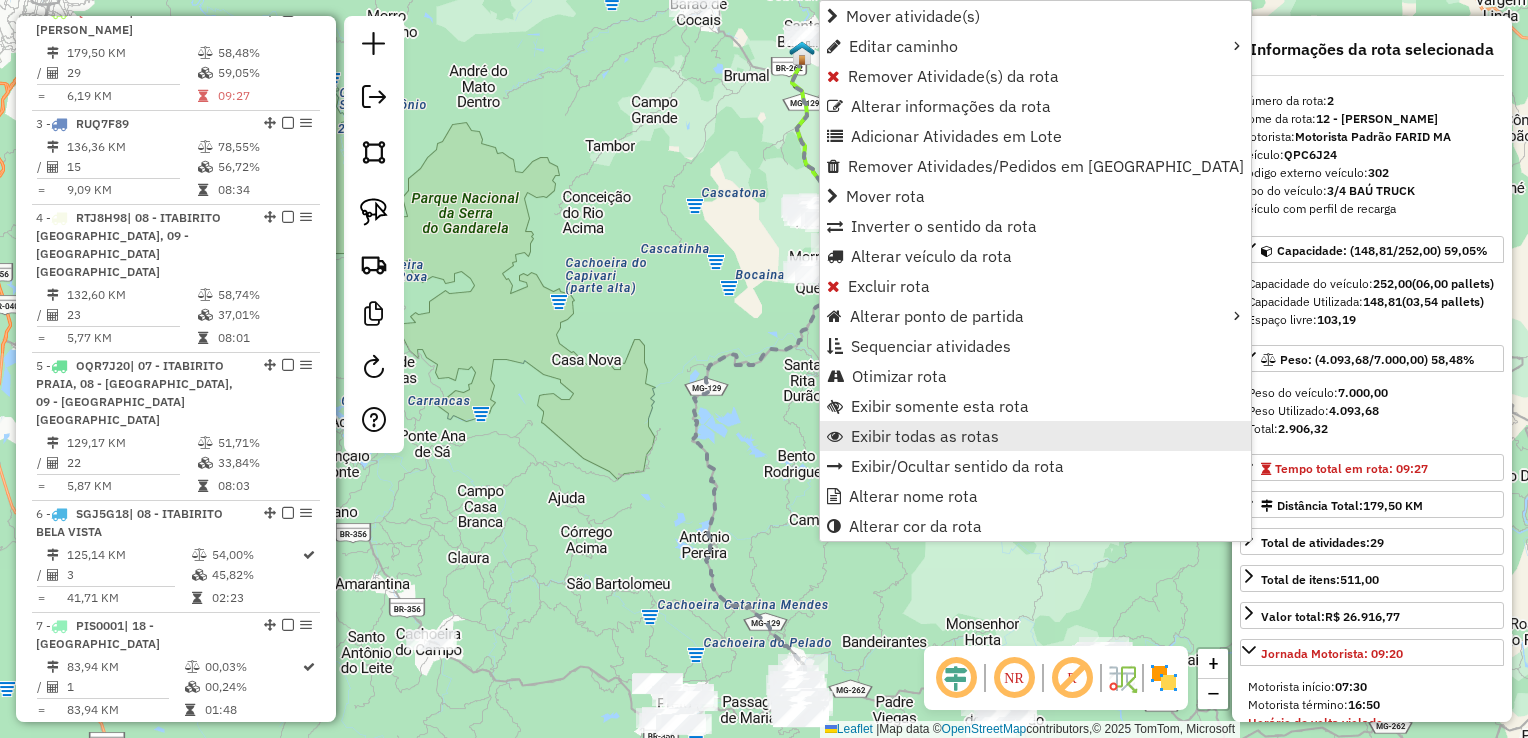 drag, startPoint x: 926, startPoint y: 383, endPoint x: 933, endPoint y: 435, distance: 52.46904 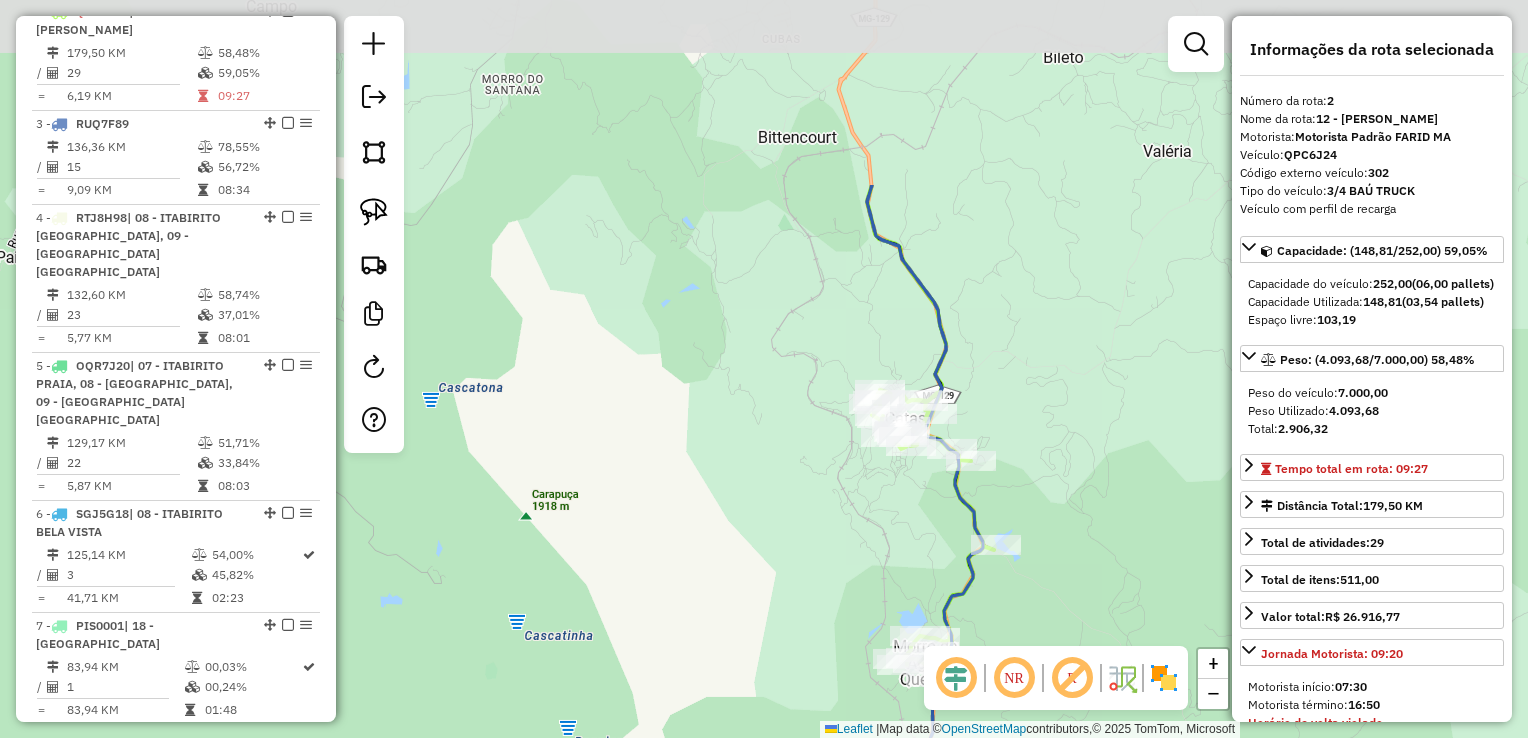 drag, startPoint x: 766, startPoint y: 263, endPoint x: 801, endPoint y: 524, distance: 263.33627 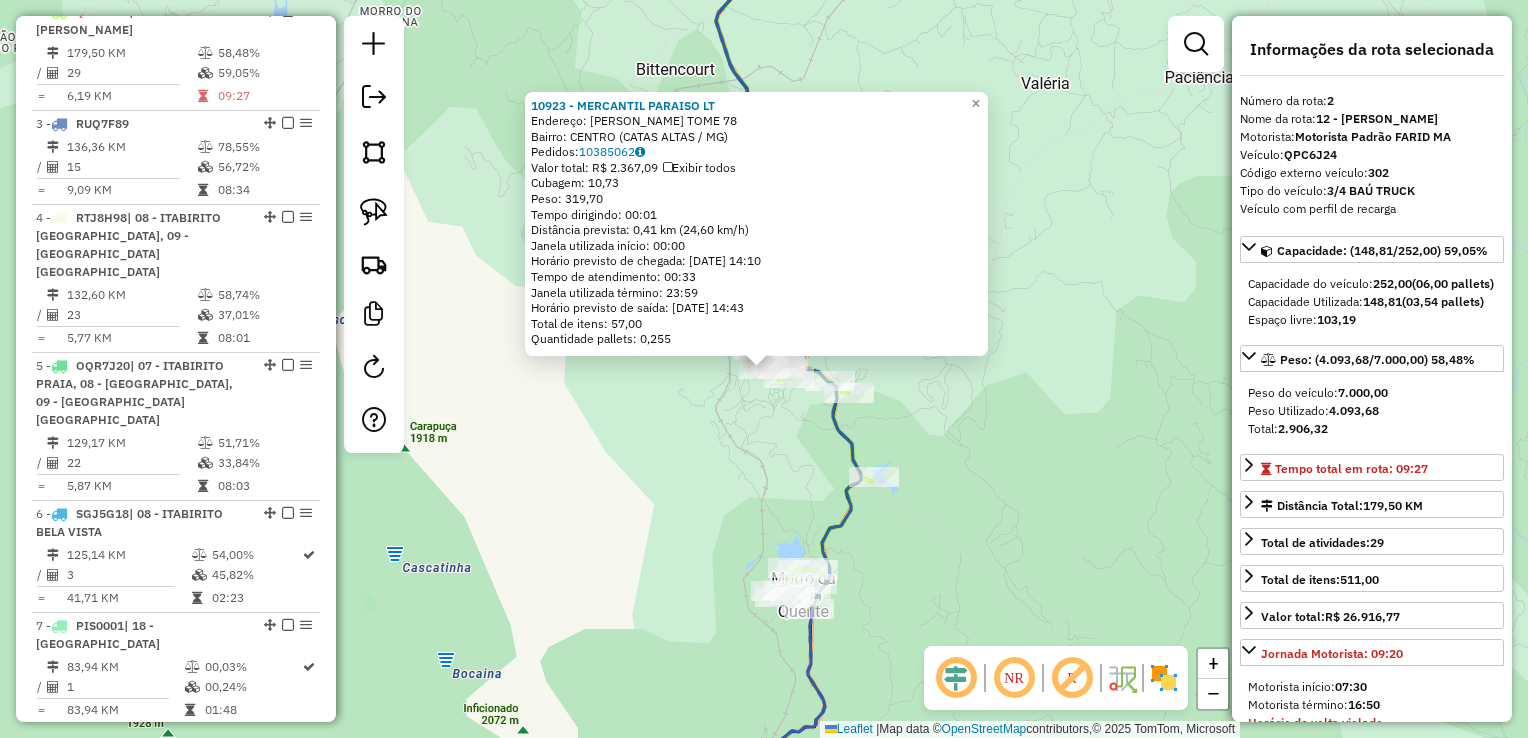 click on "10923 - MERCANTIL PARAISO LT  Endereço:  JOSE TOME 78   Bairro: CENTRO (CATAS ALTAS / MG)   Pedidos:  10385062   Valor total: R$ 2.367,09   Exibir todos   Cubagem: 10,73  Peso: 319,70  Tempo dirigindo: 00:01   Distância prevista: 0,41 km (24,60 km/h)   Janela utilizada início: 00:00   Horário previsto de chegada: 11/07/2025 14:10   Tempo de atendimento: 00:33   Janela utilizada término: 23:59   Horário previsto de saída: 11/07/2025 14:43   Total de itens: 57,00   Quantidade pallets: 0,255  × Janela de atendimento Grade de atendimento Capacidade Transportadoras Veículos Cliente Pedidos  Rotas Selecione os dias de semana para filtrar as janelas de atendimento  Seg   Ter   Qua   Qui   Sex   Sáb   Dom  Informe o período da janela de atendimento: De: Até:  Filtrar exatamente a janela do cliente  Considerar janela de atendimento padrão  Selecione os dias de semana para filtrar as grades de atendimento  Seg   Ter   Qua   Qui   Sex   Sáb   Dom   Considerar clientes sem dia de atendimento cadastrado De:" 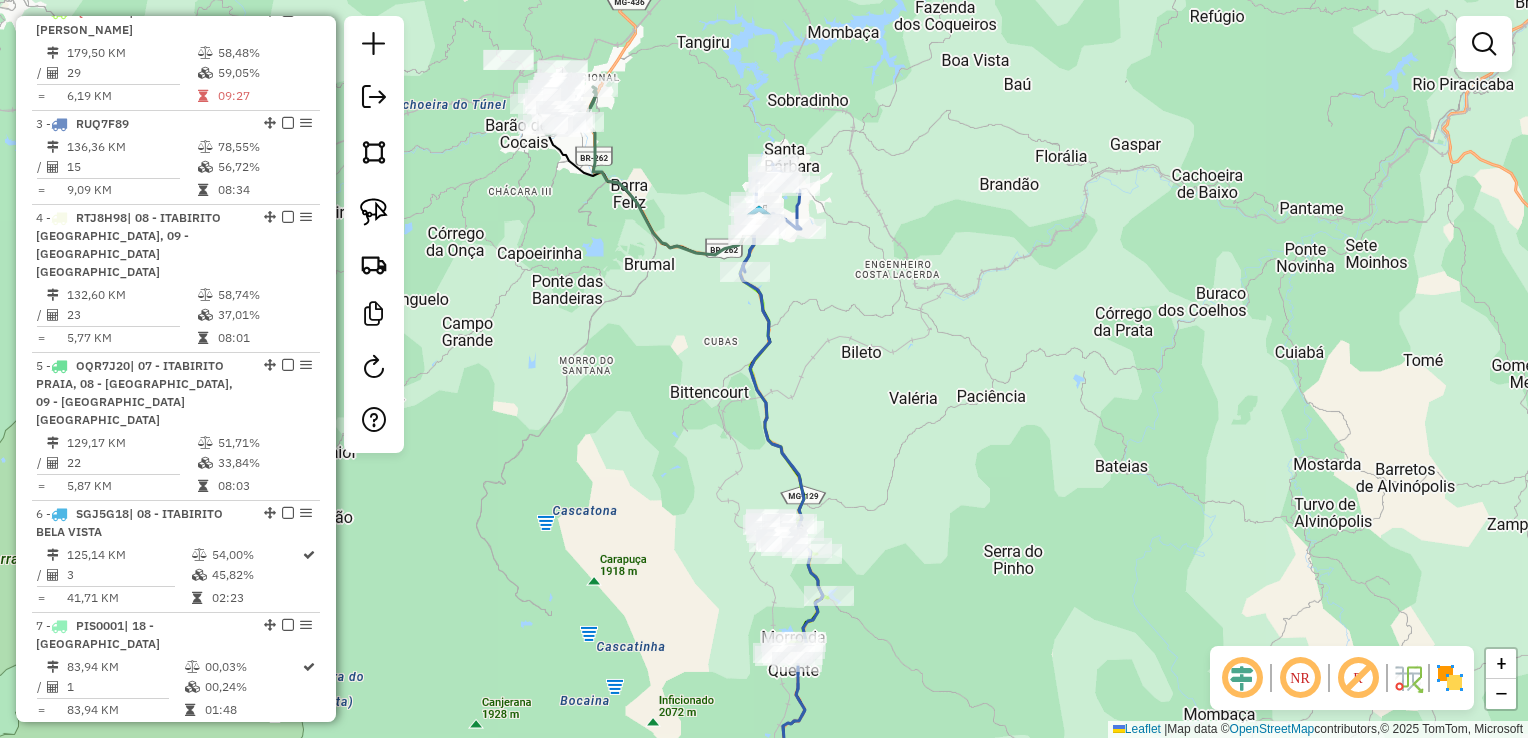 drag, startPoint x: 631, startPoint y: 282, endPoint x: 776, endPoint y: 606, distance: 354.9662 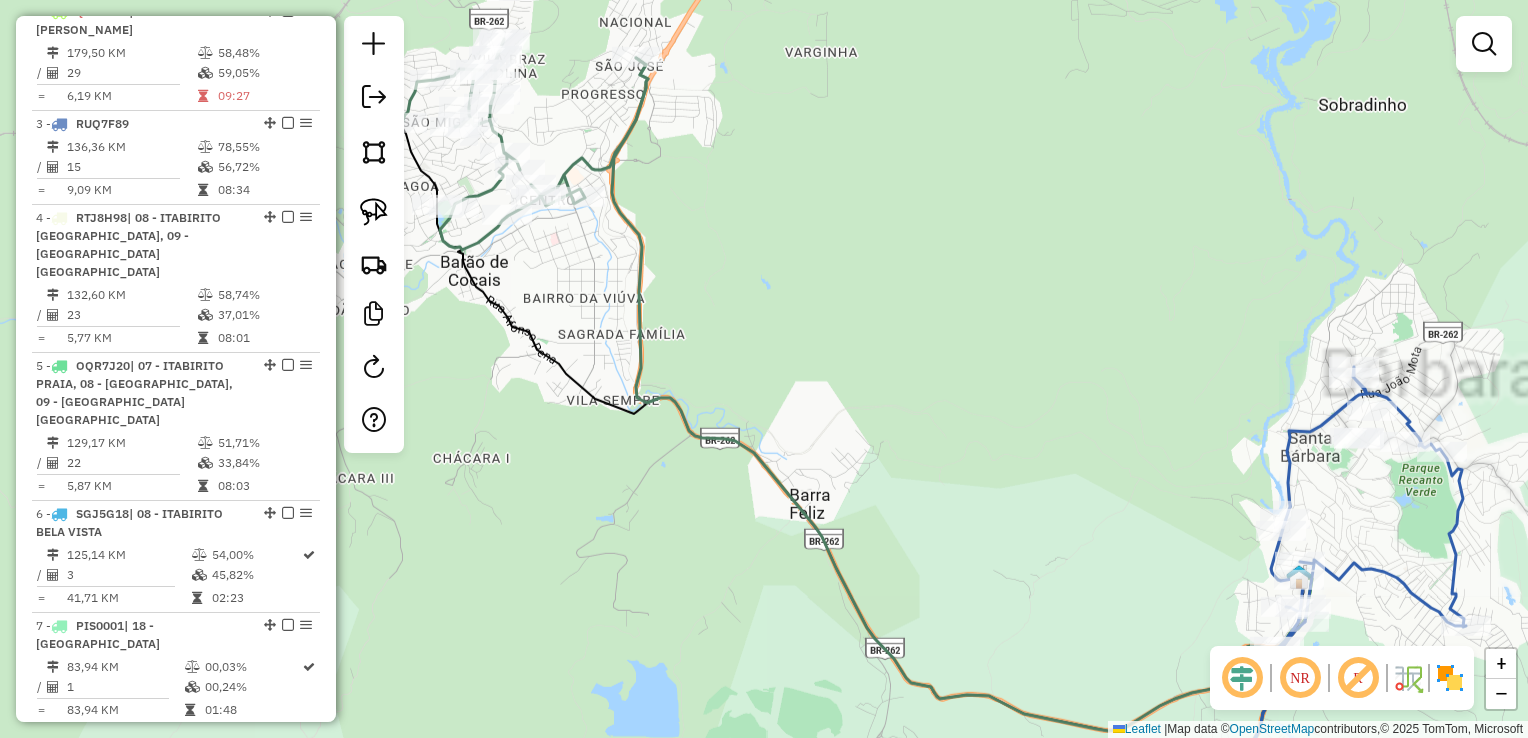 click 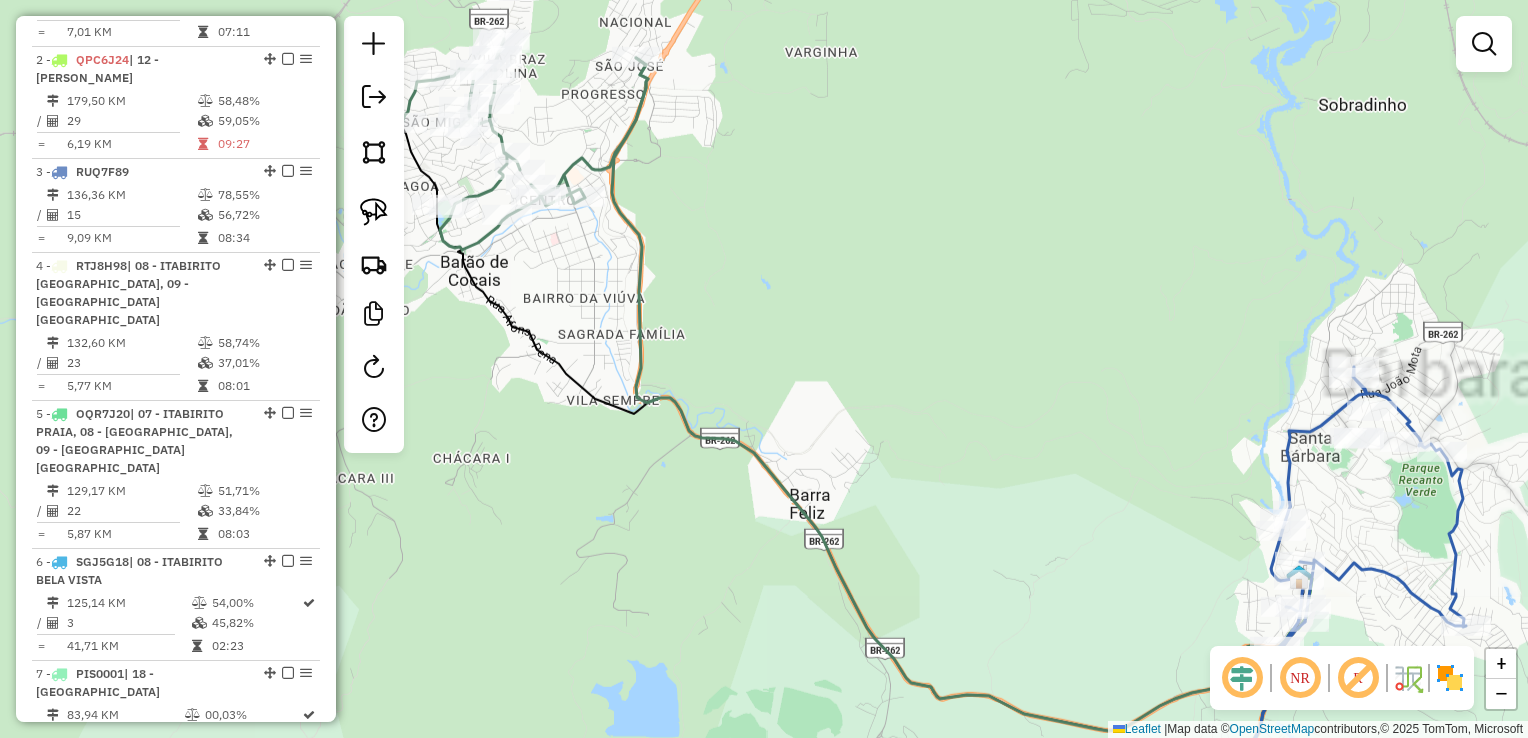 select on "**********" 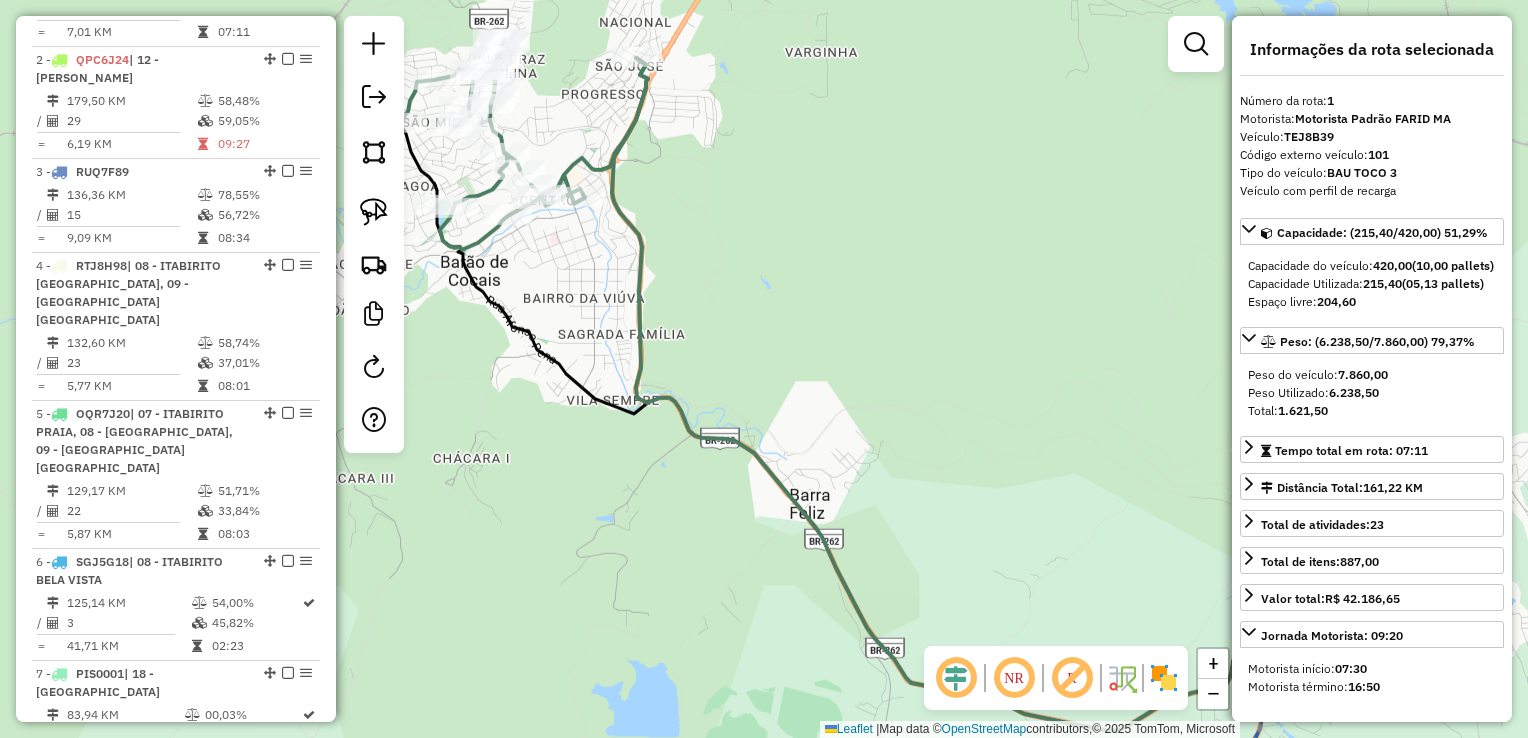 scroll, scrollTop: 799, scrollLeft: 0, axis: vertical 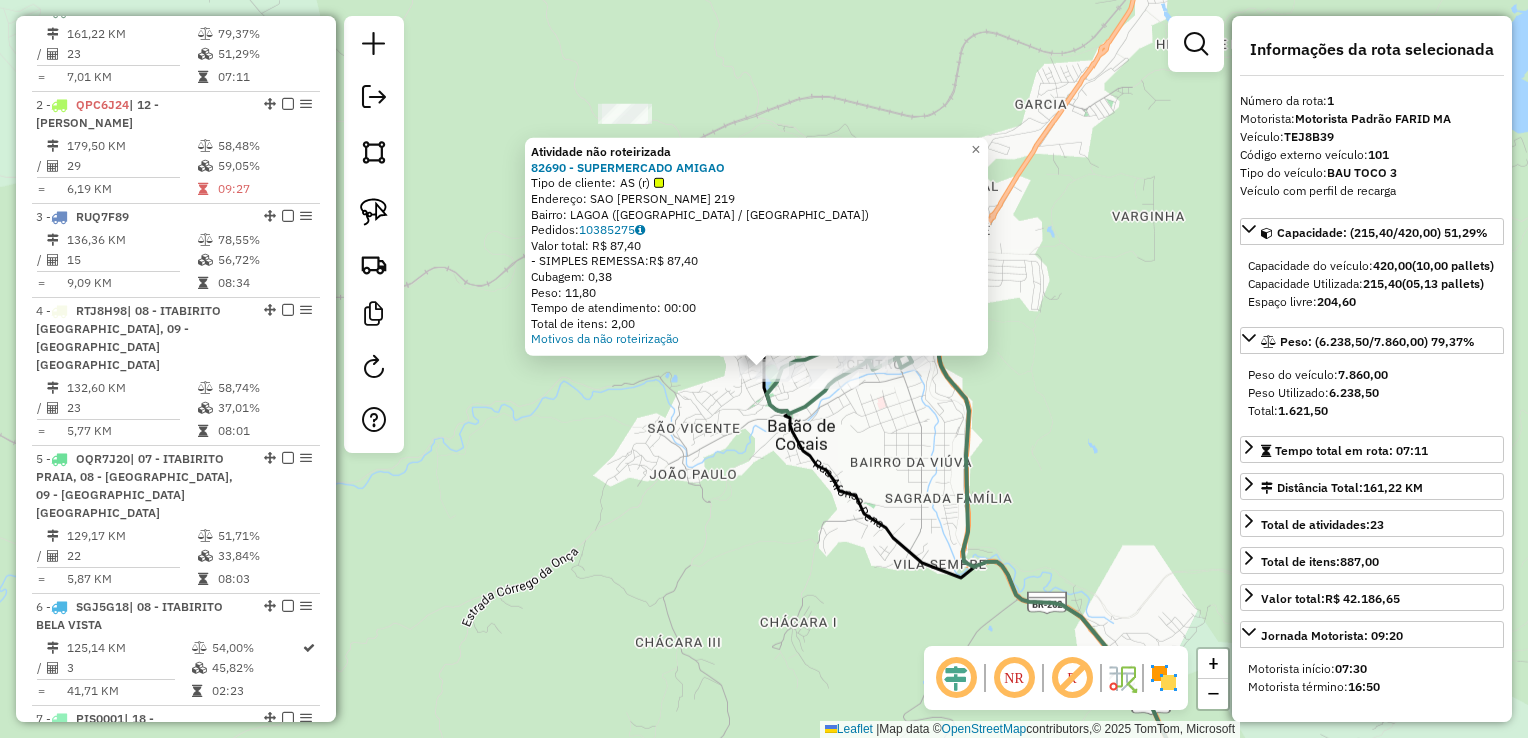 click on "Atividade não roteirizada 82690 - SUPERMERCADO AMIGAO  Tipo de cliente:   AS (r)   Endereço:  SAO VICENTE DE PAULA 219   Bairro: LAGOA (BARAO DE COCAIS / MG)   Pedidos:  10385275   Valor total: R$ 87,40   - SIMPLES REMESSA:  R$ 87,40   Cubagem: 0,38   Peso: 11,80   Tempo de atendimento: 00:00   Total de itens: 2,00  Motivos da não roteirização × Janela de atendimento Grade de atendimento Capacidade Transportadoras Veículos Cliente Pedidos  Rotas Selecione os dias de semana para filtrar as janelas de atendimento  Seg   Ter   Qua   Qui   Sex   Sáb   Dom  Informe o período da janela de atendimento: De: Até:  Filtrar exatamente a janela do cliente  Considerar janela de atendimento padrão  Selecione os dias de semana para filtrar as grades de atendimento  Seg   Ter   Qua   Qui   Sex   Sáb   Dom   Considerar clientes sem dia de atendimento cadastrado  Clientes fora do dia de atendimento selecionado Filtrar as atividades entre os valores definidos abaixo:  Peso mínimo:   Peso máximo:   De:   Até:  De:" 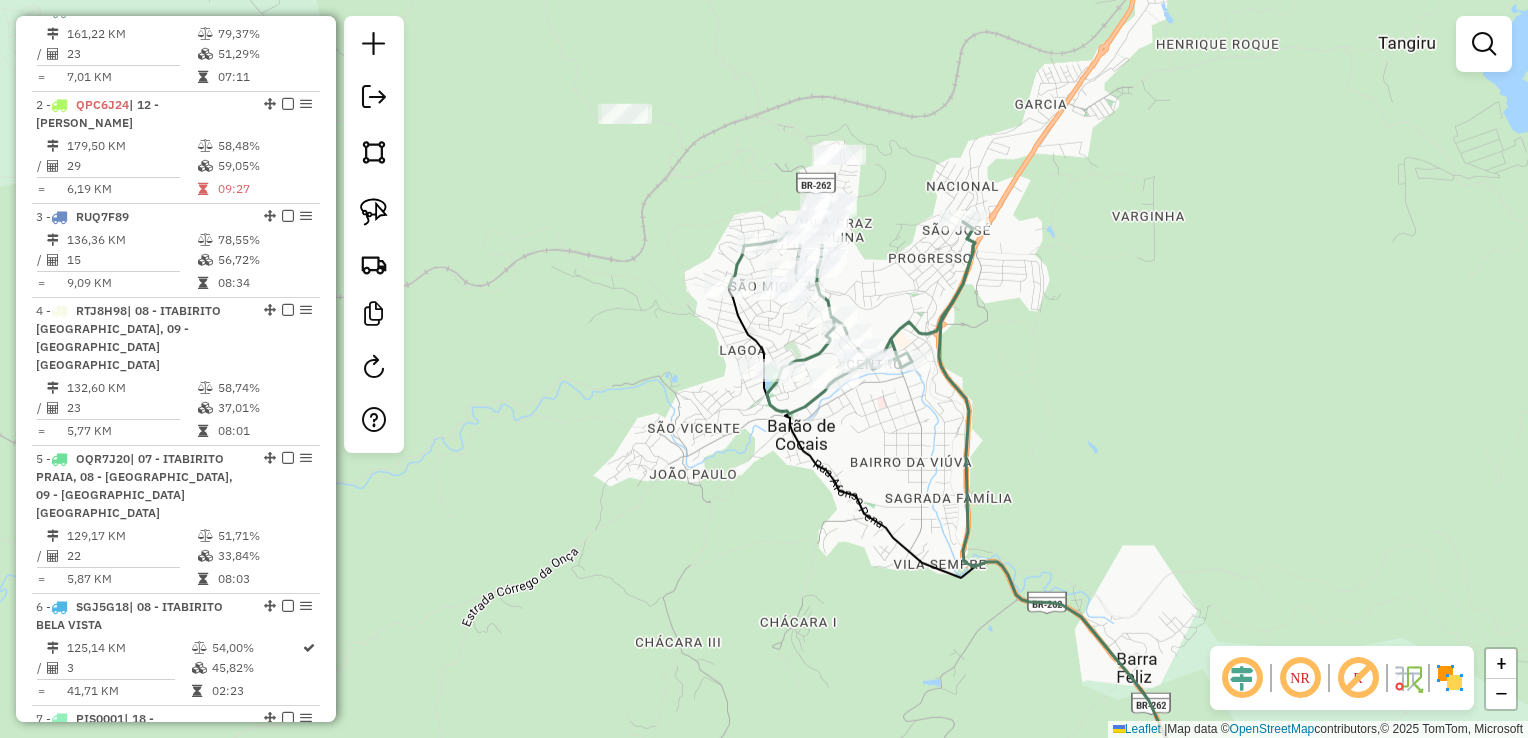 click 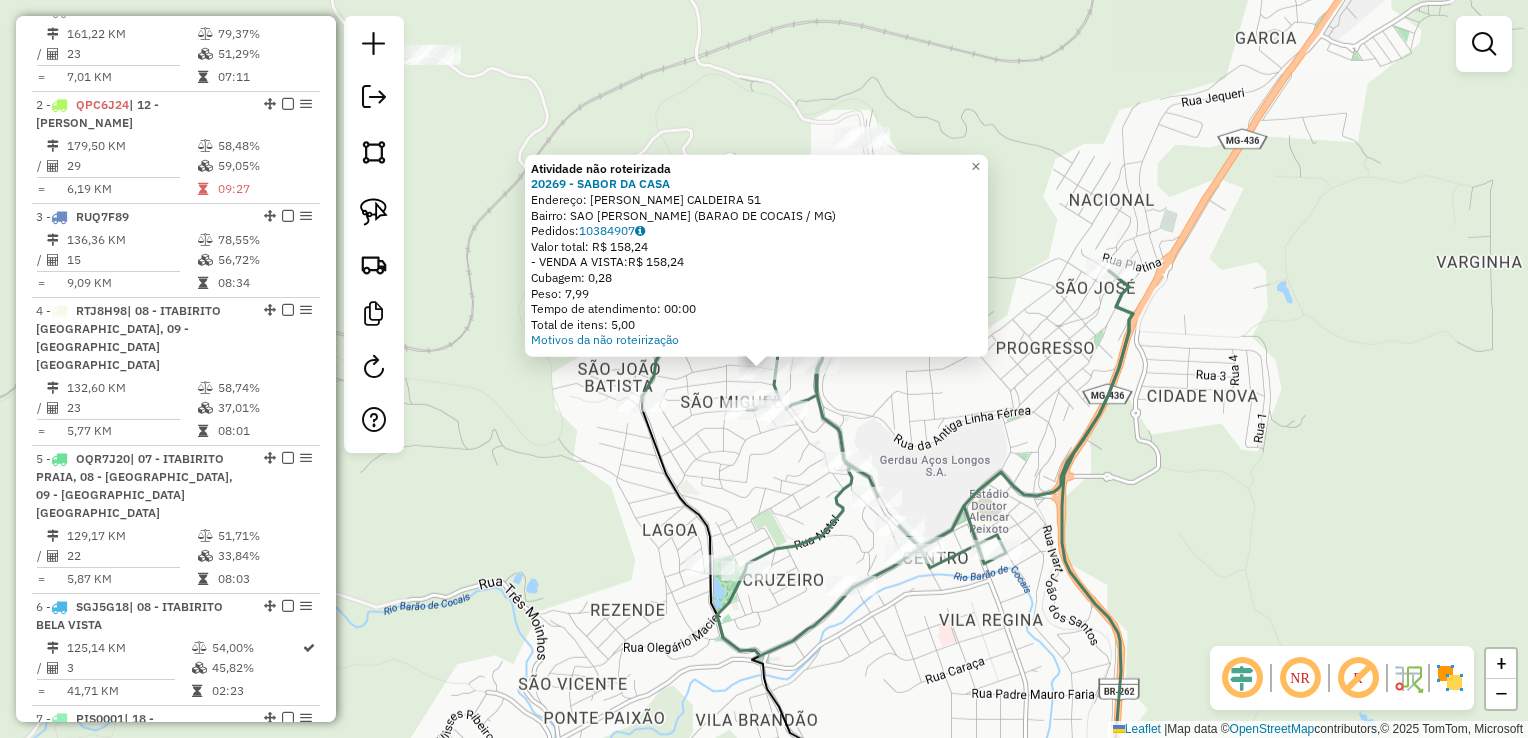 click on "Atividade não roteirizada 20269 - SABOR DA CASA  Endereço:  TEREZINHA PERES CALDEIRA 51   Bairro: SAO JOAO BATISTA (BARAO DE COCAIS / MG)   Pedidos:  10384907   Valor total: R$ 158,24   - VENDA A VISTA:  R$ 158,24   Cubagem: 0,28   Peso: 7,99   Tempo de atendimento: 00:00   Total de itens: 5,00  Motivos da não roteirização × Janela de atendimento Grade de atendimento Capacidade Transportadoras Veículos Cliente Pedidos  Rotas Selecione os dias de semana para filtrar as janelas de atendimento  Seg   Ter   Qua   Qui   Sex   Sáb   Dom  Informe o período da janela de atendimento: De: Até:  Filtrar exatamente a janela do cliente  Considerar janela de atendimento padrão  Selecione os dias de semana para filtrar as grades de atendimento  Seg   Ter   Qua   Qui   Sex   Sáb   Dom   Considerar clientes sem dia de atendimento cadastrado  Clientes fora do dia de atendimento selecionado Filtrar as atividades entre os valores definidos abaixo:  Peso mínimo:   Peso máximo:   Cubagem mínima:   Cubagem máxima:" 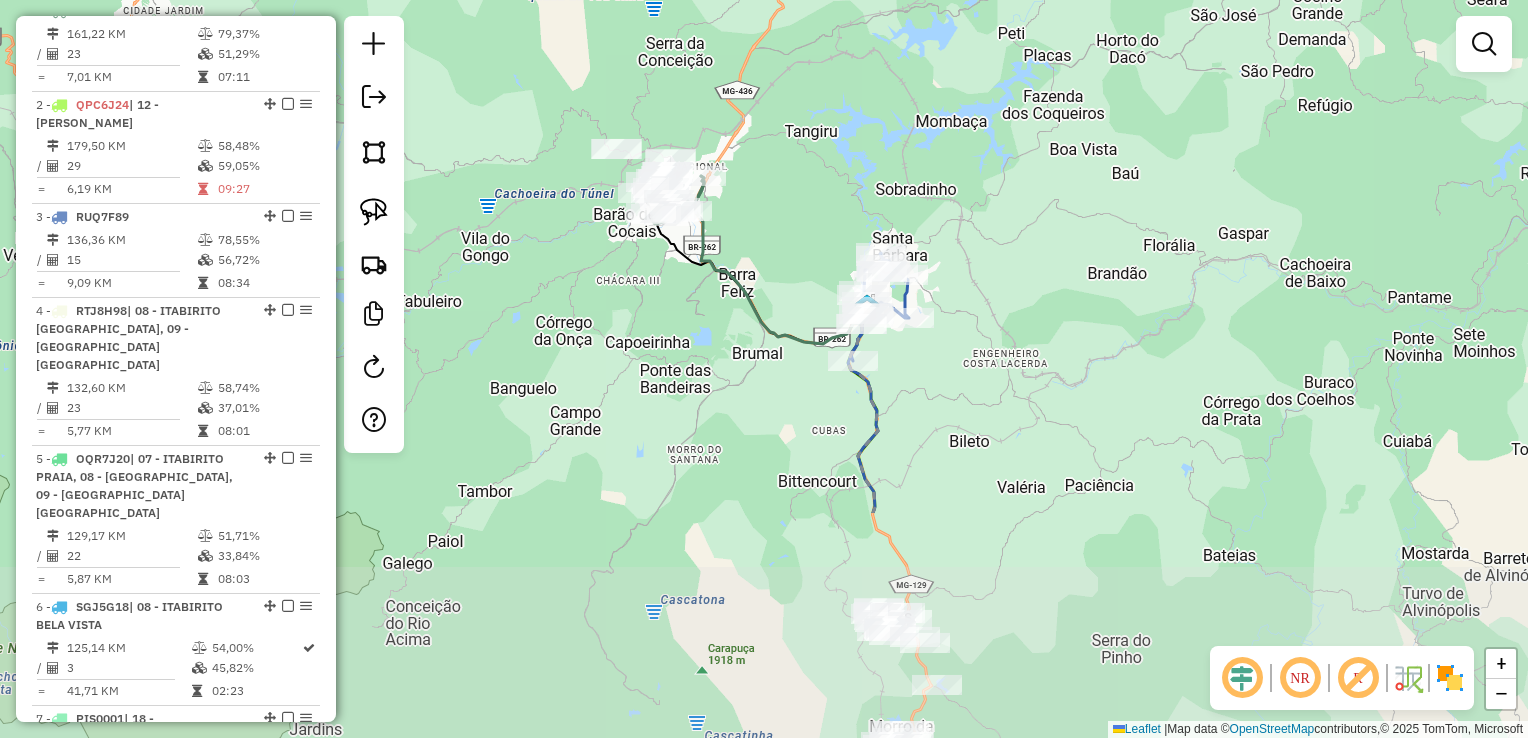 drag, startPoint x: 887, startPoint y: 503, endPoint x: 777, endPoint y: 231, distance: 293.40076 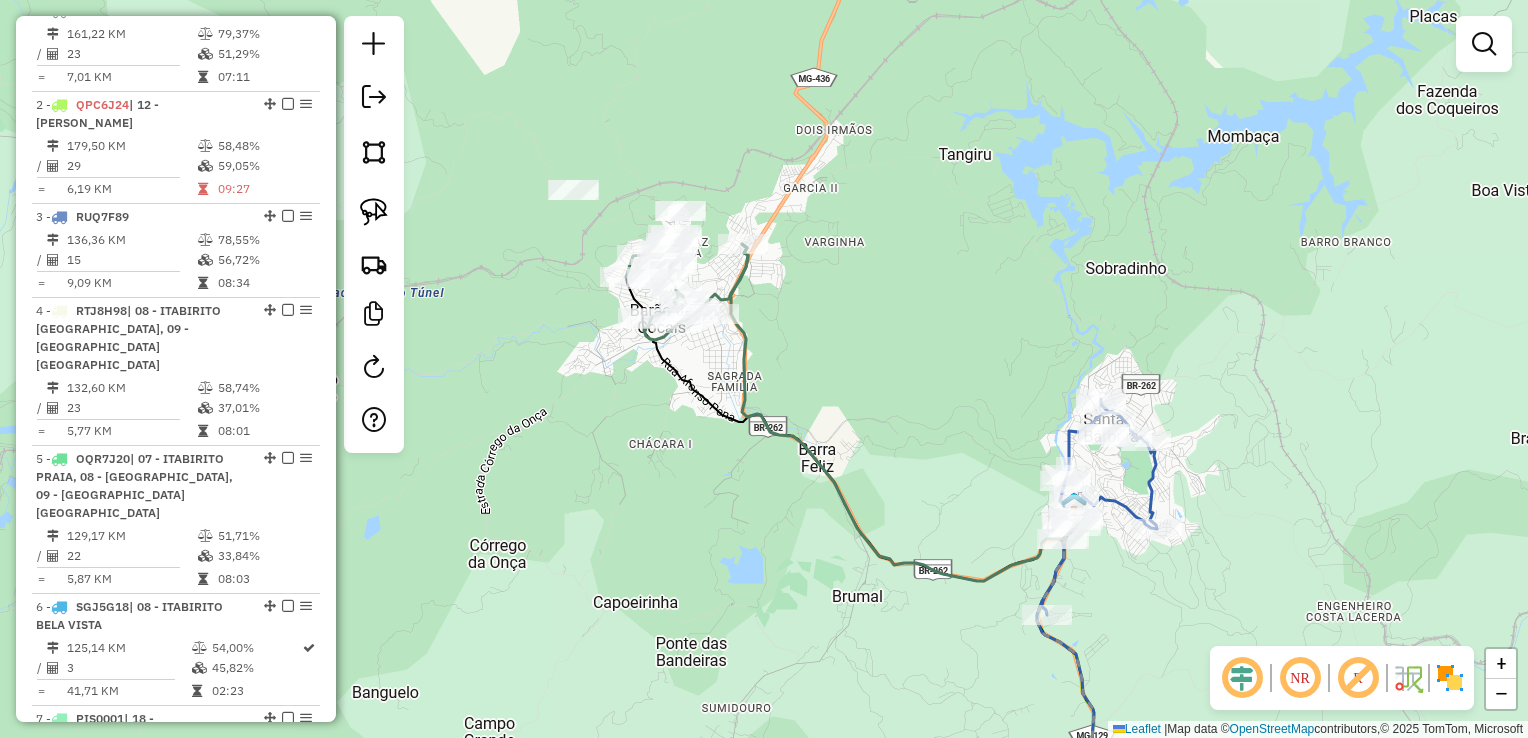 click 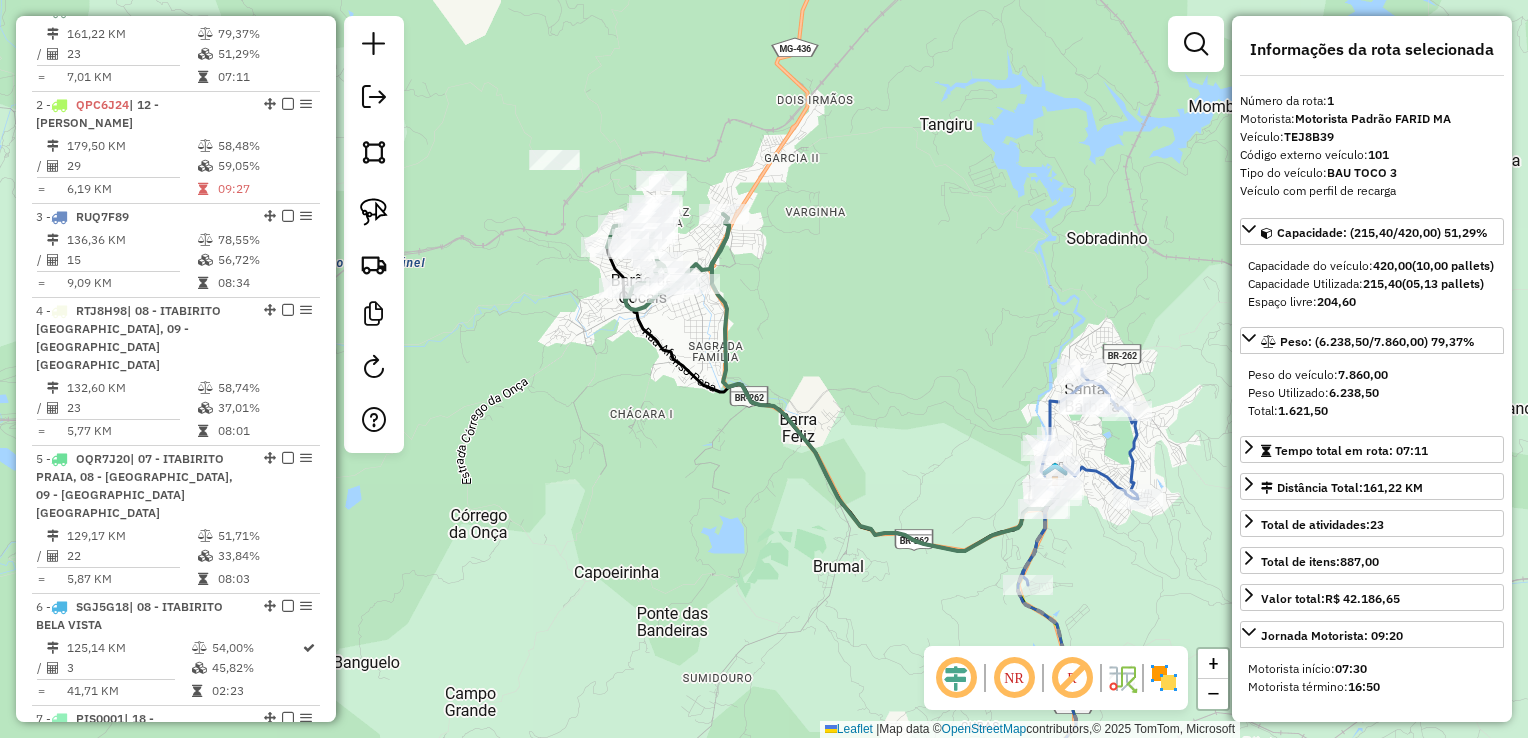 drag, startPoint x: 943, startPoint y: 457, endPoint x: 835, endPoint y: 154, distance: 321.67218 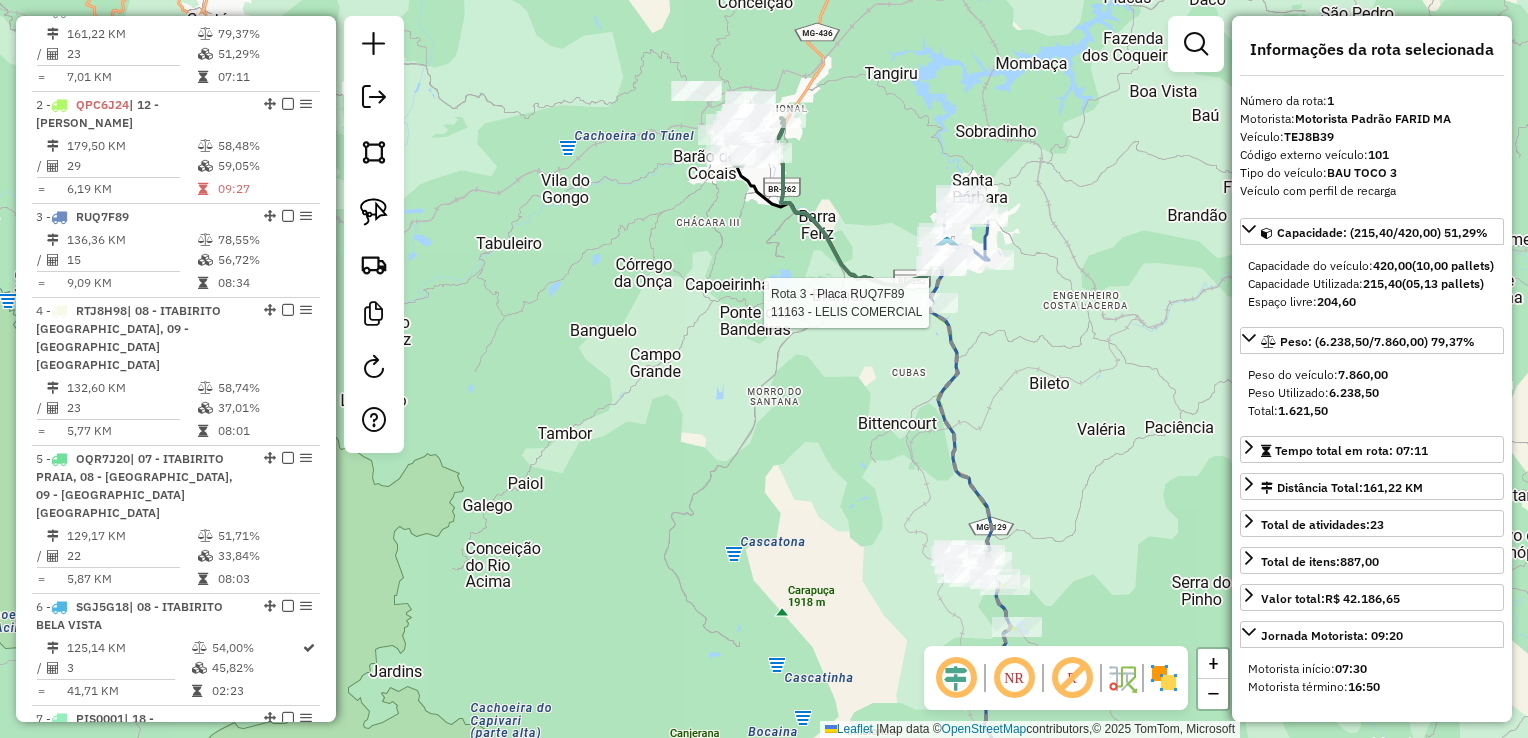 click 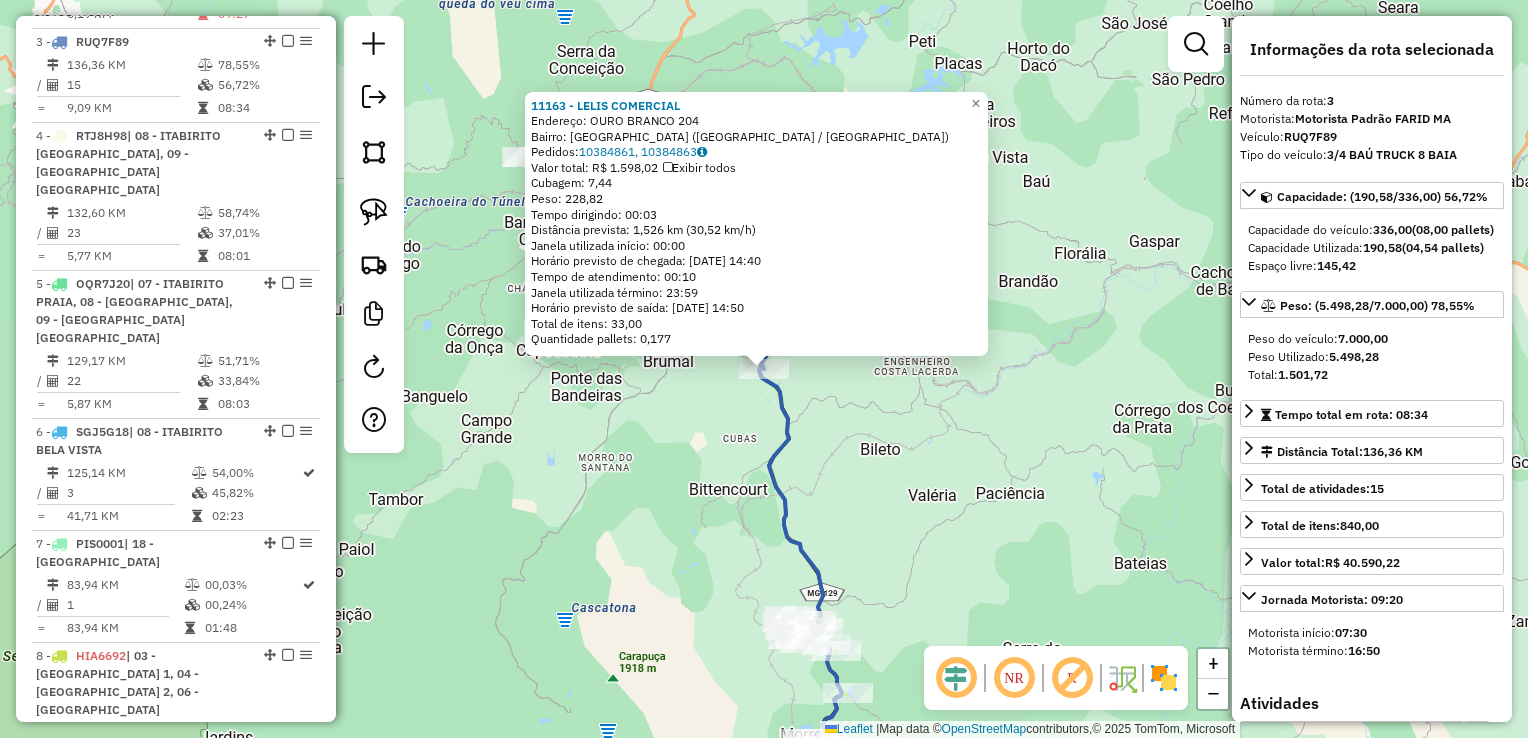 scroll, scrollTop: 1004, scrollLeft: 0, axis: vertical 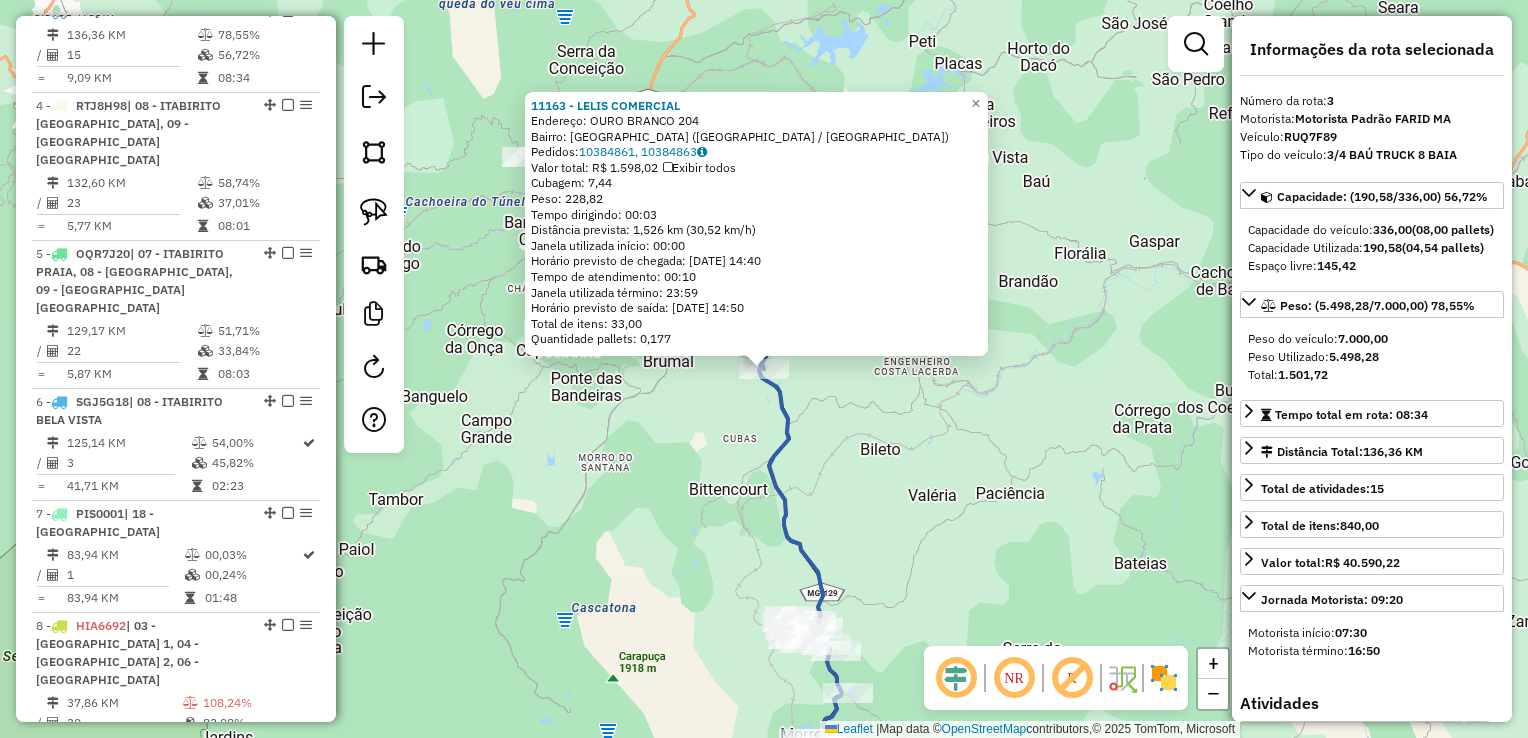 click on "11163 - LELIS COMERCIAL  Endereço:  OURO BRANCO 204   Bairro: CIRCUITO DO OURO (SANTA BARBARA / MG)   Pedidos:  10384861, 10384863   Valor total: R$ 1.598,02   Exibir todos   Cubagem: 7,44  Peso: 228,82  Tempo dirigindo: 00:03   Distância prevista: 1,526 km (30,52 km/h)   Janela utilizada início: 00:00   Horário previsto de chegada: 11/07/2025 14:40   Tempo de atendimento: 00:10   Janela utilizada término: 23:59   Horário previsto de saída: 11/07/2025 14:50   Total de itens: 33,00   Quantidade pallets: 0,177  × Janela de atendimento Grade de atendimento Capacidade Transportadoras Veículos Cliente Pedidos  Rotas Selecione os dias de semana para filtrar as janelas de atendimento  Seg   Ter   Qua   Qui   Sex   Sáb   Dom  Informe o período da janela de atendimento: De: Até:  Filtrar exatamente a janela do cliente  Considerar janela de atendimento padrão  Selecione os dias de semana para filtrar as grades de atendimento  Seg   Ter   Qua   Qui   Sex   Sáb   Dom   Peso mínimo:   Peso máximo:   De:  +" 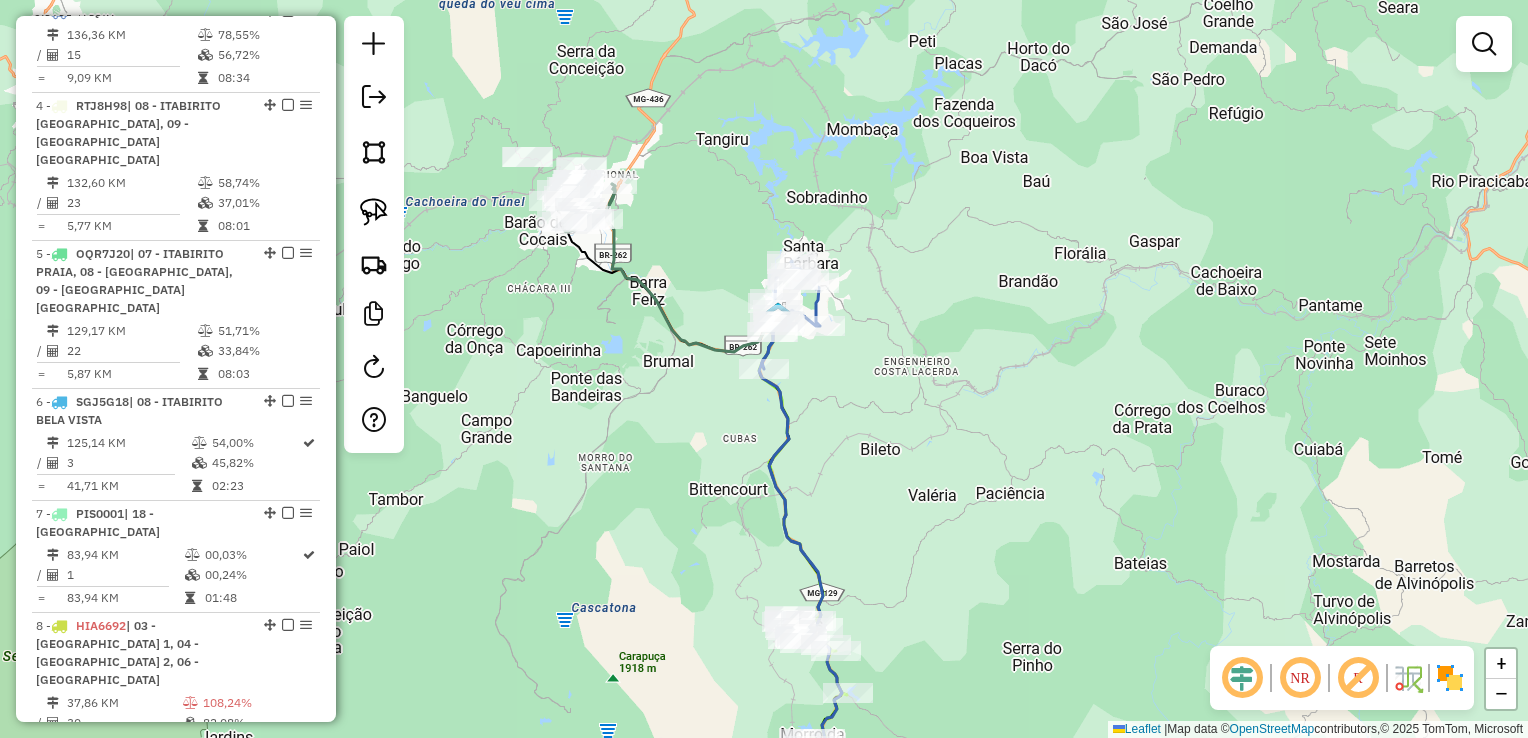 click on "Janela de atendimento Grade de atendimento Capacidade Transportadoras Veículos Cliente Pedidos  Rotas Selecione os dias de semana para filtrar as janelas de atendimento  Seg   Ter   Qua   Qui   Sex   Sáb   Dom  Informe o período da janela de atendimento: De: Até:  Filtrar exatamente a janela do cliente  Considerar janela de atendimento padrão  Selecione os dias de semana para filtrar as grades de atendimento  Seg   Ter   Qua   Qui   Sex   Sáb   Dom   Considerar clientes sem dia de atendimento cadastrado  Clientes fora do dia de atendimento selecionado Filtrar as atividades entre os valores definidos abaixo:  Peso mínimo:   Peso máximo:   Cubagem mínima:   Cubagem máxima:   De:   Até:  Filtrar as atividades entre o tempo de atendimento definido abaixo:  De:   Até:   Considerar capacidade total dos clientes não roteirizados Transportadora: Selecione um ou mais itens Tipo de veículo: Selecione um ou mais itens Veículo: Selecione um ou mais itens Motorista: Selecione um ou mais itens Nome: Rótulo:" 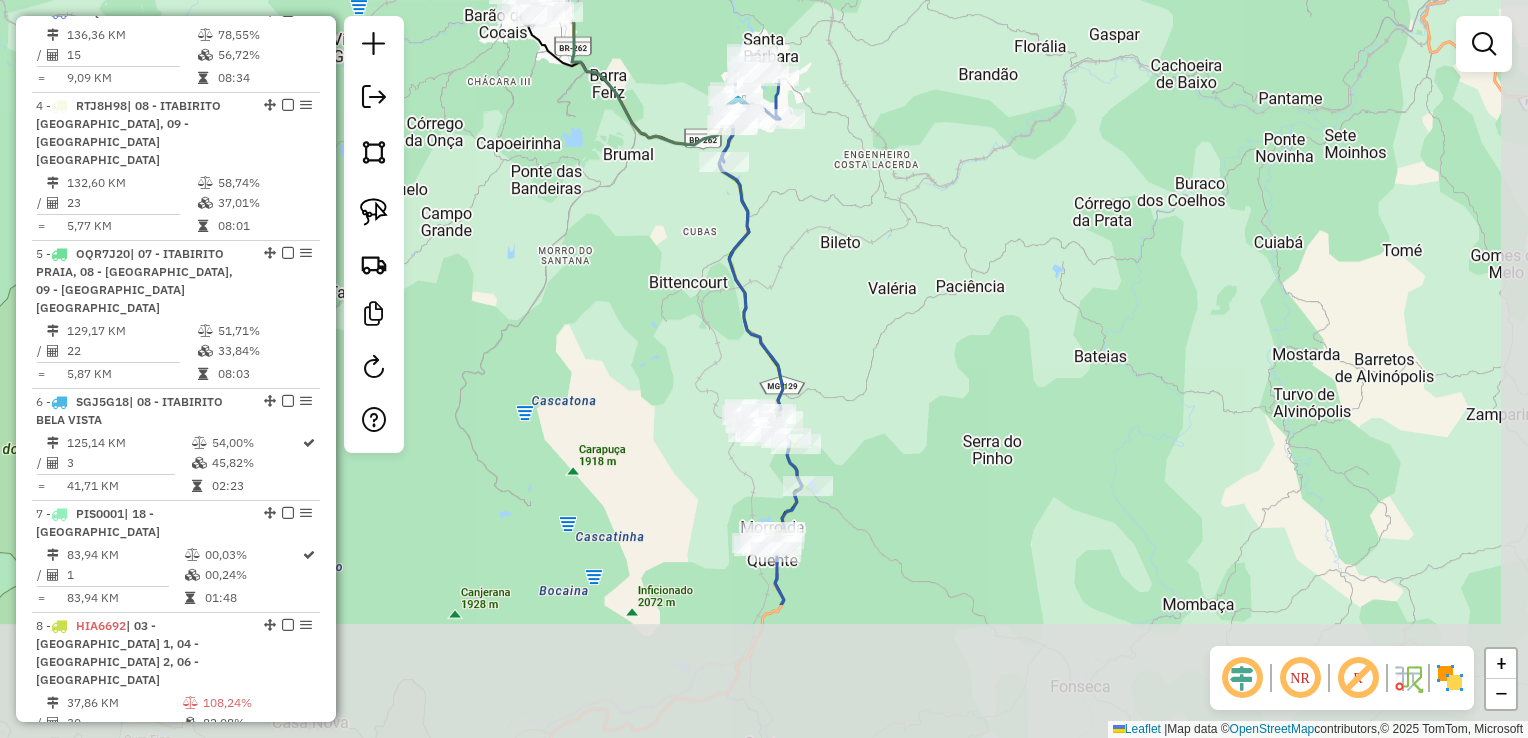 drag, startPoint x: 987, startPoint y: 527, endPoint x: 948, endPoint y: 321, distance: 209.65924 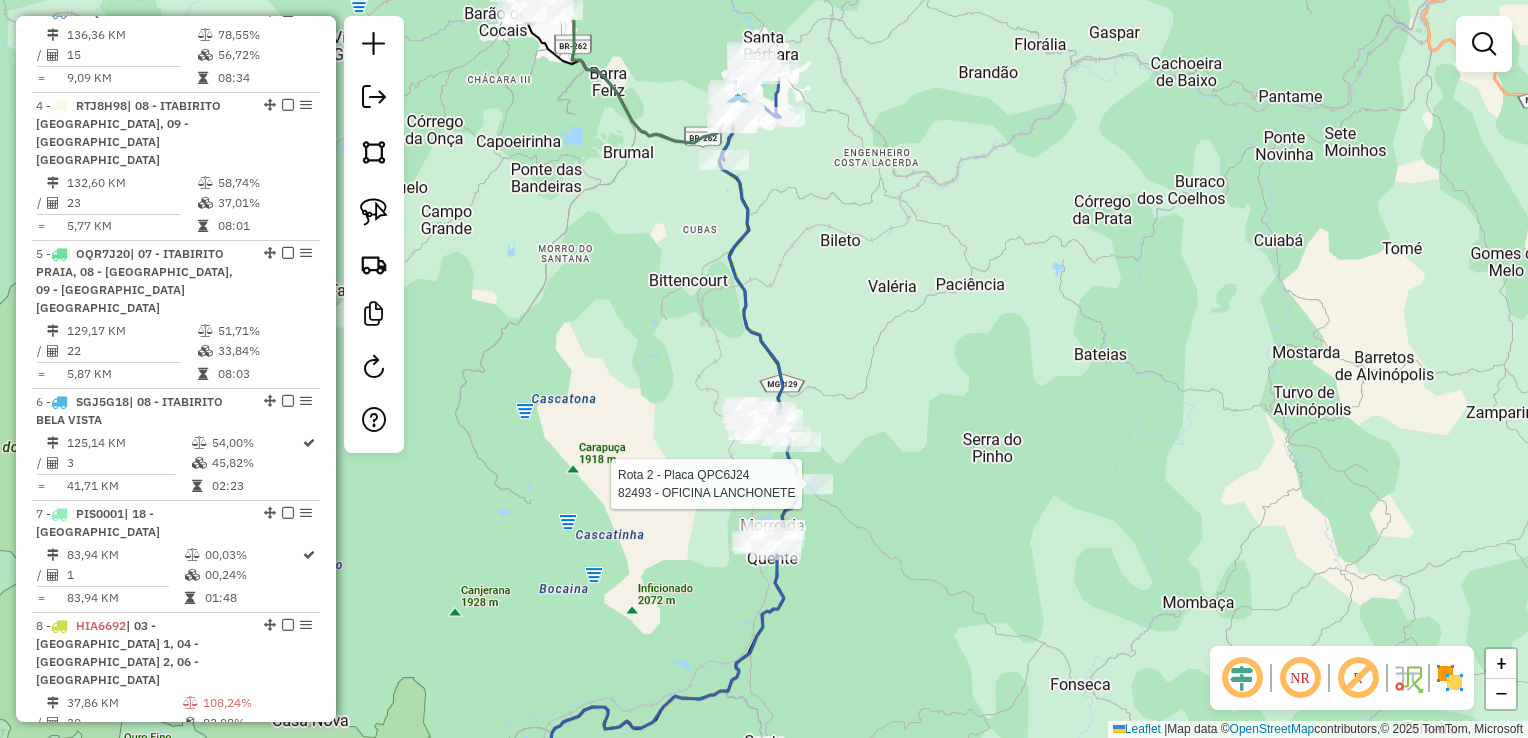 select on "**********" 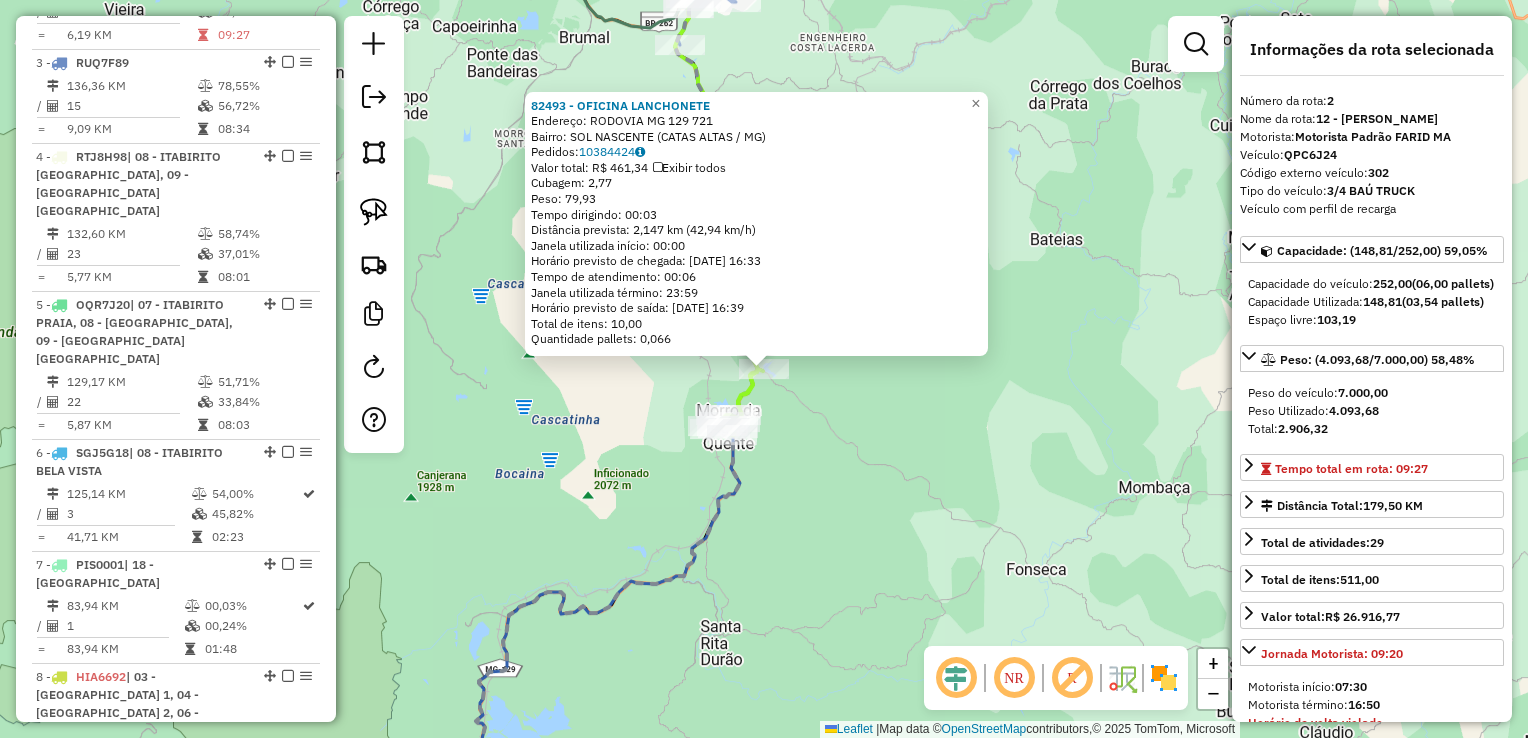 scroll, scrollTop: 892, scrollLeft: 0, axis: vertical 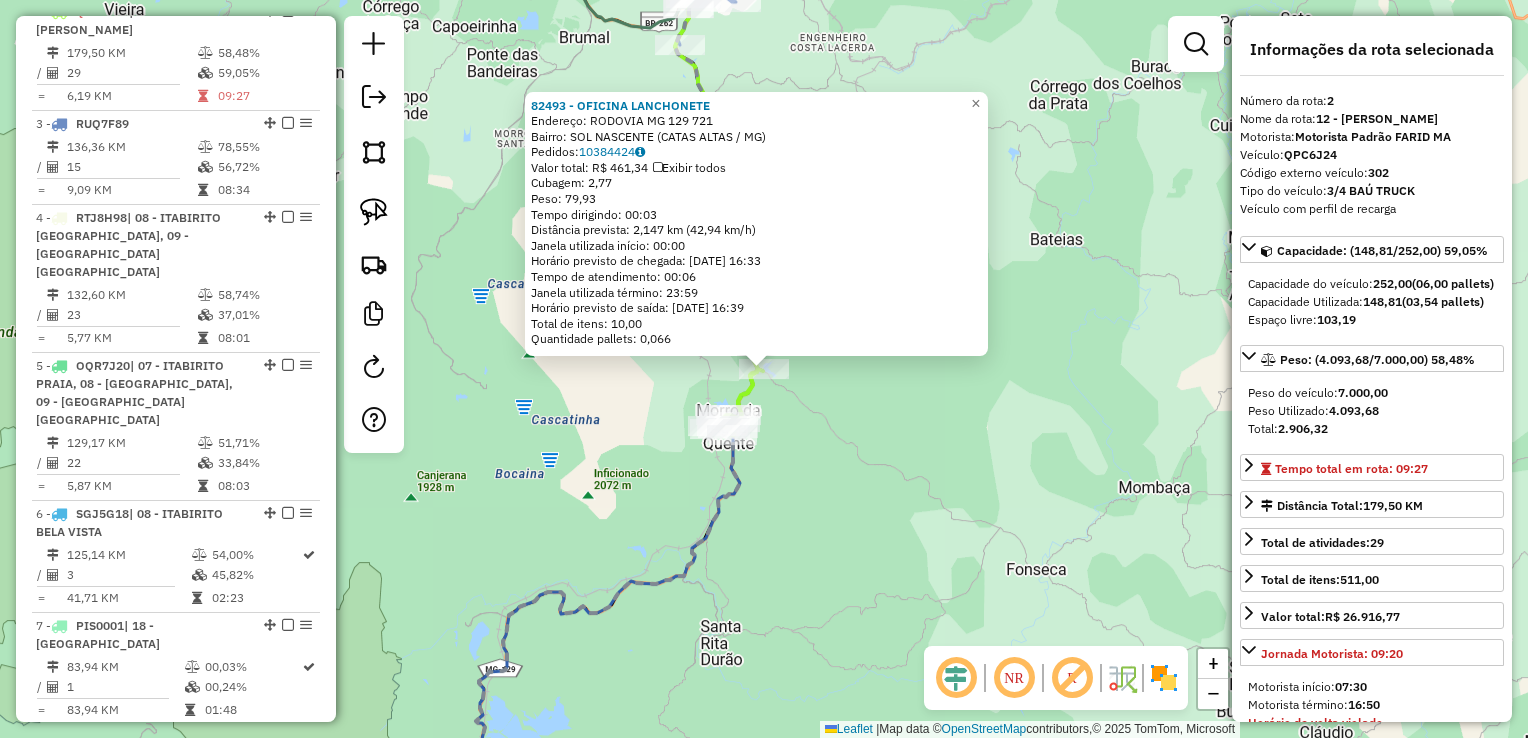 click on "82493 - OFICINA   LANCHONETE  Endereço:  RODOVIA MG 129 721   Bairro: SOL NASCENTE (CATAS ALTAS / MG)   Pedidos:  10384424   Valor total: R$ 461,34   Exibir todos   Cubagem: 2,77  Peso: 79,93  Tempo dirigindo: 00:03   Distância prevista: 2,147 km (42,94 km/h)   Janela utilizada início: 00:00   Horário previsto de chegada: 11/07/2025 16:33   Tempo de atendimento: 00:06   Janela utilizada término: 23:59   Horário previsto de saída: 11/07/2025 16:39   Total de itens: 10,00   Quantidade pallets: 0,066  × Janela de atendimento Grade de atendimento Capacidade Transportadoras Veículos Cliente Pedidos  Rotas Selecione os dias de semana para filtrar as janelas de atendimento  Seg   Ter   Qua   Qui   Sex   Sáb   Dom  Informe o período da janela de atendimento: De: Até:  Filtrar exatamente a janela do cliente  Considerar janela de atendimento padrão  Selecione os dias de semana para filtrar as grades de atendimento  Seg   Ter   Qua   Qui   Sex   Sáb   Dom   Clientes fora do dia de atendimento selecionado +" 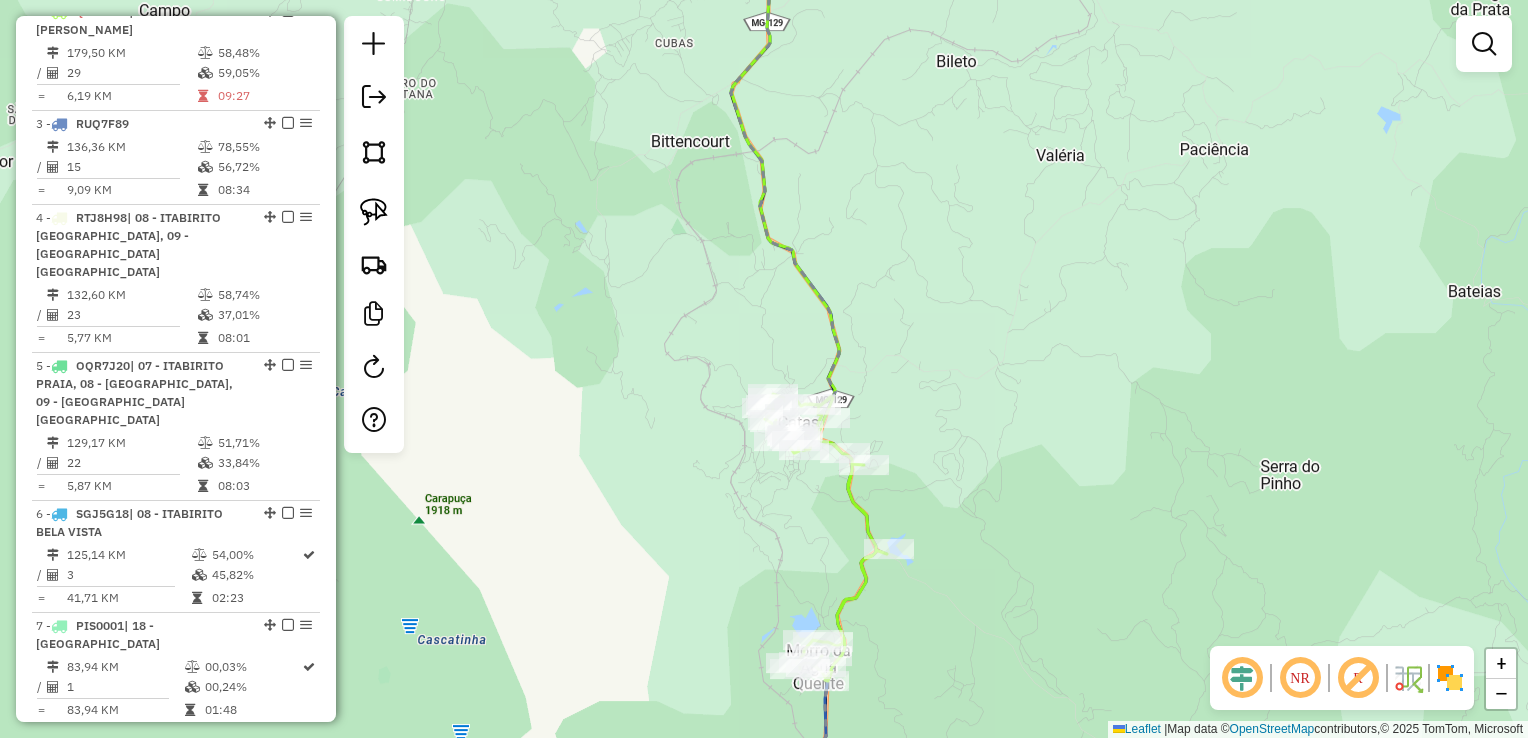 click on "Janela de atendimento Grade de atendimento Capacidade Transportadoras Veículos Cliente Pedidos  Rotas Selecione os dias de semana para filtrar as janelas de atendimento  Seg   Ter   Qua   Qui   Sex   Sáb   Dom  Informe o período da janela de atendimento: De: Até:  Filtrar exatamente a janela do cliente  Considerar janela de atendimento padrão  Selecione os dias de semana para filtrar as grades de atendimento  Seg   Ter   Qua   Qui   Sex   Sáb   Dom   Considerar clientes sem dia de atendimento cadastrado  Clientes fora do dia de atendimento selecionado Filtrar as atividades entre os valores definidos abaixo:  Peso mínimo:   Peso máximo:   Cubagem mínima:   Cubagem máxima:   De:   Até:  Filtrar as atividades entre o tempo de atendimento definido abaixo:  De:   Até:   Considerar capacidade total dos clientes não roteirizados Transportadora: Selecione um ou mais itens Tipo de veículo: Selecione um ou mais itens Veículo: Selecione um ou mais itens Motorista: Selecione um ou mais itens Nome: Rótulo:" 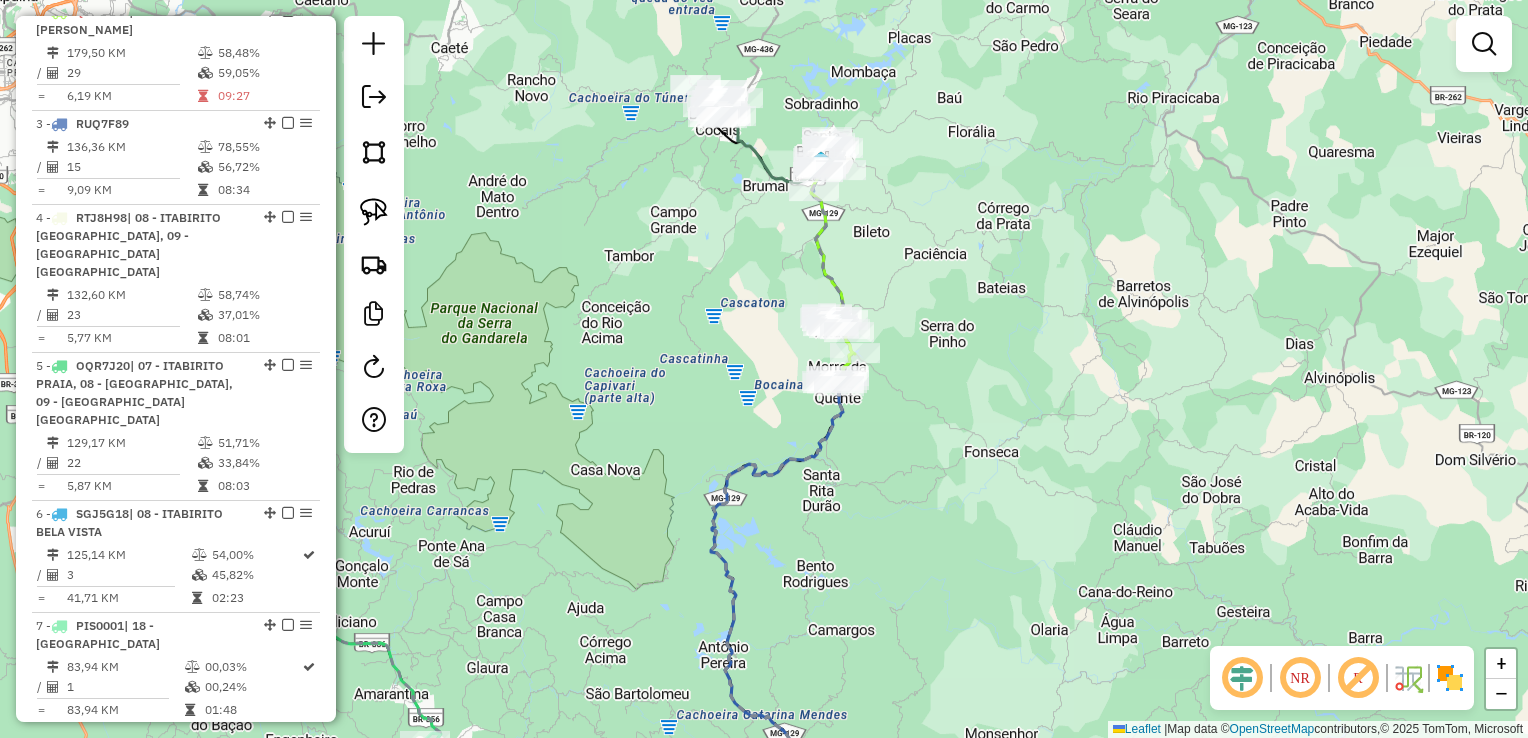 click on "Janela de atendimento Grade de atendimento Capacidade Transportadoras Veículos Cliente Pedidos  Rotas Selecione os dias de semana para filtrar as janelas de atendimento  Seg   Ter   Qua   Qui   Sex   Sáb   Dom  Informe o período da janela de atendimento: De: Até:  Filtrar exatamente a janela do cliente  Considerar janela de atendimento padrão  Selecione os dias de semana para filtrar as grades de atendimento  Seg   Ter   Qua   Qui   Sex   Sáb   Dom   Considerar clientes sem dia de atendimento cadastrado  Clientes fora do dia de atendimento selecionado Filtrar as atividades entre os valores definidos abaixo:  Peso mínimo:   Peso máximo:   Cubagem mínima:   Cubagem máxima:   De:   Até:  Filtrar as atividades entre o tempo de atendimento definido abaixo:  De:   Até:   Considerar capacidade total dos clientes não roteirizados Transportadora: Selecione um ou mais itens Tipo de veículo: Selecione um ou mais itens Veículo: Selecione um ou mais itens Motorista: Selecione um ou mais itens Nome: Rótulo:" 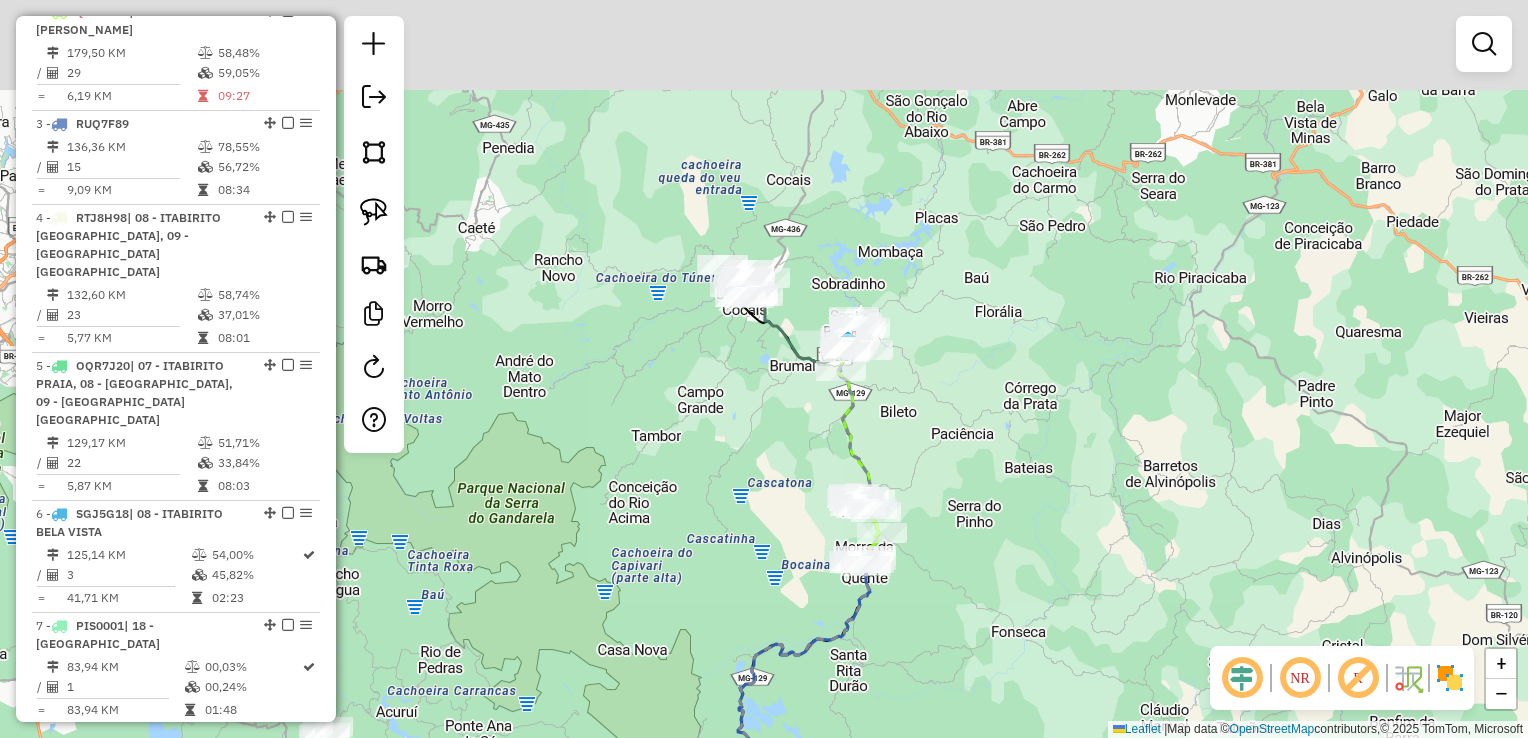 drag, startPoint x: 741, startPoint y: 252, endPoint x: 768, endPoint y: 440, distance: 189.92894 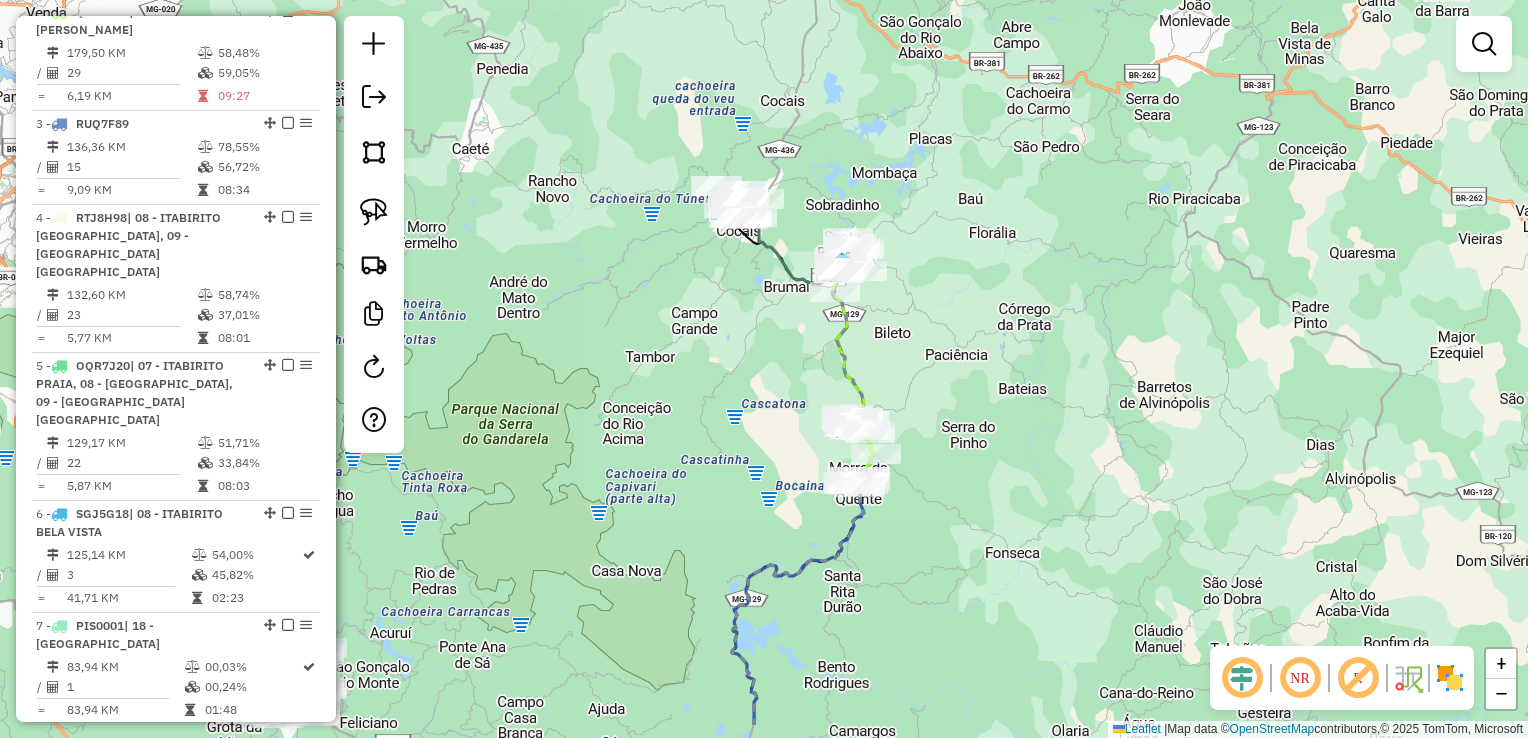 drag, startPoint x: 974, startPoint y: 628, endPoint x: 929, endPoint y: 241, distance: 389.60748 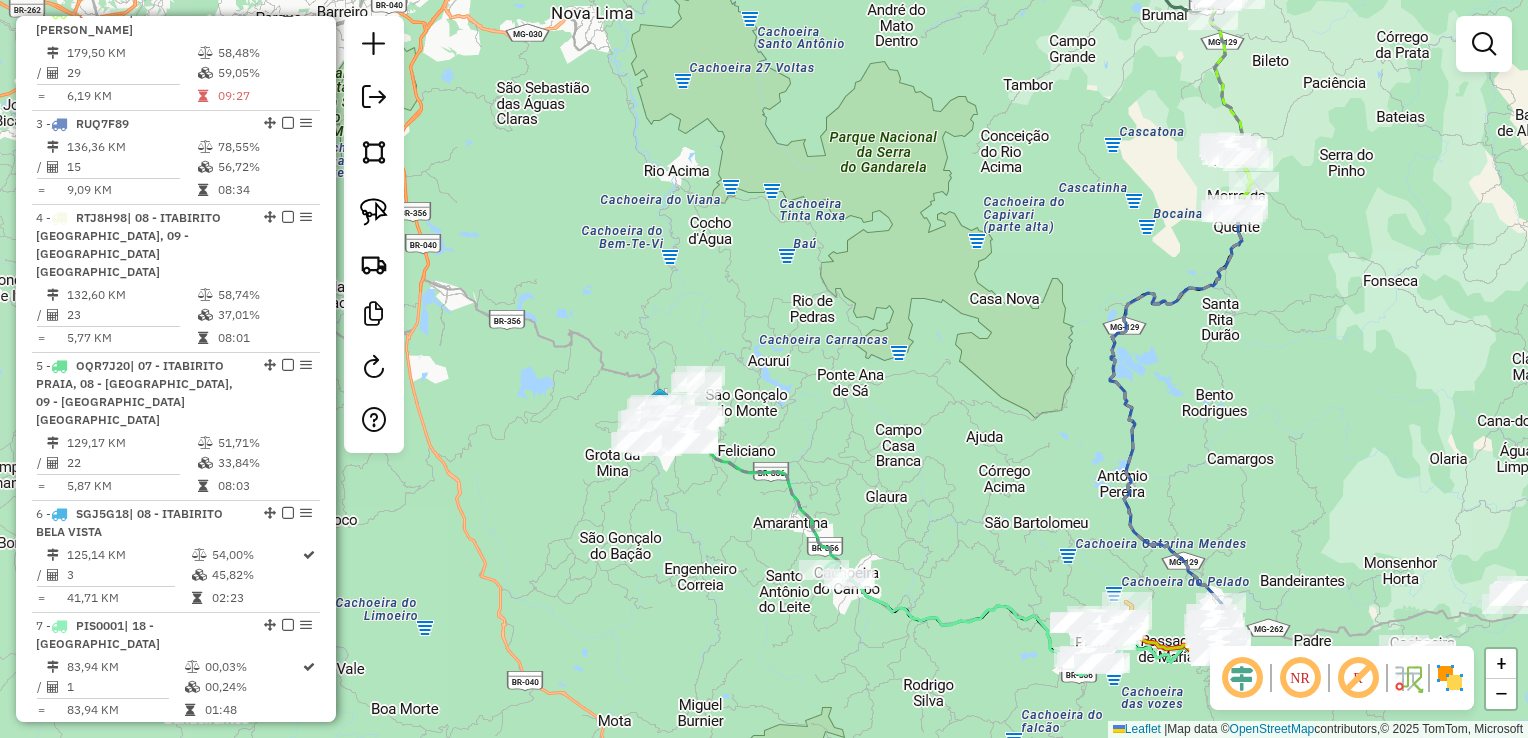 drag, startPoint x: 661, startPoint y: 507, endPoint x: 1028, endPoint y: 547, distance: 369.1734 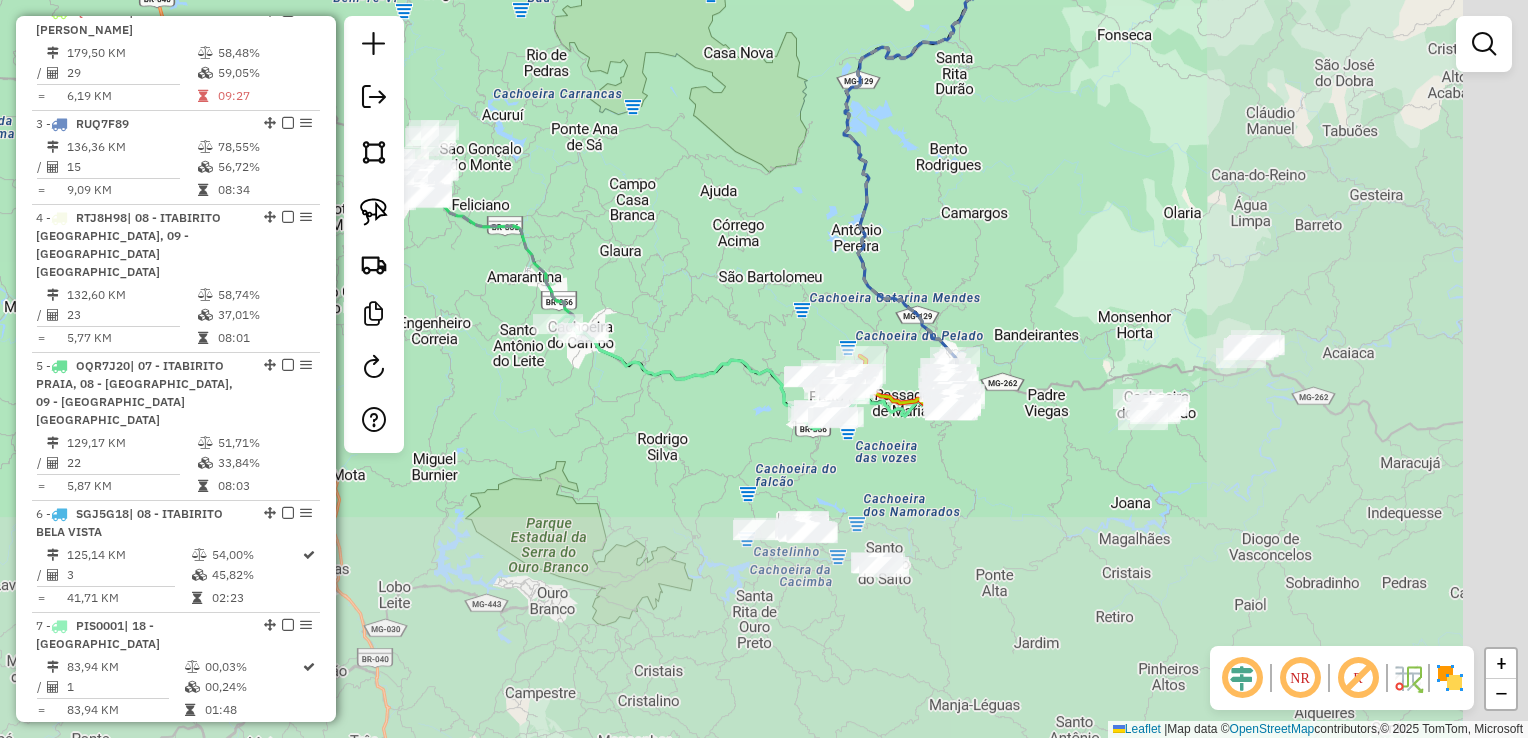 drag, startPoint x: 1140, startPoint y: 489, endPoint x: 672, endPoint y: 281, distance: 512.1406 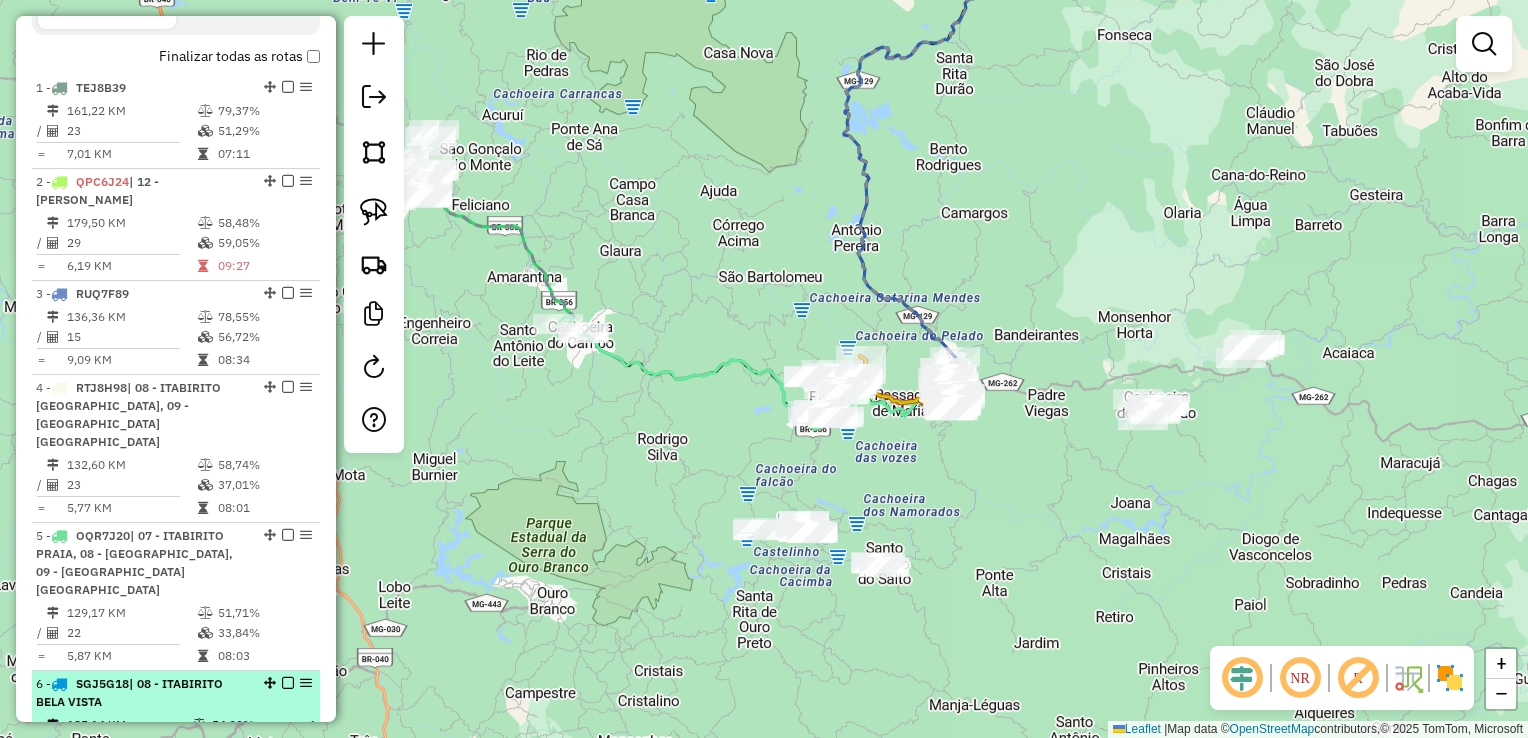 scroll, scrollTop: 700, scrollLeft: 0, axis: vertical 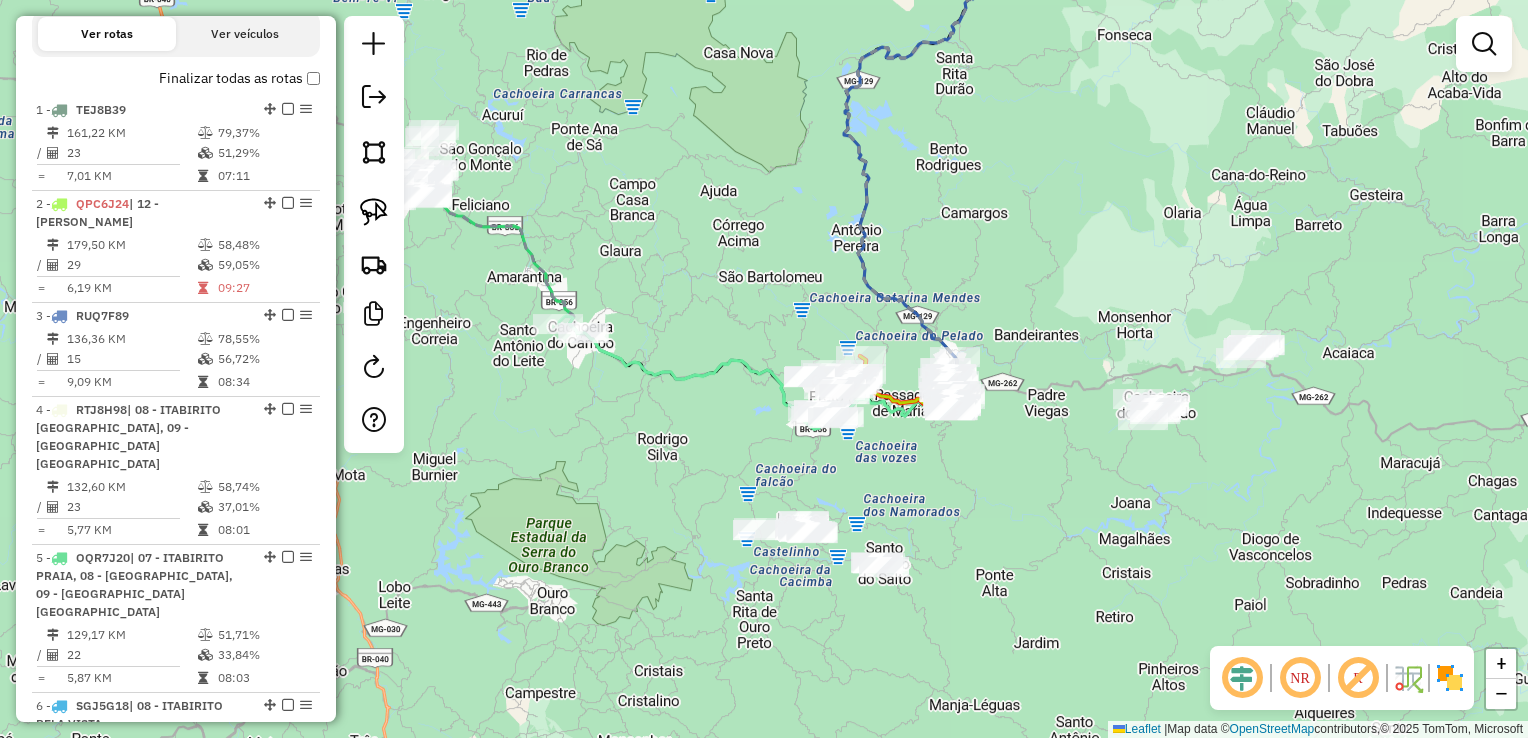 click on "Janela de atendimento Grade de atendimento Capacidade Transportadoras Veículos Cliente Pedidos  Rotas Selecione os dias de semana para filtrar as janelas de atendimento  Seg   Ter   Qua   Qui   Sex   Sáb   Dom  Informe o período da janela de atendimento: De: Até:  Filtrar exatamente a janela do cliente  Considerar janela de atendimento padrão  Selecione os dias de semana para filtrar as grades de atendimento  Seg   Ter   Qua   Qui   Sex   Sáb   Dom   Considerar clientes sem dia de atendimento cadastrado  Clientes fora do dia de atendimento selecionado Filtrar as atividades entre os valores definidos abaixo:  Peso mínimo:   Peso máximo:   Cubagem mínima:   Cubagem máxima:   De:   Até:  Filtrar as atividades entre o tempo de atendimento definido abaixo:  De:   Até:   Considerar capacidade total dos clientes não roteirizados Transportadora: Selecione um ou mais itens Tipo de veículo: Selecione um ou mais itens Veículo: Selecione um ou mais itens Motorista: Selecione um ou mais itens Nome: Rótulo:" 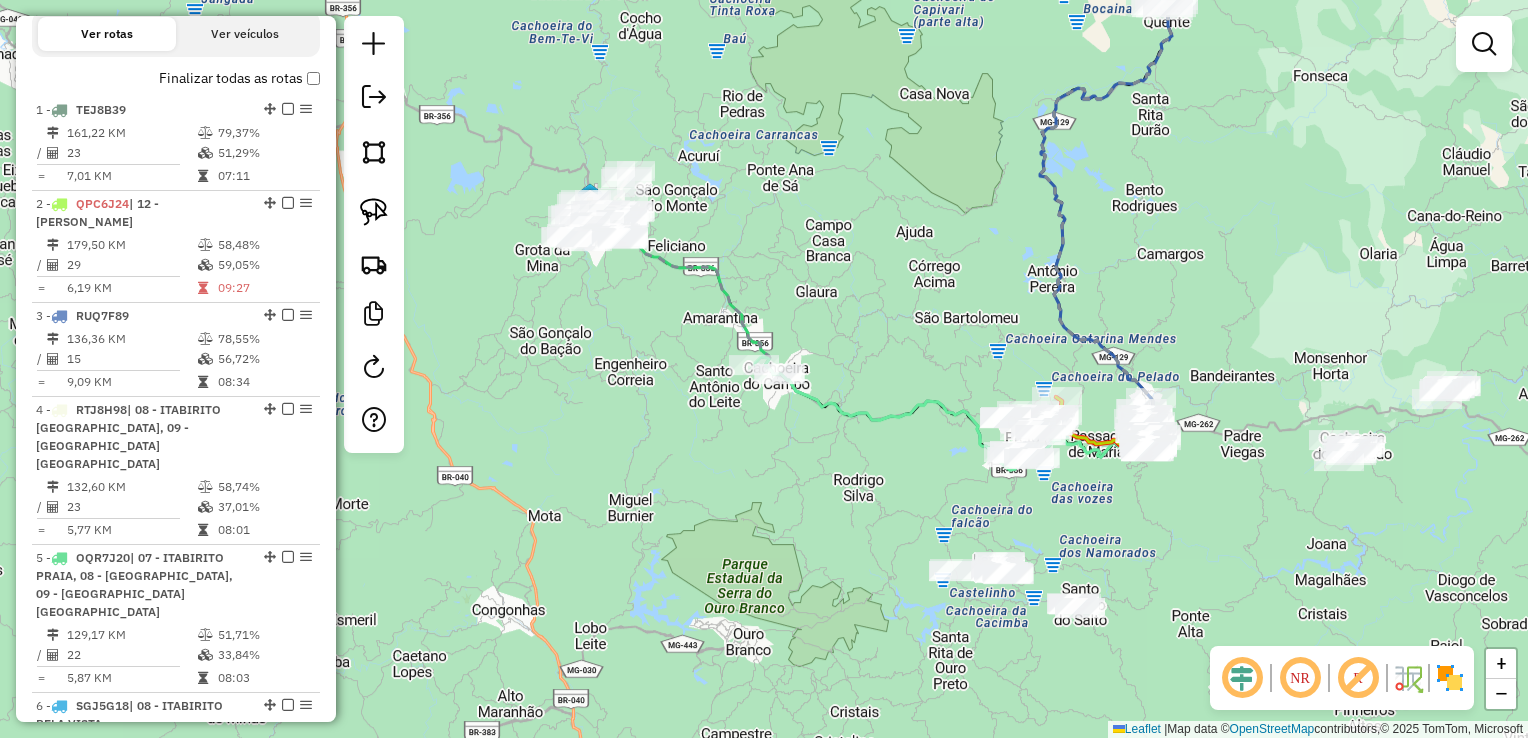 drag, startPoint x: 607, startPoint y: 428, endPoint x: 801, endPoint y: 469, distance: 198.28514 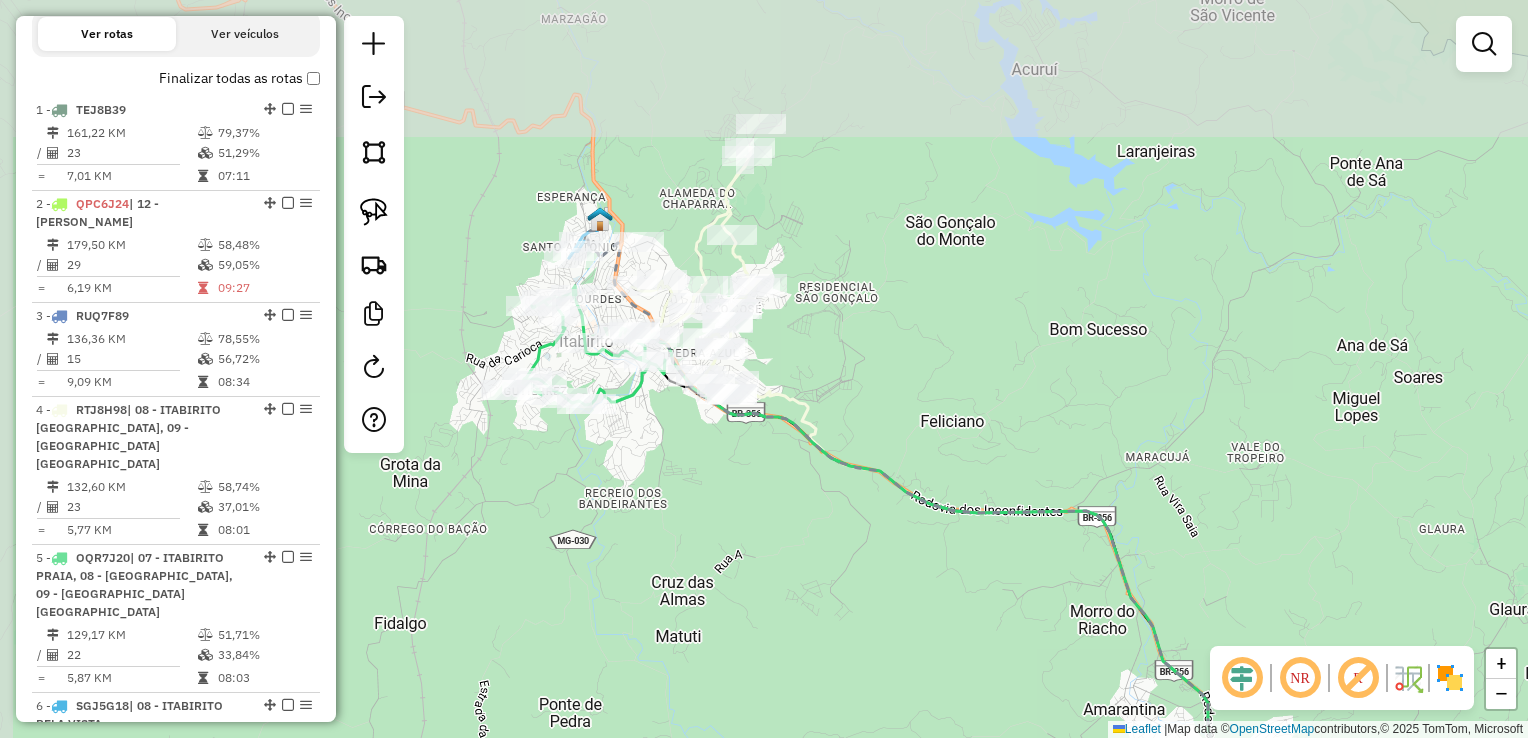 drag, startPoint x: 616, startPoint y: 278, endPoint x: 647, endPoint y: 442, distance: 166.90416 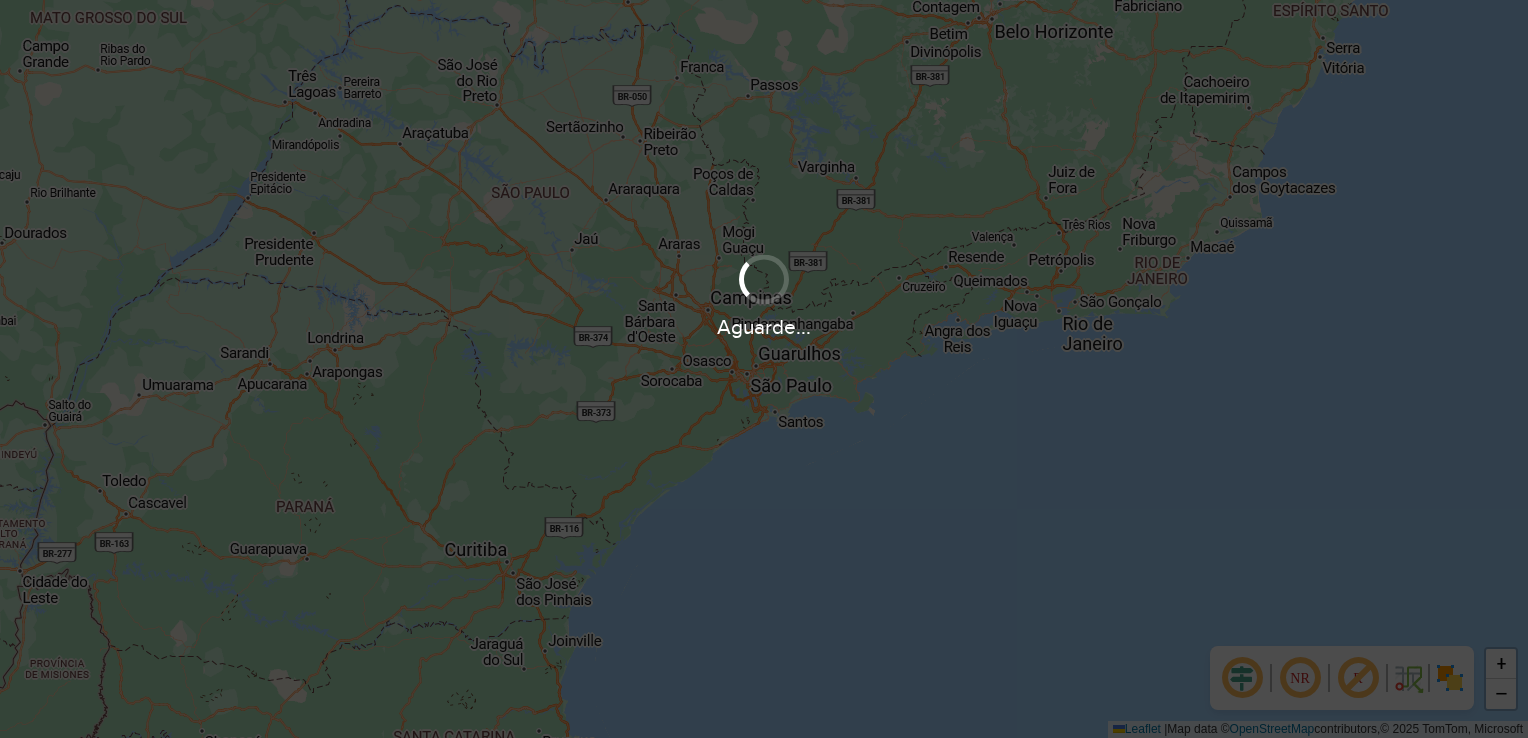 scroll, scrollTop: 0, scrollLeft: 0, axis: both 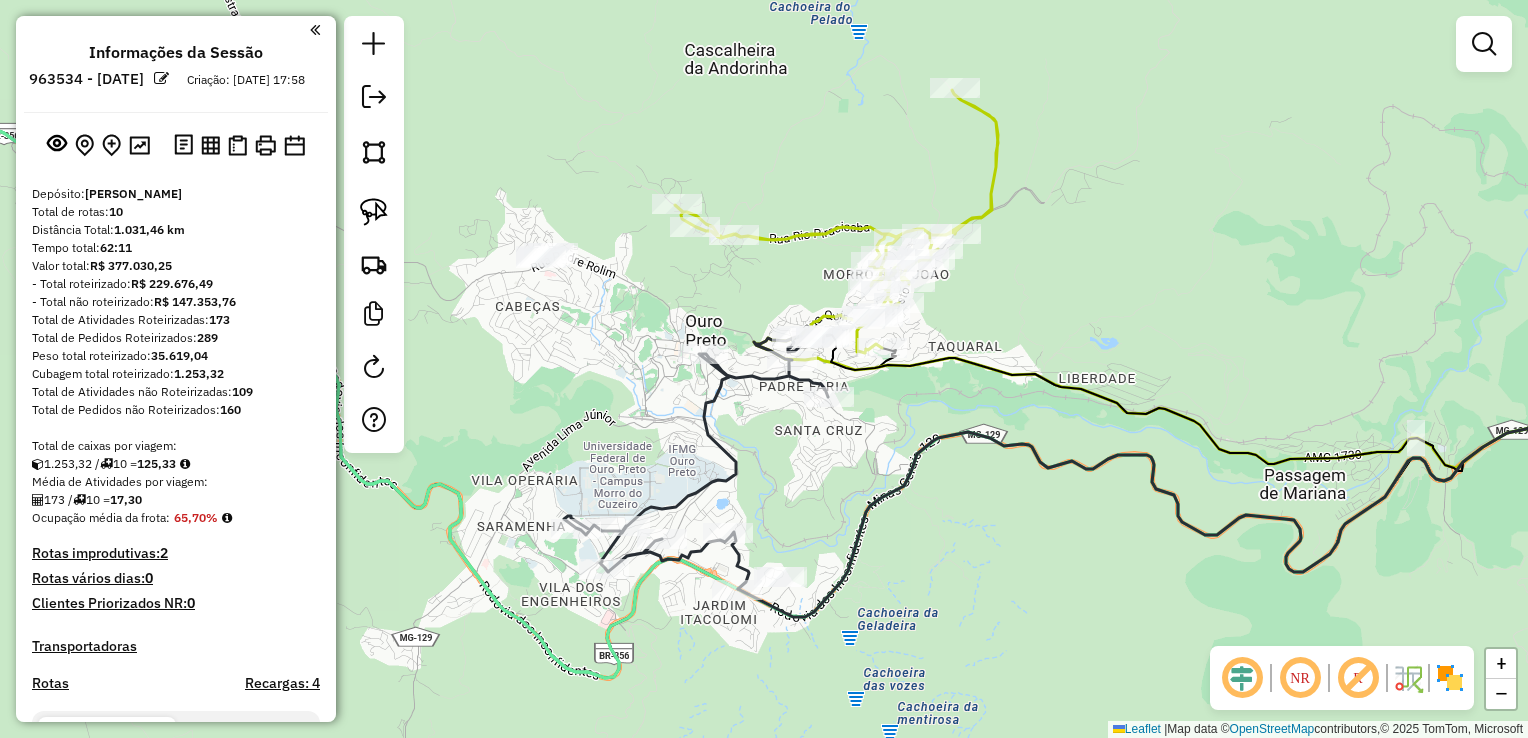 click 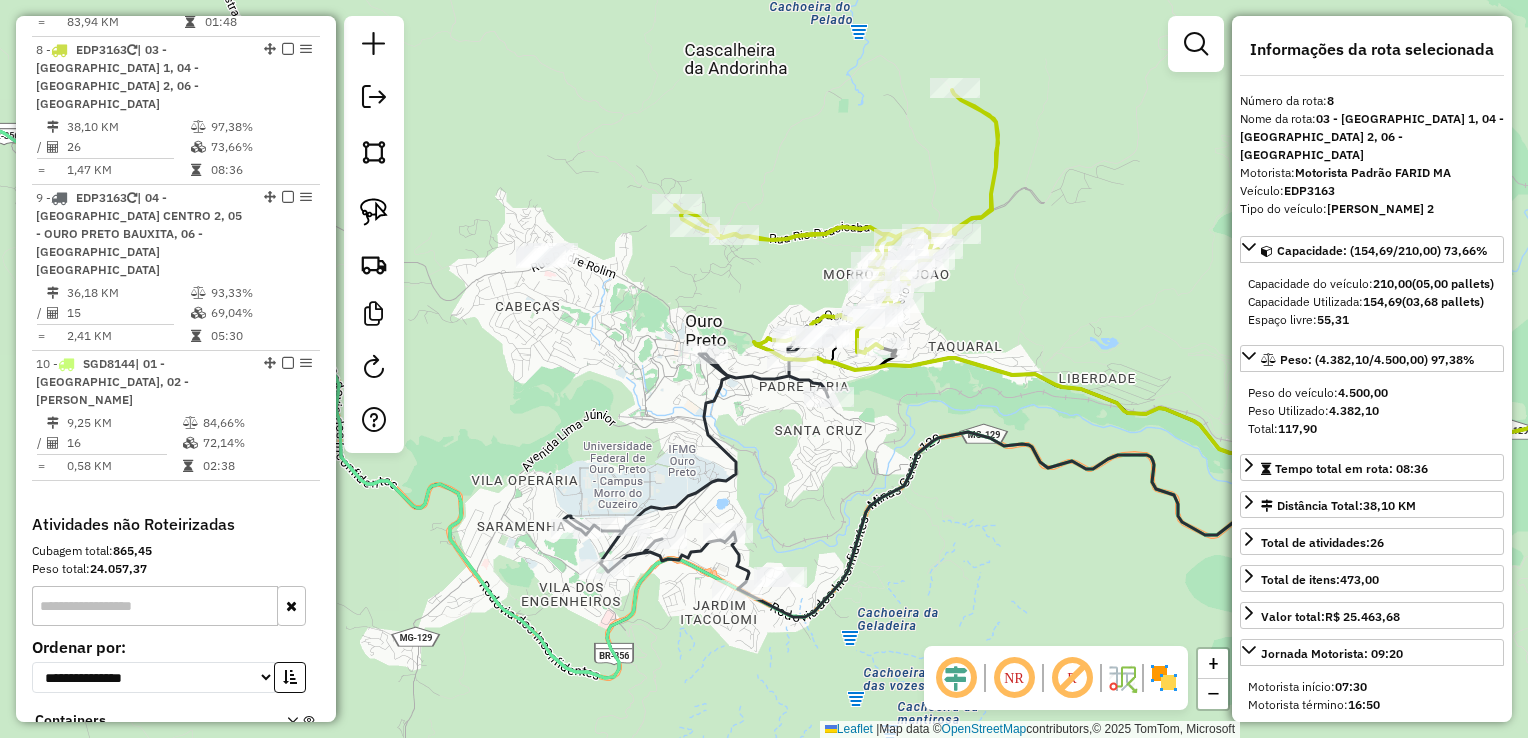 click 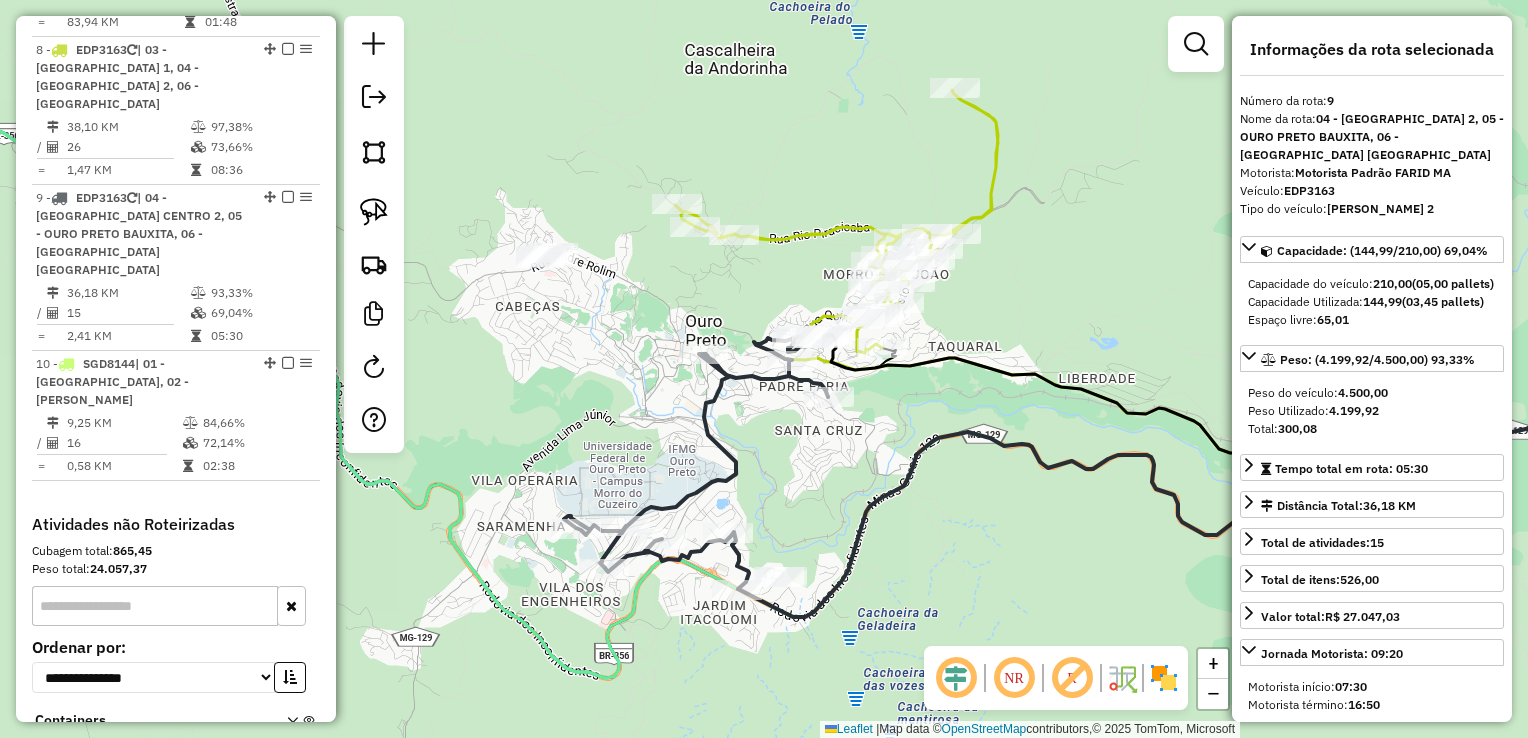scroll, scrollTop: 1675, scrollLeft: 0, axis: vertical 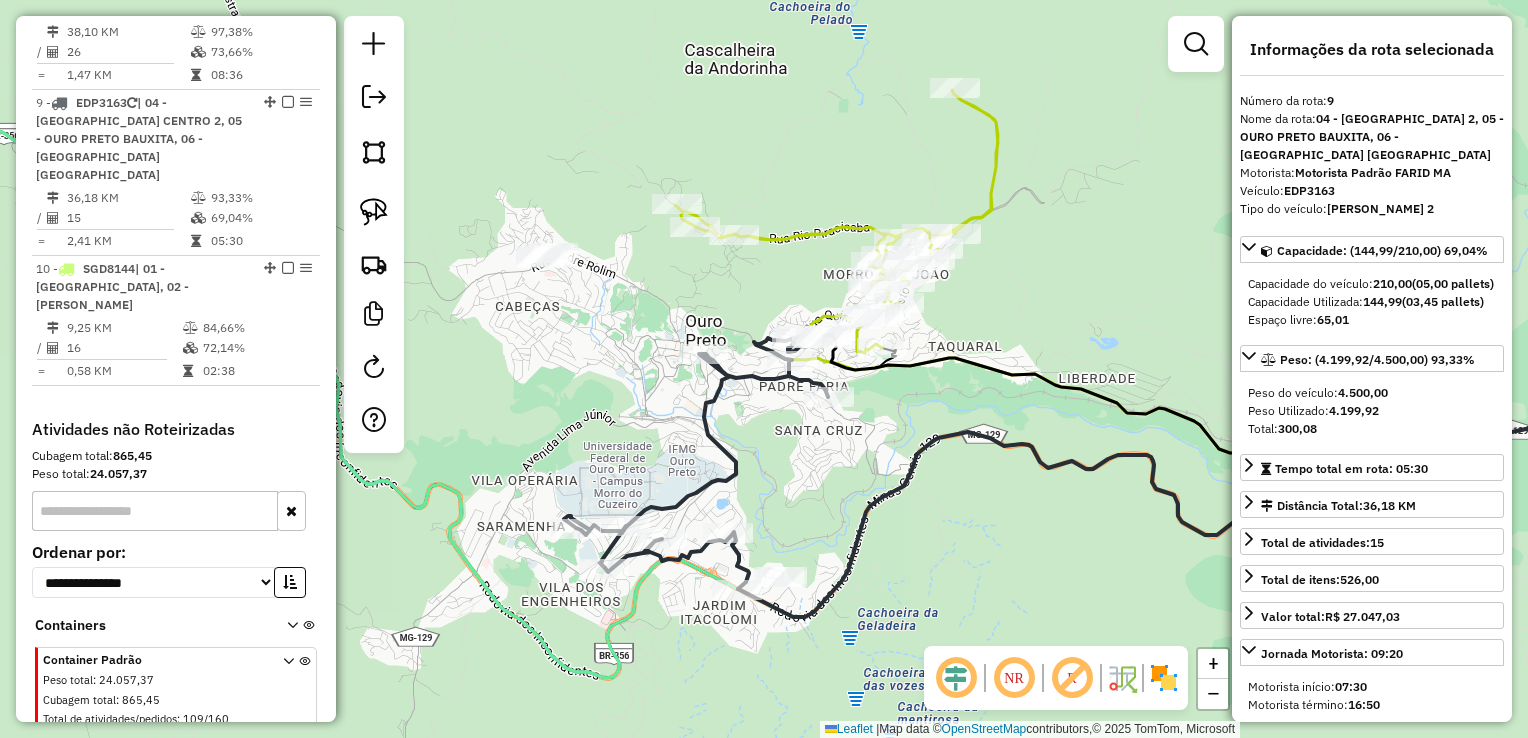 click 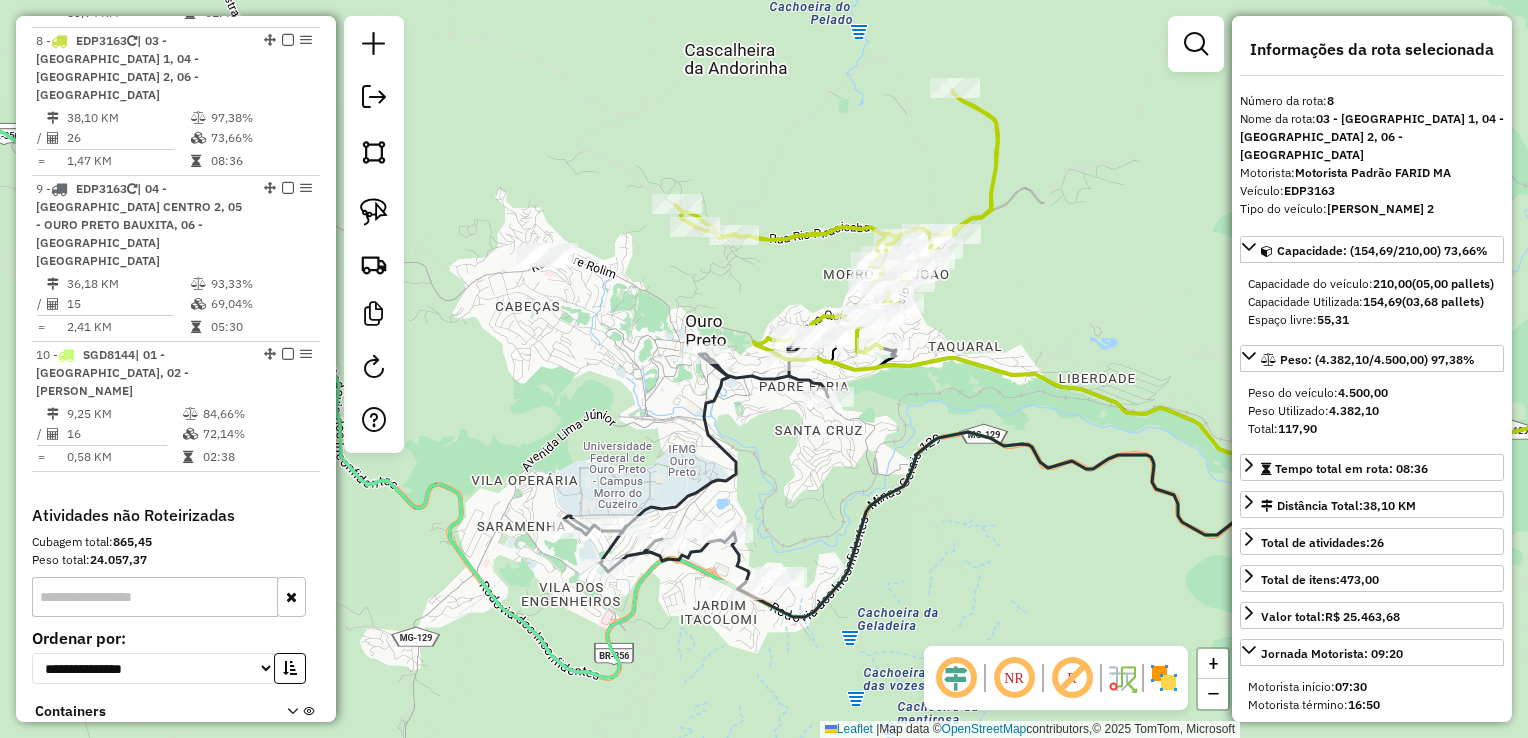 scroll, scrollTop: 1580, scrollLeft: 0, axis: vertical 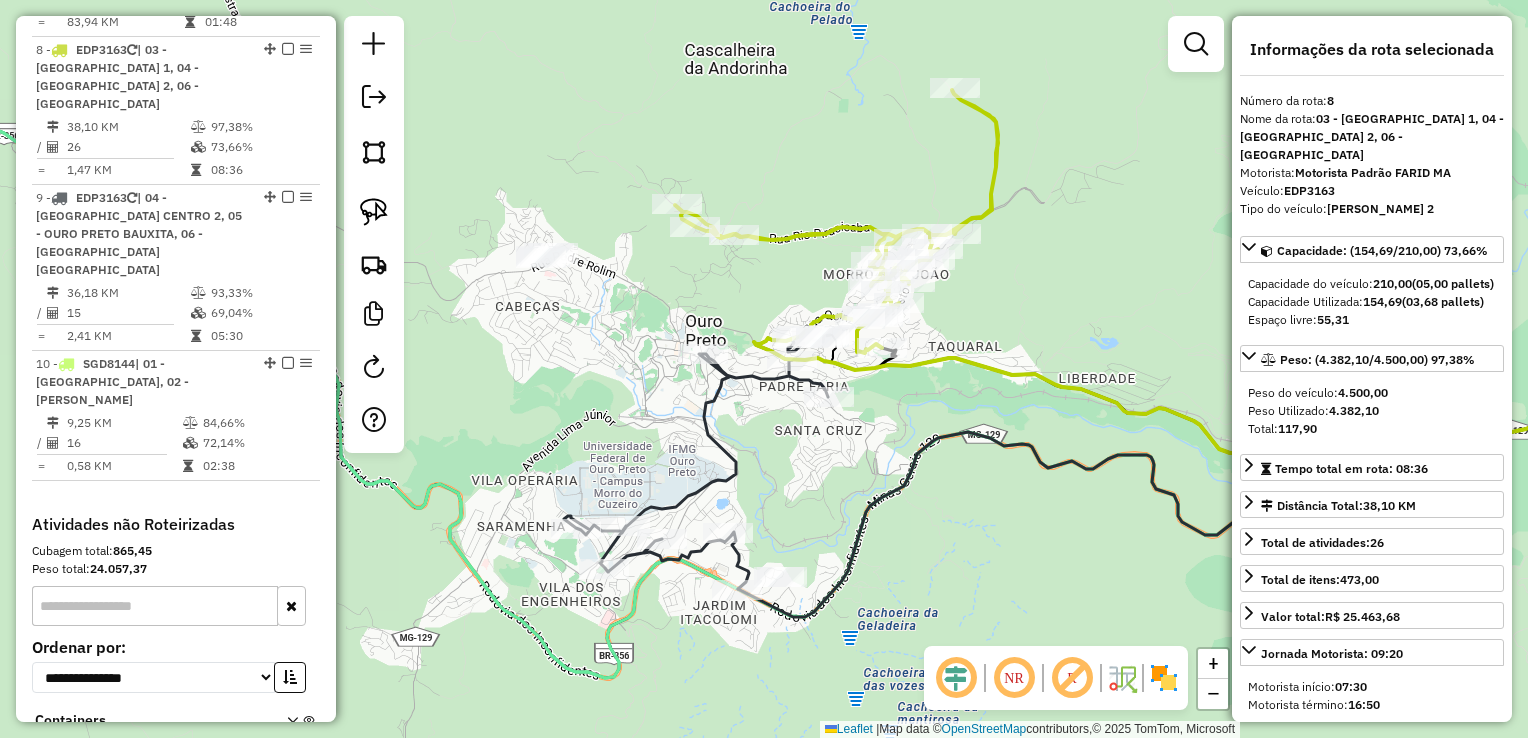 click on "Janela de atendimento Grade de atendimento Capacidade Transportadoras Veículos Cliente Pedidos  Rotas Selecione os dias de semana para filtrar as janelas de atendimento  Seg   Ter   Qua   Qui   Sex   Sáb   Dom  Informe o período da janela de atendimento: De: Até:  Filtrar exatamente a janela do cliente  Considerar janela de atendimento padrão  Selecione os dias de semana para filtrar as grades de atendimento  Seg   Ter   Qua   Qui   Sex   Sáb   Dom   Considerar clientes sem dia de atendimento cadastrado  Clientes fora do dia de atendimento selecionado Filtrar as atividades entre os valores definidos abaixo:  Peso mínimo:   Peso máximo:   Cubagem mínima:   Cubagem máxima:   De:   Até:  Filtrar as atividades entre o tempo de atendimento definido abaixo:  De:   Até:   Considerar capacidade total dos clientes não roteirizados Transportadora: Selecione um ou mais itens Tipo de veículo: Selecione um ou mais itens Veículo: Selecione um ou mais itens Motorista: Selecione um ou mais itens Nome: Rótulo:" 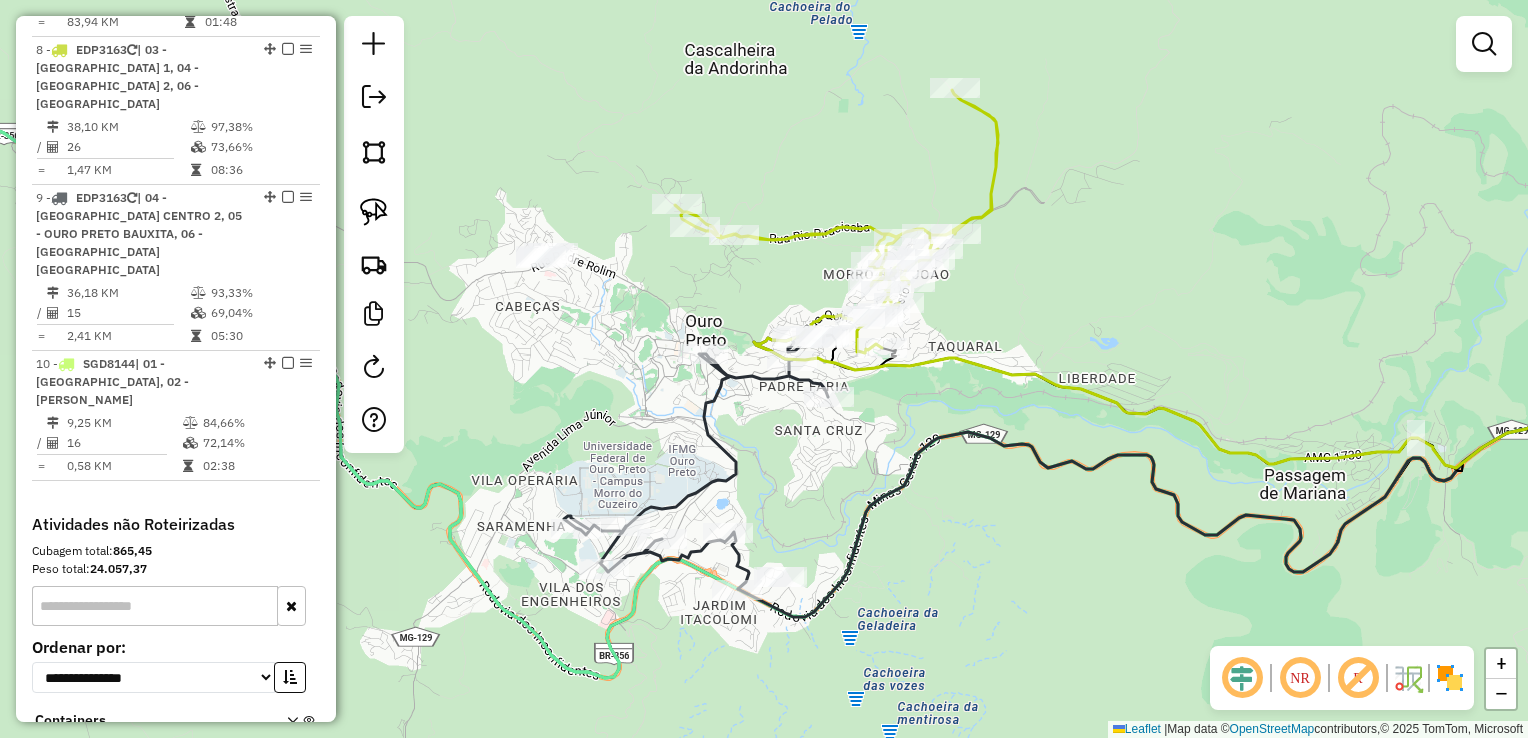 drag, startPoint x: 366, startPoint y: 222, endPoint x: 443, endPoint y: 227, distance: 77.16217 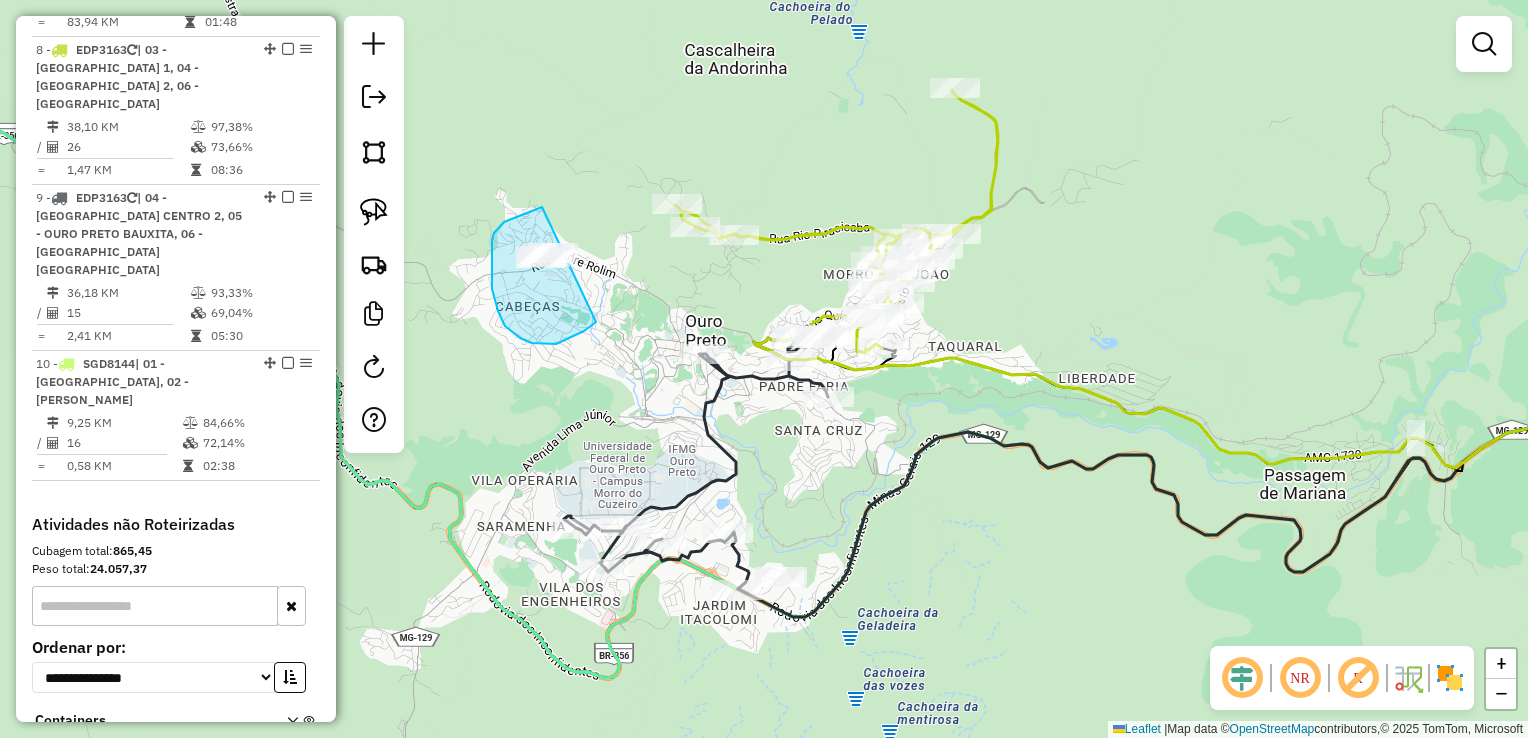 drag, startPoint x: 512, startPoint y: 219, endPoint x: 609, endPoint y: 289, distance: 119.62023 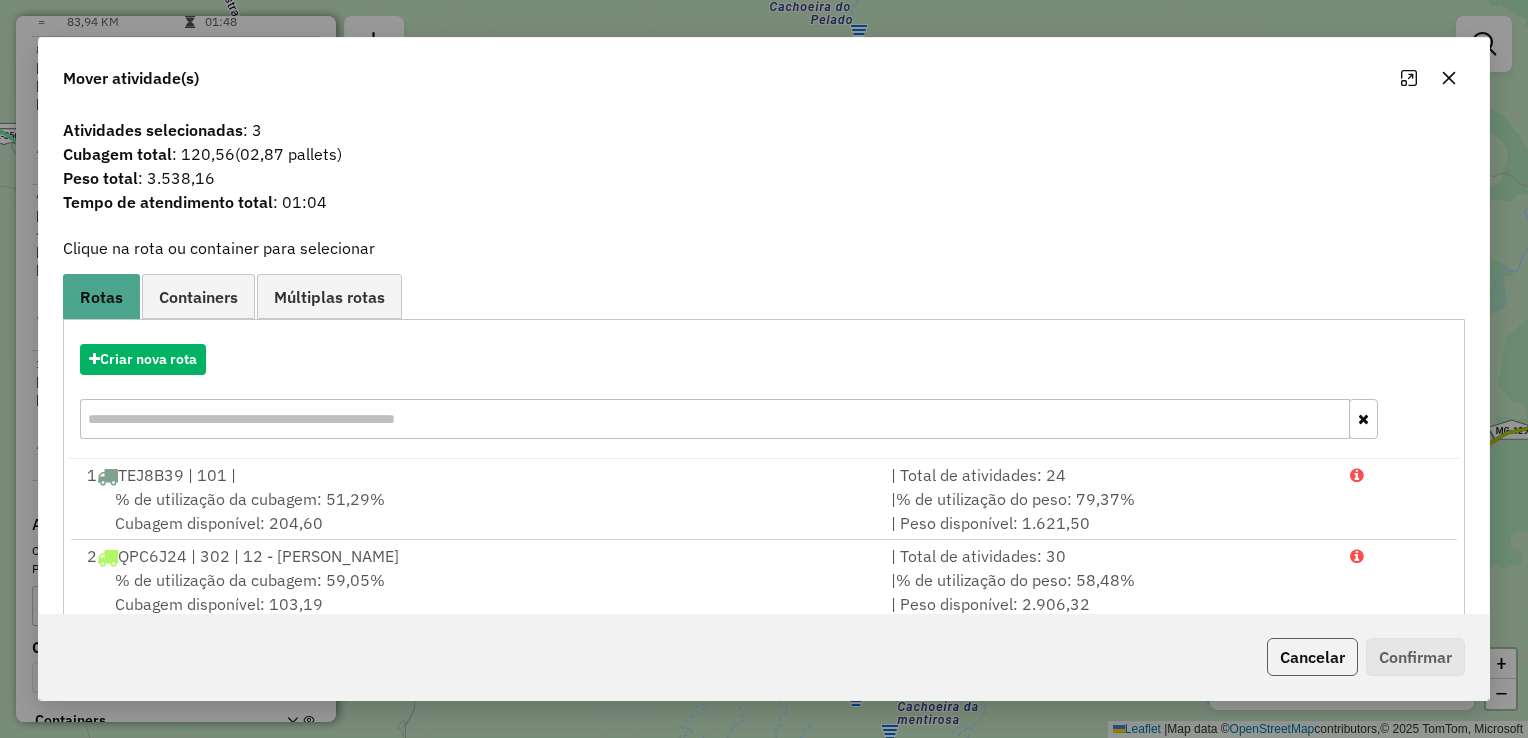 click on "Cancelar" 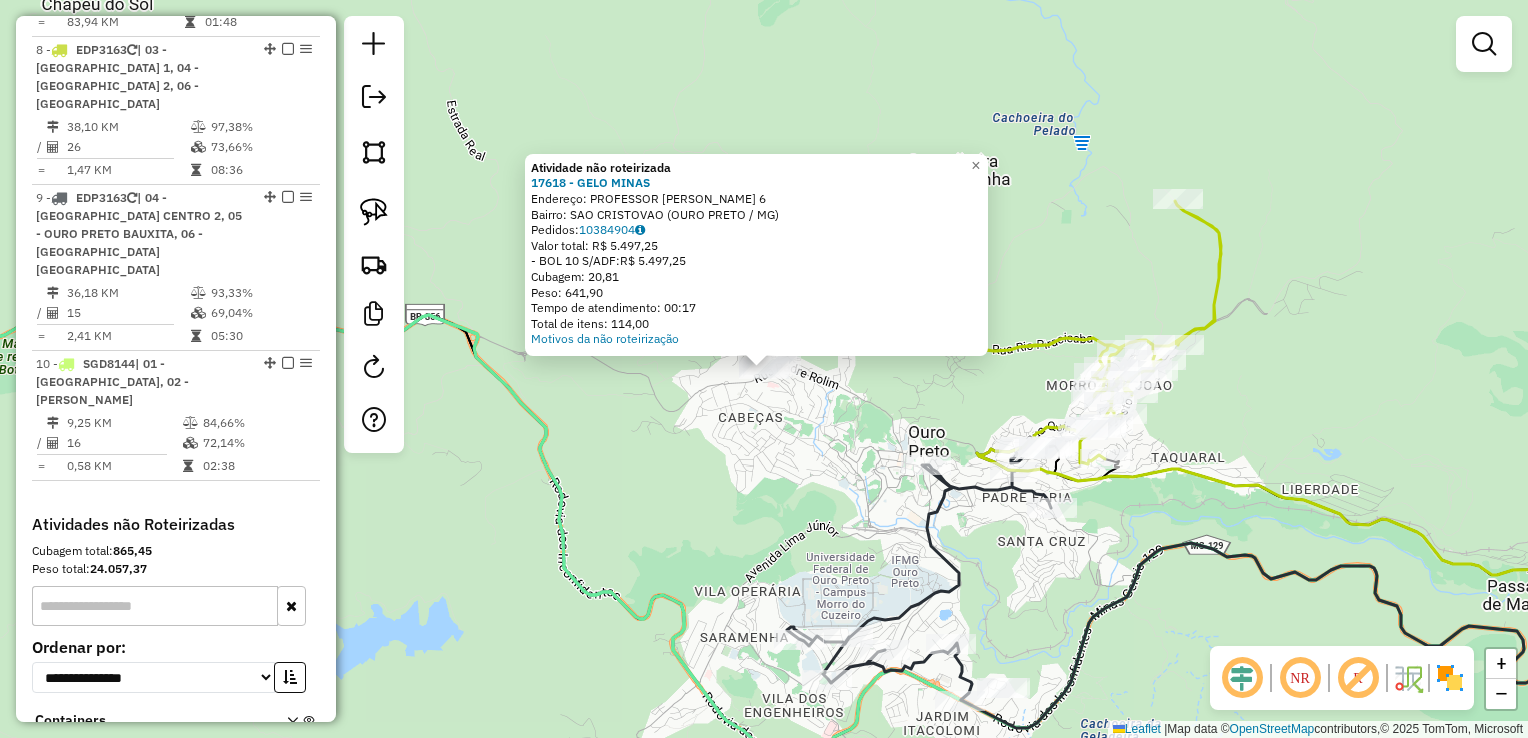 click on "Atividade não roteirizada 17618 - GELO MINAS  Endereço:  PROFESSOR [PERSON_NAME] 6   Bairro: SAO CRISTOVAO (OURO PRETO / MG)   Pedidos:  10384904   Valor total: R$ 5.497,25   - BOL 10 S/ADF:  R$ 5.497,25   Cubagem: 20,81   Peso: 641,90   Tempo de atendimento: 00:17   Total de itens: 114,00  Motivos da não roteirização × Janela de atendimento Grade de atendimento Capacidade Transportadoras Veículos Cliente Pedidos  Rotas Selecione os dias de semana para filtrar as janelas de atendimento  Seg   Ter   Qua   Qui   Sex   Sáb   Dom  Informe o período da janela de atendimento: De: Até:  Filtrar exatamente a janela do cliente  Considerar janela de atendimento padrão  Selecione os dias de semana para filtrar as grades de atendimento  Seg   Ter   Qua   Qui   Sex   Sáb   Dom   Considerar clientes sem dia de atendimento cadastrado  Clientes fora do dia de atendimento selecionado Filtrar as atividades entre os valores definidos abaixo:  Peso mínimo:   Peso máximo:   Cubagem mínima:   Cubagem máxima:   De:" 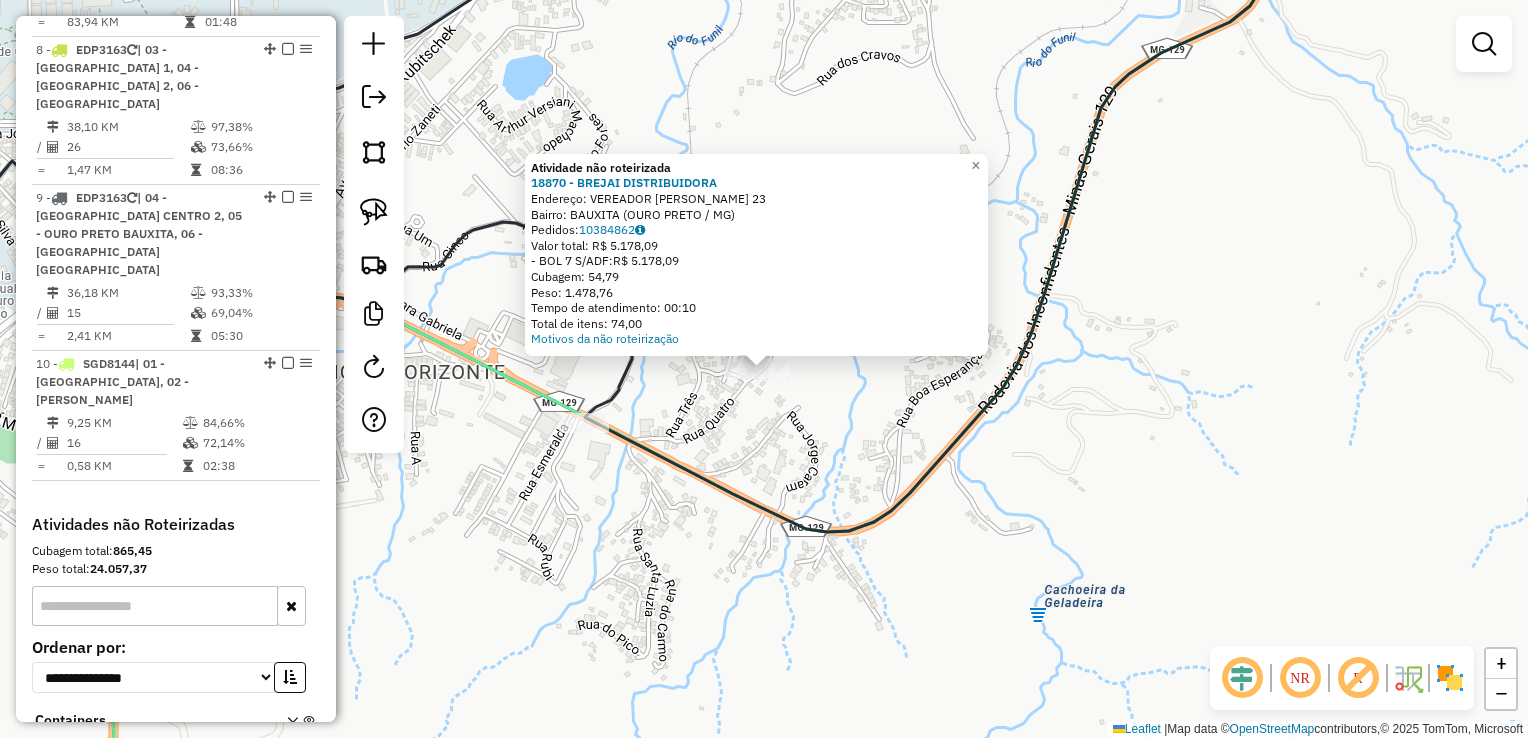 click on "Atividade não roteirizada 18870 - BREJAI DISTRIBUIDORA  Endereço:  VEREADOR OSCAR ARAUJO 23   Bairro: BAUXITA (OURO PRETO / MG)   Pedidos:  10384862   Valor total: R$ 5.178,09   - BOL 7 S/ADF:  R$ 5.178,09   Cubagem: 54,79   Peso: 1.478,76   Tempo de atendimento: 00:10   Total de itens: 74,00  Motivos da não roteirização × Janela de atendimento Grade de atendimento Capacidade Transportadoras Veículos Cliente Pedidos  Rotas Selecione os dias de semana para filtrar as janelas de atendimento  Seg   Ter   Qua   Qui   Sex   Sáb   Dom  Informe o período da janela de atendimento: De: Até:  Filtrar exatamente a janela do cliente  Considerar janela de atendimento padrão  Selecione os dias de semana para filtrar as grades de atendimento  Seg   Ter   Qua   Qui   Sex   Sáb   Dom   Considerar clientes sem dia de atendimento cadastrado  Clientes fora do dia de atendimento selecionado Filtrar as atividades entre os valores definidos abaixo:  Peso mínimo:   Peso máximo:   Cubagem mínima:   Cubagem máxima:  +" 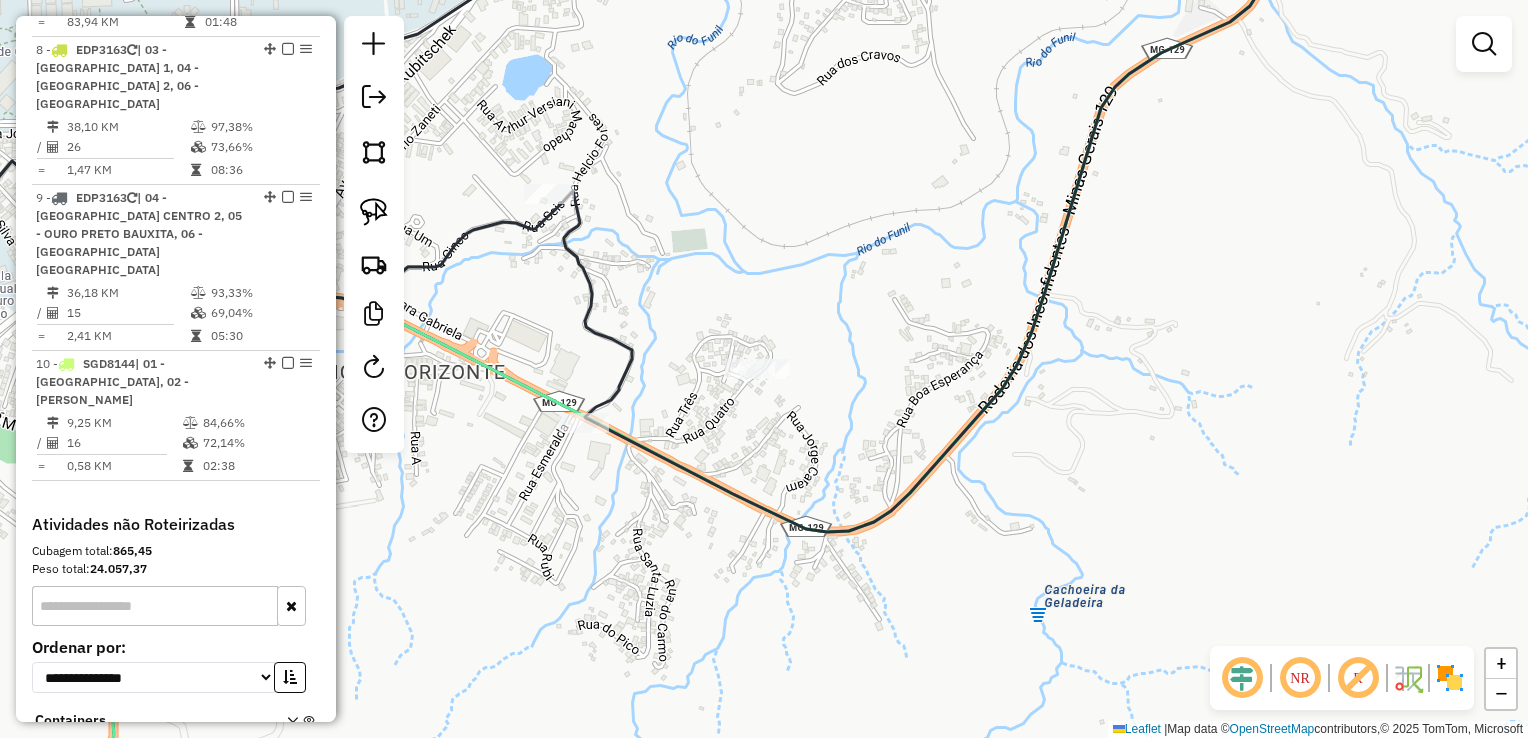 click 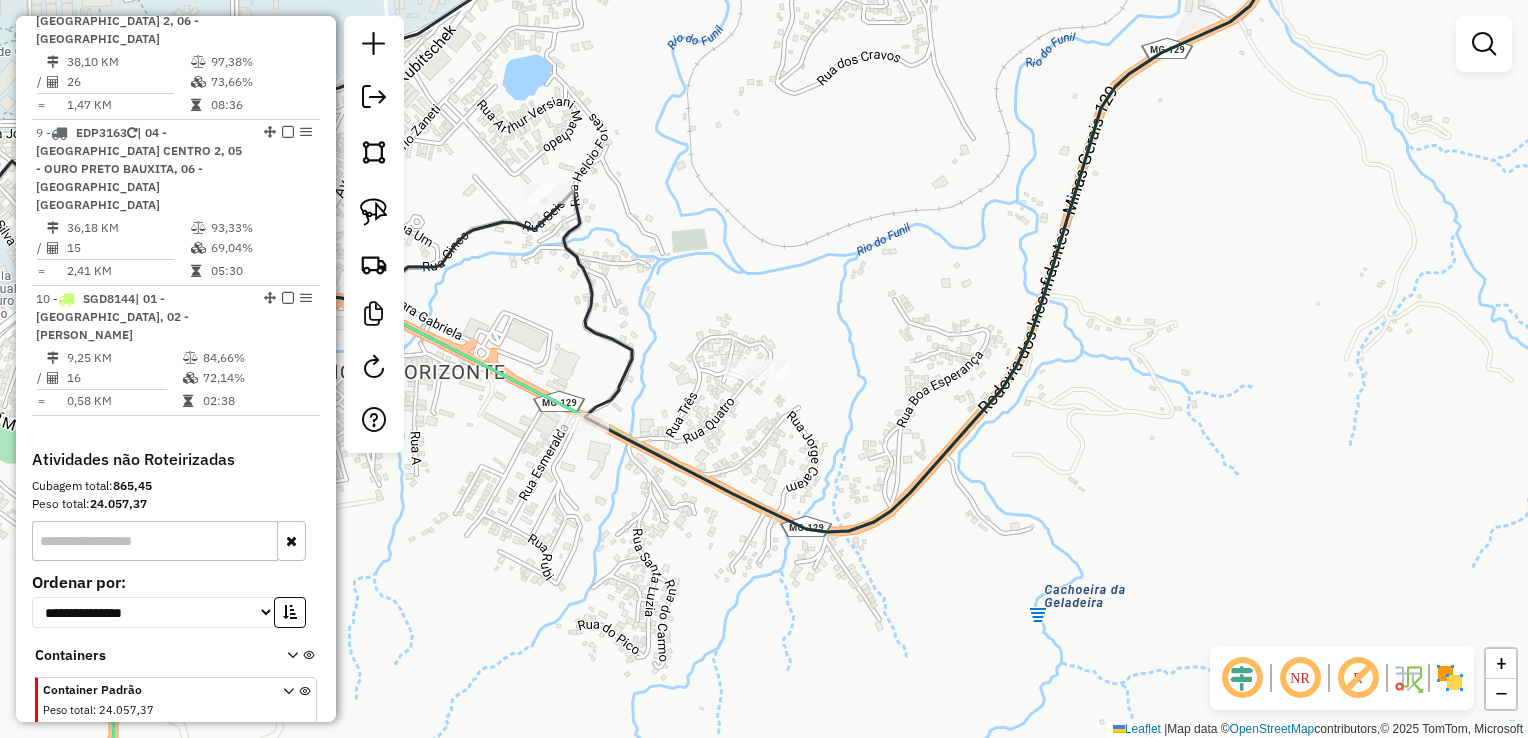 select on "**********" 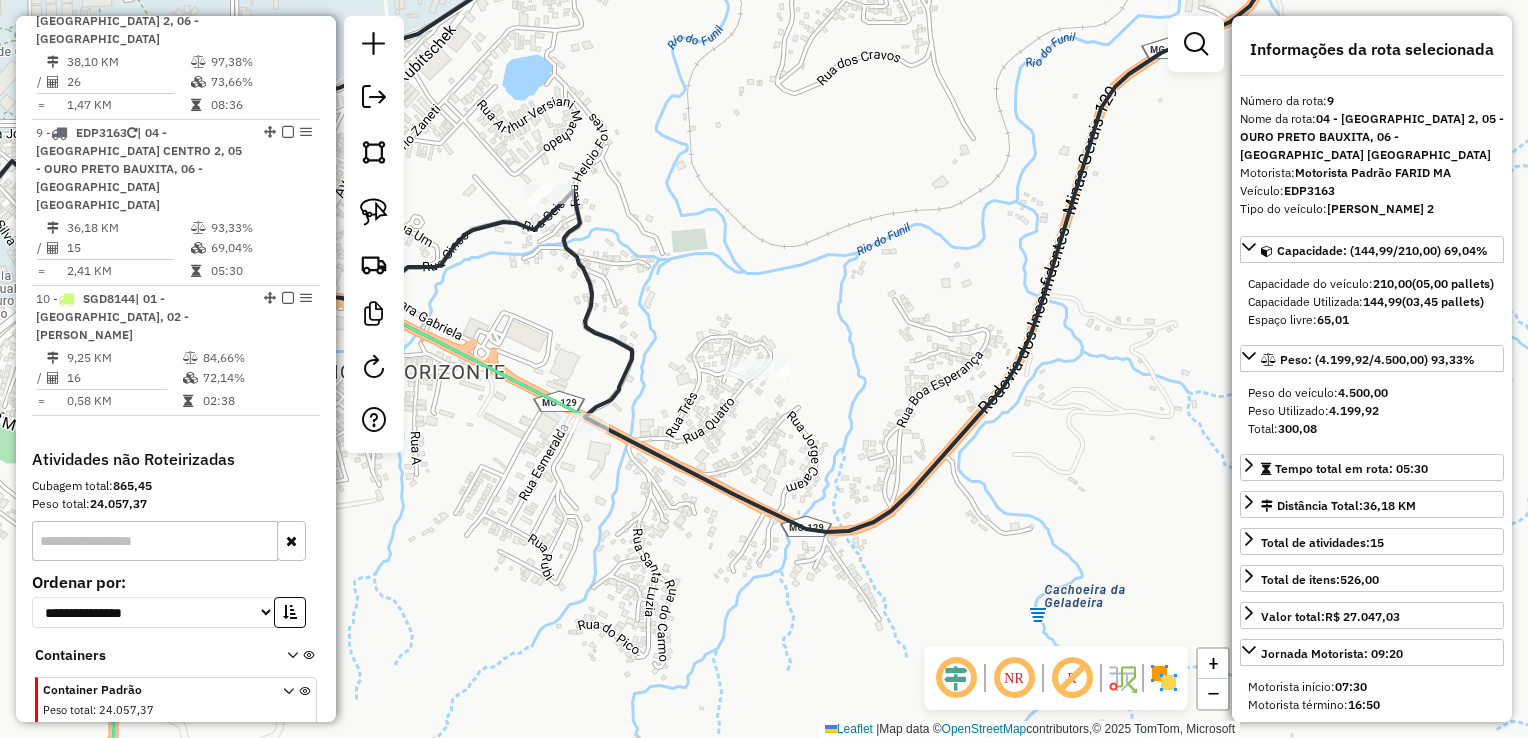 scroll, scrollTop: 1675, scrollLeft: 0, axis: vertical 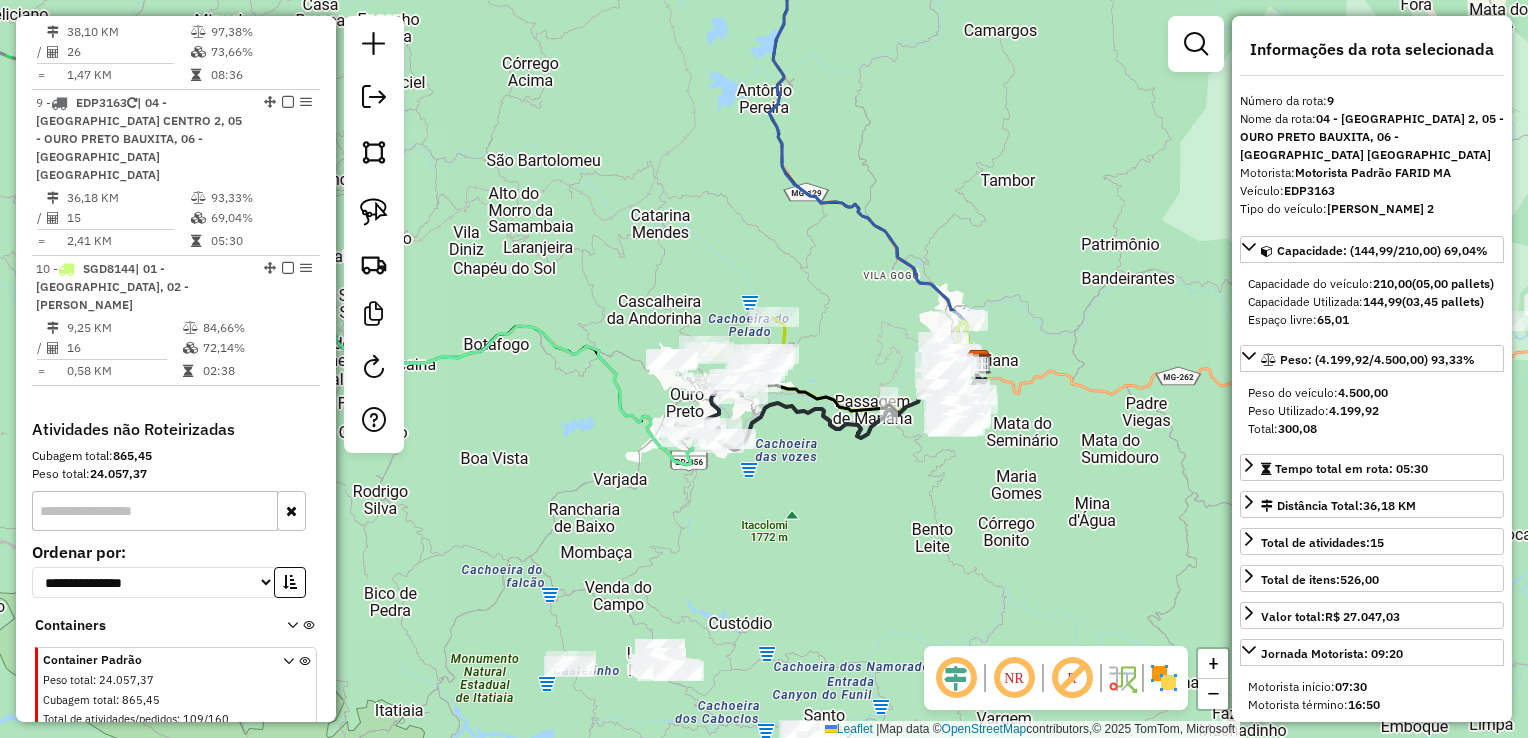 click on "Janela de atendimento Grade de atendimento Capacidade Transportadoras Veículos Cliente Pedidos  Rotas Selecione os dias de semana para filtrar as janelas de atendimento  Seg   Ter   Qua   Qui   Sex   Sáb   Dom  Informe o período da janela de atendimento: De: Até:  Filtrar exatamente a janela do cliente  Considerar janela de atendimento padrão  Selecione os dias de semana para filtrar as grades de atendimento  Seg   Ter   Qua   Qui   Sex   Sáb   Dom   Considerar clientes sem dia de atendimento cadastrado  Clientes fora do dia de atendimento selecionado Filtrar as atividades entre os valores definidos abaixo:  Peso mínimo:   Peso máximo:   Cubagem mínima:   Cubagem máxima:   De:   Até:  Filtrar as atividades entre o tempo de atendimento definido abaixo:  De:   Até:   Considerar capacidade total dos clientes não roteirizados Transportadora: Selecione um ou mais itens Tipo de veículo: Selecione um ou mais itens Veículo: Selecione um ou mais itens Motorista: Selecione um ou mais itens Nome: Rótulo:" 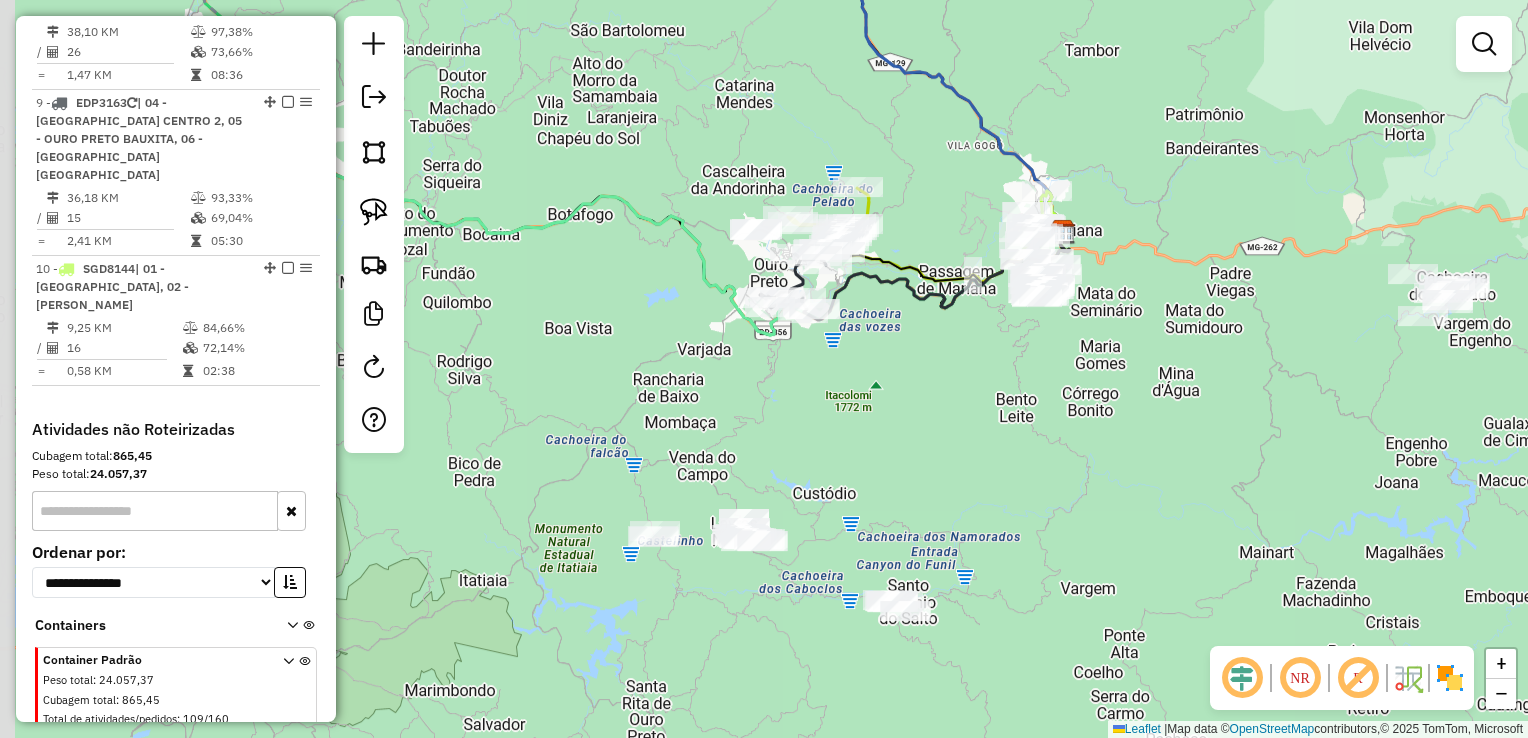 drag, startPoint x: 748, startPoint y: 479, endPoint x: 650, endPoint y: 365, distance: 150.33296 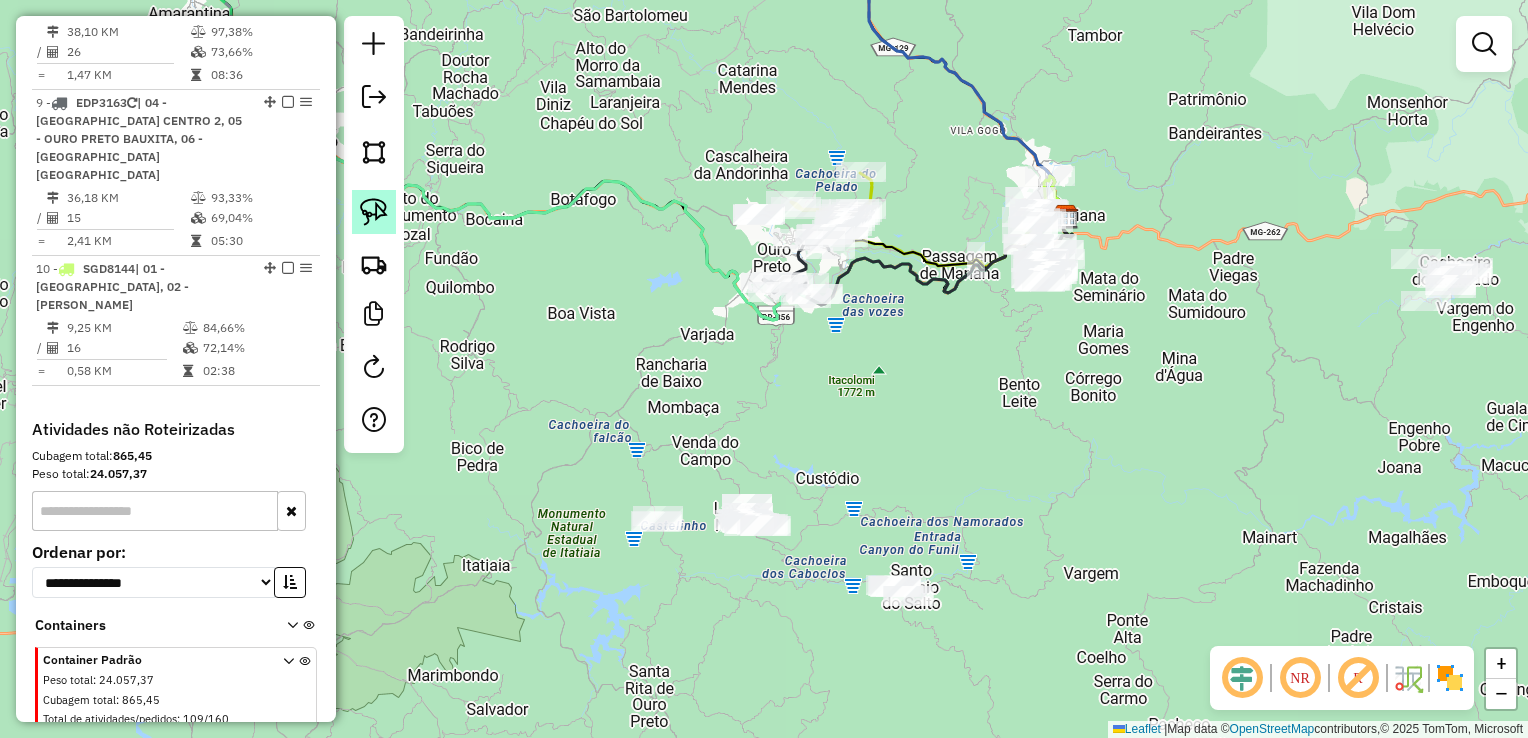 click 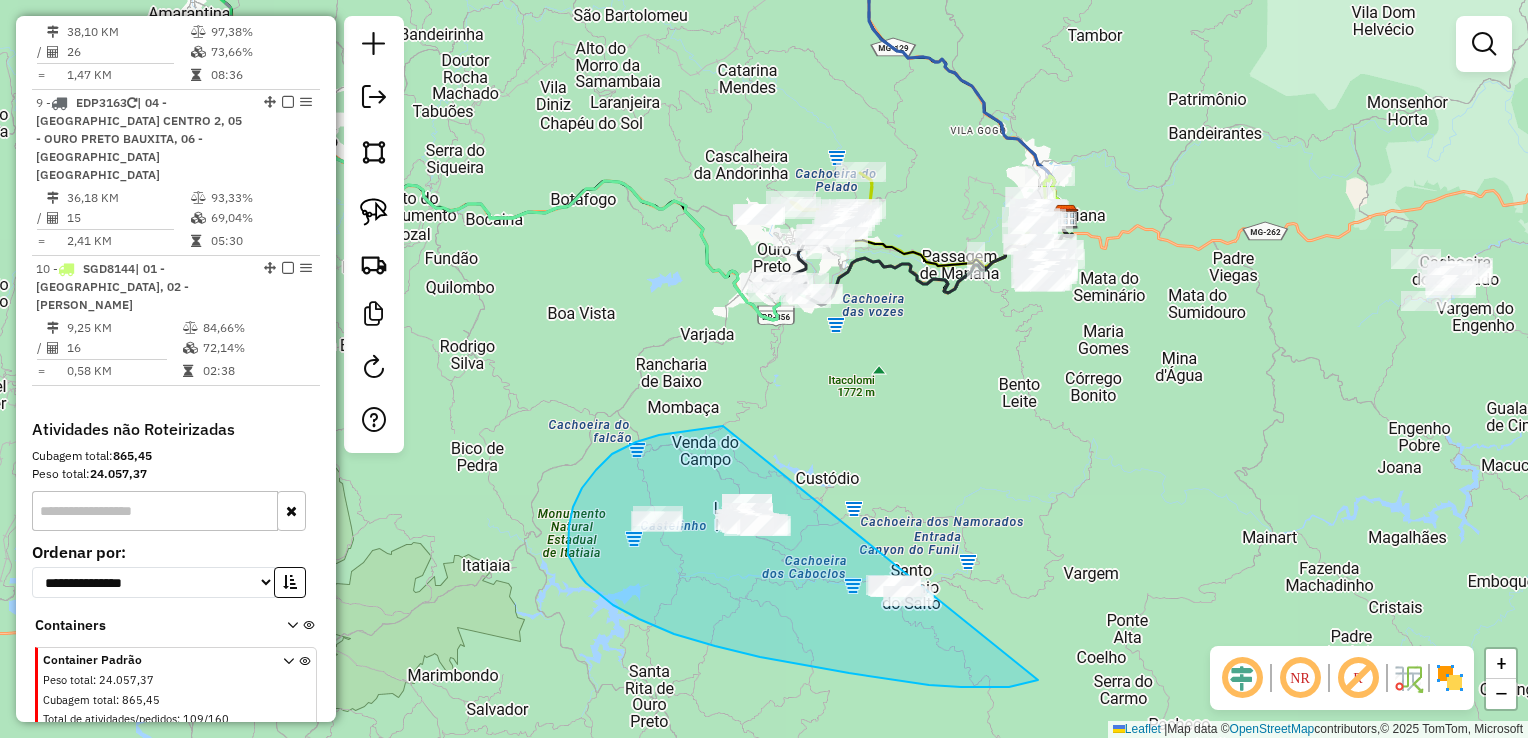 drag, startPoint x: 723, startPoint y: 426, endPoint x: 1054, endPoint y: 587, distance: 368.0788 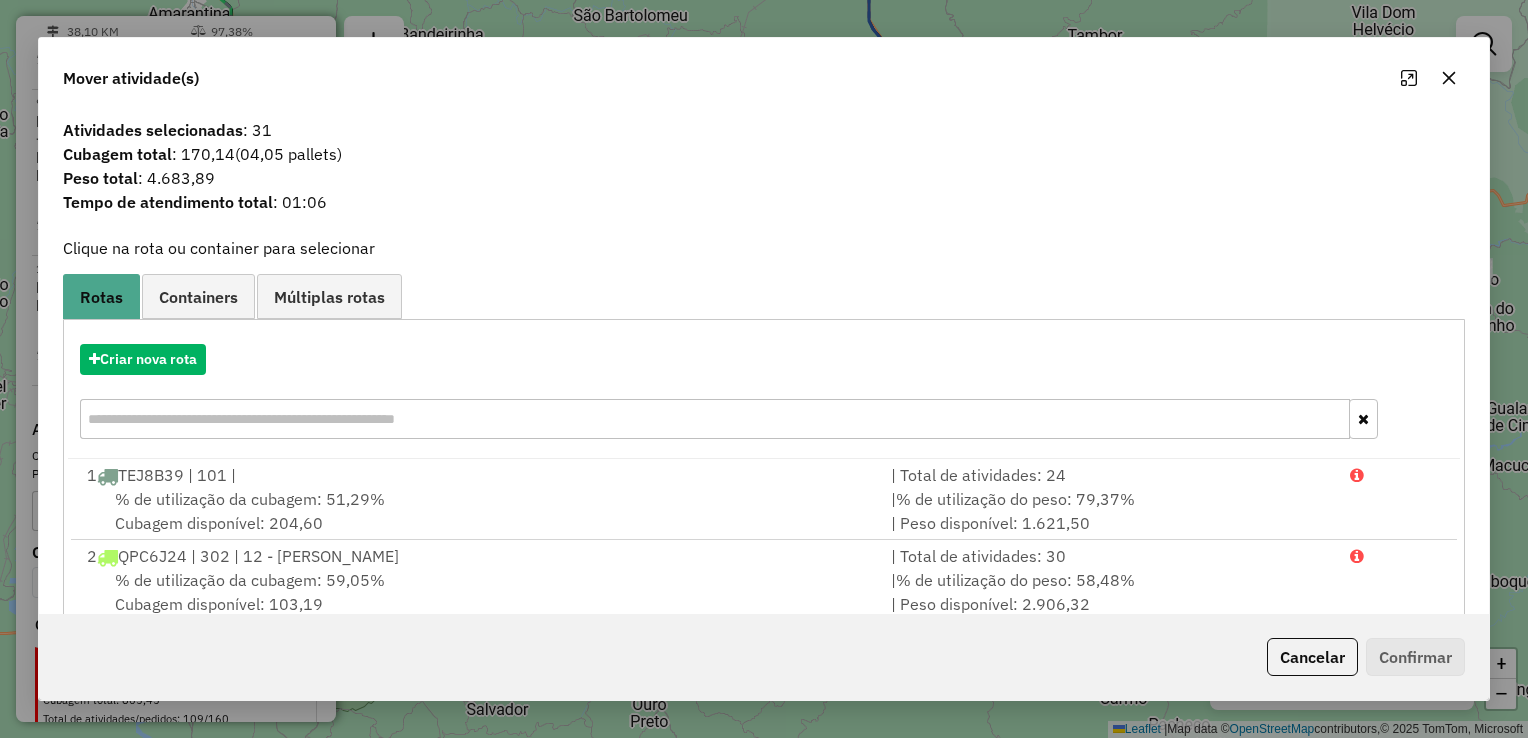 click on "Cancelar" 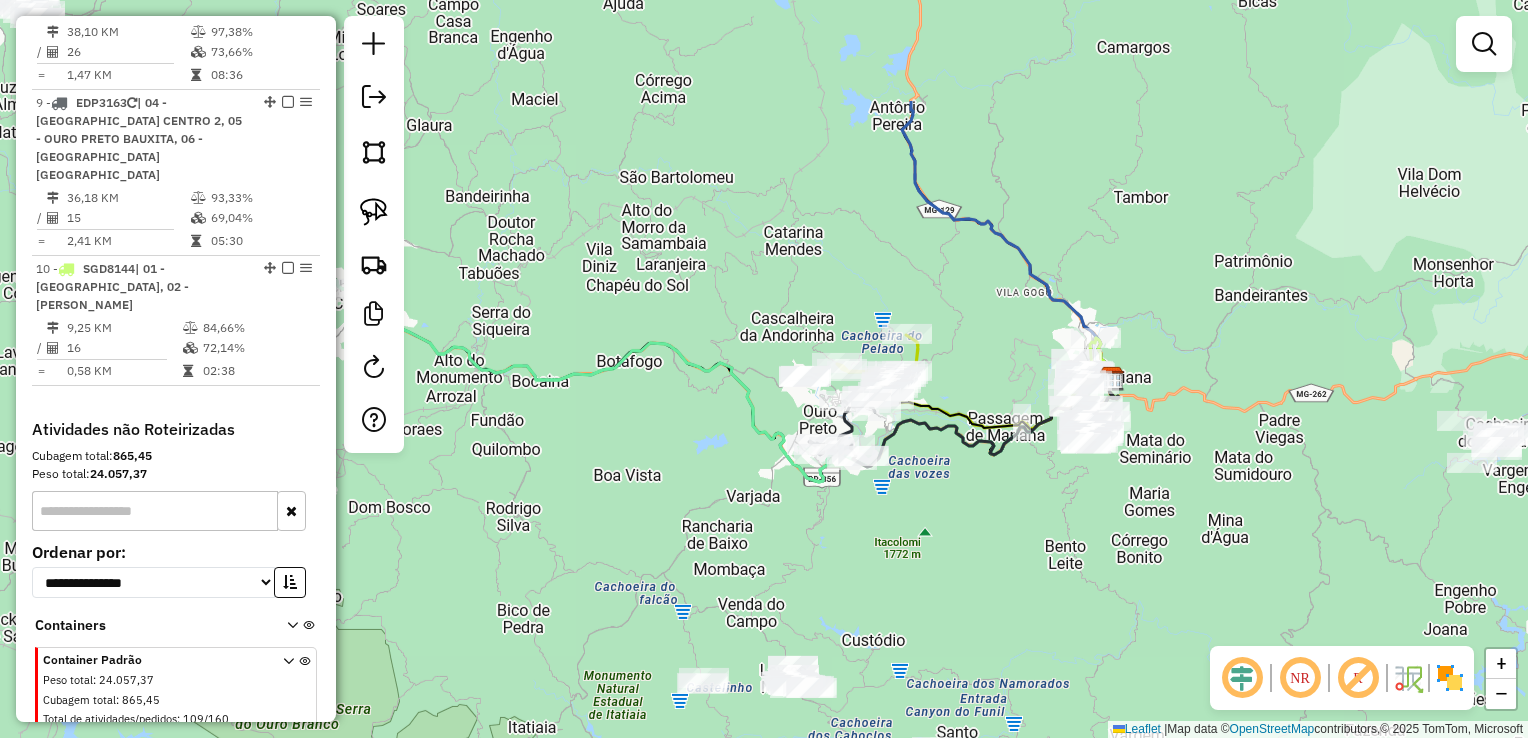 drag, startPoint x: 733, startPoint y: 354, endPoint x: 768, endPoint y: 530, distance: 179.44637 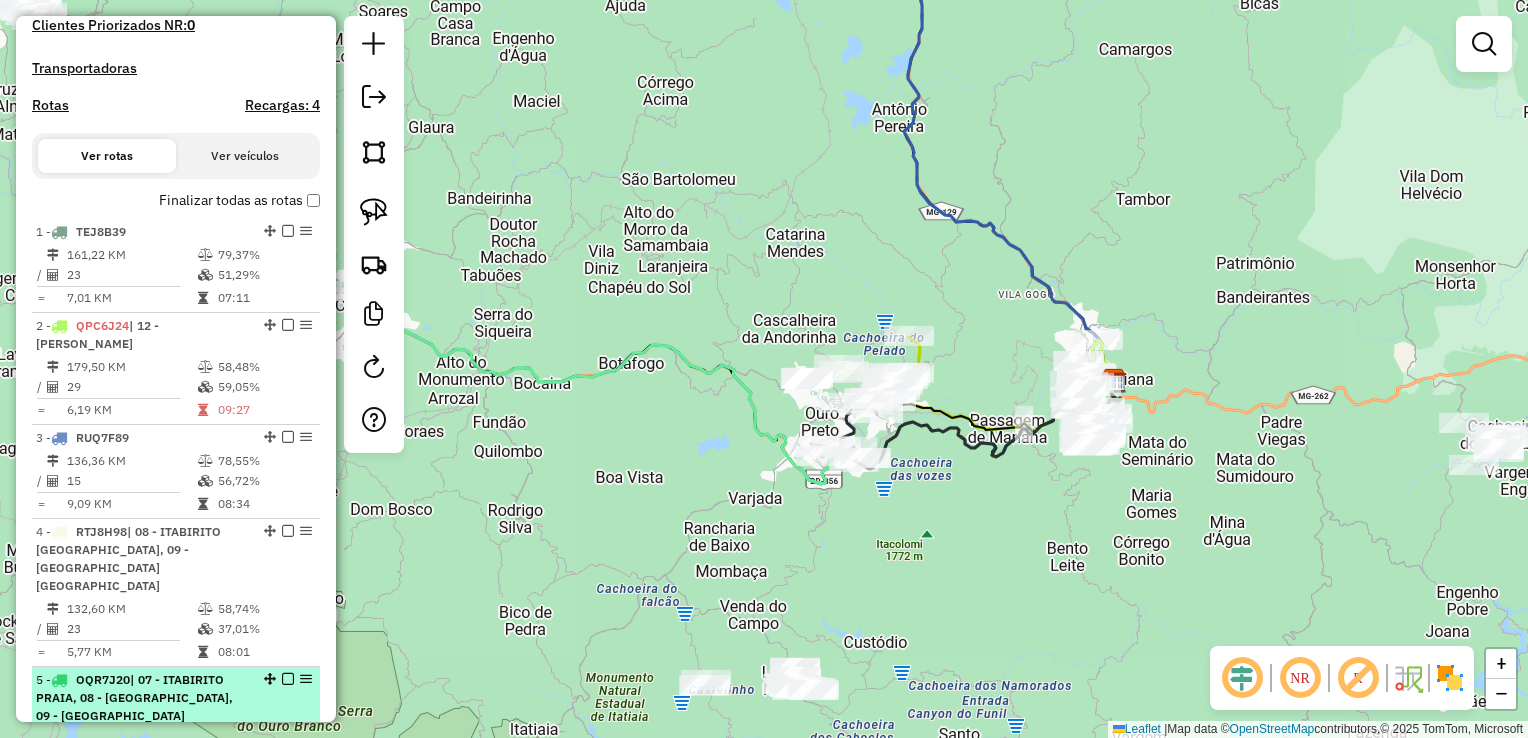 scroll, scrollTop: 575, scrollLeft: 0, axis: vertical 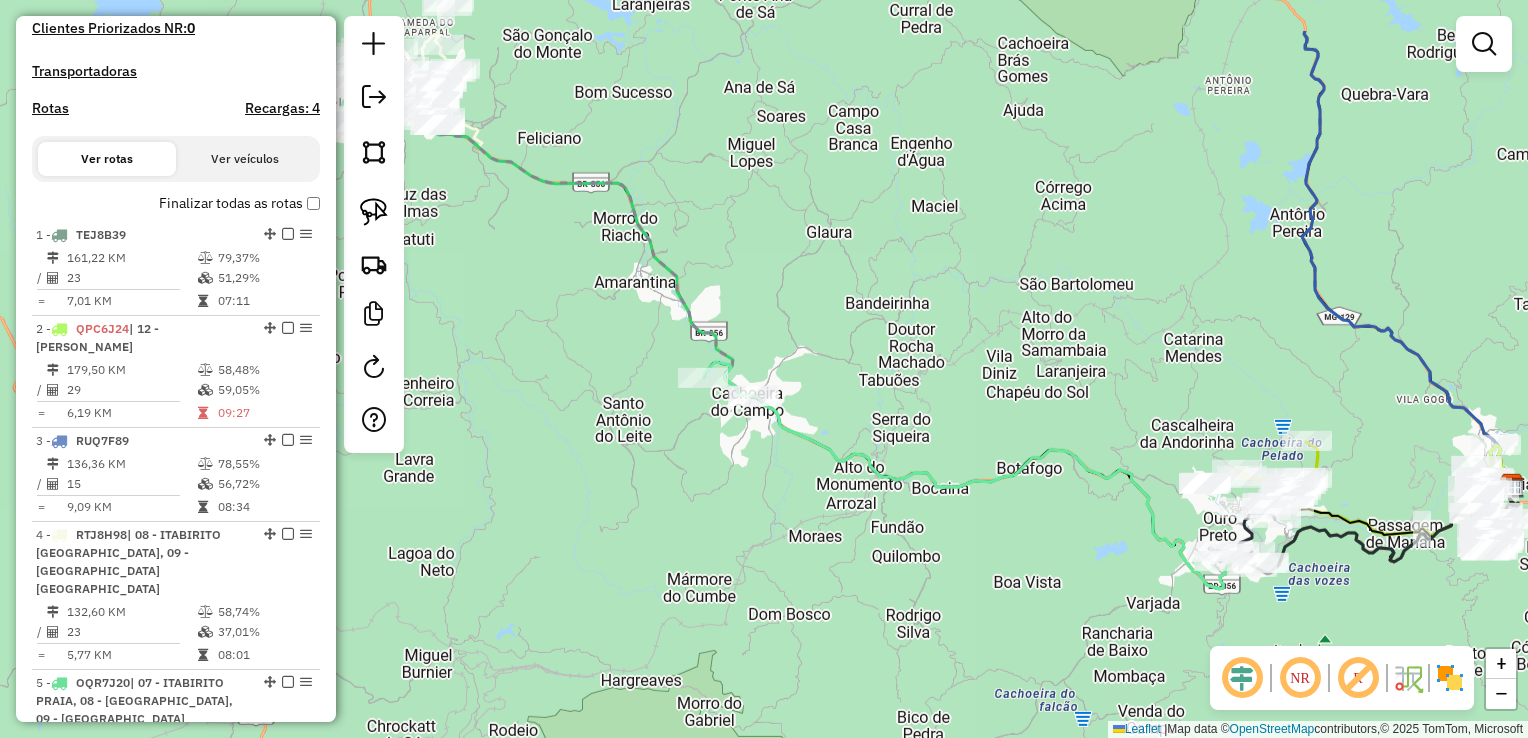 drag, startPoint x: 813, startPoint y: 494, endPoint x: 1011, endPoint y: 551, distance: 206.04126 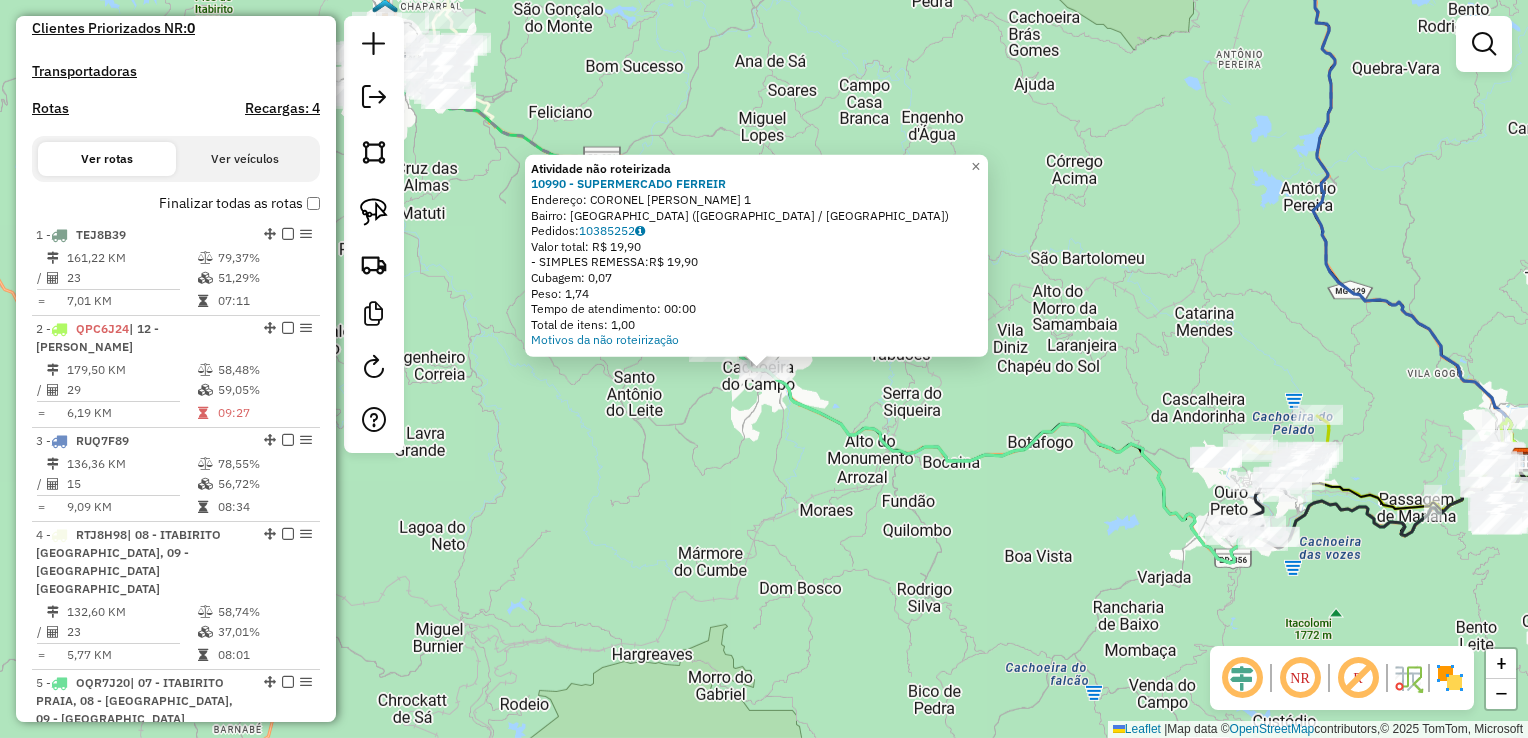click on "Atividade não roteirizada 10990 - SUPERMERCADO FERREIR  Endereço:  CORONEL RAMOS 1   Bairro: CACHOEIRA DO CAMPO (OURO PRETO / MG)   Pedidos:  10385252   Valor total: R$ 19,90   - SIMPLES REMESSA:  R$ 19,90   Cubagem: 0,07   Peso: 1,74   Tempo de atendimento: 00:00   Total de itens: 1,00  Motivos da não roteirização × Janela de atendimento Grade de atendimento Capacidade Transportadoras Veículos Cliente Pedidos  Rotas Selecione os dias de semana para filtrar as janelas de atendimento  Seg   Ter   Qua   Qui   Sex   Sáb   Dom  Informe o período da janela de atendimento: De: Até:  Filtrar exatamente a janela do cliente  Considerar janela de atendimento padrão  Selecione os dias de semana para filtrar as grades de atendimento  Seg   Ter   Qua   Qui   Sex   Sáb   Dom   Considerar clientes sem dia de atendimento cadastrado  Clientes fora do dia de atendimento selecionado Filtrar as atividades entre os valores definidos abaixo:  Peso mínimo:   Peso máximo:   Cubagem mínima:   Cubagem máxima:   De:  +" 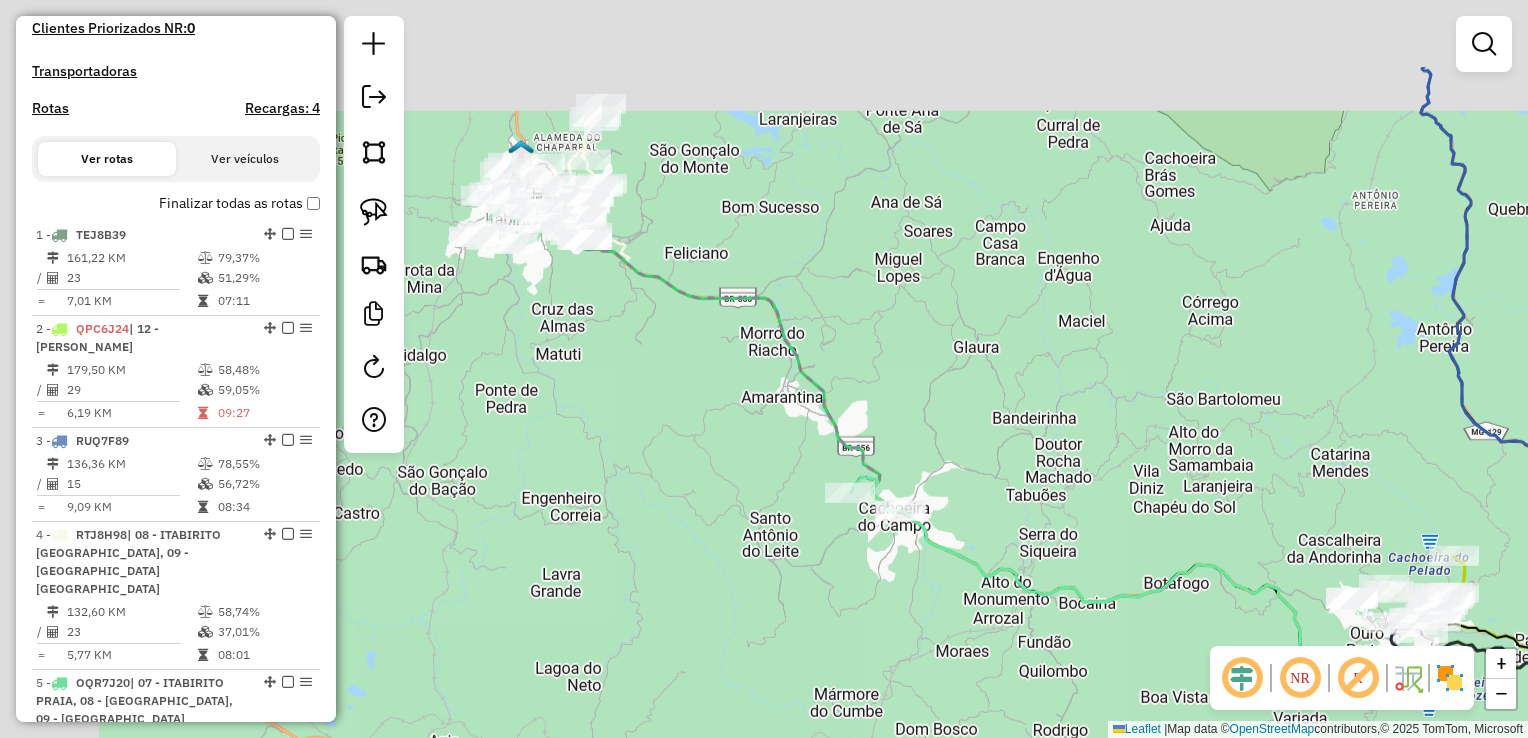 drag, startPoint x: 580, startPoint y: 300, endPoint x: 818, endPoint y: 525, distance: 327.51947 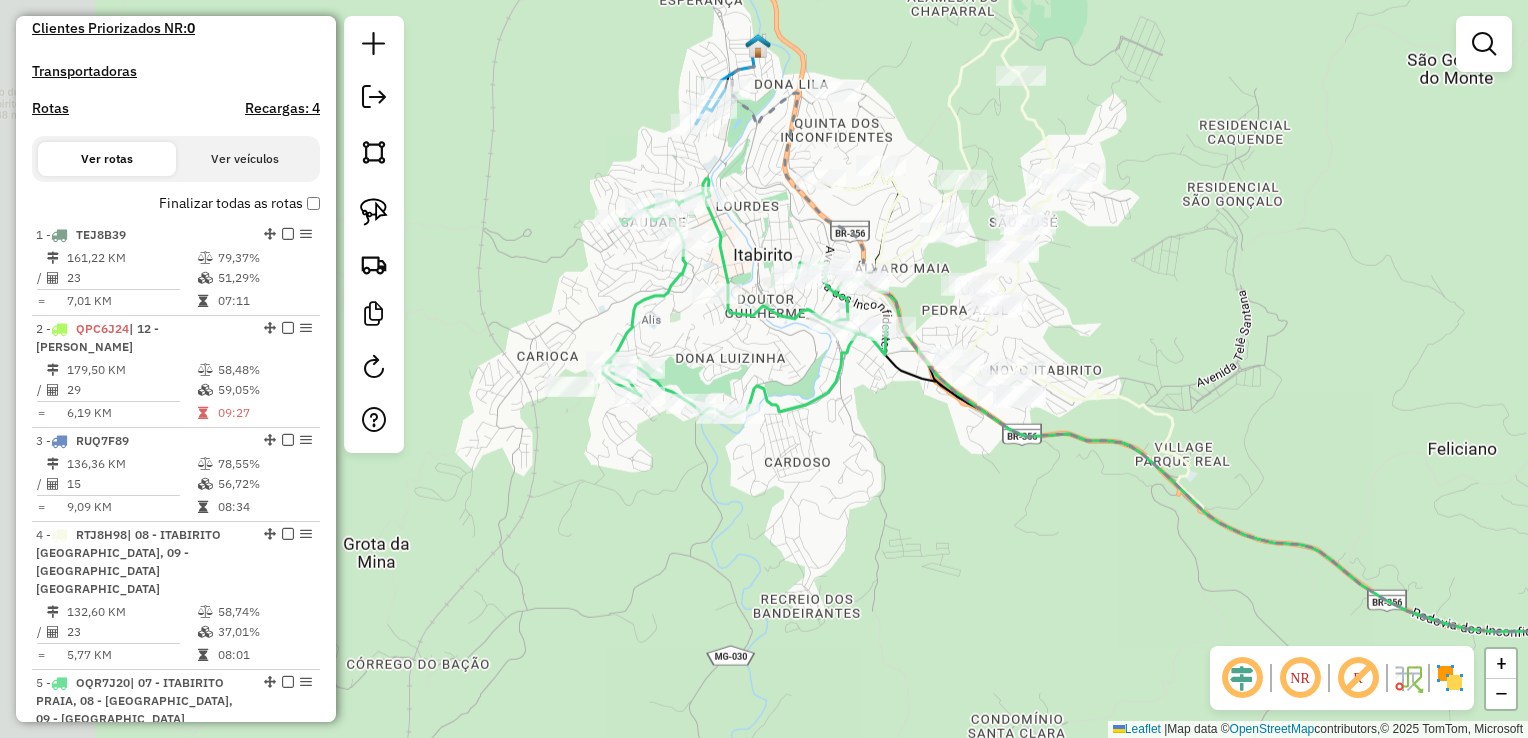 drag, startPoint x: 531, startPoint y: 352, endPoint x: 683, endPoint y: 378, distance: 154.20766 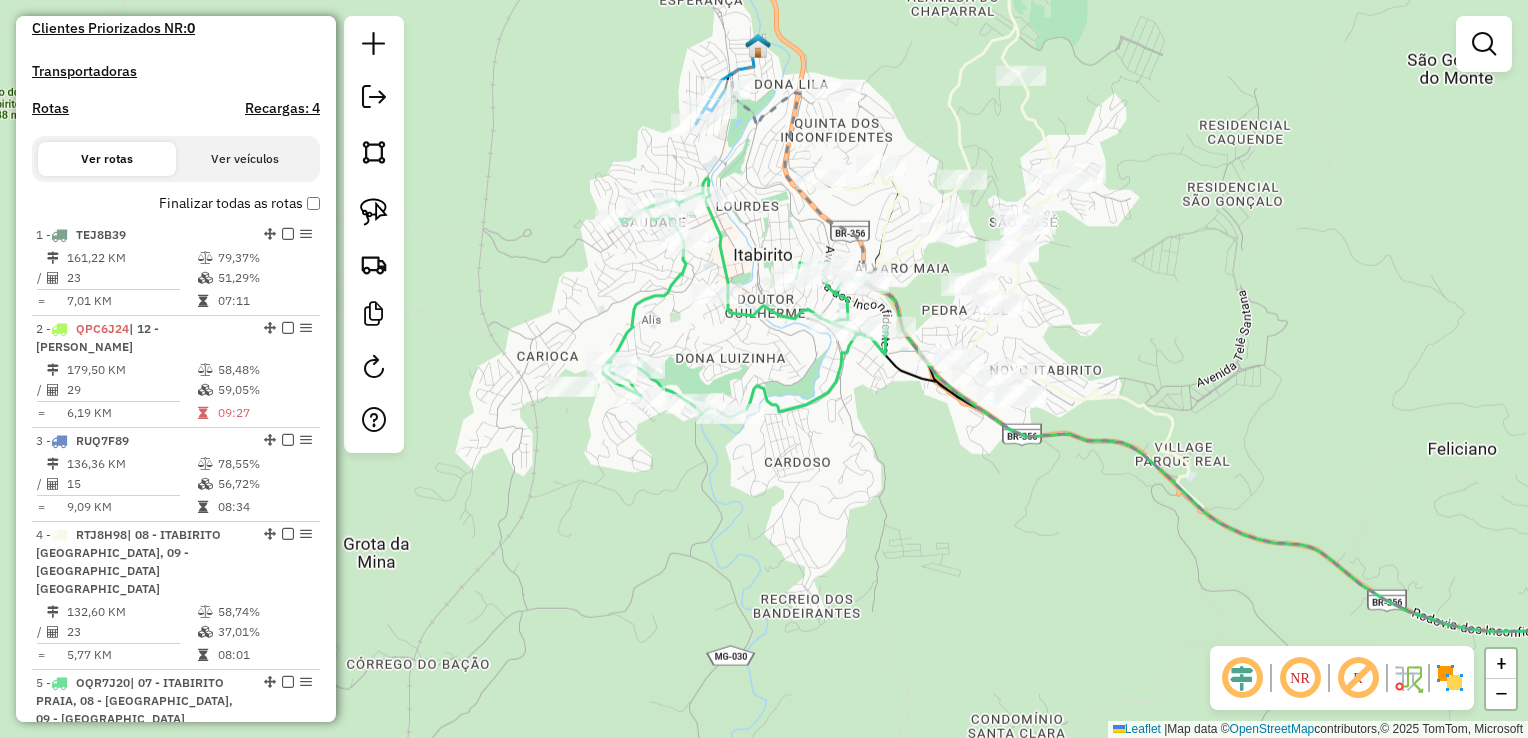 click 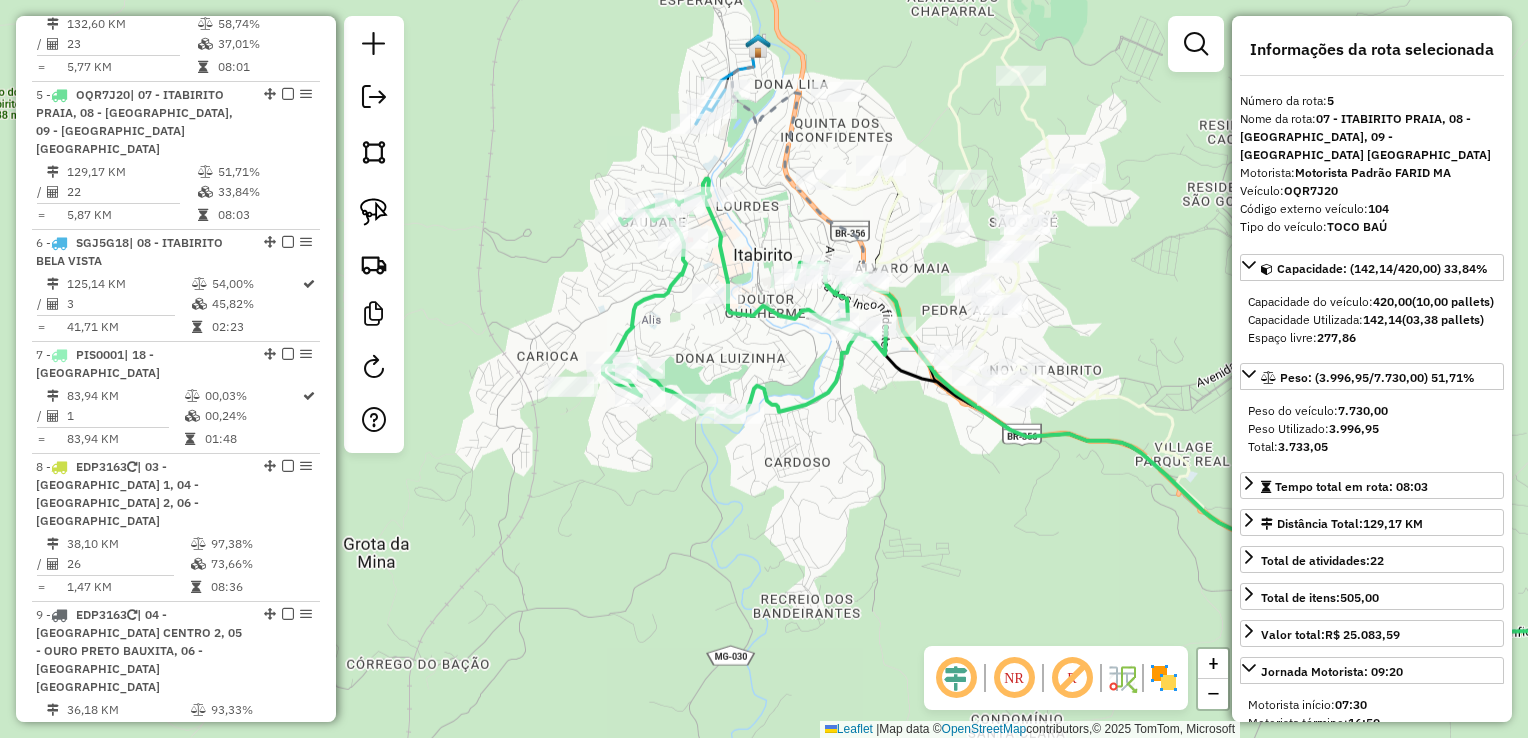 scroll, scrollTop: 1228, scrollLeft: 0, axis: vertical 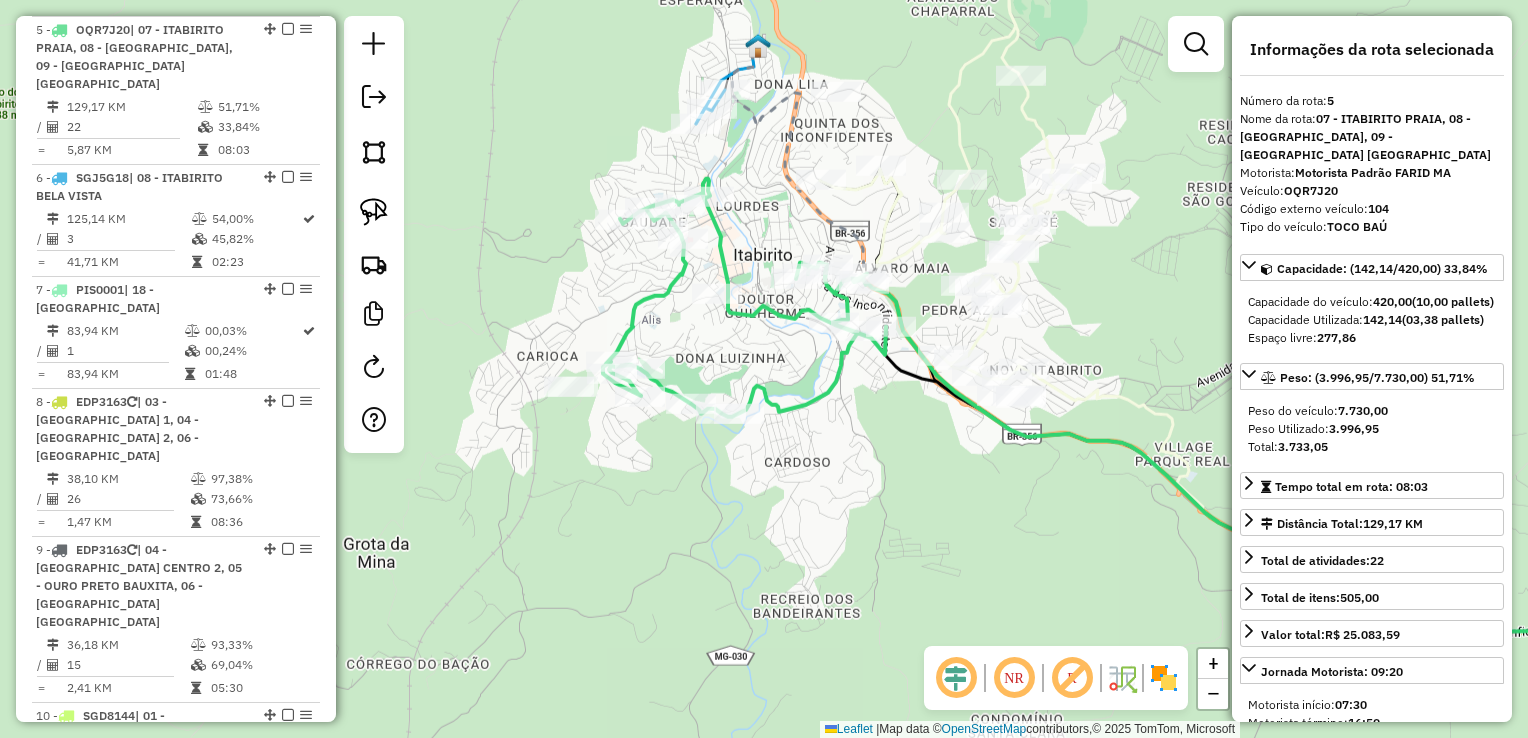 click 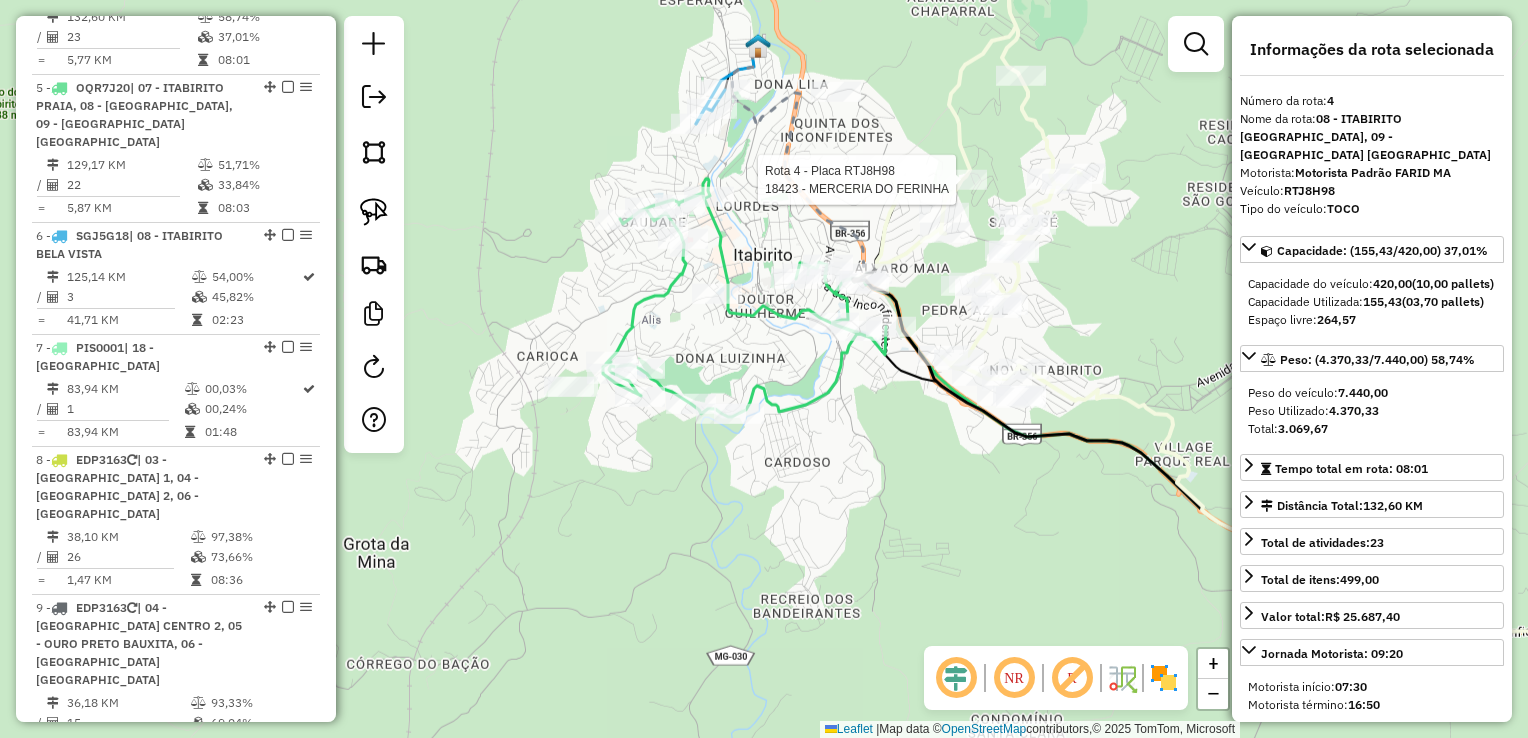 scroll, scrollTop: 1098, scrollLeft: 0, axis: vertical 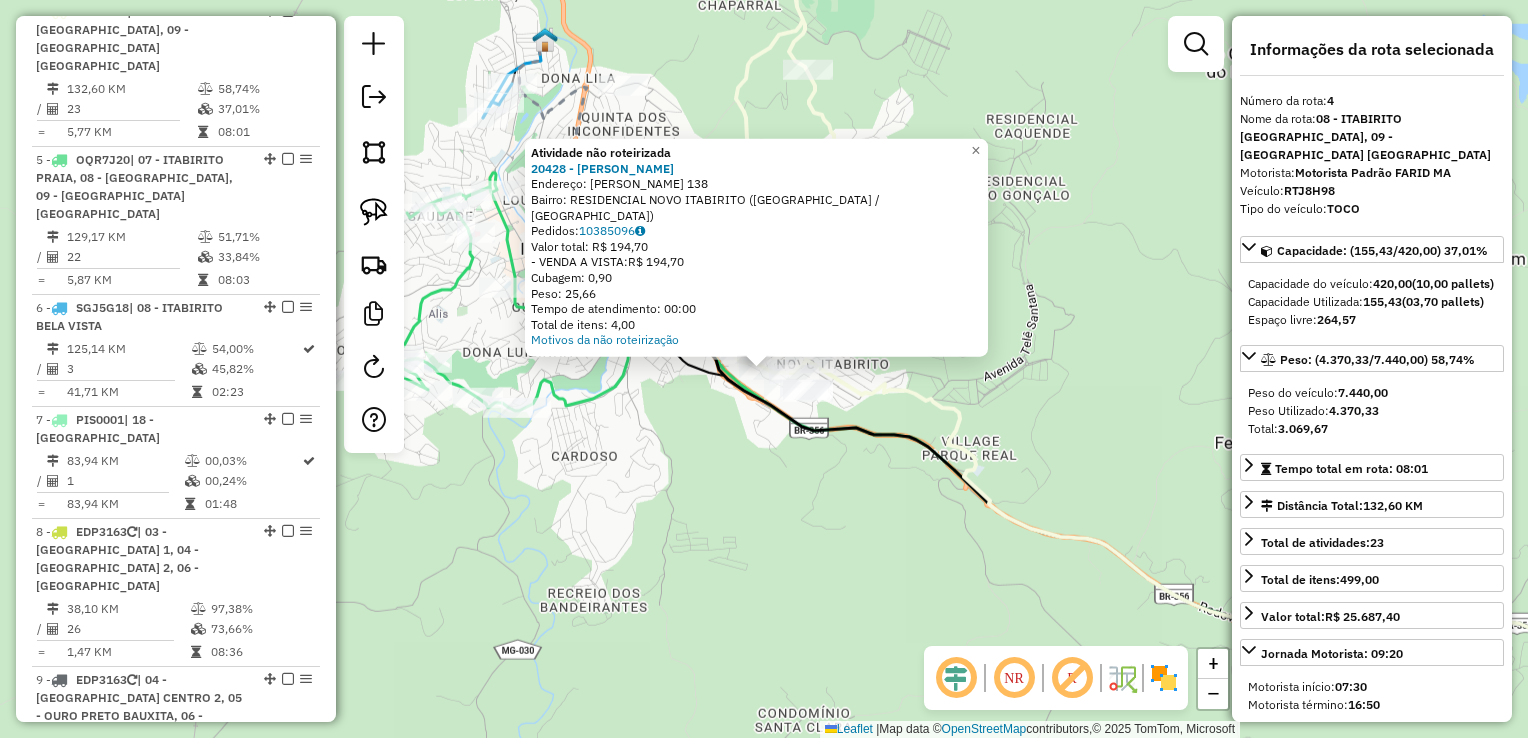 click on "Atividade não roteirizada 20428 - MARCOS ANTONIO  Endereço:  LAUDICENA SILVA OLIVEIRA 138   Bairro: RESIDENCIAL NOVO ITABIRITO (ITABIRITO / MG)   Pedidos:  10385096   Valor total: R$ 194,70   - VENDA A VISTA:  R$ 194,70   Cubagem: 0,90   Peso: 25,66   Tempo de atendimento: 00:00   Total de itens: 4,00  Motivos da não roteirização × Janela de atendimento Grade de atendimento Capacidade Transportadoras Veículos Cliente Pedidos  Rotas Selecione os dias de semana para filtrar as janelas de atendimento  Seg   Ter   Qua   Qui   Sex   Sáb   Dom  Informe o período da janela de atendimento: De: Até:  Filtrar exatamente a janela do cliente  Considerar janela de atendimento padrão  Selecione os dias de semana para filtrar as grades de atendimento  Seg   Ter   Qua   Qui   Sex   Sáb   Dom   Considerar clientes sem dia de atendimento cadastrado  Clientes fora do dia de atendimento selecionado Filtrar as atividades entre os valores definidos abaixo:  Peso mínimo:   Peso máximo:   Cubagem mínima:   De:   De:" 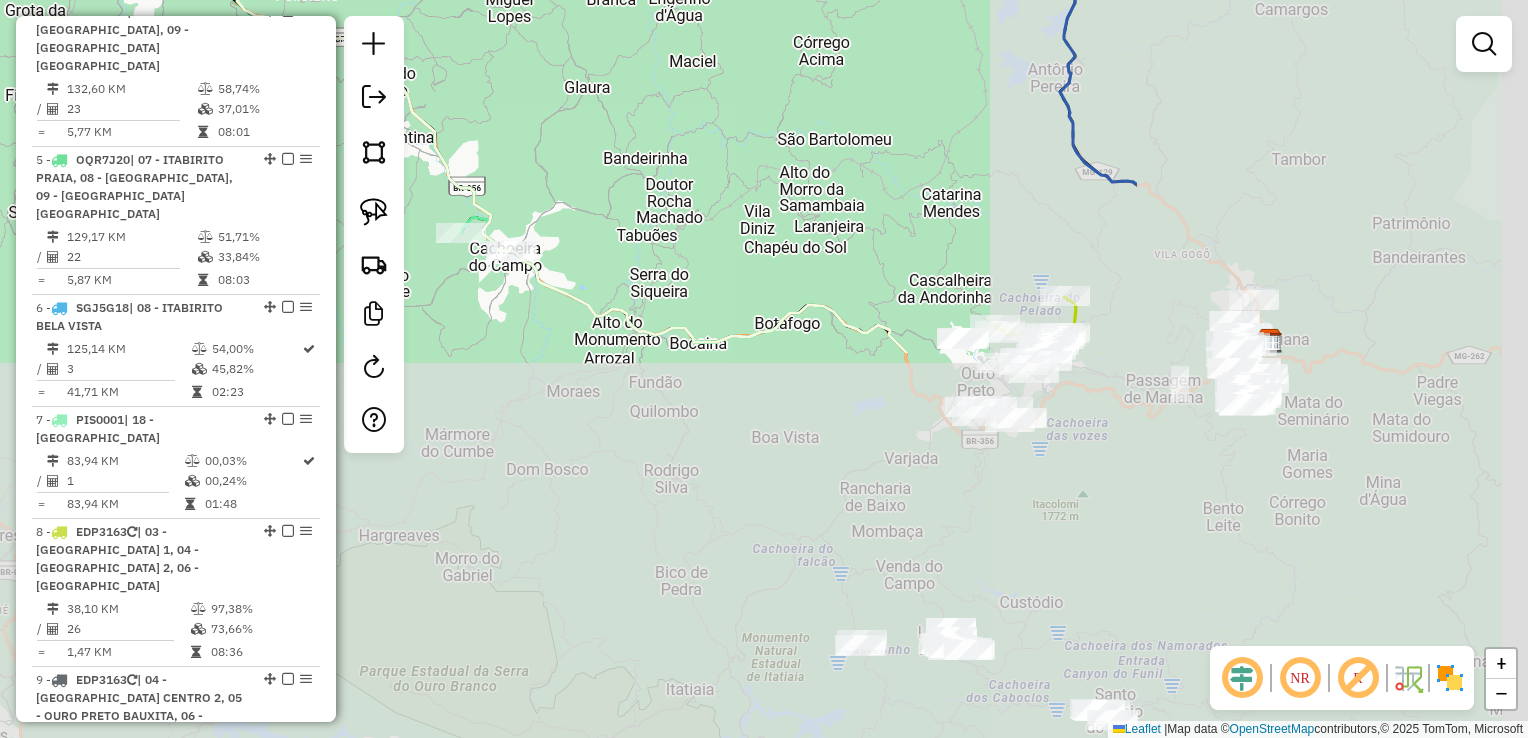 drag, startPoint x: 1144, startPoint y: 568, endPoint x: 596, endPoint y: 108, distance: 715.4747 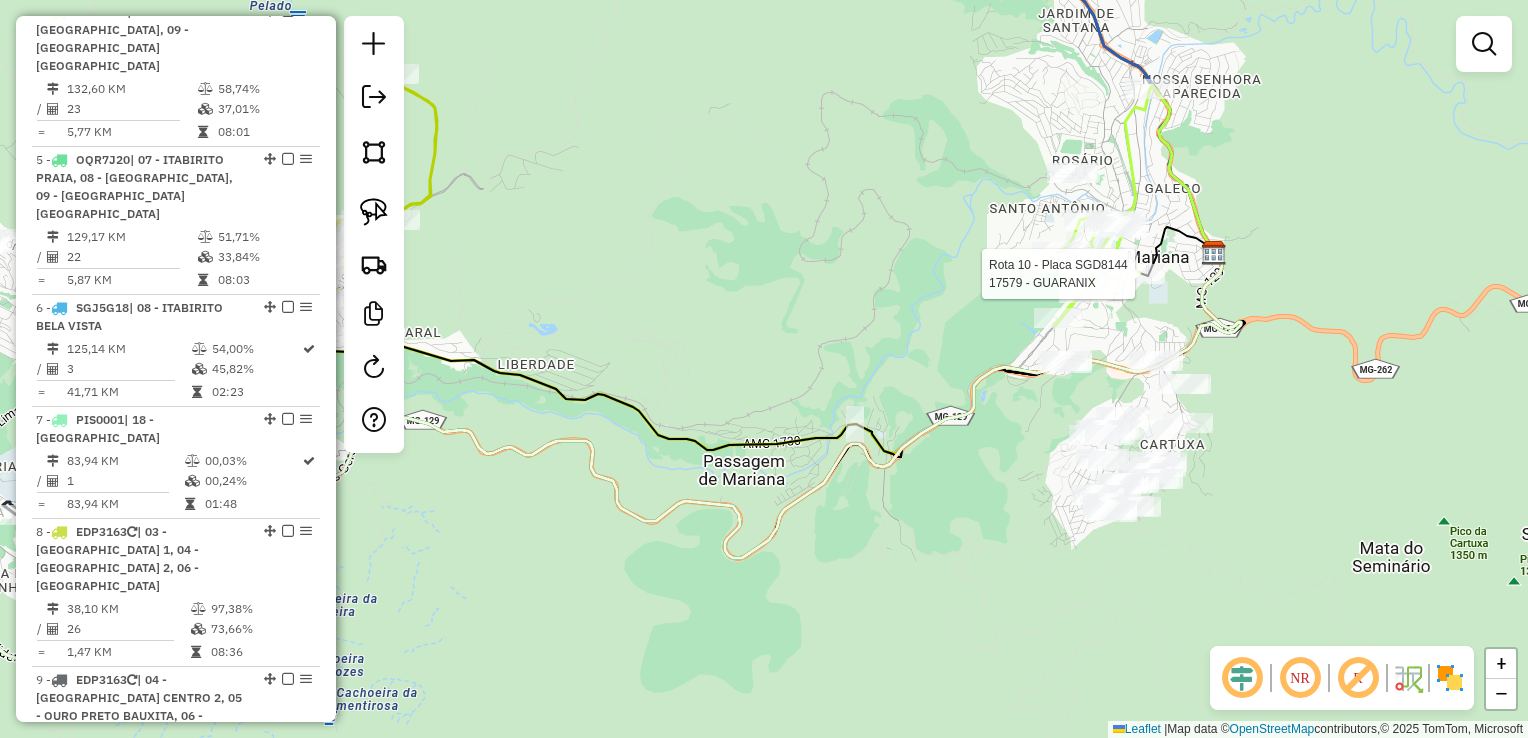 select on "**********" 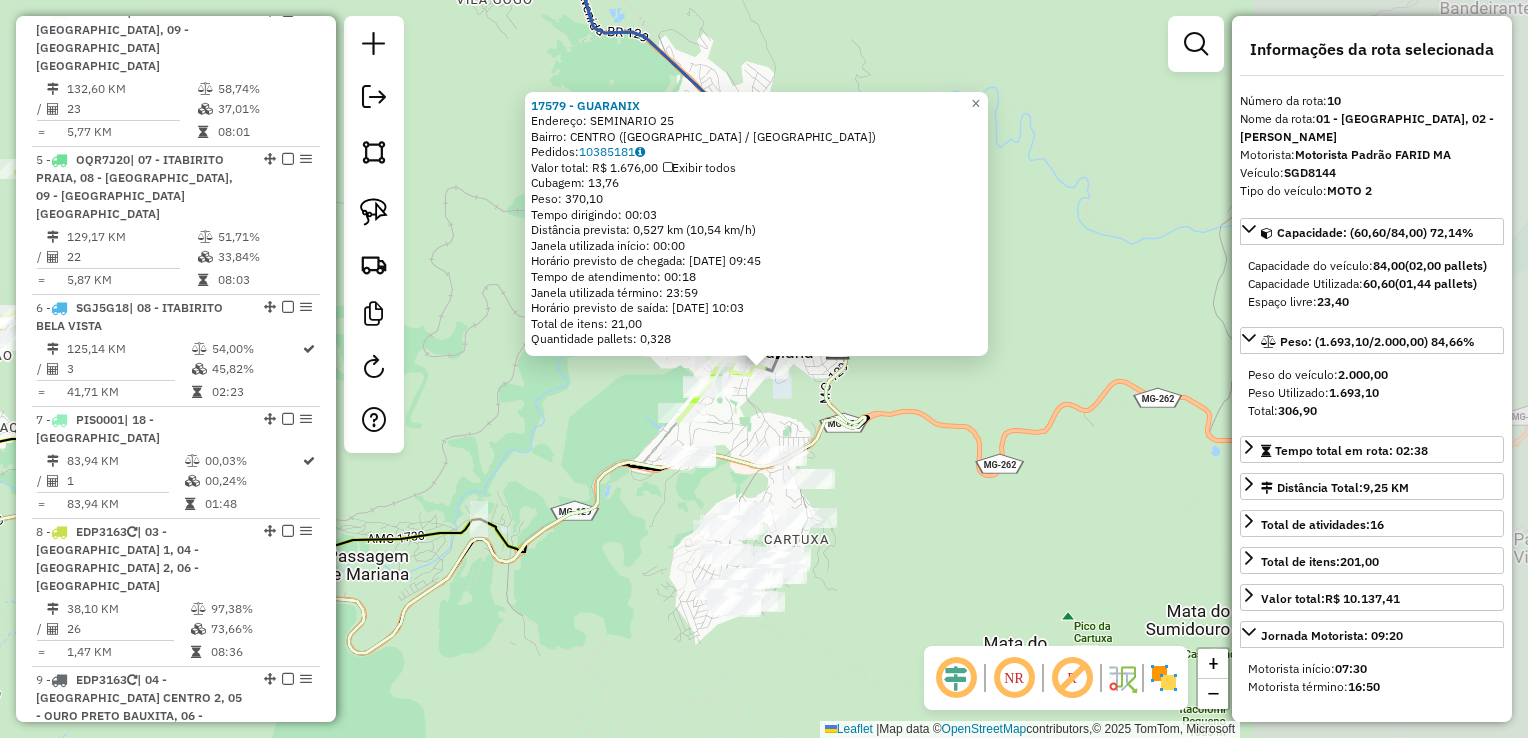 scroll, scrollTop: 1675, scrollLeft: 0, axis: vertical 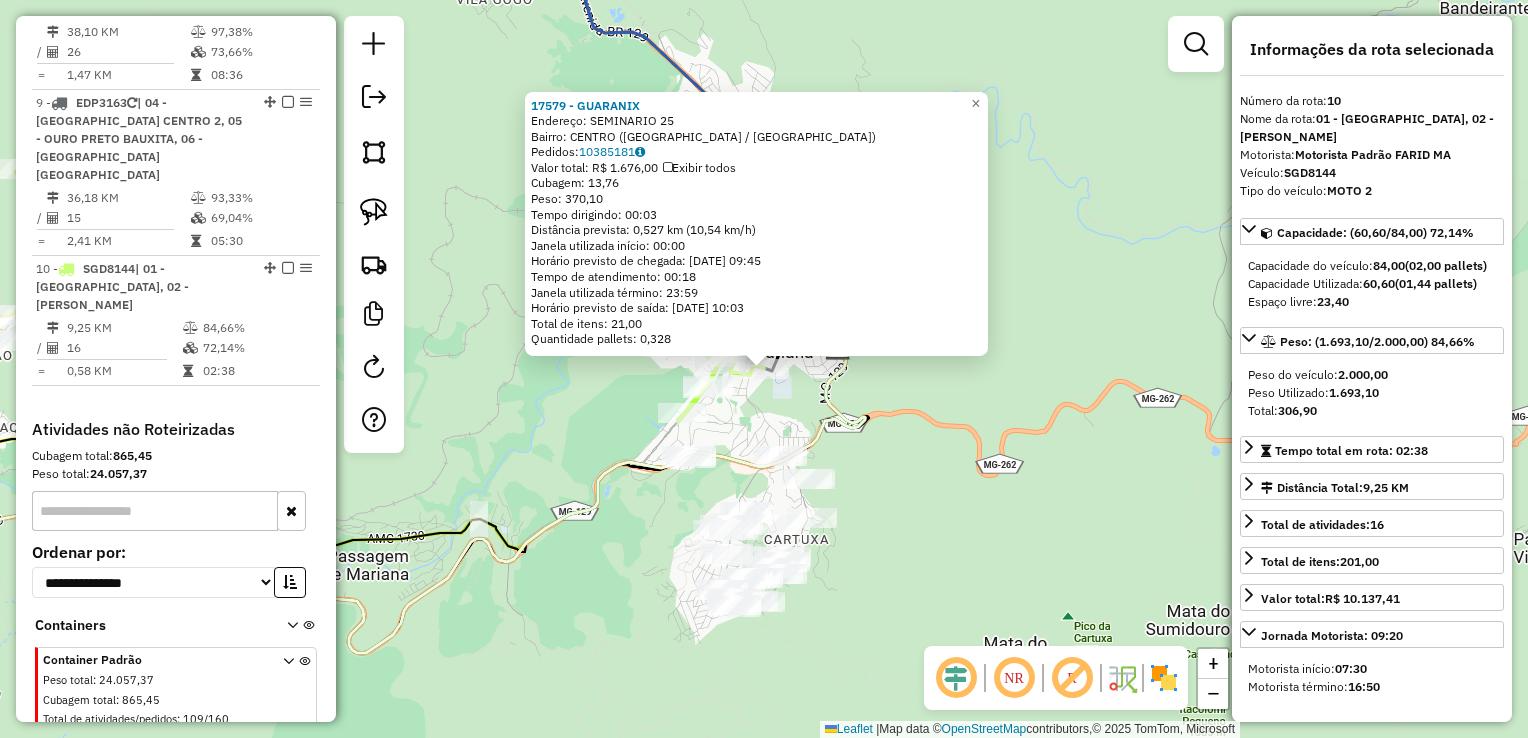 click on "17579 - GUARANIX  Endereço:  SEMINARIO 25   Bairro: CENTRO (MARIANA / MG)   Pedidos:  10385181   Valor total: R$ 1.676,00   Exibir todos   Cubagem: 13,76  Peso: 370,10  Tempo dirigindo: 00:03   Distância prevista: 0,527 km (10,54 km/h)   Janela utilizada início: 00:00   Horário previsto de chegada: 11/07/2025 09:45   Tempo de atendimento: 00:18   Janela utilizada término: 23:59   Horário previsto de saída: 11/07/2025 10:03   Total de itens: 21,00   Quantidade pallets: 0,328  × Janela de atendimento Grade de atendimento Capacidade Transportadoras Veículos Cliente Pedidos  Rotas Selecione os dias de semana para filtrar as janelas de atendimento  Seg   Ter   Qua   Qui   Sex   Sáb   Dom  Informe o período da janela de atendimento: De: Até:  Filtrar exatamente a janela do cliente  Considerar janela de atendimento padrão  Selecione os dias de semana para filtrar as grades de atendimento  Seg   Ter   Qua   Qui   Sex   Sáb   Dom   Considerar clientes sem dia de atendimento cadastrado  Peso mínimo:  De:" 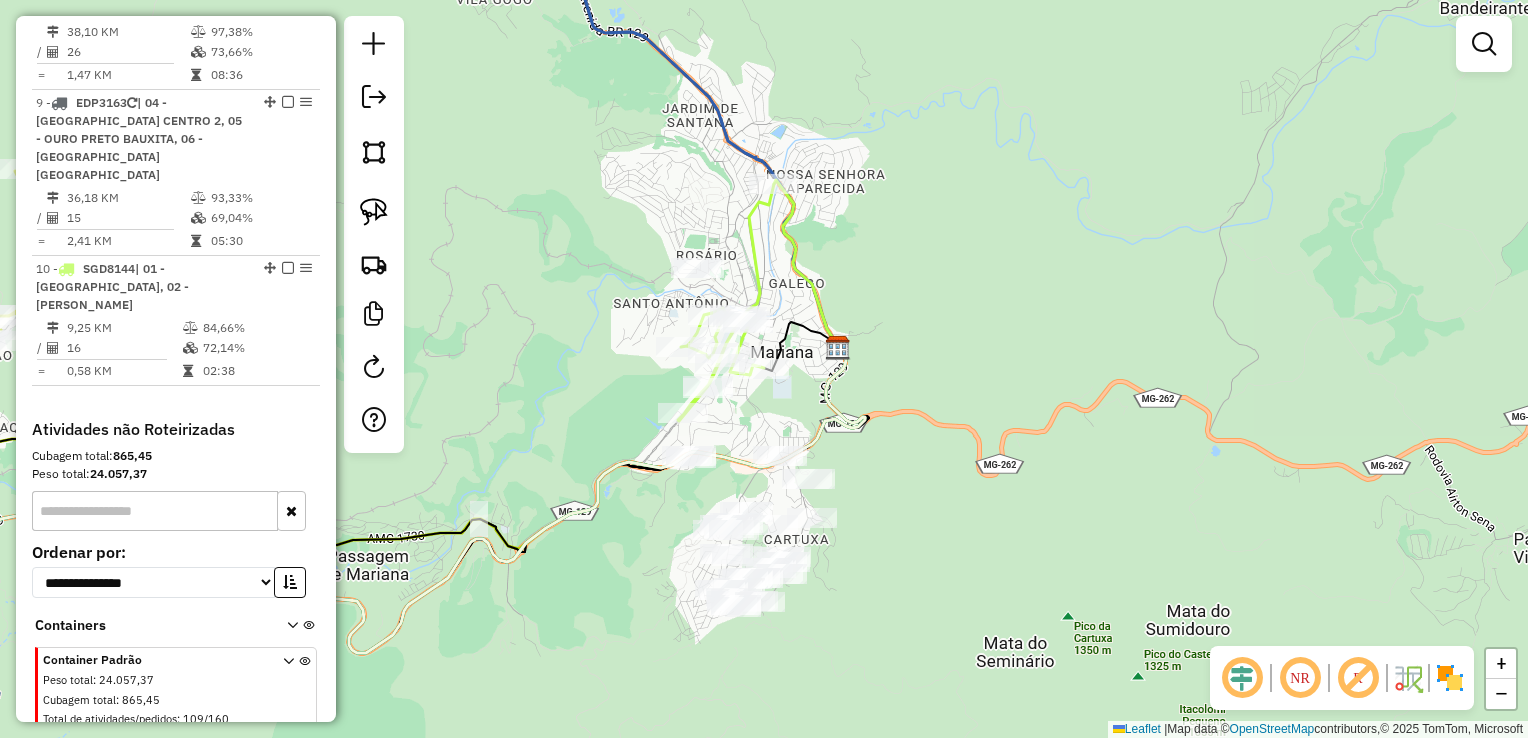 click on "Janela de atendimento Grade de atendimento Capacidade Transportadoras Veículos Cliente Pedidos  Rotas Selecione os dias de semana para filtrar as janelas de atendimento  Seg   Ter   Qua   Qui   Sex   Sáb   Dom  Informe o período da janela de atendimento: De: Até:  Filtrar exatamente a janela do cliente  Considerar janela de atendimento padrão  Selecione os dias de semana para filtrar as grades de atendimento  Seg   Ter   Qua   Qui   Sex   Sáb   Dom   Considerar clientes sem dia de atendimento cadastrado  Clientes fora do dia de atendimento selecionado Filtrar as atividades entre os valores definidos abaixo:  Peso mínimo:   Peso máximo:   Cubagem mínima:   Cubagem máxima:   De:   Até:  Filtrar as atividades entre o tempo de atendimento definido abaixo:  De:   Até:   Considerar capacidade total dos clientes não roteirizados Transportadora: Selecione um ou mais itens Tipo de veículo: Selecione um ou mais itens Veículo: Selecione um ou mais itens Motorista: Selecione um ou mais itens Nome: Rótulo:" 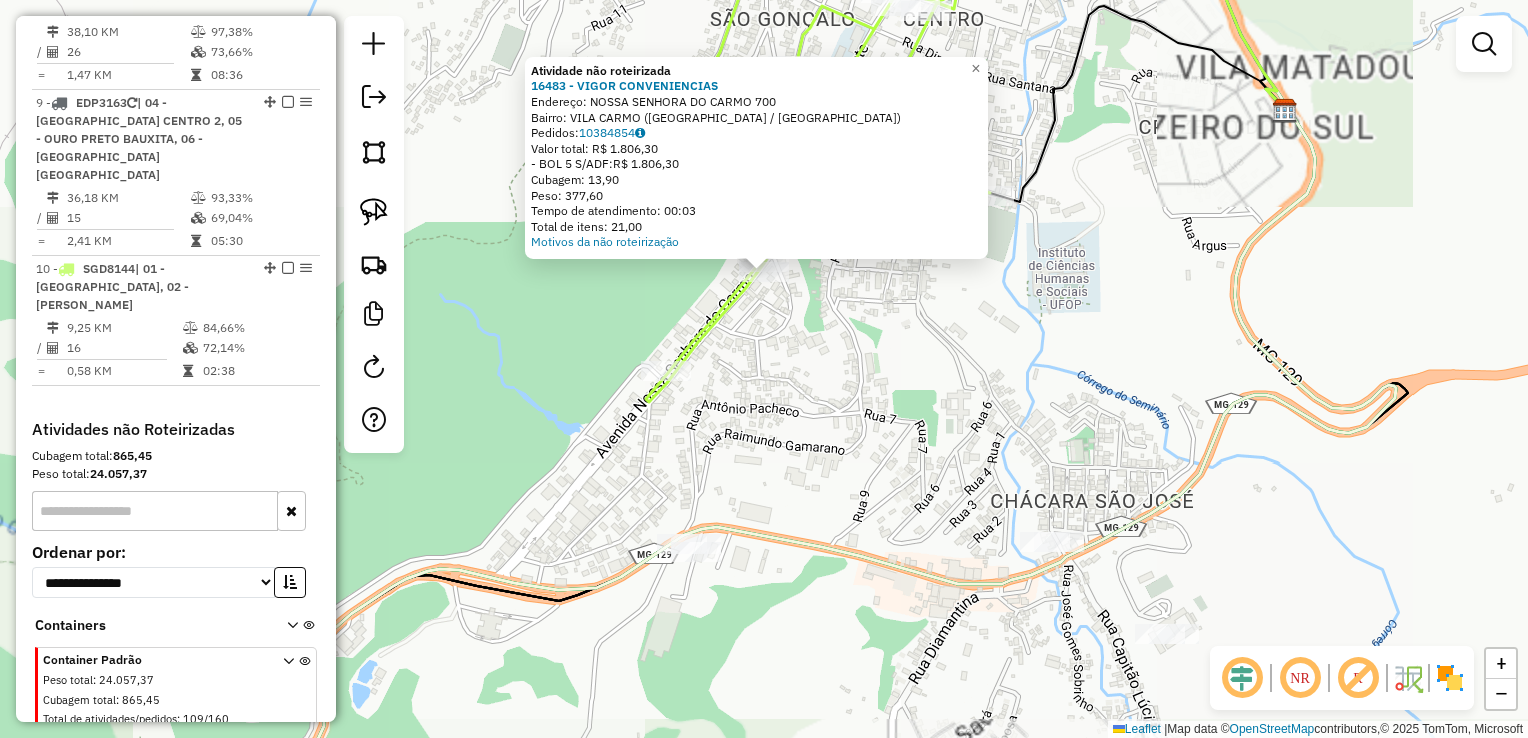 click on "Atividade não roteirizada 16483 - VIGOR CONVENIENCIAS  Endereço:  NOSSA SENHORA DO CARMO 700   Bairro: VILA CARMO (MARIANA / MG)   Pedidos:  10384854   Valor total: R$ 1.806,30   - BOL 5 S/ADF:  R$ 1.806,30   Cubagem: 13,90   Peso: 377,60   Tempo de atendimento: 00:03   Total de itens: 21,00  Motivos da não roteirização × Janela de atendimento Grade de atendimento Capacidade Transportadoras Veículos Cliente Pedidos  Rotas Selecione os dias de semana para filtrar as janelas de atendimento  Seg   Ter   Qua   Qui   Sex   Sáb   Dom  Informe o período da janela de atendimento: De: Até:  Filtrar exatamente a janela do cliente  Considerar janela de atendimento padrão  Selecione os dias de semana para filtrar as grades de atendimento  Seg   Ter   Qua   Qui   Sex   Sáb   Dom   Considerar clientes sem dia de atendimento cadastrado  Clientes fora do dia de atendimento selecionado Filtrar as atividades entre os valores definidos abaixo:  Peso mínimo:   Peso máximo:   Cubagem mínima:   Cubagem máxima:  De:" 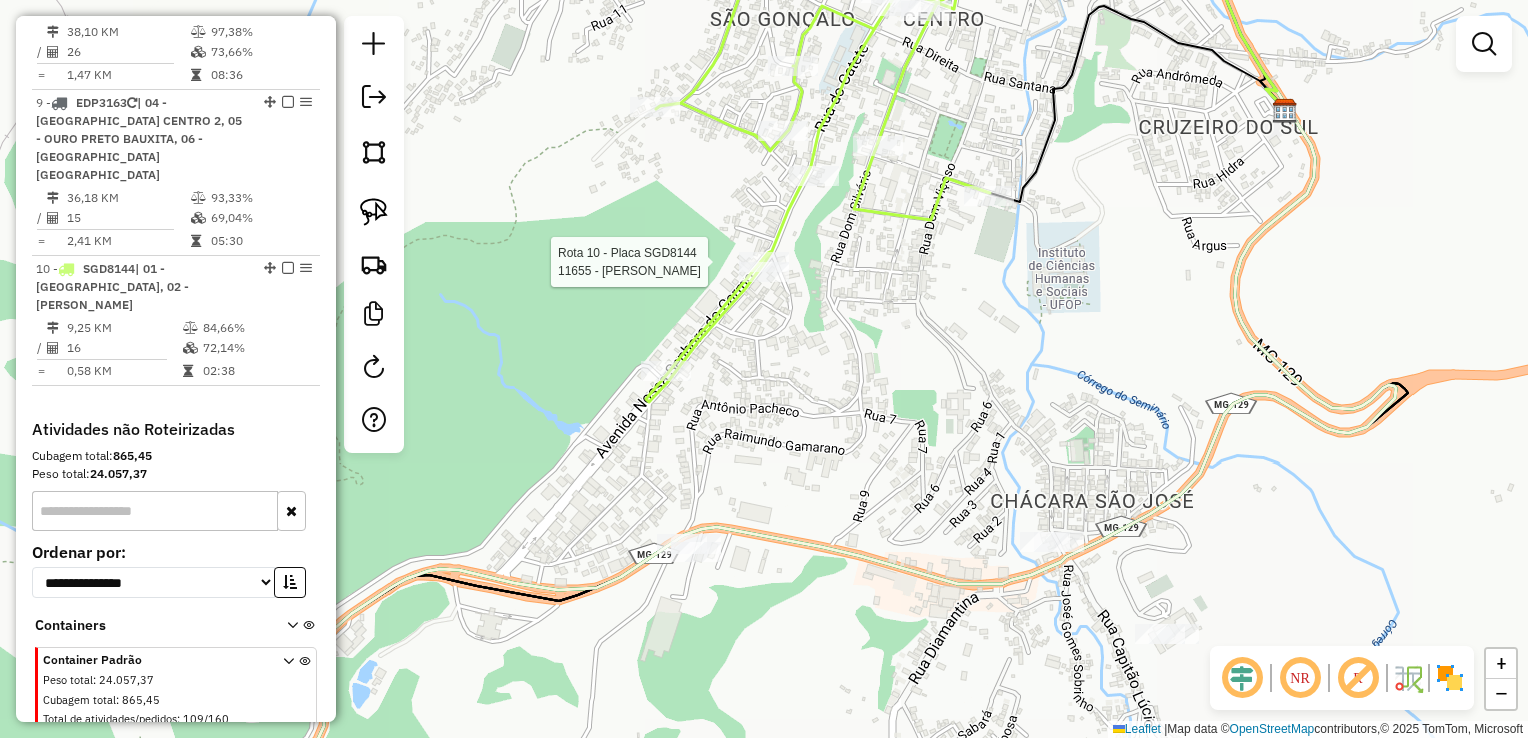 select on "**********" 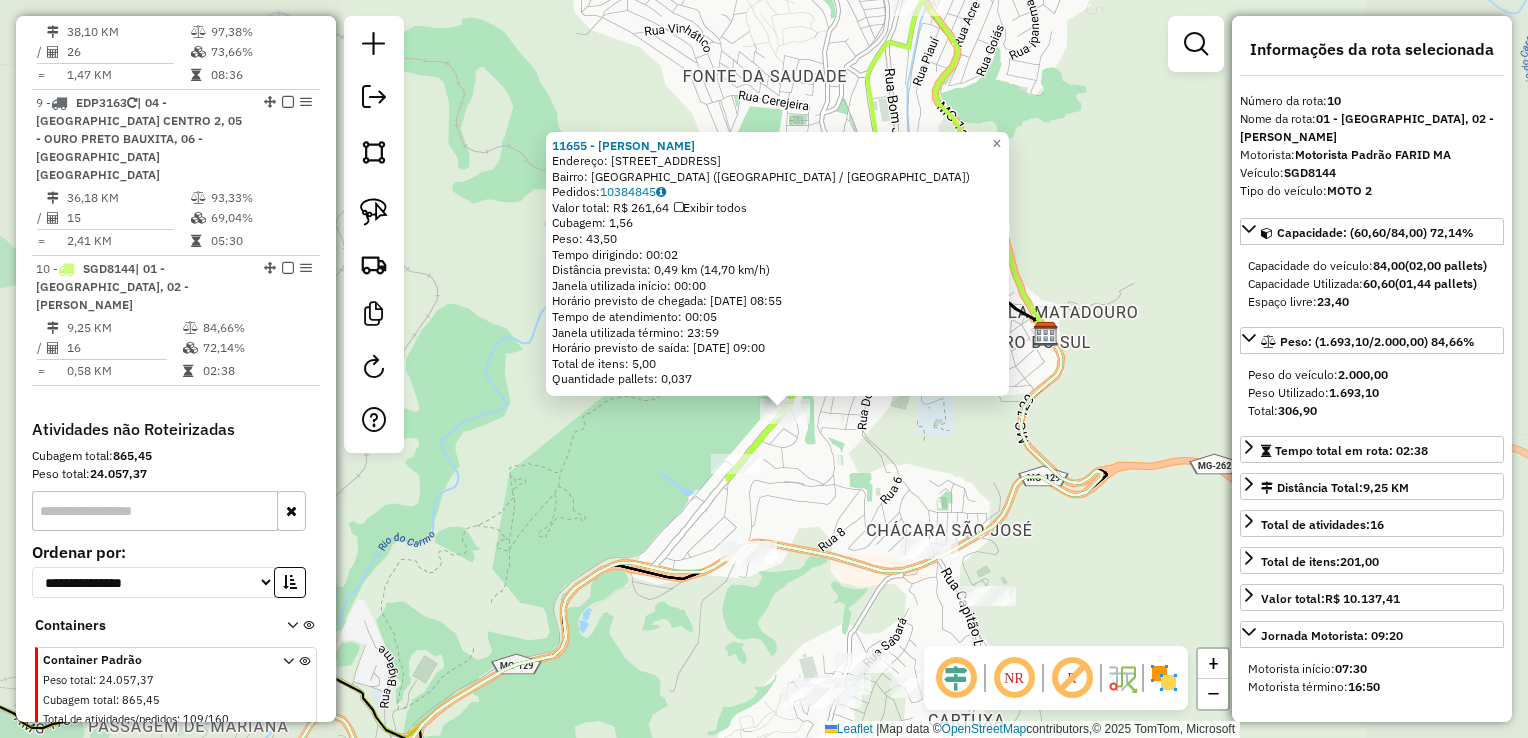 click on "11655 - MARCIO GUADALUPE VAL  Endereço: Av  NOSSA SENHORA DO CARMO        31   Bairro: VILA DO CARM (MARIANA / MG)   Pedidos:  10384845   Valor total: R$ 261,64   Exibir todos   Cubagem: 1,56  Peso: 43,50  Tempo dirigindo: 00:02   Distância prevista: 0,49 km (14,70 km/h)   Janela utilizada início: 00:00   Horário previsto de chegada: 11/07/2025 08:55   Tempo de atendimento: 00:05   Janela utilizada término: 23:59   Horário previsto de saída: 11/07/2025 09:00   Total de itens: 5,00   Quantidade pallets: 0,037  × Janela de atendimento Grade de atendimento Capacidade Transportadoras Veículos Cliente Pedidos  Rotas Selecione os dias de semana para filtrar as janelas de atendimento  Seg   Ter   Qua   Qui   Sex   Sáb   Dom  Informe o período da janela de atendimento: De: Até:  Filtrar exatamente a janela do cliente  Considerar janela de atendimento padrão  Selecione os dias de semana para filtrar as grades de atendimento  Seg   Ter   Qua   Qui   Sex   Sáb   Dom   Peso mínimo:   Peso máximo:   De:  +" 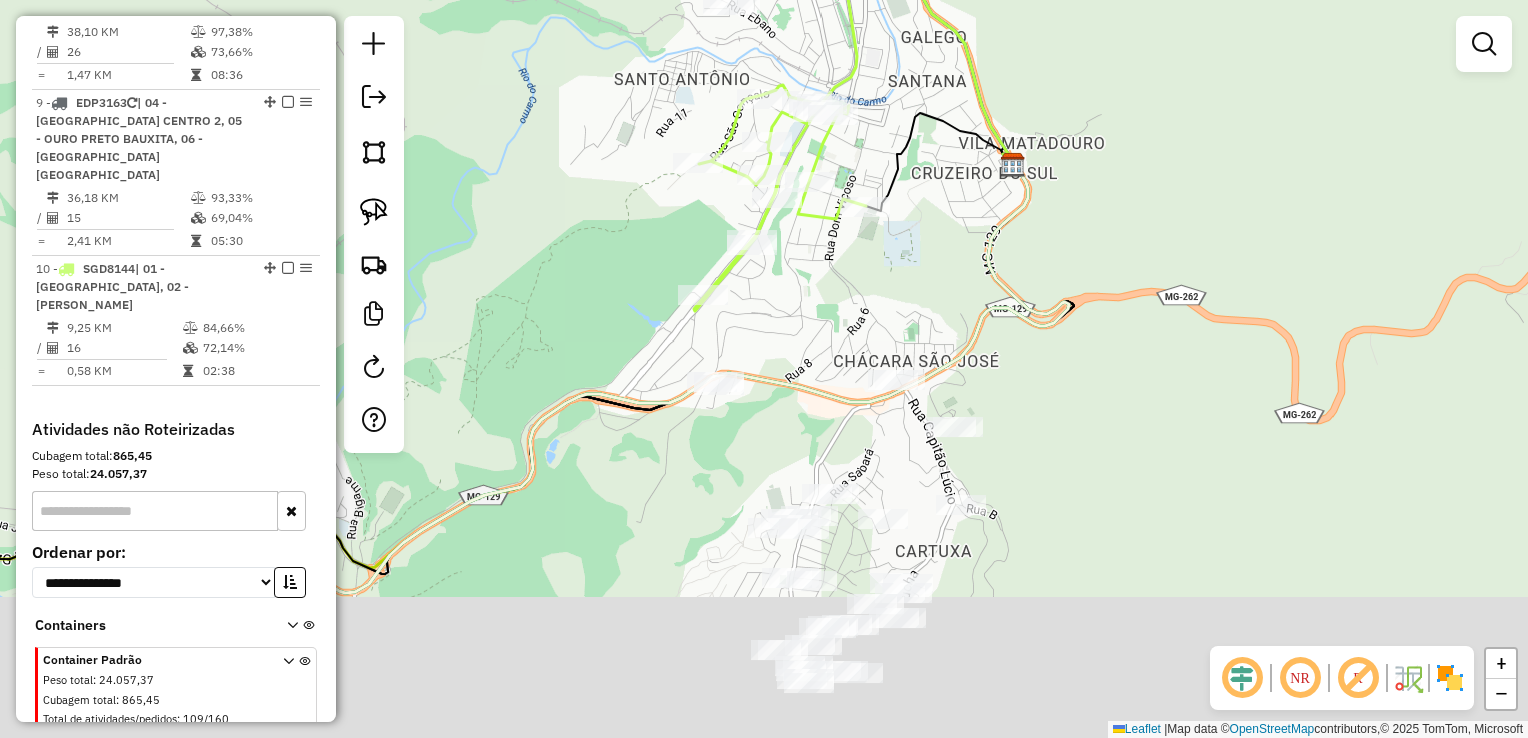 drag, startPoint x: 824, startPoint y: 390, endPoint x: 816, endPoint y: 312, distance: 78.40918 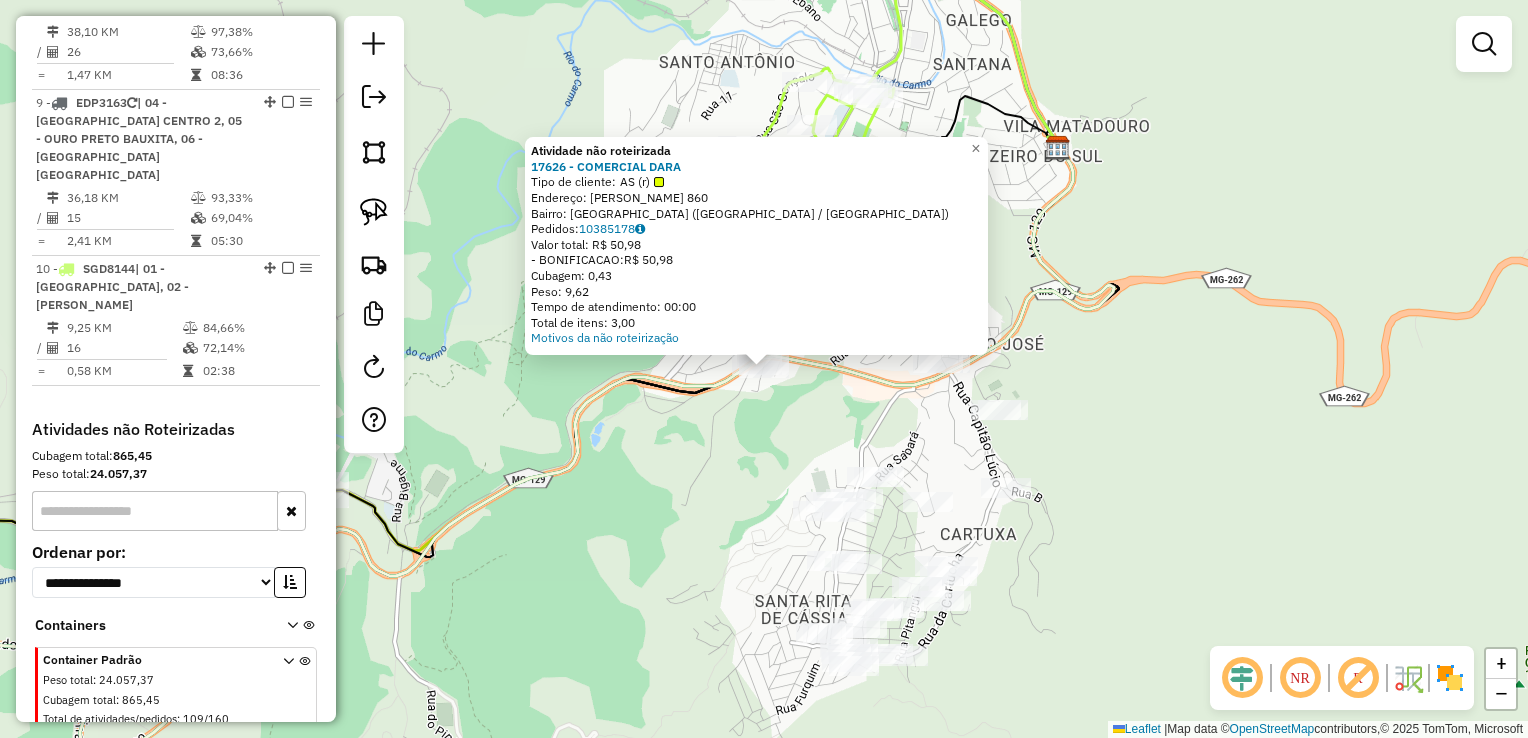 click on "Atividade não roteirizada 17626 - COMERCIAL DARA  Tipo de cliente:   AS (r)   Endereço:  GERALDO GONCALVES DA CUNHA 860   Bairro: VILA DO CARMO (MARIANA / MG)   Pedidos:  10385178   Valor total: R$ 50,98   - BONIFICACAO:  R$ 50,98   Cubagem: 0,43   Peso: 9,62   Tempo de atendimento: 00:00   Total de itens: 3,00  Motivos da não roteirização × Janela de atendimento Grade de atendimento Capacidade Transportadoras Veículos Cliente Pedidos  Rotas Selecione os dias de semana para filtrar as janelas de atendimento  Seg   Ter   Qua   Qui   Sex   Sáb   Dom  Informe o período da janela de atendimento: De: Até:  Filtrar exatamente a janela do cliente  Considerar janela de atendimento padrão  Selecione os dias de semana para filtrar as grades de atendimento  Seg   Ter   Qua   Qui   Sex   Sáb   Dom   Considerar clientes sem dia de atendimento cadastrado  Clientes fora do dia de atendimento selecionado Filtrar as atividades entre os valores definidos abaixo:  Peso mínimo:   Peso máximo:   Cubagem mínima:  +" 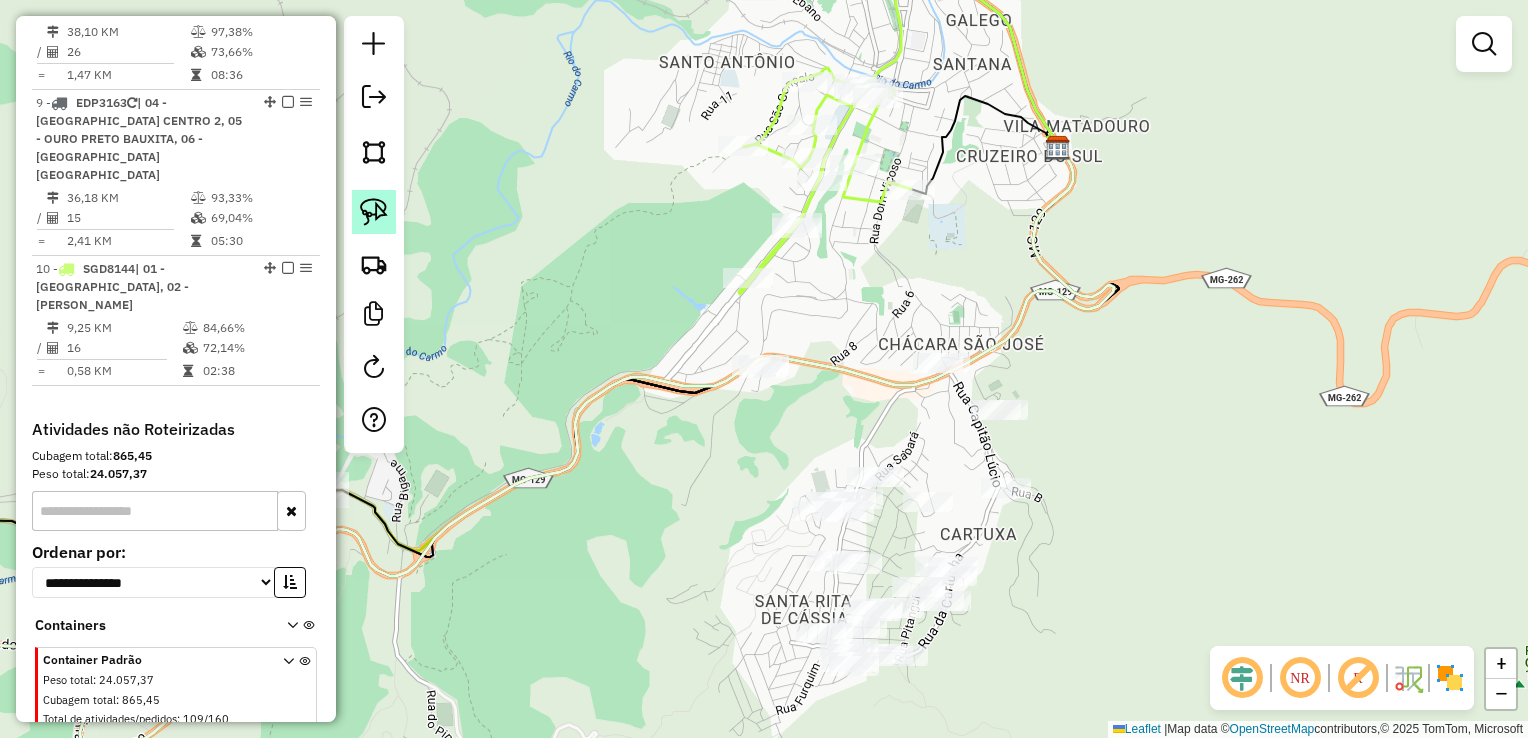 click 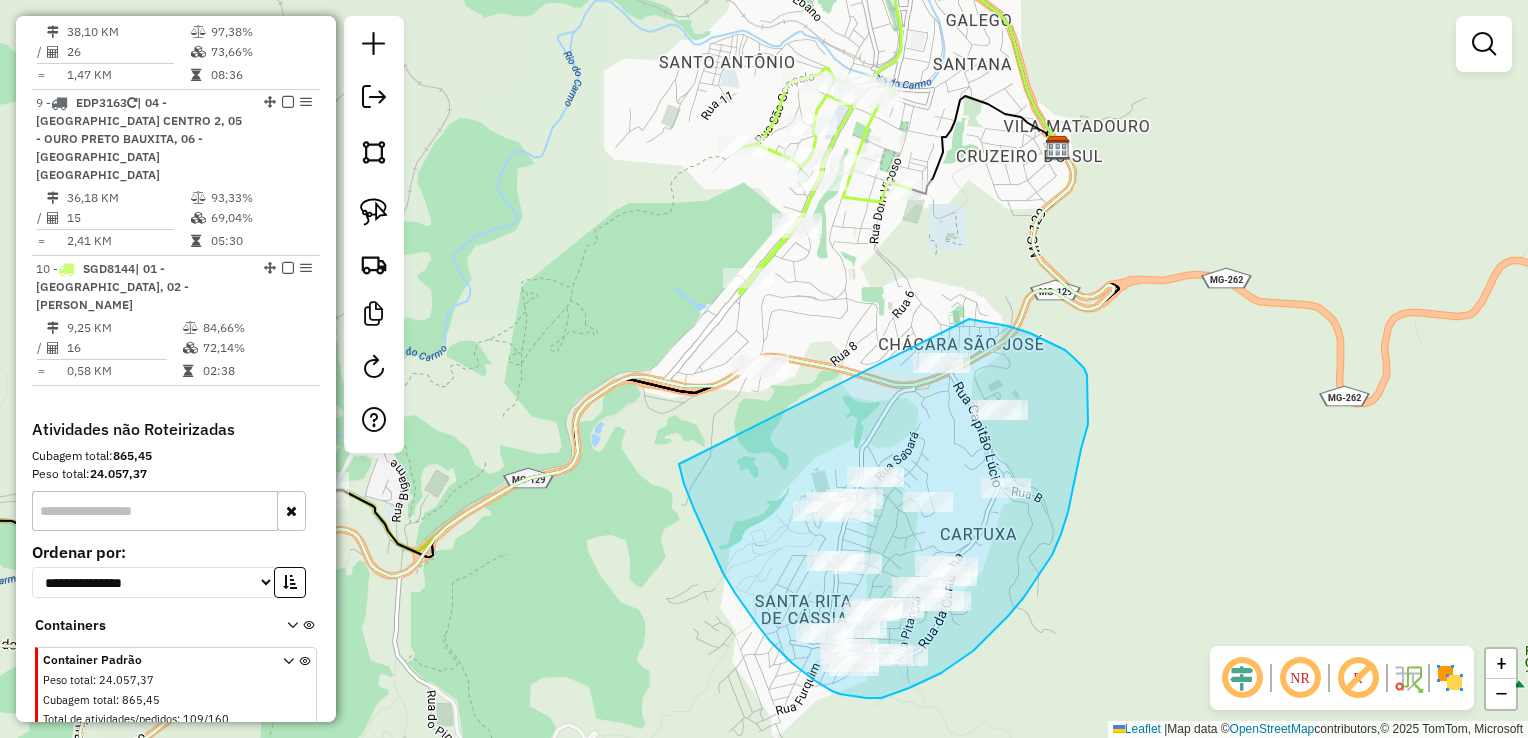 drag, startPoint x: 682, startPoint y: 476, endPoint x: 961, endPoint y: 318, distance: 320.6322 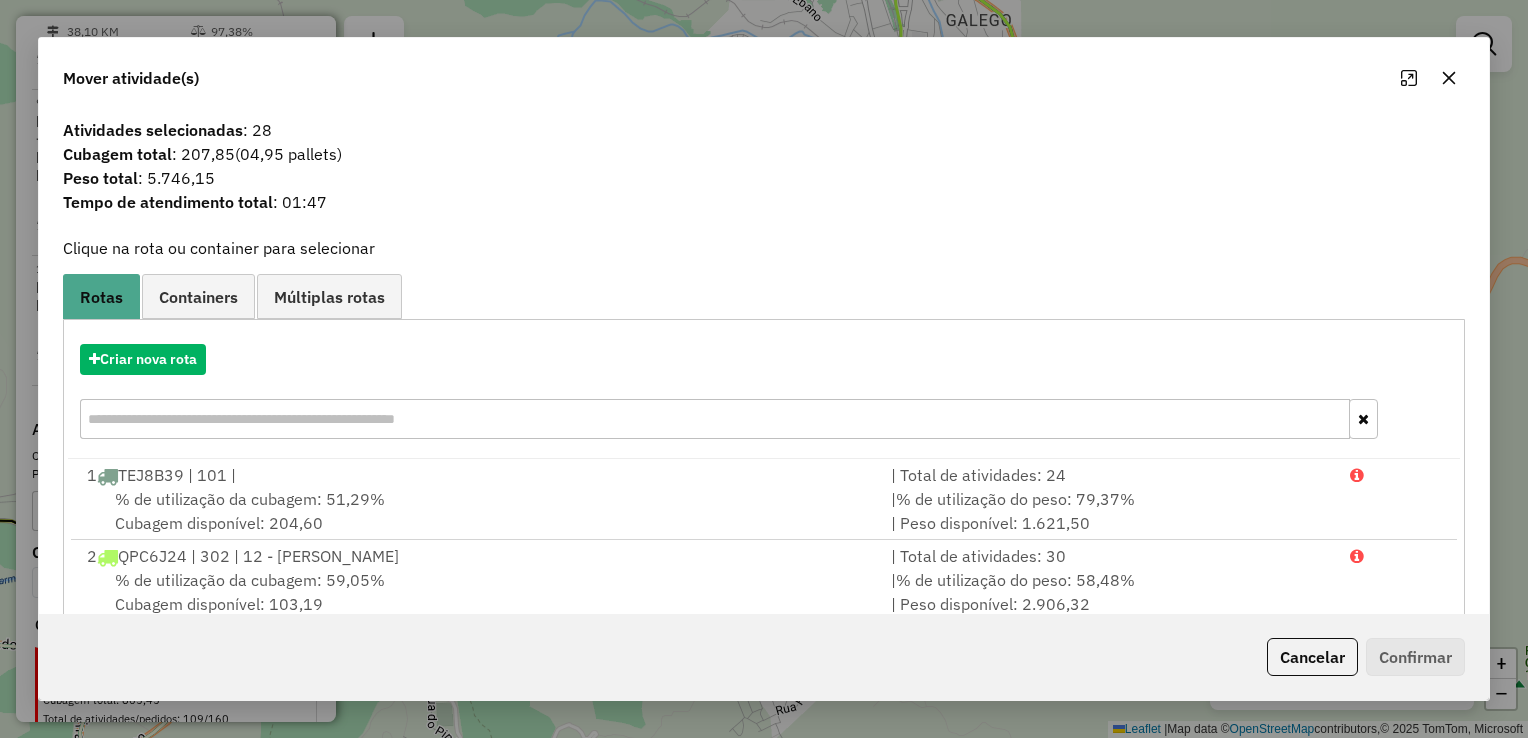 click on "Cancelar" 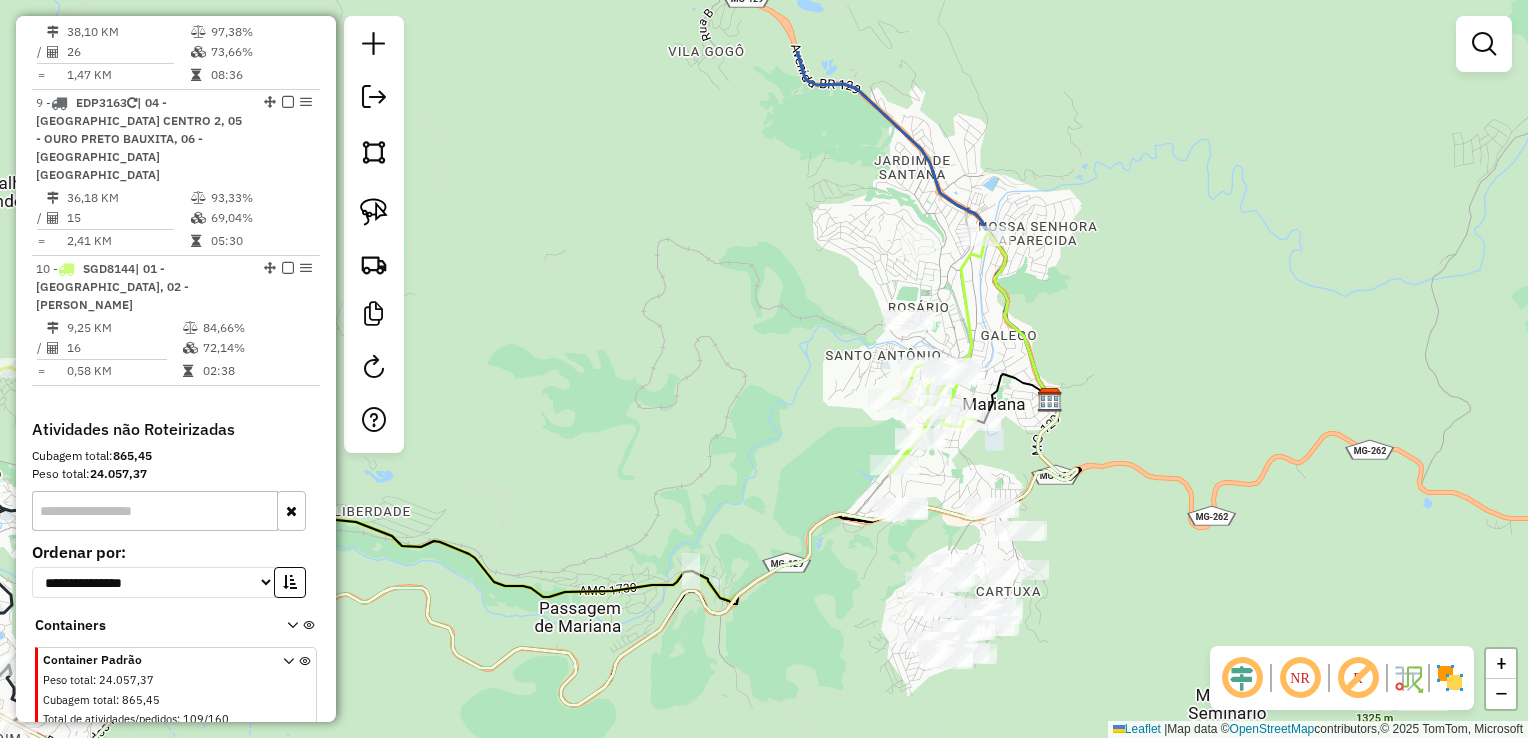 drag, startPoint x: 714, startPoint y: 435, endPoint x: 756, endPoint y: 469, distance: 54.037025 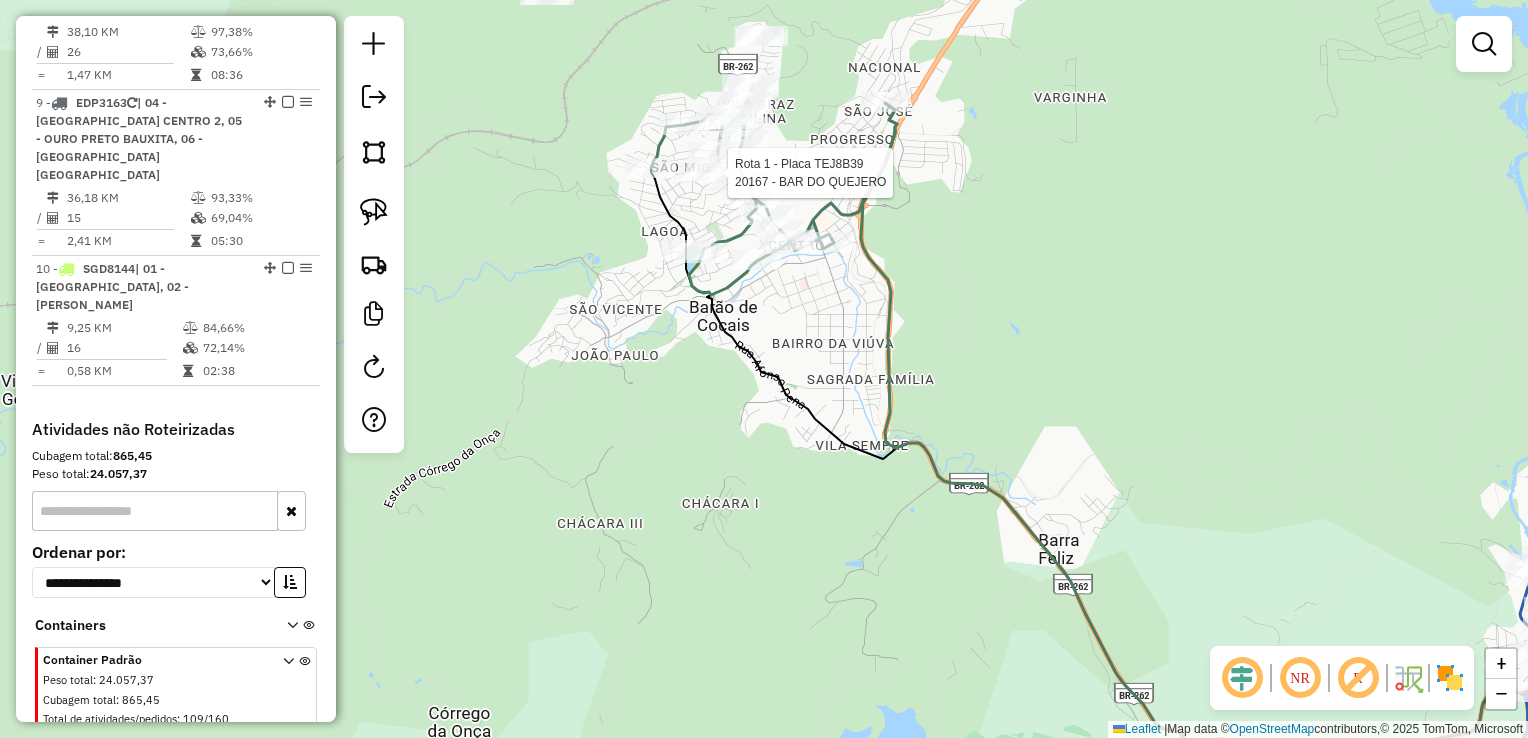 select on "**********" 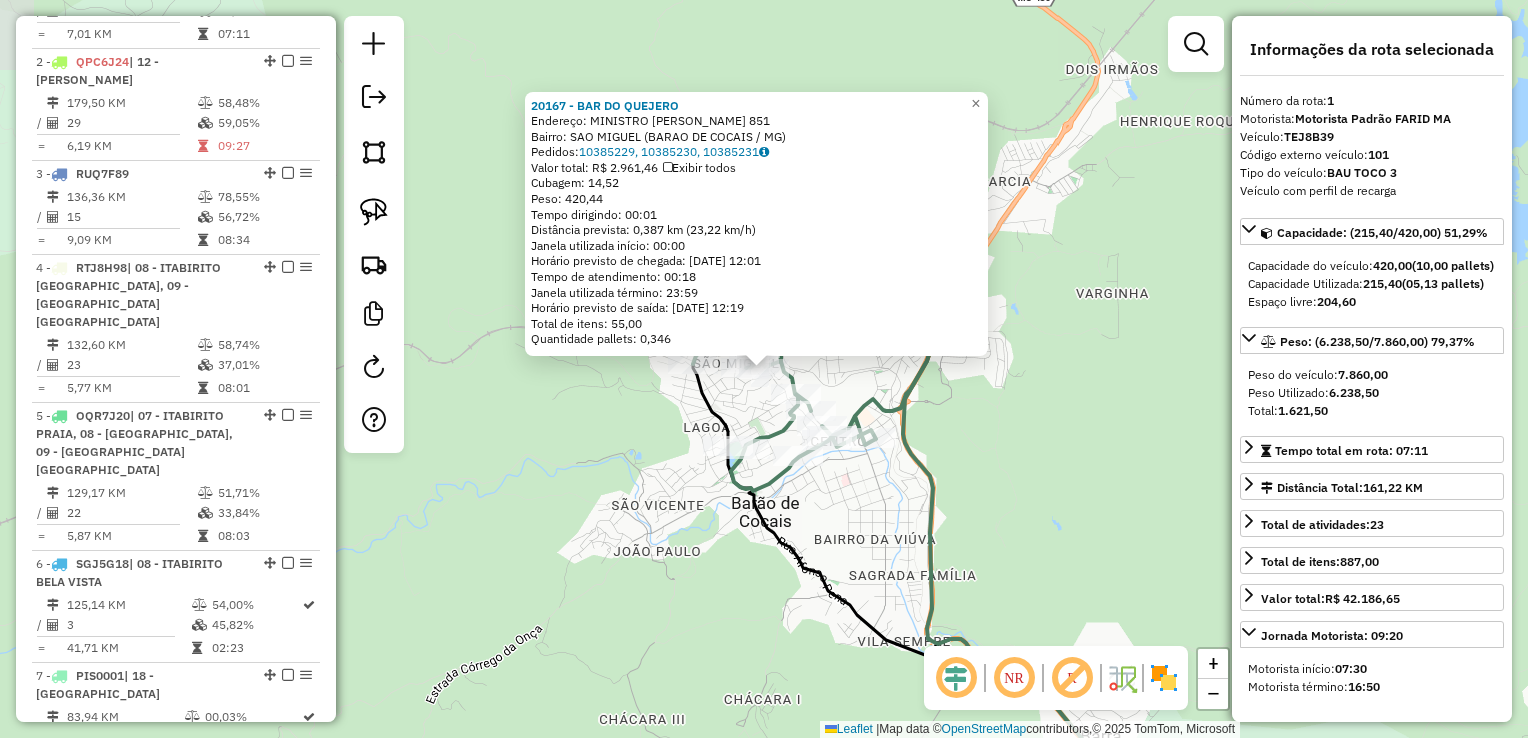 scroll, scrollTop: 799, scrollLeft: 0, axis: vertical 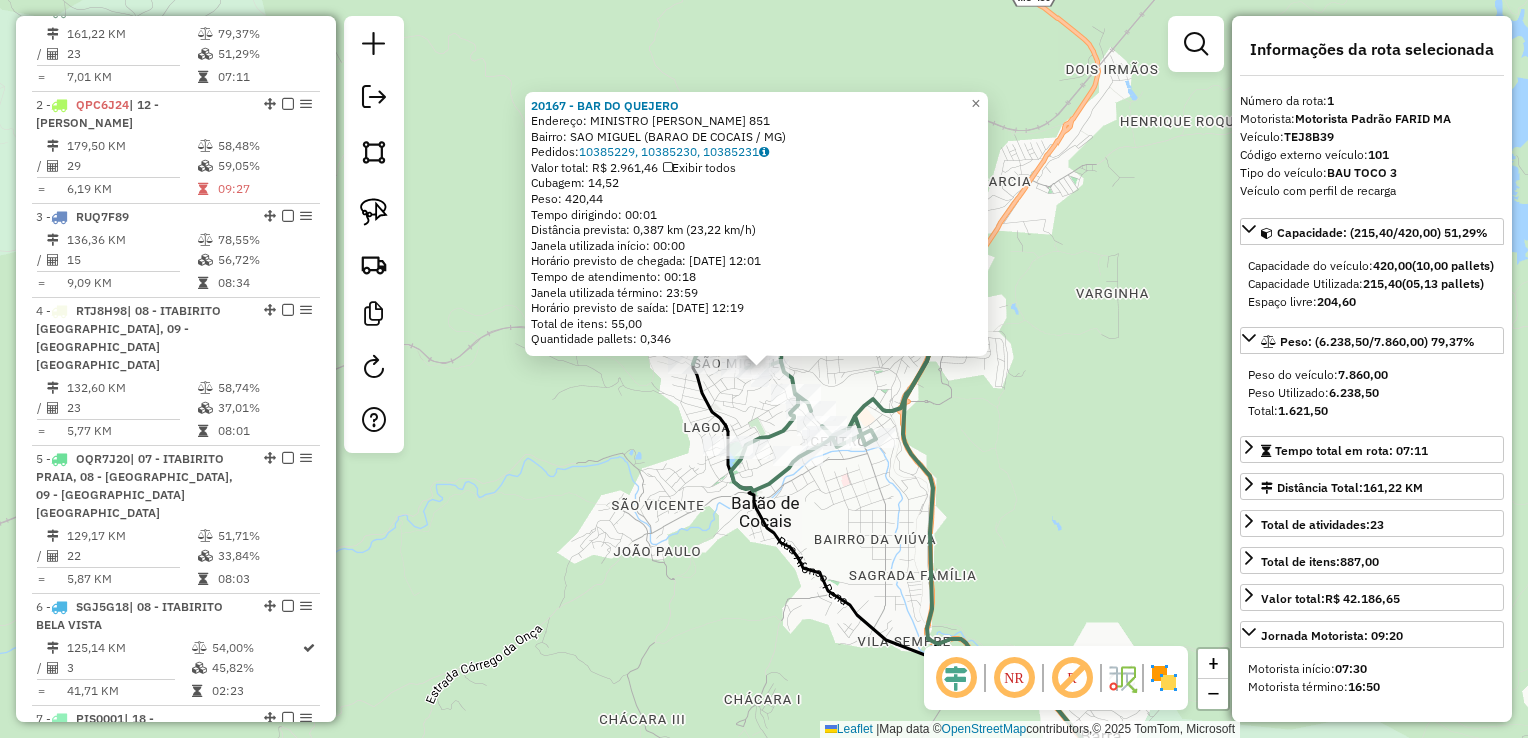 click on "20167 - BAR DO QUEJERO  Endereço:  MINISTRO CLOVIS SALGADO 851   Bairro: SAO MIGUEL (BARAO DE COCAIS / MG)   Pedidos:  10385229, 10385230, 10385231   Valor total: R$ 2.961,46   Exibir todos   Cubagem: 14,52  Peso: 420,44  Tempo dirigindo: 00:01   Distância prevista: 0,387 km (23,22 km/h)   Janela utilizada início: 00:00   Horário previsto de chegada: 11/07/2025 12:01   Tempo de atendimento: 00:18   Janela utilizada término: 23:59   Horário previsto de saída: 11/07/2025 12:19   Total de itens: 55,00   Quantidade pallets: 0,346  × Janela de atendimento Grade de atendimento Capacidade Transportadoras Veículos Cliente Pedidos  Rotas Selecione os dias de semana para filtrar as janelas de atendimento  Seg   Ter   Qua   Qui   Sex   Sáb   Dom  Informe o período da janela de atendimento: De: Até:  Filtrar exatamente a janela do cliente  Considerar janela de atendimento padrão  Selecione os dias de semana para filtrar as grades de atendimento  Seg   Ter   Qua   Qui   Sex   Sáb   Dom   Peso mínimo:   De:" 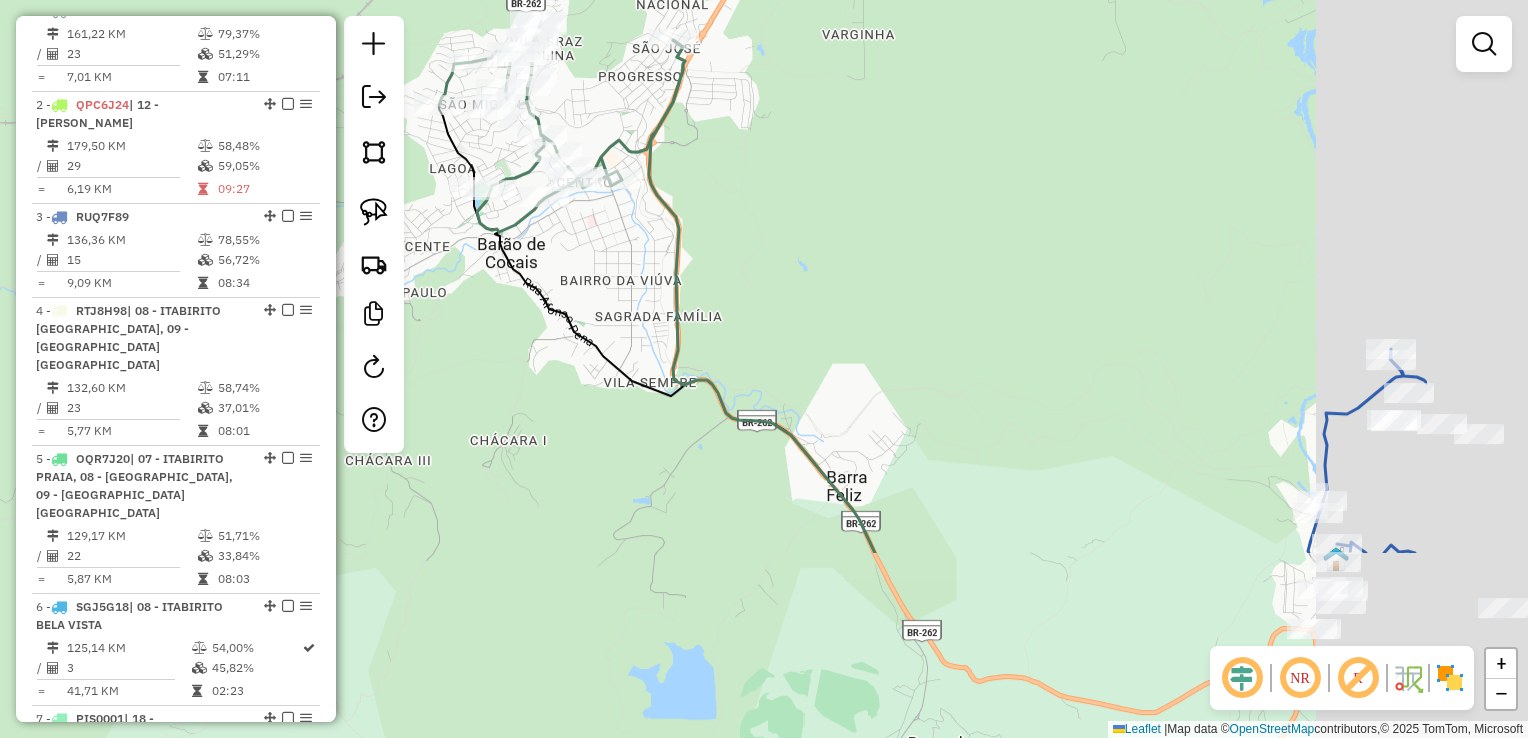 drag, startPoint x: 1078, startPoint y: 536, endPoint x: 811, endPoint y: 262, distance: 382.57678 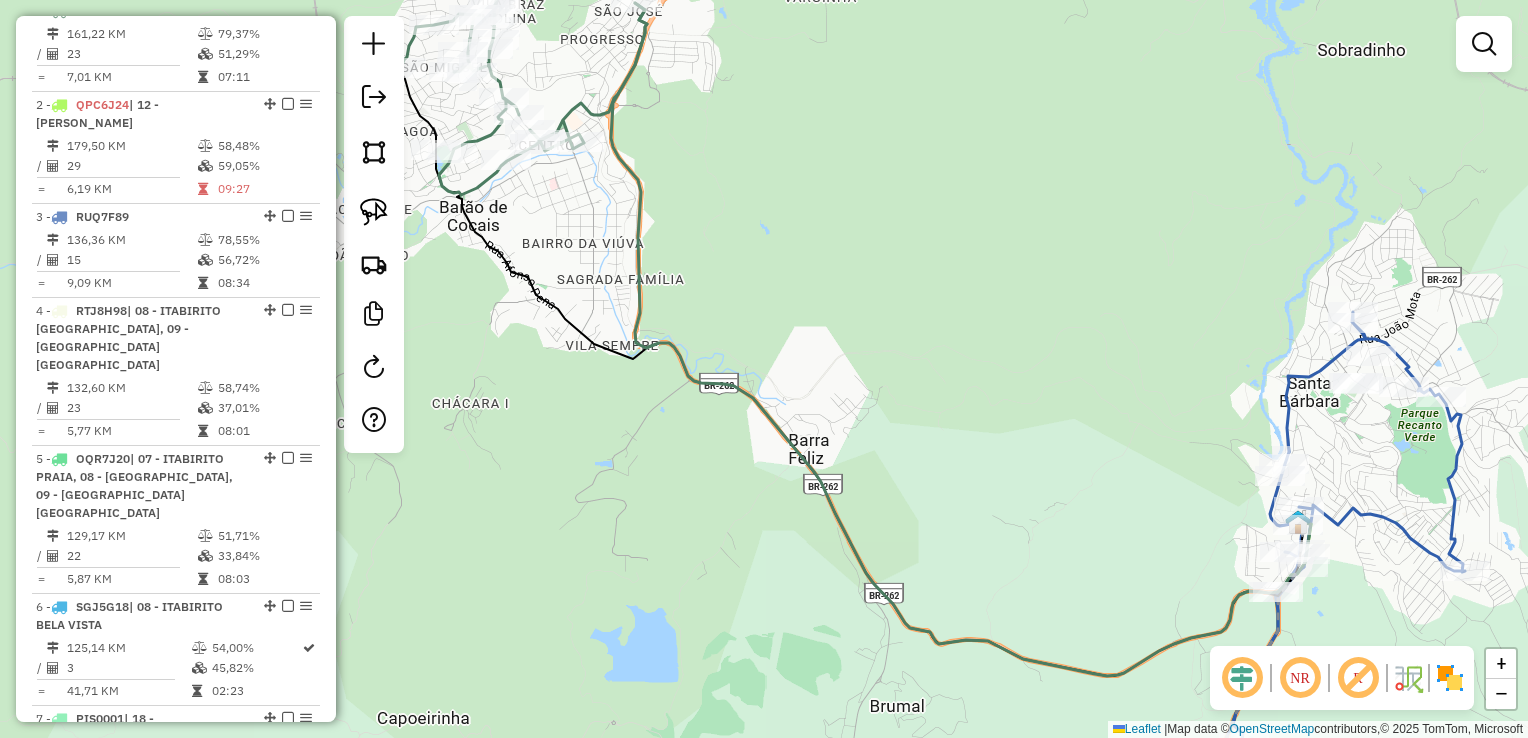click 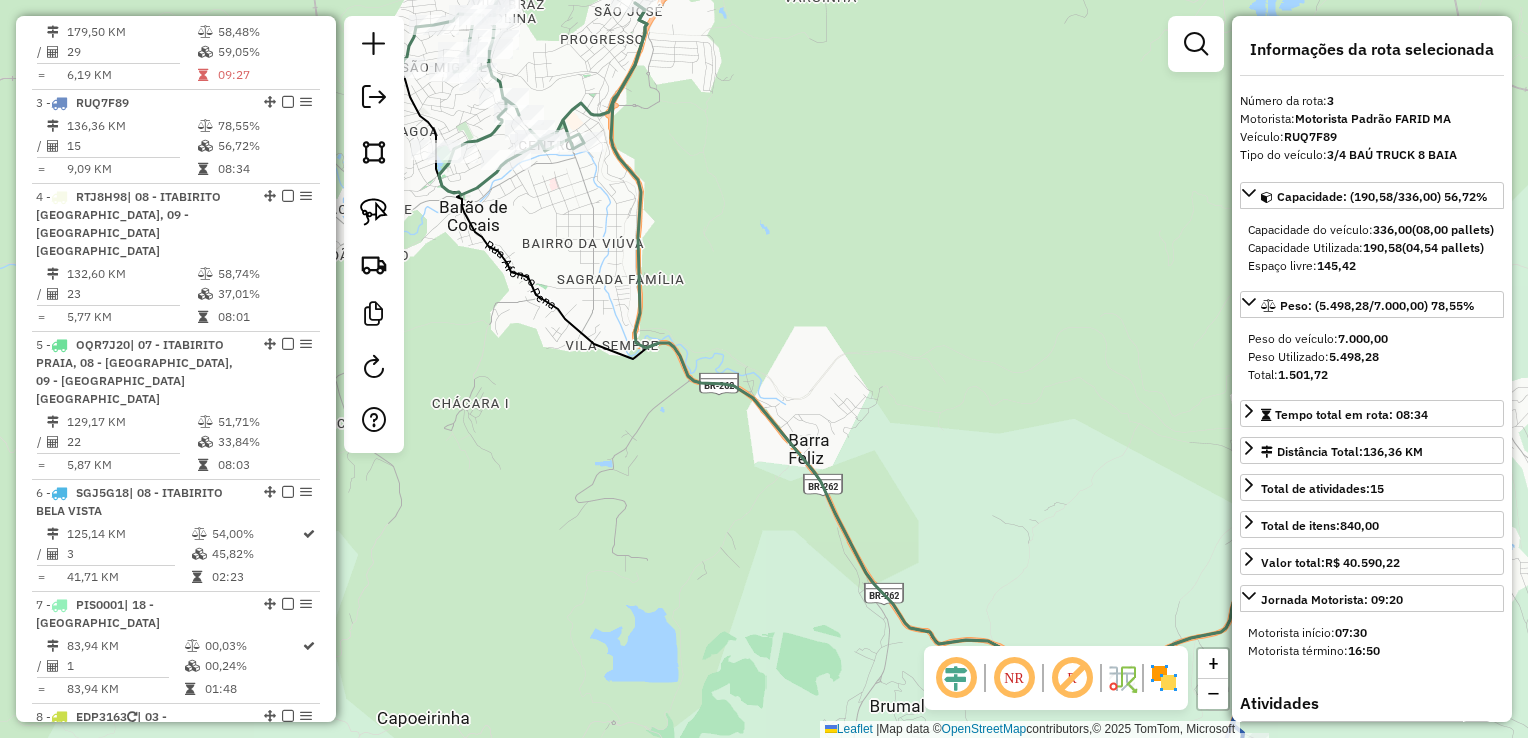 scroll, scrollTop: 1004, scrollLeft: 0, axis: vertical 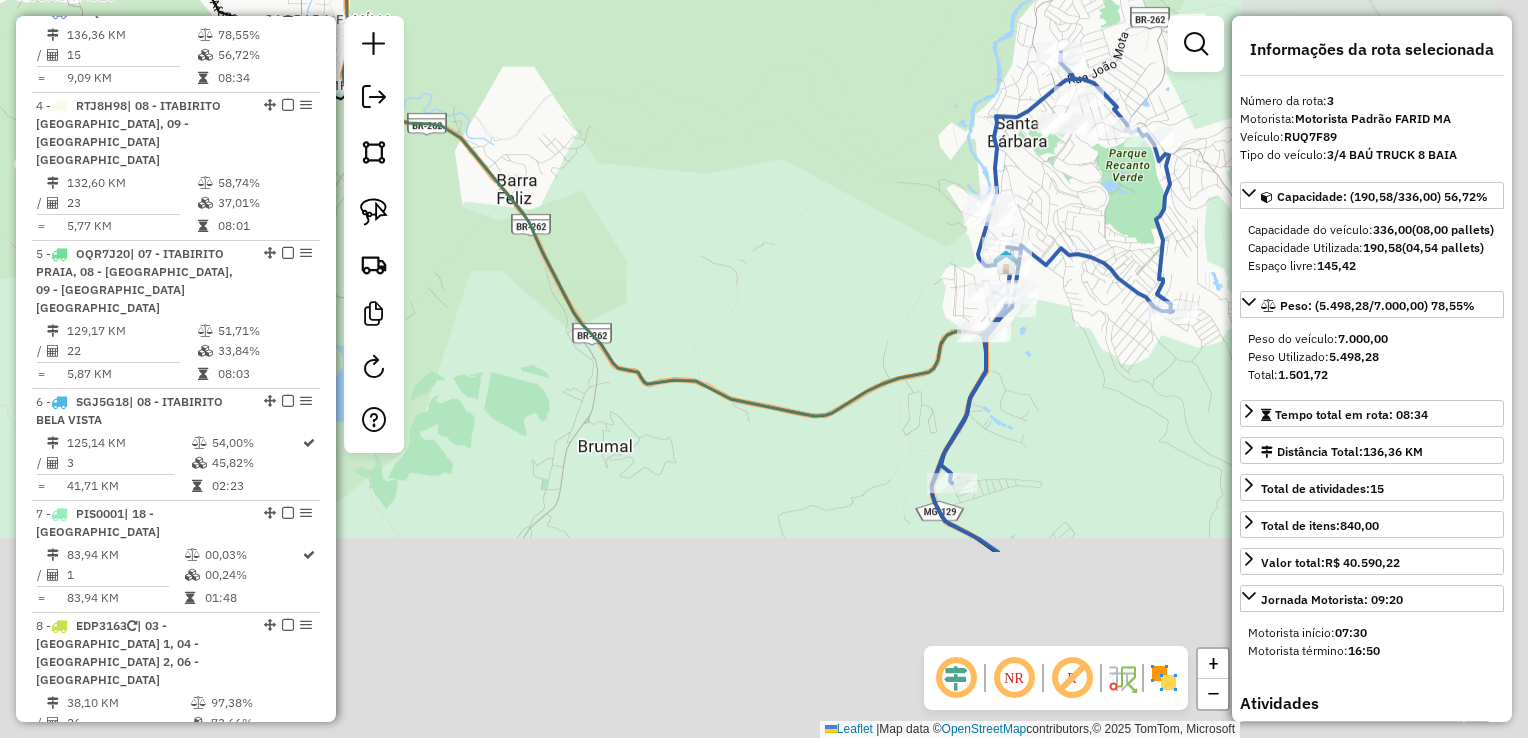 drag, startPoint x: 1012, startPoint y: 492, endPoint x: 672, endPoint y: 205, distance: 444.93707 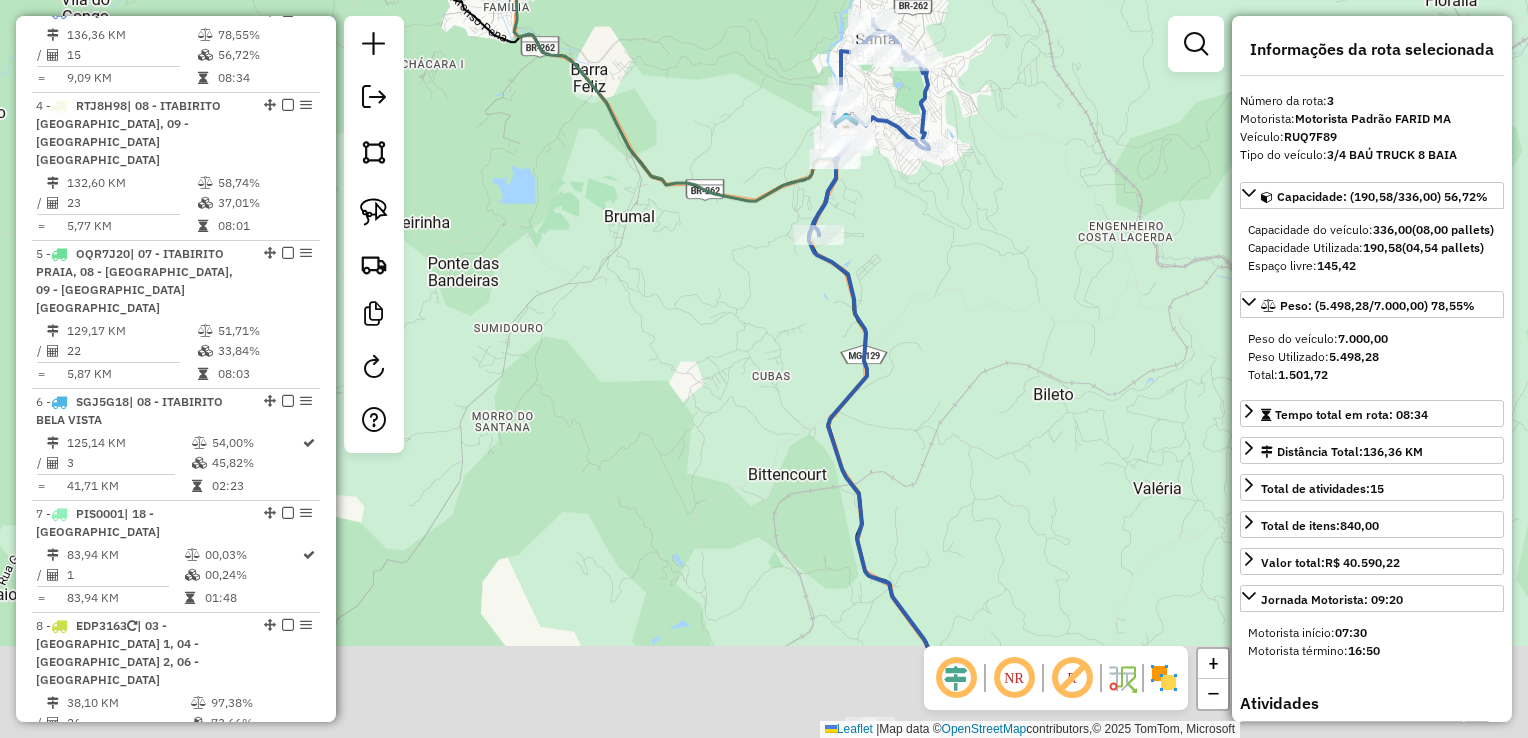drag, startPoint x: 920, startPoint y: 346, endPoint x: 841, endPoint y: 138, distance: 222.4972 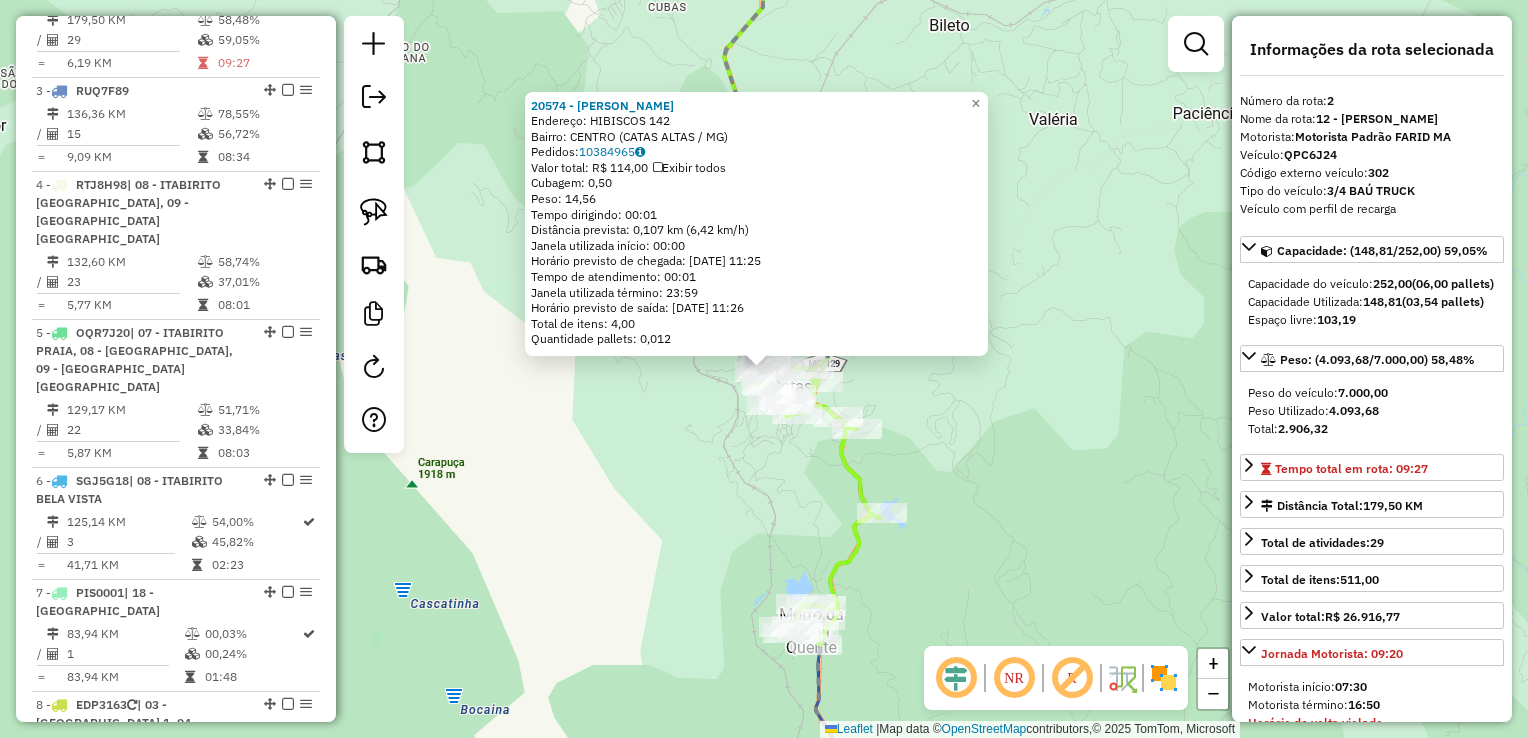 scroll, scrollTop: 892, scrollLeft: 0, axis: vertical 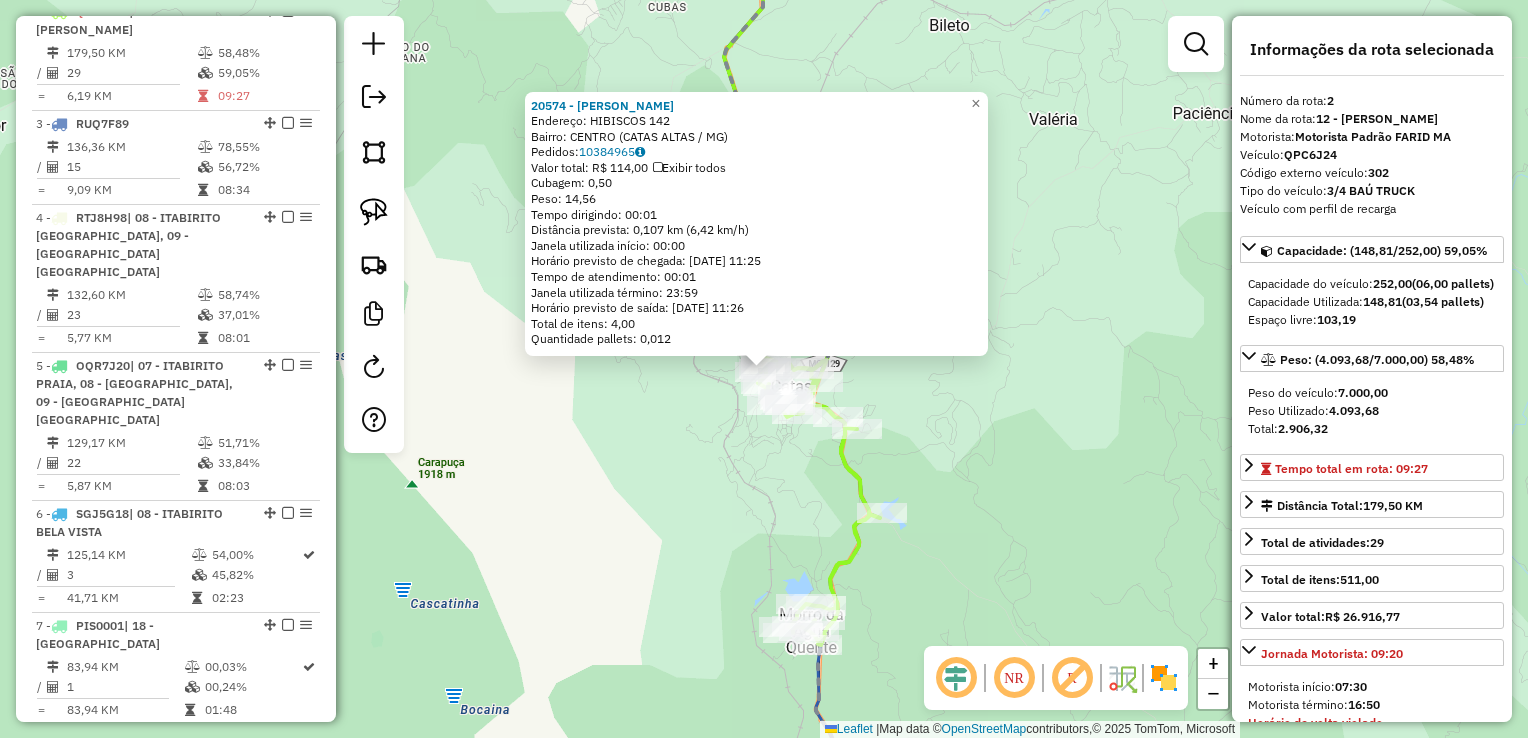 click on "20574 - ROSANGELA MARIA  Endereço:  HIBISCOS 142   Bairro: CENTRO (CATAS ALTAS / MG)   Pedidos:  10384965   Valor total: R$ 114,00   Exibir todos   Cubagem: 0,50  Peso: 14,56  Tempo dirigindo: 00:01   Distância prevista: 0,107 km (6,42 km/h)   Janela utilizada início: 00:00   Horário previsto de chegada: 11/07/2025 11:25   Tempo de atendimento: 00:01   Janela utilizada término: 23:59   Horário previsto de saída: 11/07/2025 11:26   Total de itens: 4,00   Quantidade pallets: 0,012  × Janela de atendimento Grade de atendimento Capacidade Transportadoras Veículos Cliente Pedidos  Rotas Selecione os dias de semana para filtrar as janelas de atendimento  Seg   Ter   Qua   Qui   Sex   Sáb   Dom  Informe o período da janela de atendimento: De: Até:  Filtrar exatamente a janela do cliente  Considerar janela de atendimento padrão  Selecione os dias de semana para filtrar as grades de atendimento  Seg   Ter   Qua   Qui   Sex   Sáb   Dom   Considerar clientes sem dia de atendimento cadastrado  De:   Até:" 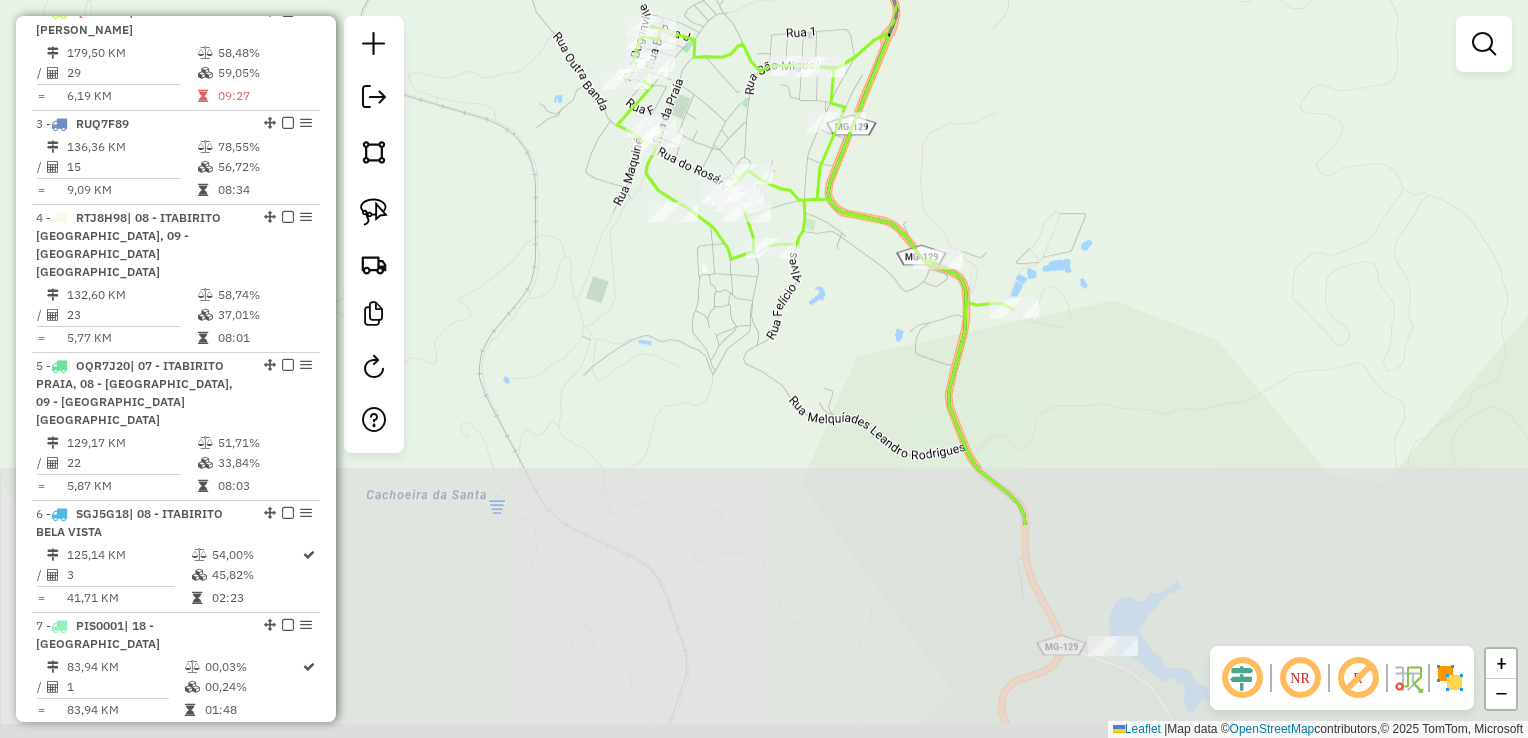 drag, startPoint x: 862, startPoint y: 575, endPoint x: 813, endPoint y: 292, distance: 287.21072 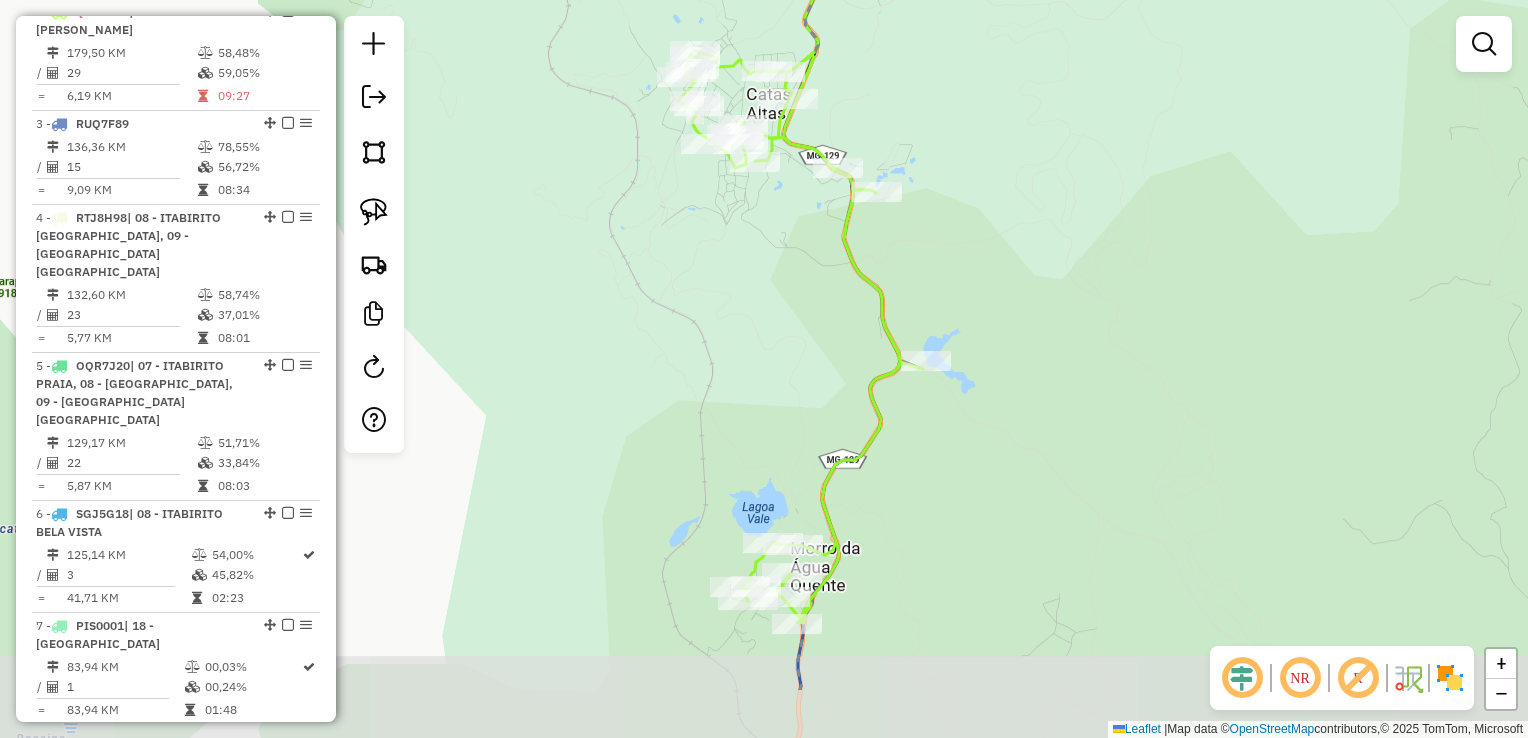 drag, startPoint x: 831, startPoint y: 530, endPoint x: 798, endPoint y: 412, distance: 122.52755 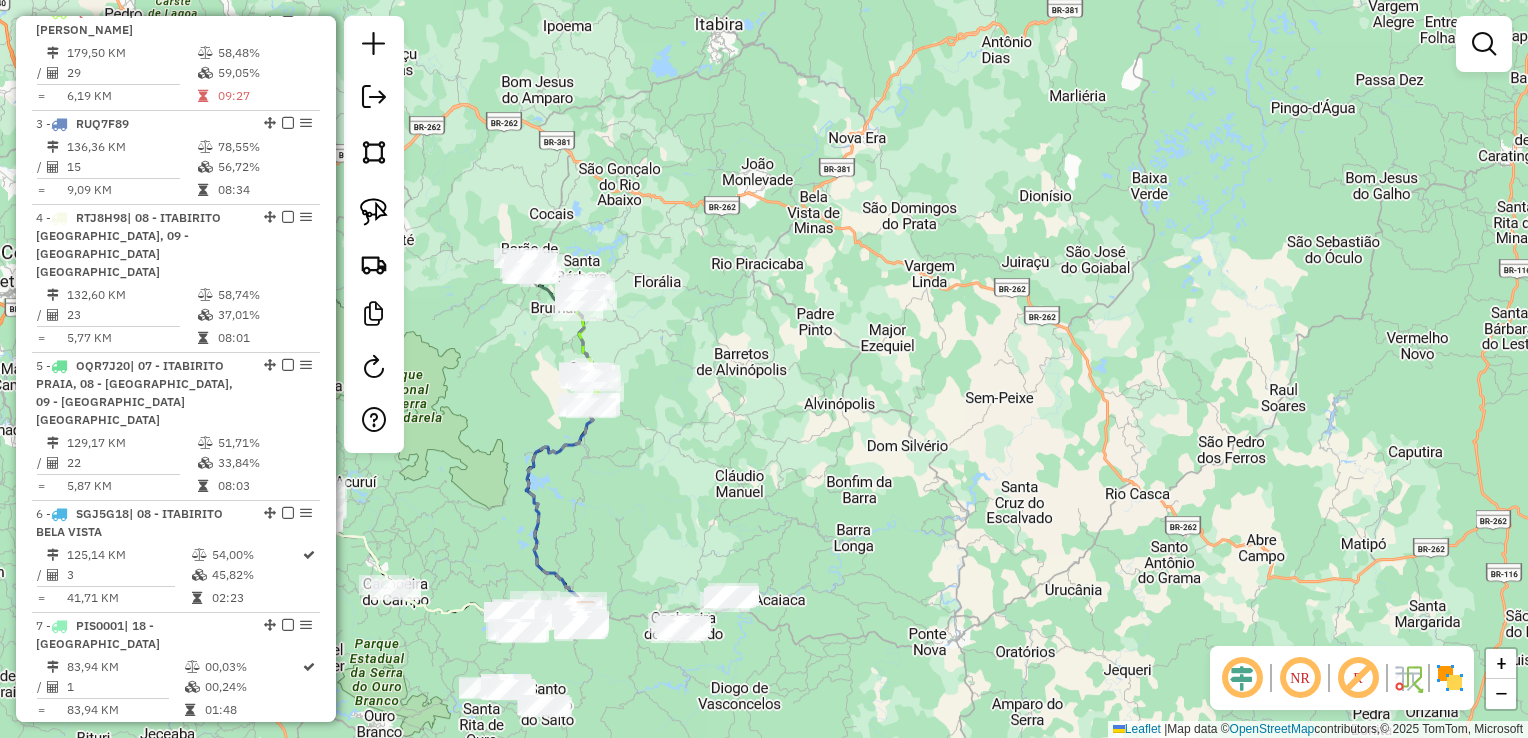 click on "Janela de atendimento Grade de atendimento Capacidade Transportadoras Veículos Cliente Pedidos  Rotas Selecione os dias de semana para filtrar as janelas de atendimento  Seg   Ter   Qua   Qui   Sex   Sáb   Dom  Informe o período da janela de atendimento: De: Até:  Filtrar exatamente a janela do cliente  Considerar janela de atendimento padrão  Selecione os dias de semana para filtrar as grades de atendimento  Seg   Ter   Qua   Qui   Sex   Sáb   Dom   Considerar clientes sem dia de atendimento cadastrado  Clientes fora do dia de atendimento selecionado Filtrar as atividades entre os valores definidos abaixo:  Peso mínimo:   Peso máximo:   Cubagem mínima:   Cubagem máxima:   De:   Até:  Filtrar as atividades entre o tempo de atendimento definido abaixo:  De:   Até:   Considerar capacidade total dos clientes não roteirizados Transportadora: Selecione um ou mais itens Tipo de veículo: Selecione um ou mais itens Veículo: Selecione um ou mais itens Motorista: Selecione um ou mais itens Nome: Rótulo:" 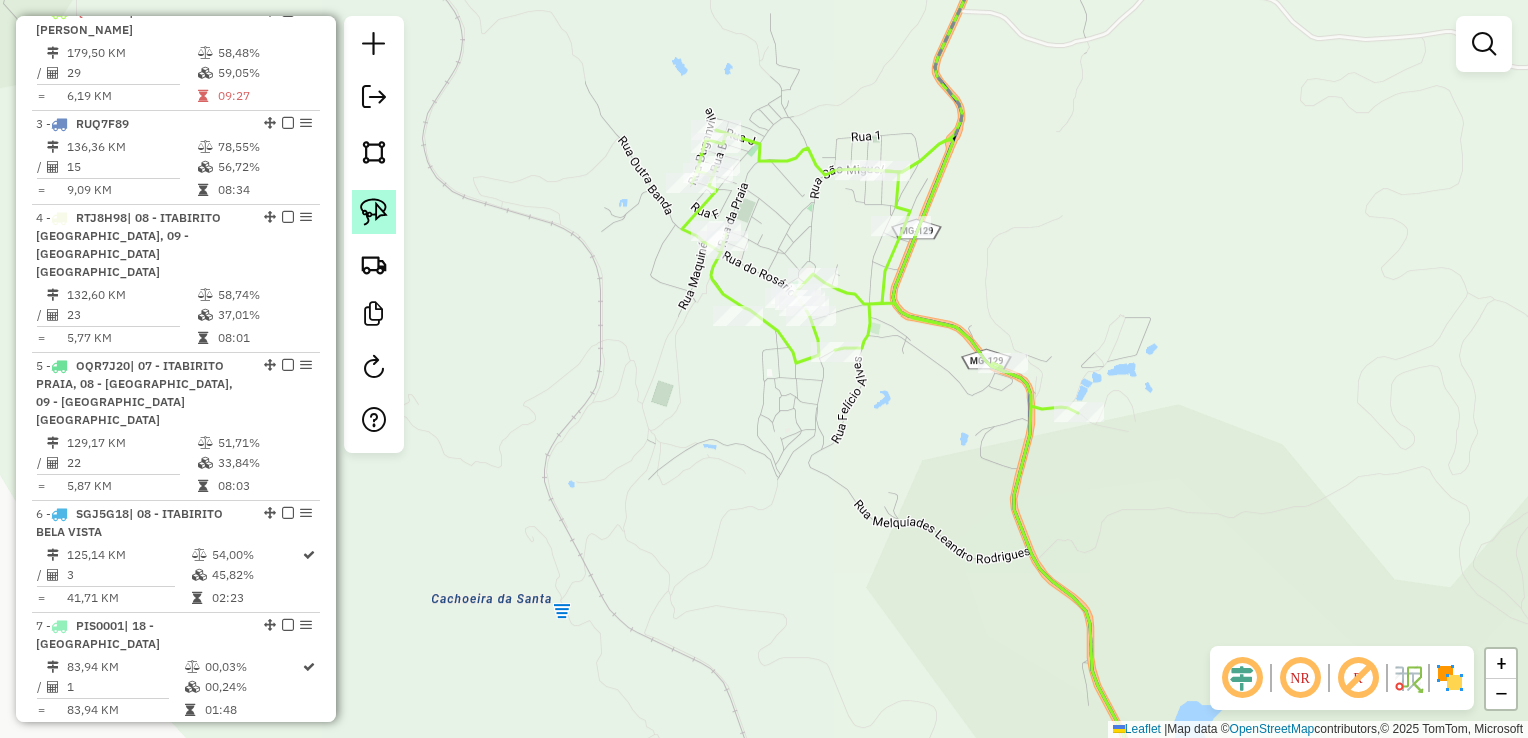 click 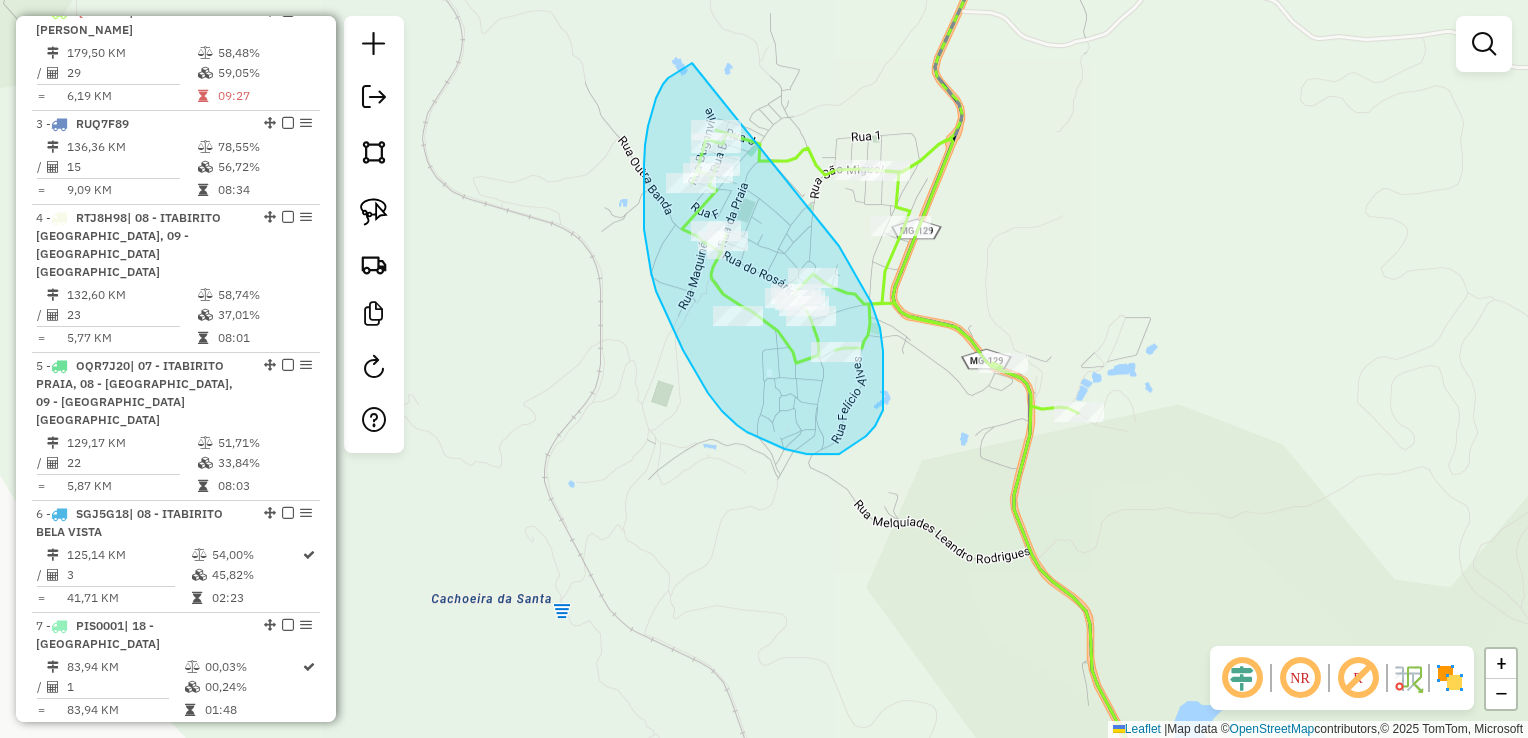 drag, startPoint x: 692, startPoint y: 63, endPoint x: 836, endPoint y: 243, distance: 230.51247 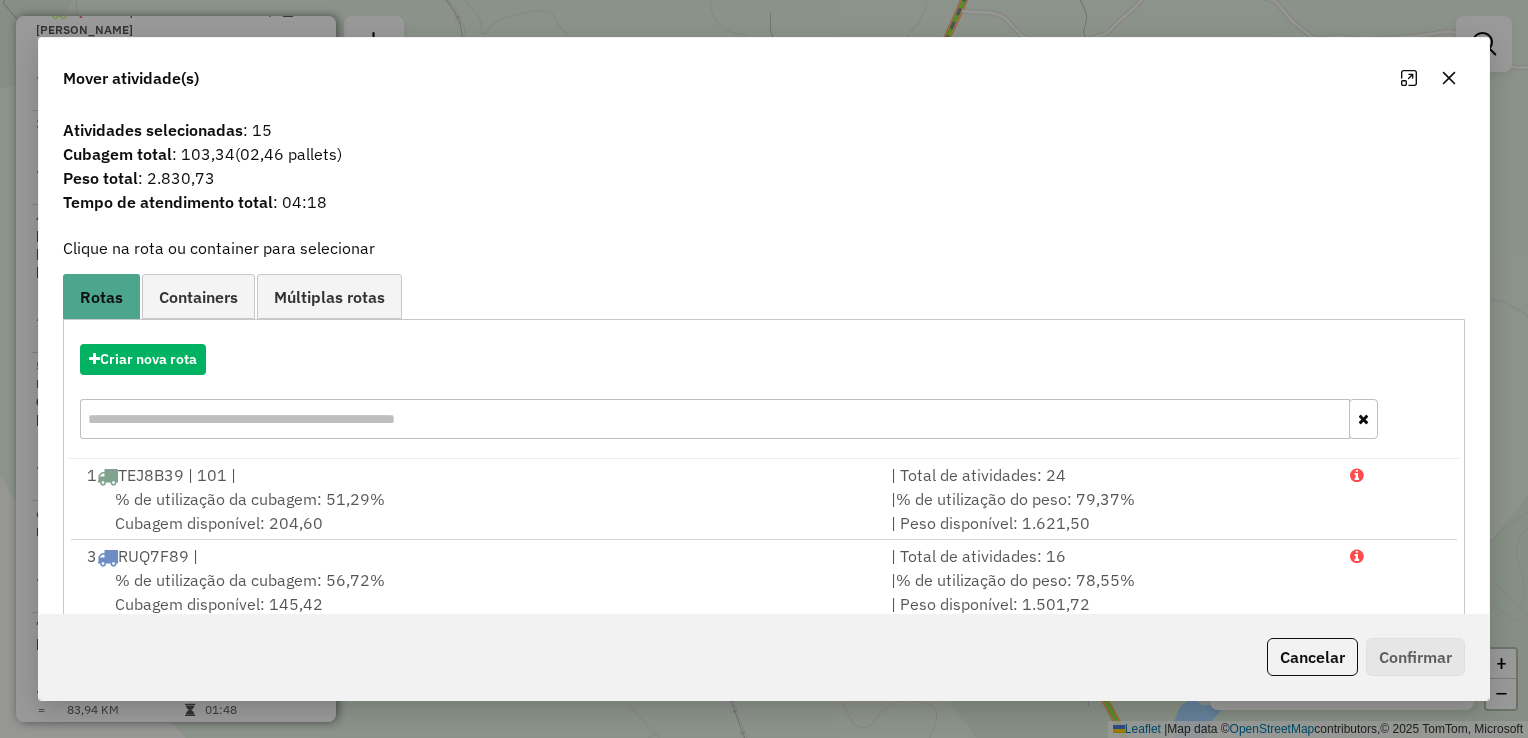 click on "Cancelar" 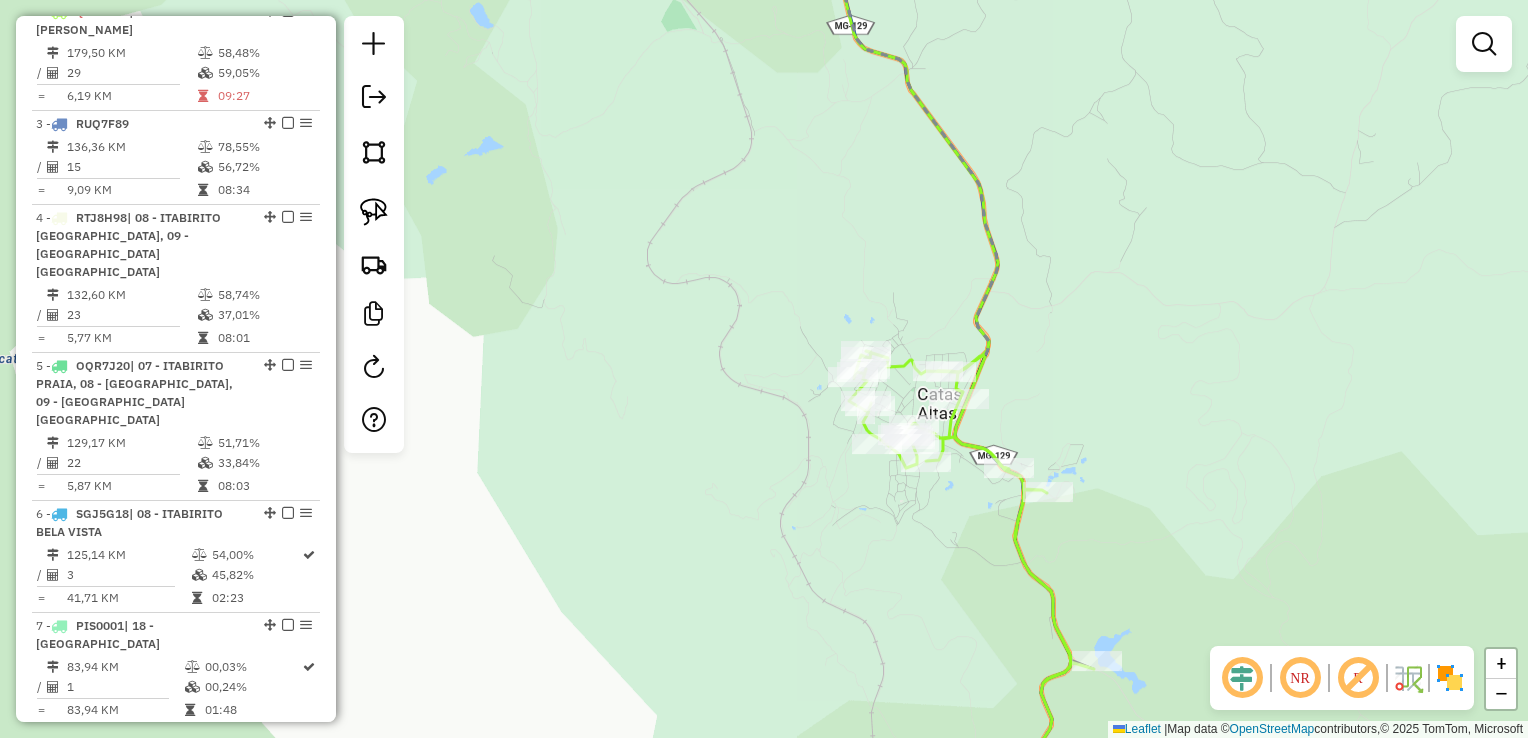 click 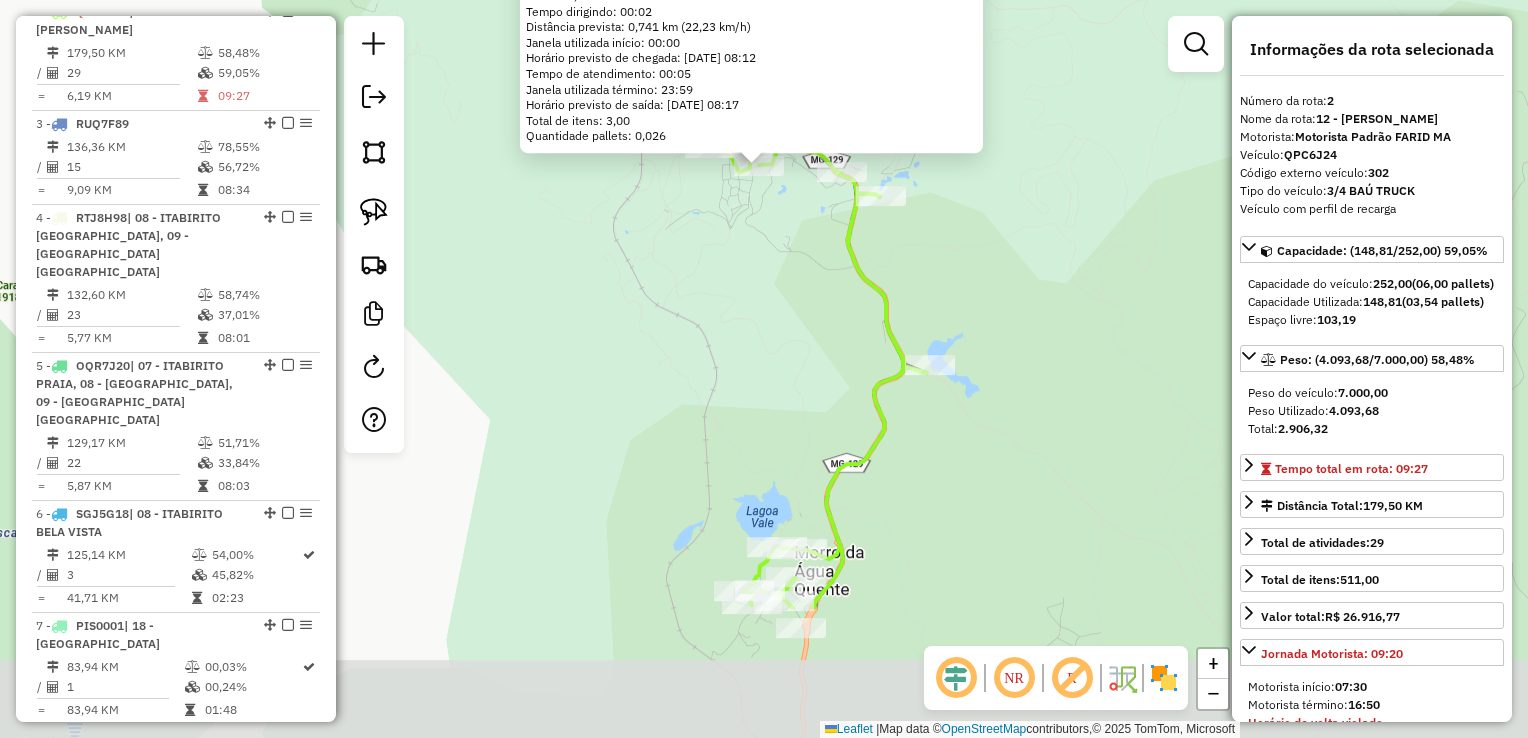 drag, startPoint x: 822, startPoint y: 581, endPoint x: 812, endPoint y: 372, distance: 209.2391 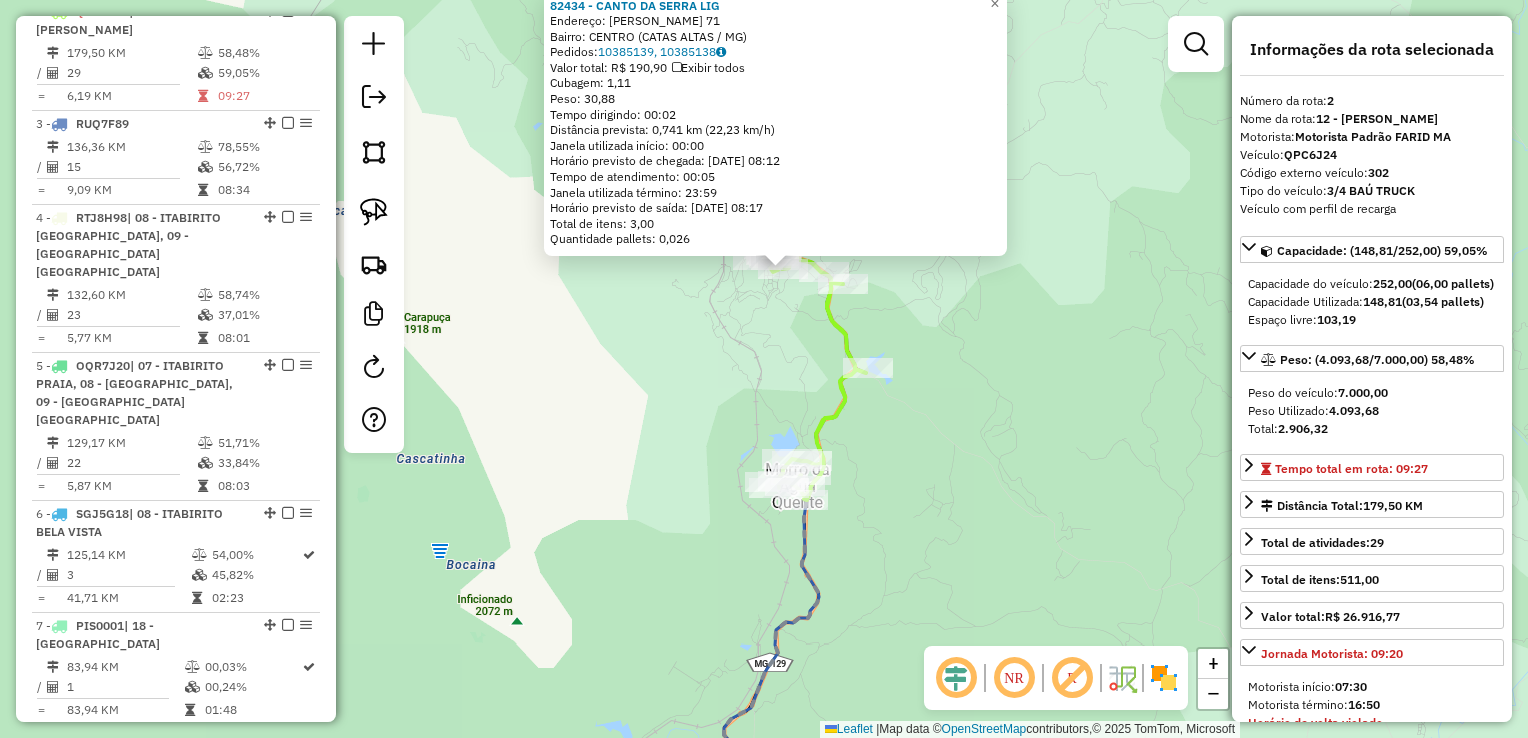 click on "82434 - CANTO DA SERRA   LIG  Endereço:  JUCA ALVES 71   Bairro: CENTRO (CATAS ALTAS / MG)   Pedidos:  10385139, 10385138   Valor total: R$ 190,90   Exibir todos   Cubagem: 1,11  Peso: 30,88  Tempo dirigindo: 00:02   Distância prevista: 0,741 km (22,23 km/h)   Janela utilizada início: 00:00   Horário previsto de chegada: 11/07/2025 08:12   Tempo de atendimento: 00:05   Janela utilizada término: 23:59   Horário previsto de saída: 11/07/2025 08:17   Total de itens: 3,00   Quantidade pallets: 0,026  × Janela de atendimento Grade de atendimento Capacidade Transportadoras Veículos Cliente Pedidos  Rotas Selecione os dias de semana para filtrar as janelas de atendimento  Seg   Ter   Qua   Qui   Sex   Sáb   Dom  Informe o período da janela de atendimento: De: Até:  Filtrar exatamente a janela do cliente  Considerar janela de atendimento padrão  Selecione os dias de semana para filtrar as grades de atendimento  Seg   Ter   Qua   Qui   Sex   Sáb   Dom   Clientes fora do dia de atendimento selecionado De:" 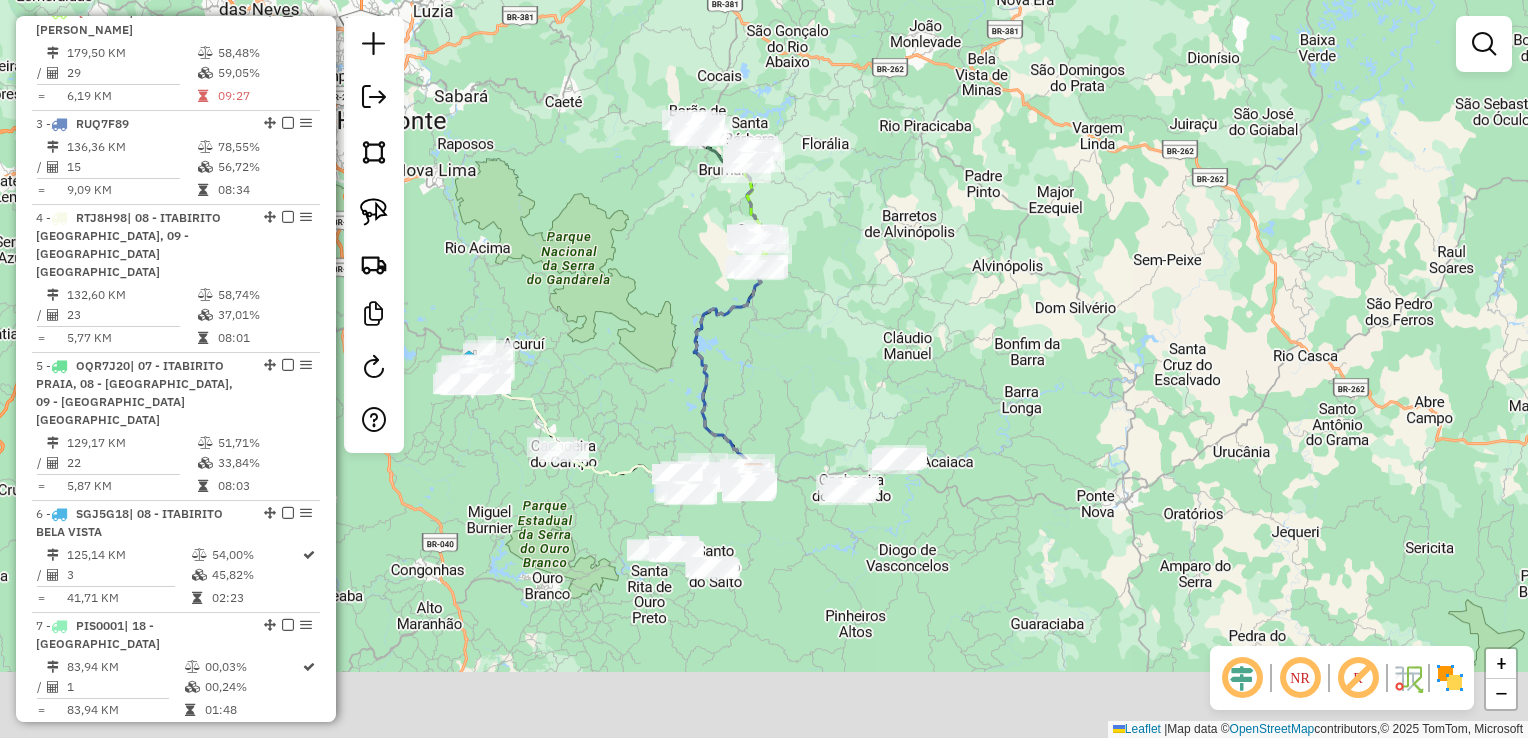 drag, startPoint x: 902, startPoint y: 515, endPoint x: 824, endPoint y: 346, distance: 186.13167 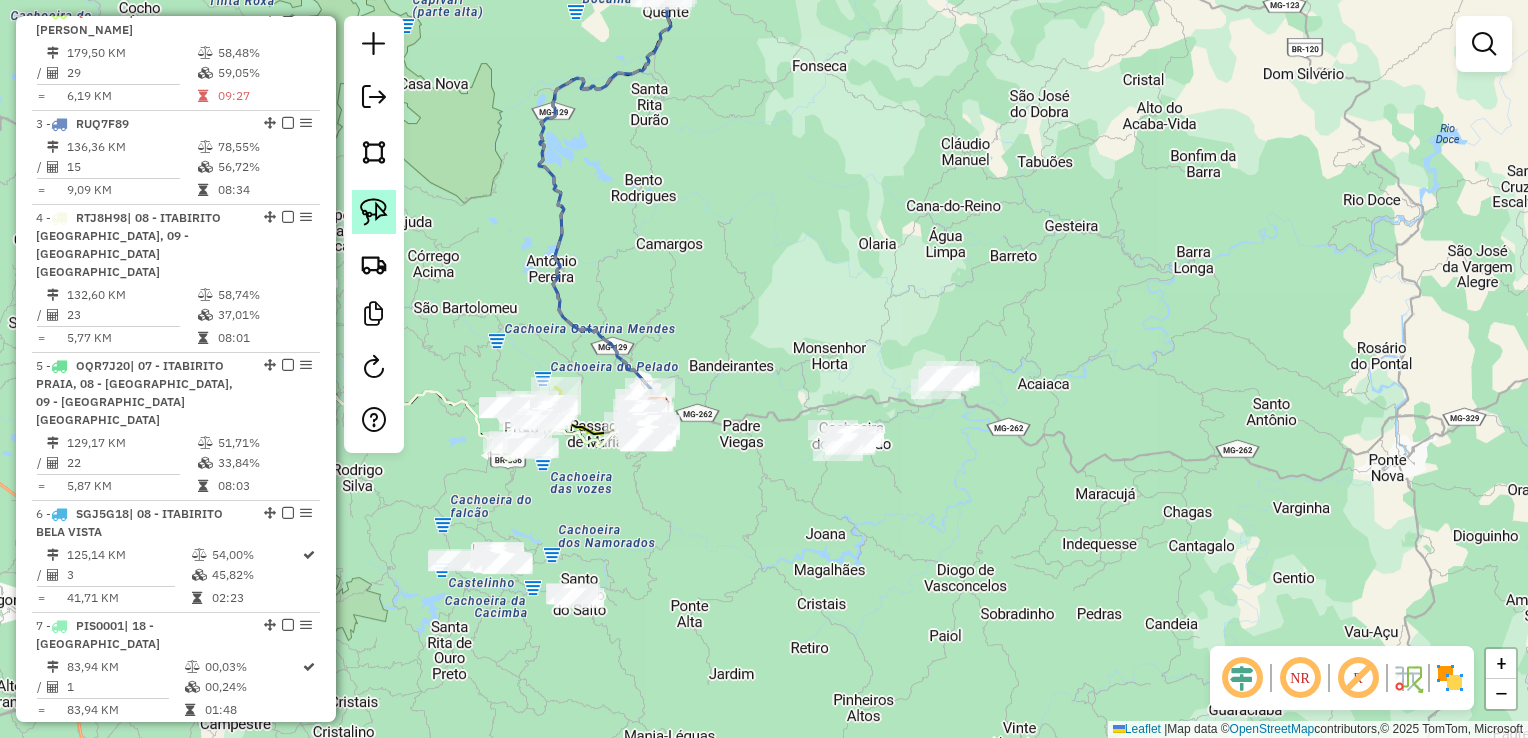 click 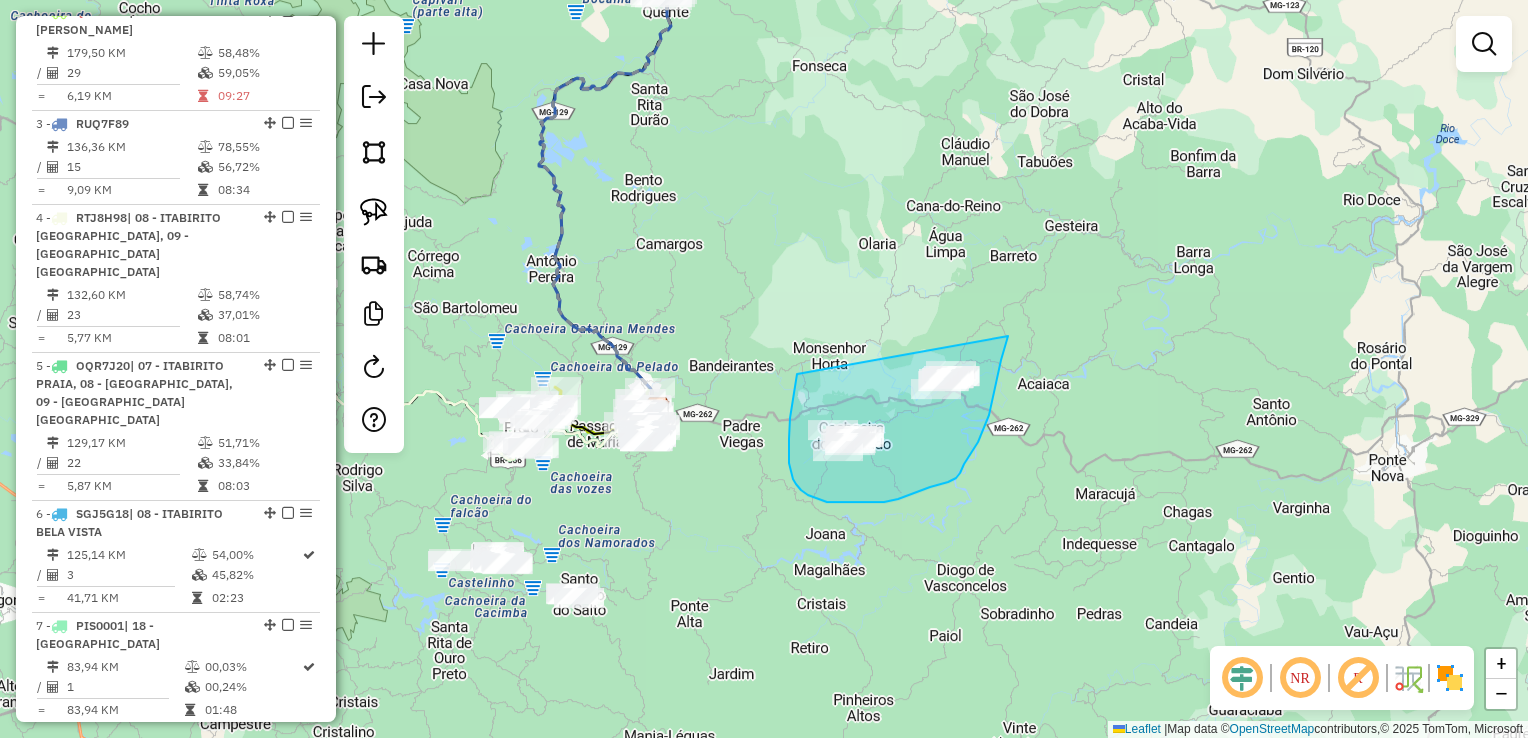 drag, startPoint x: 789, startPoint y: 449, endPoint x: 1010, endPoint y: 330, distance: 251.002 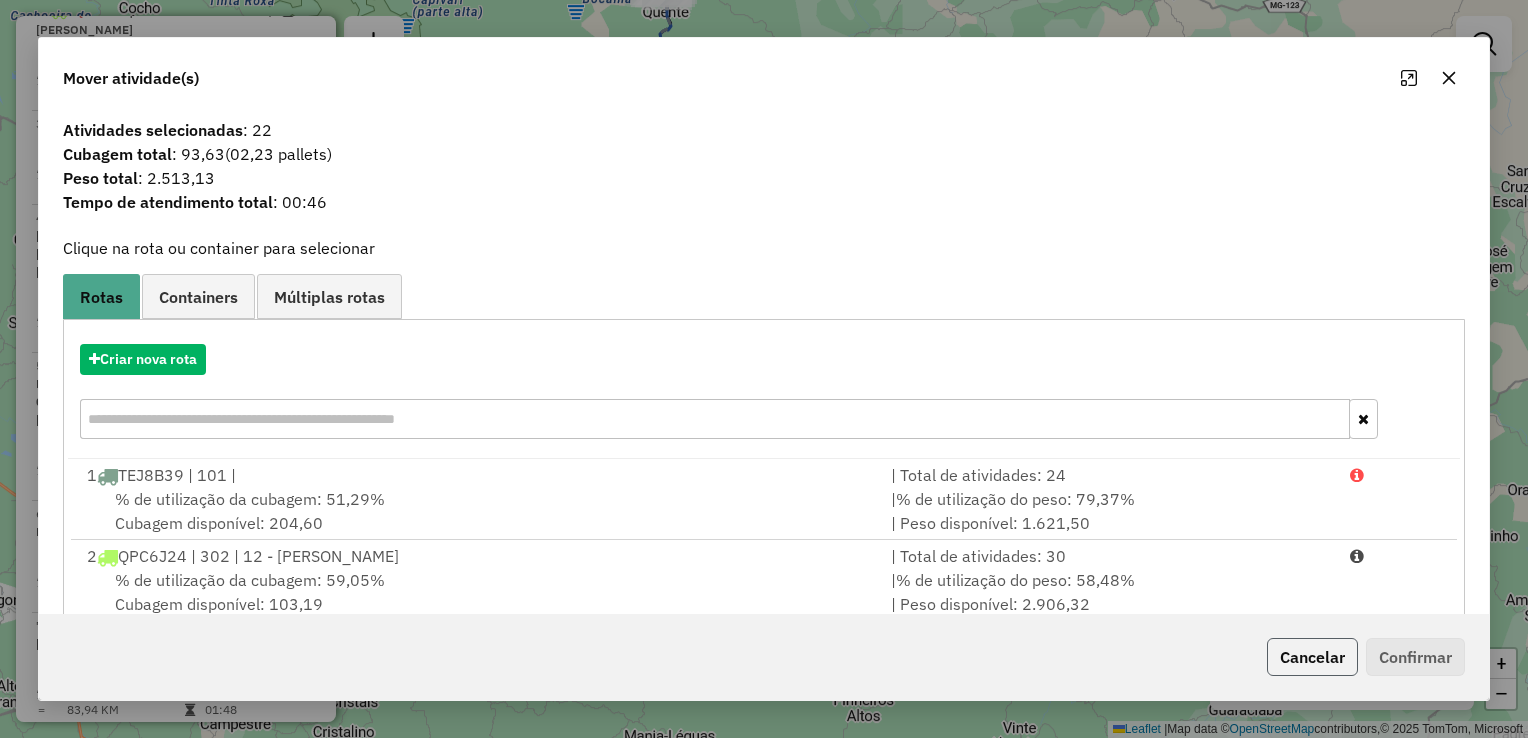 click on "Cancelar" 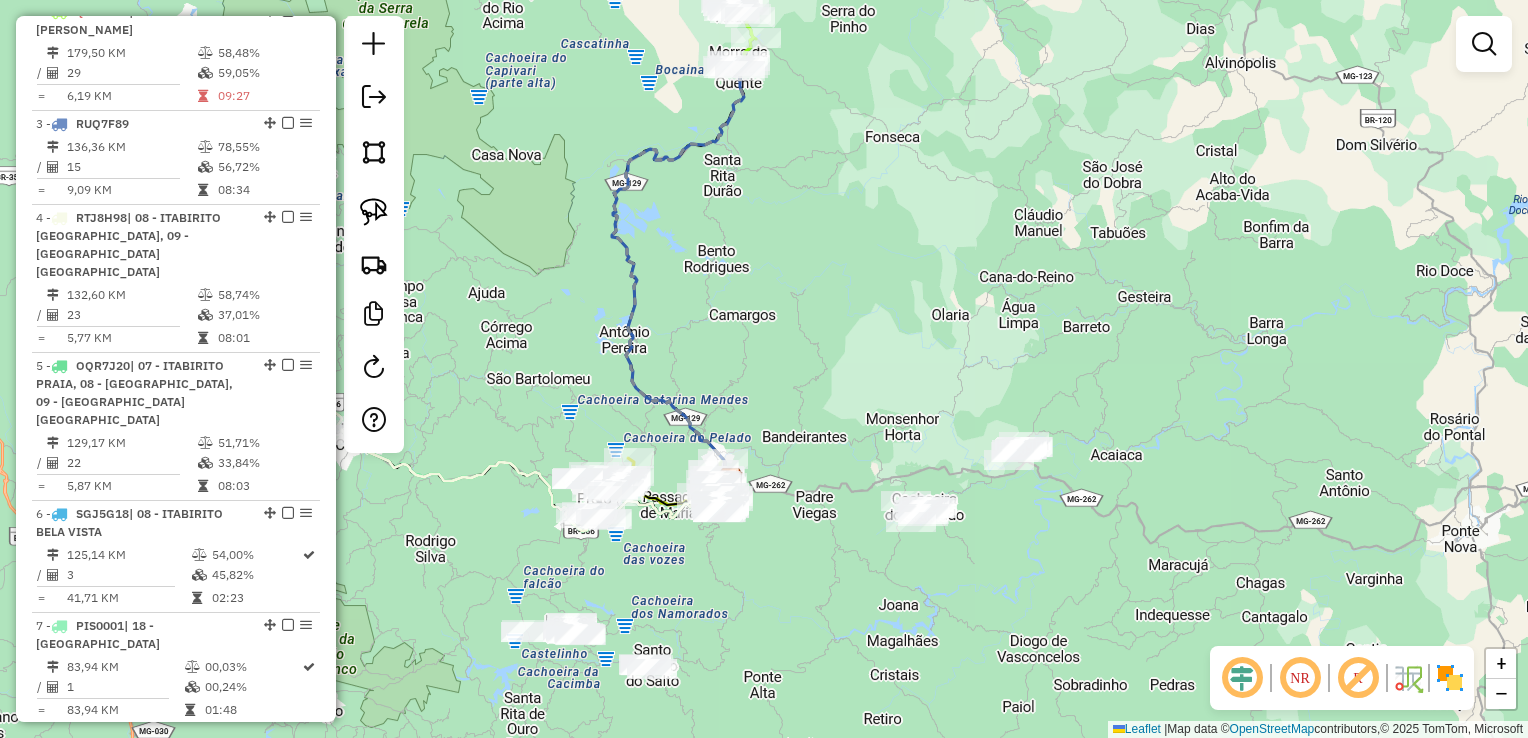 drag, startPoint x: 808, startPoint y: 241, endPoint x: 879, endPoint y: 306, distance: 96.26006 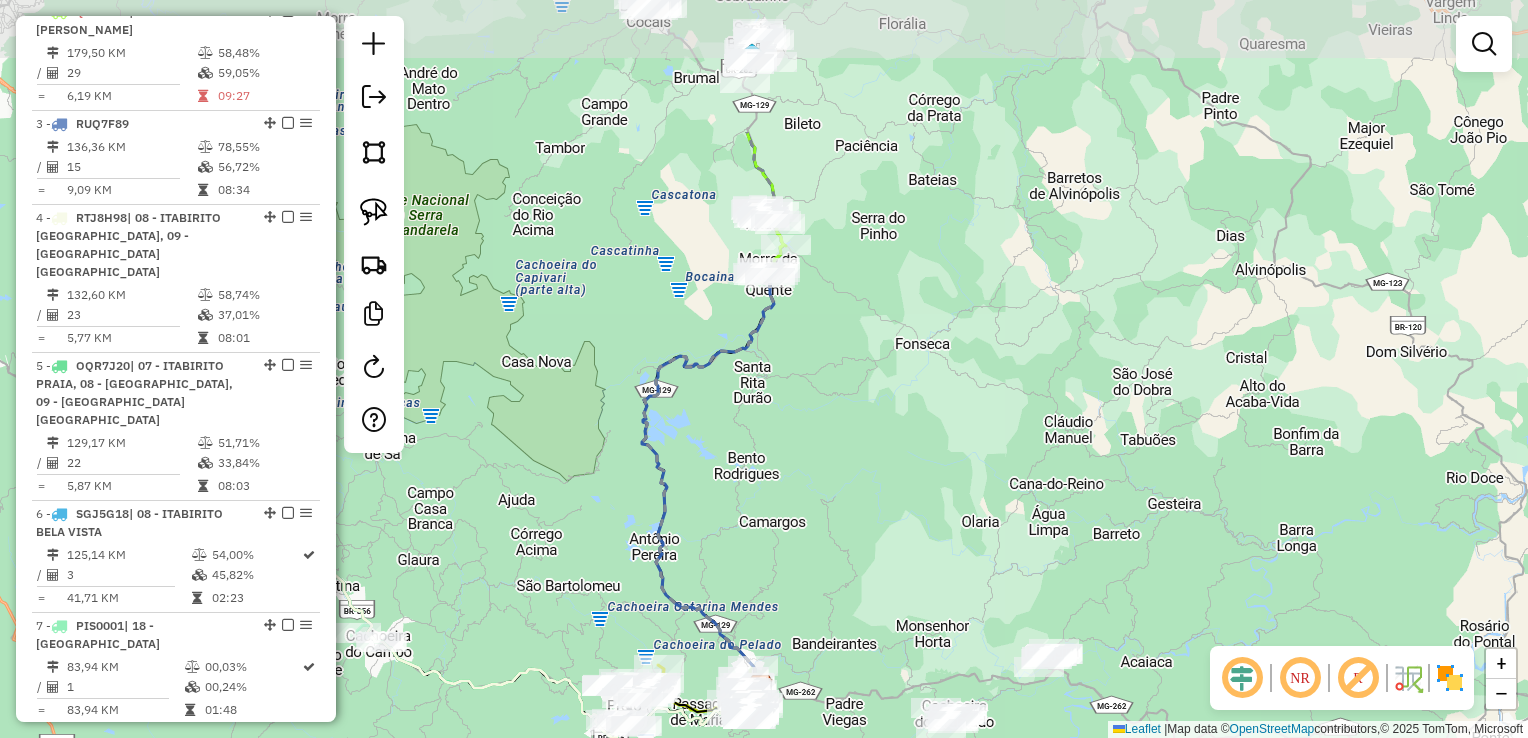 drag, startPoint x: 896, startPoint y: 130, endPoint x: 918, endPoint y: 291, distance: 162.49615 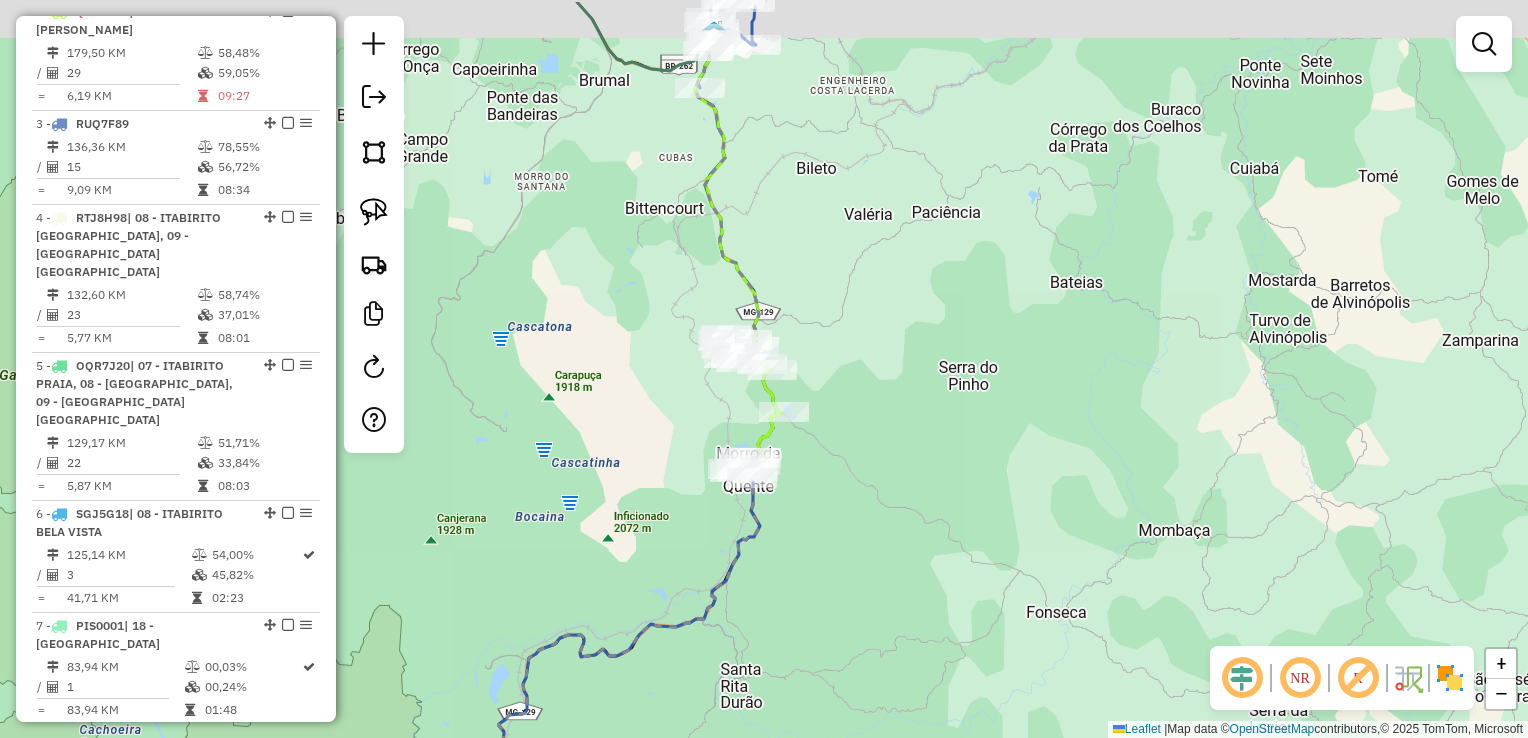 drag, startPoint x: 858, startPoint y: 262, endPoint x: 881, endPoint y: 417, distance: 156.69716 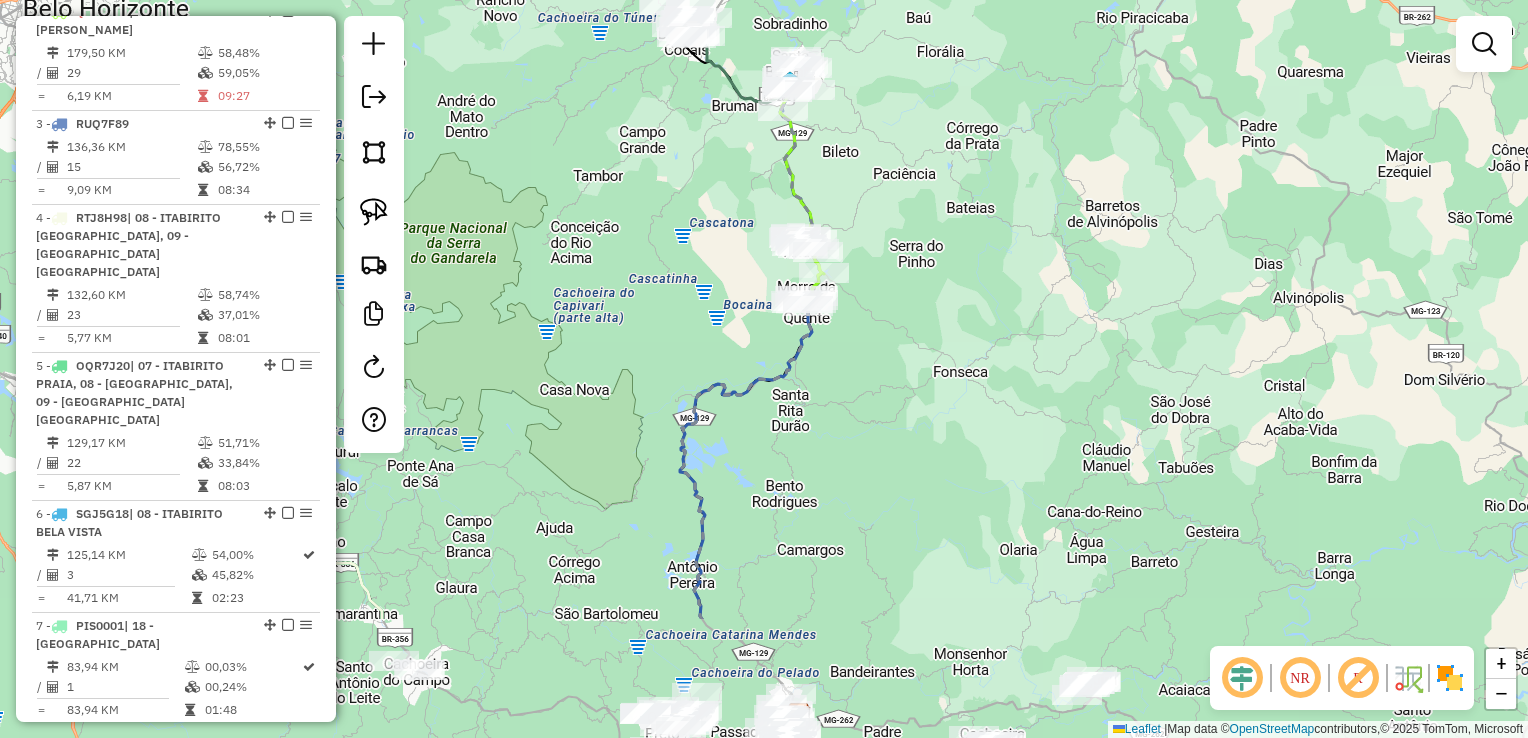 drag, startPoint x: 900, startPoint y: 487, endPoint x: 895, endPoint y: 338, distance: 149.08386 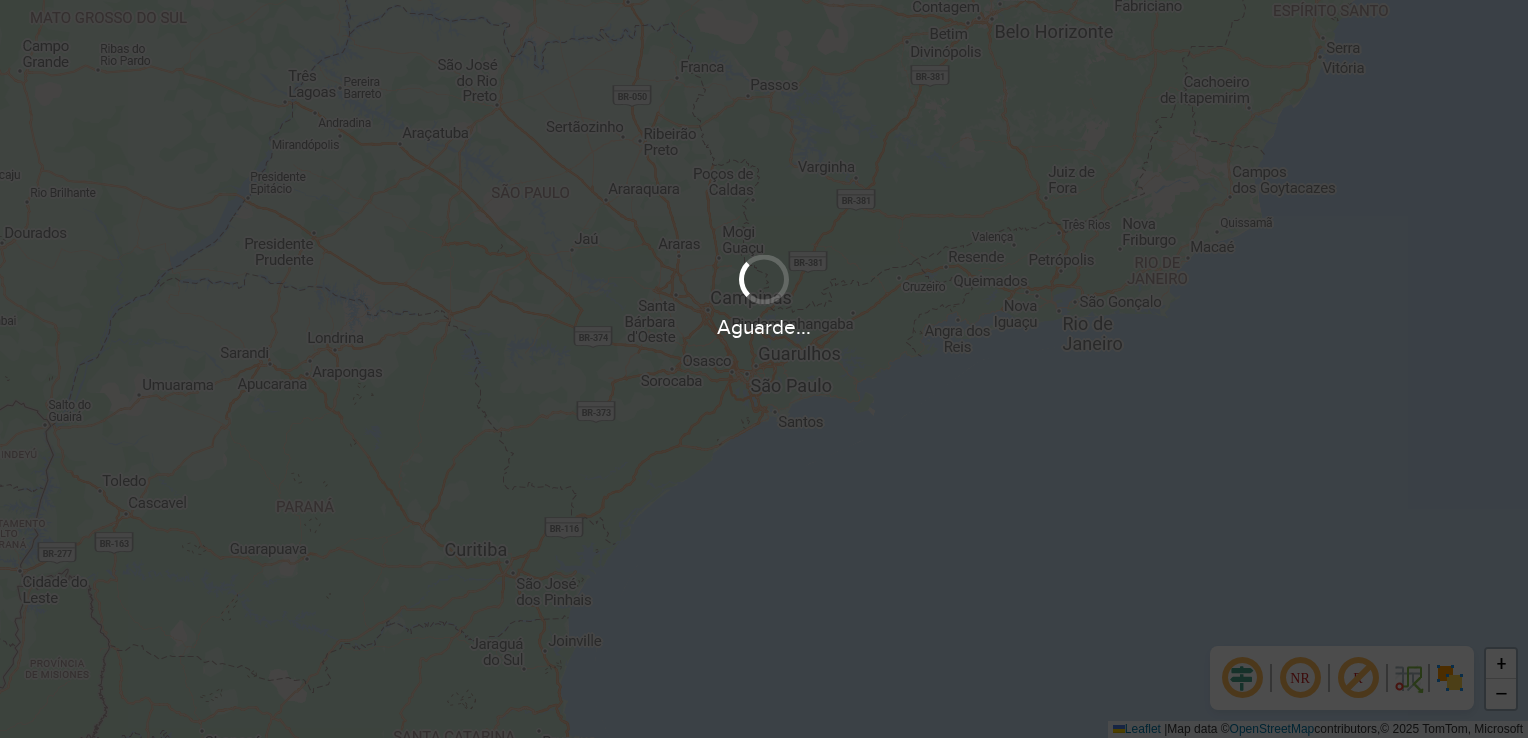 scroll, scrollTop: 0, scrollLeft: 0, axis: both 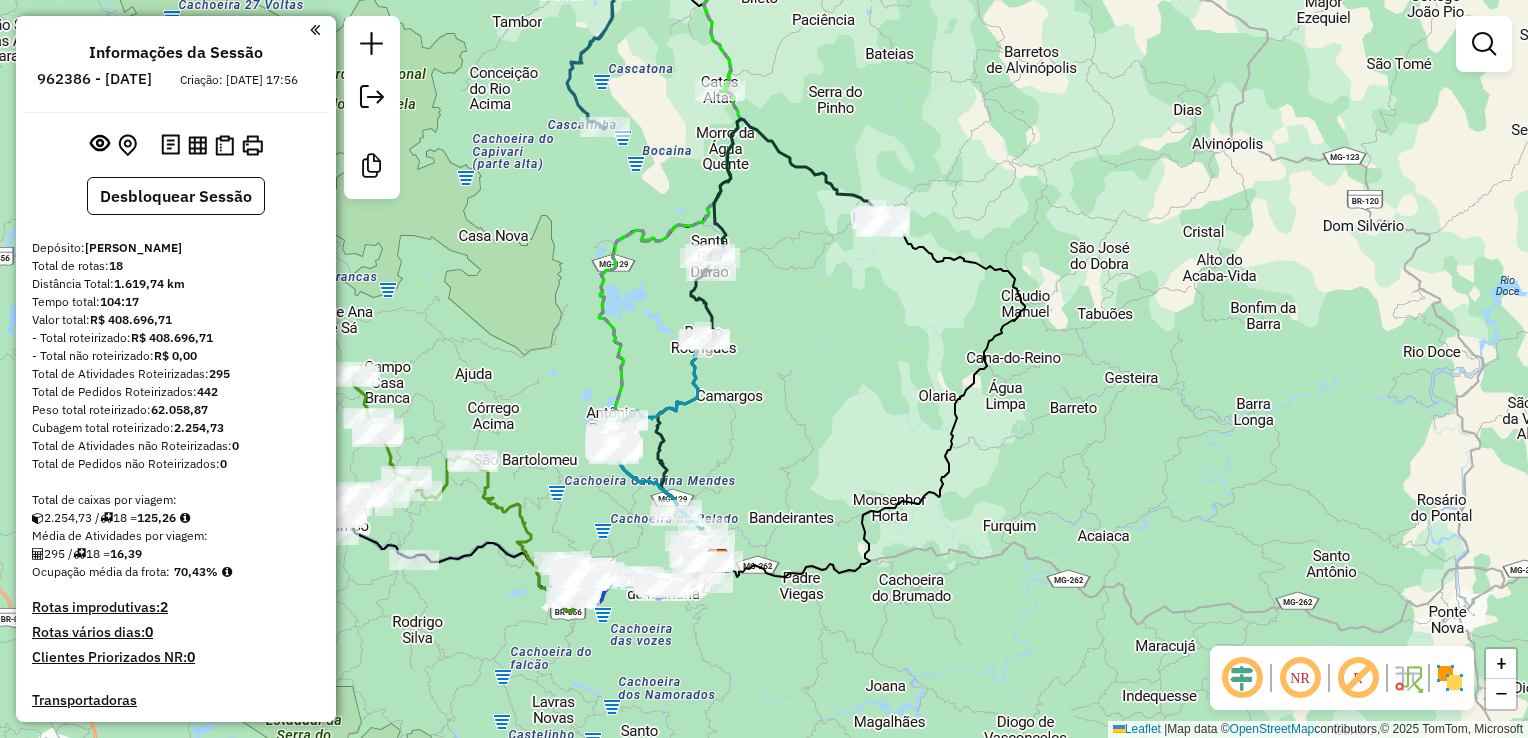 click 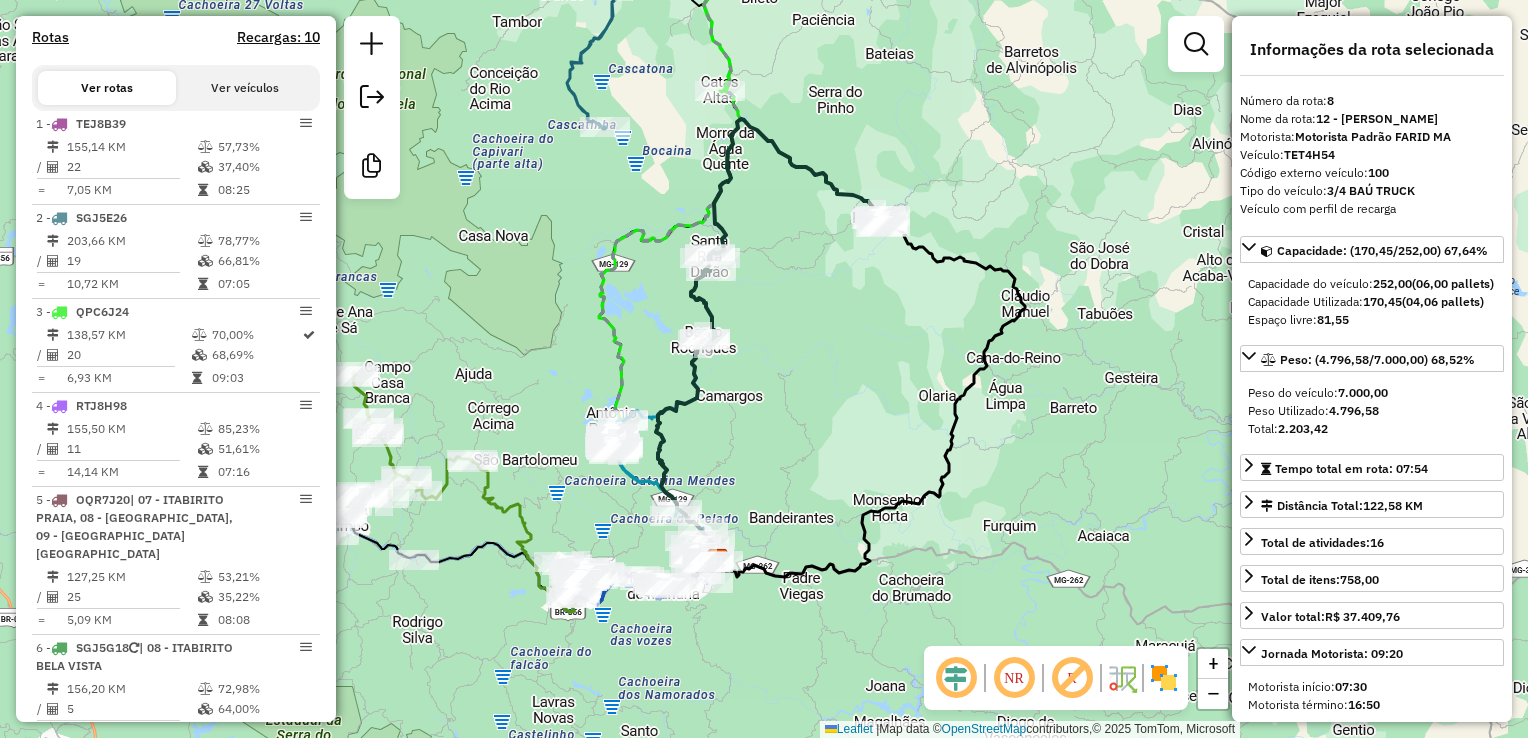 scroll, scrollTop: 1559, scrollLeft: 0, axis: vertical 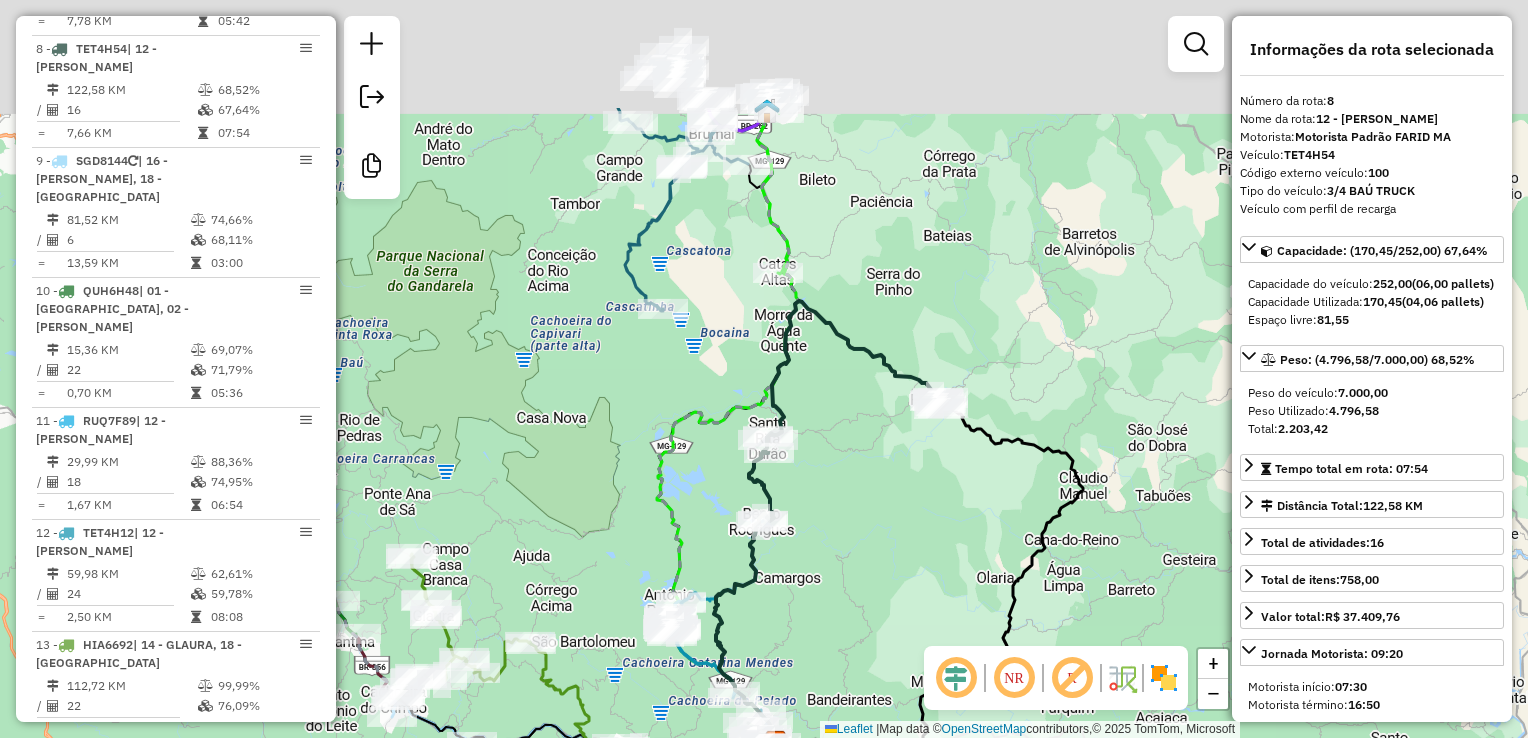 drag, startPoint x: 713, startPoint y: 258, endPoint x: 725, endPoint y: 325, distance: 68.06615 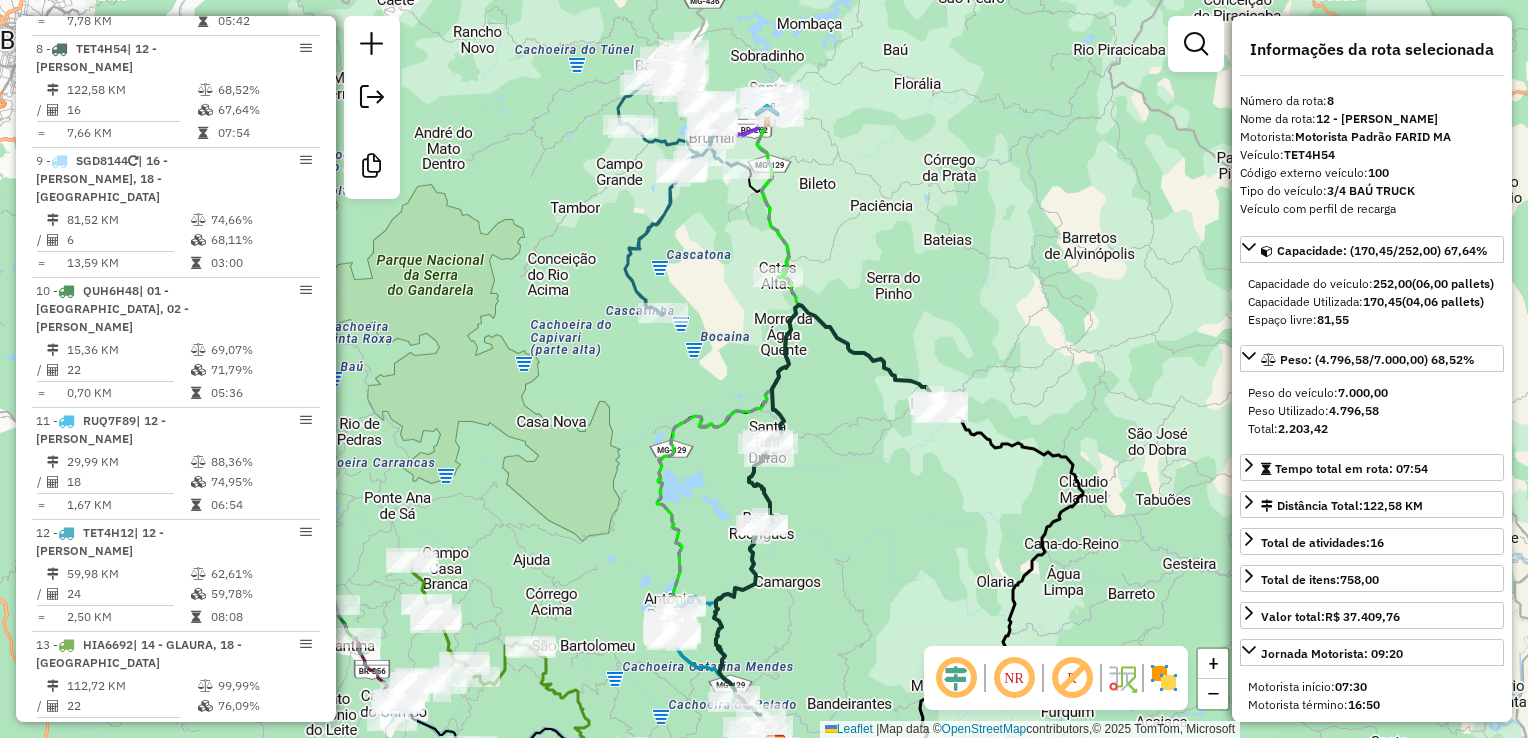 click 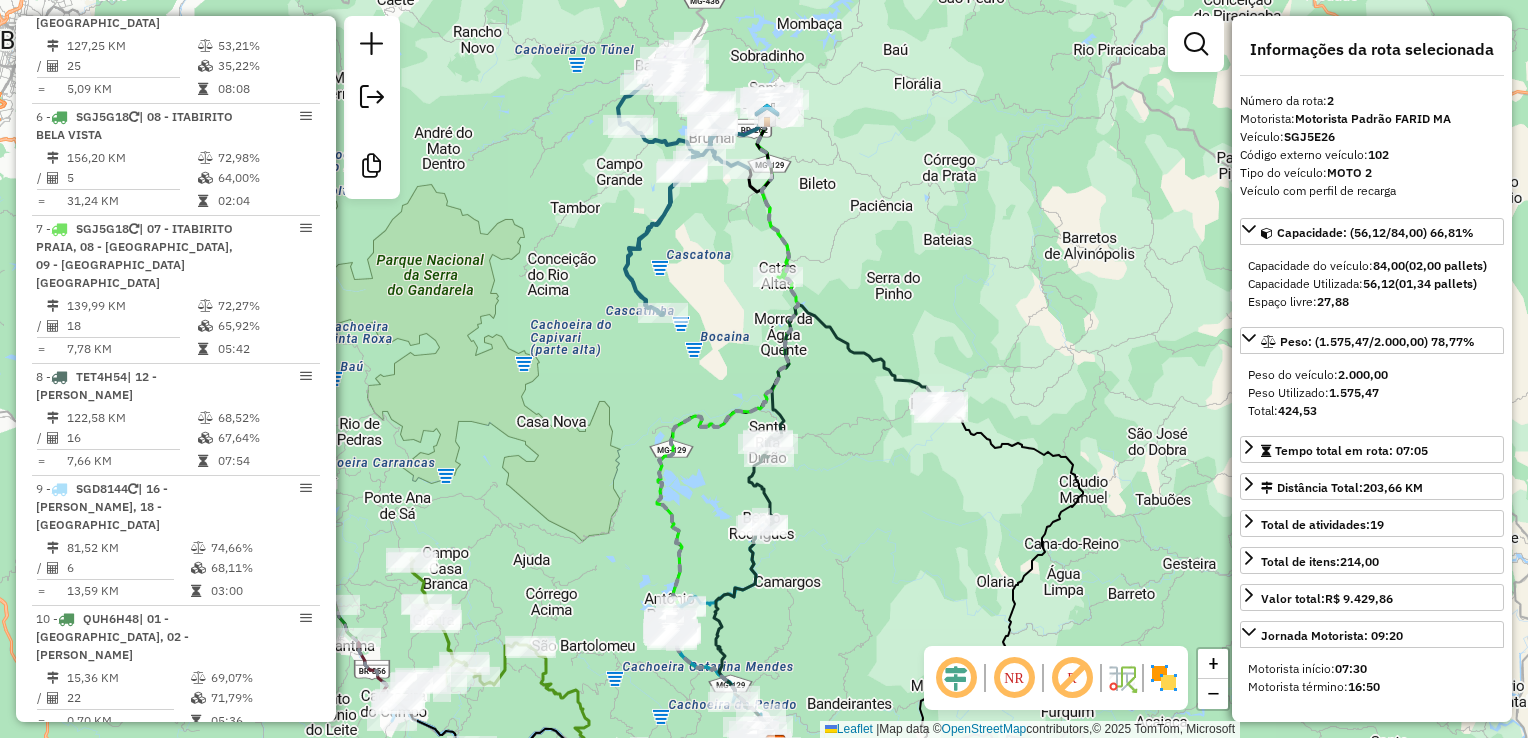 scroll, scrollTop: 906, scrollLeft: 0, axis: vertical 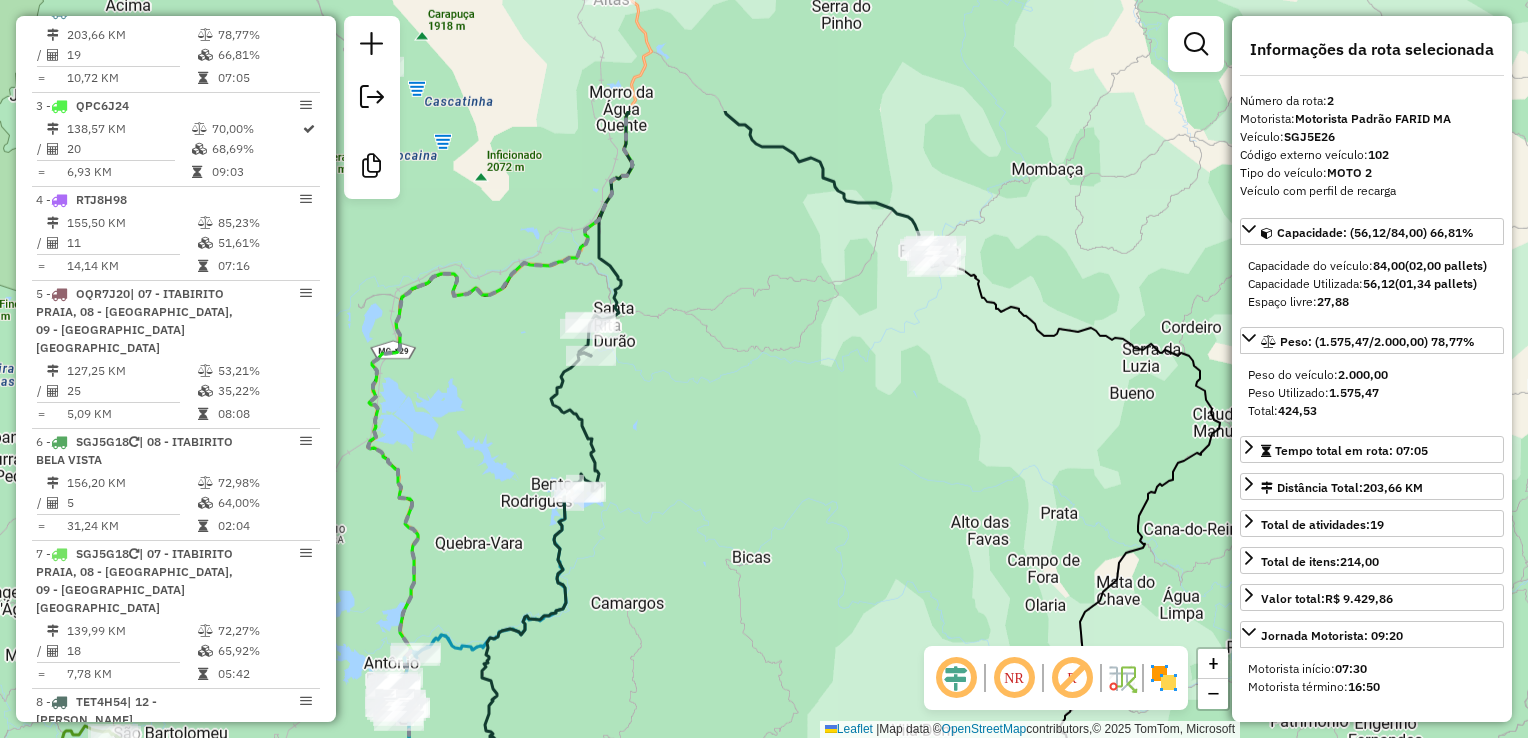 drag, startPoint x: 973, startPoint y: 290, endPoint x: 708, endPoint y: 435, distance: 302.07614 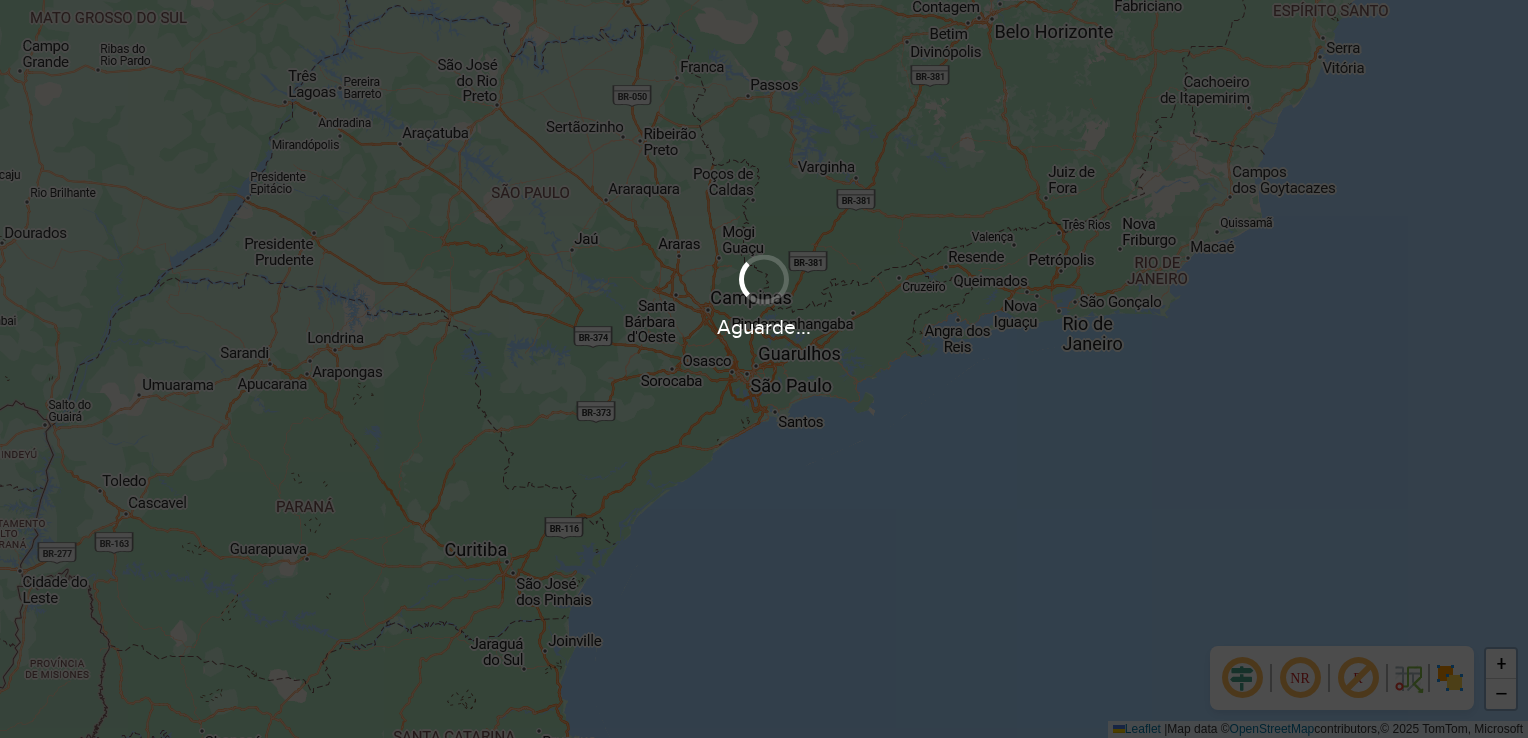 scroll, scrollTop: 0, scrollLeft: 0, axis: both 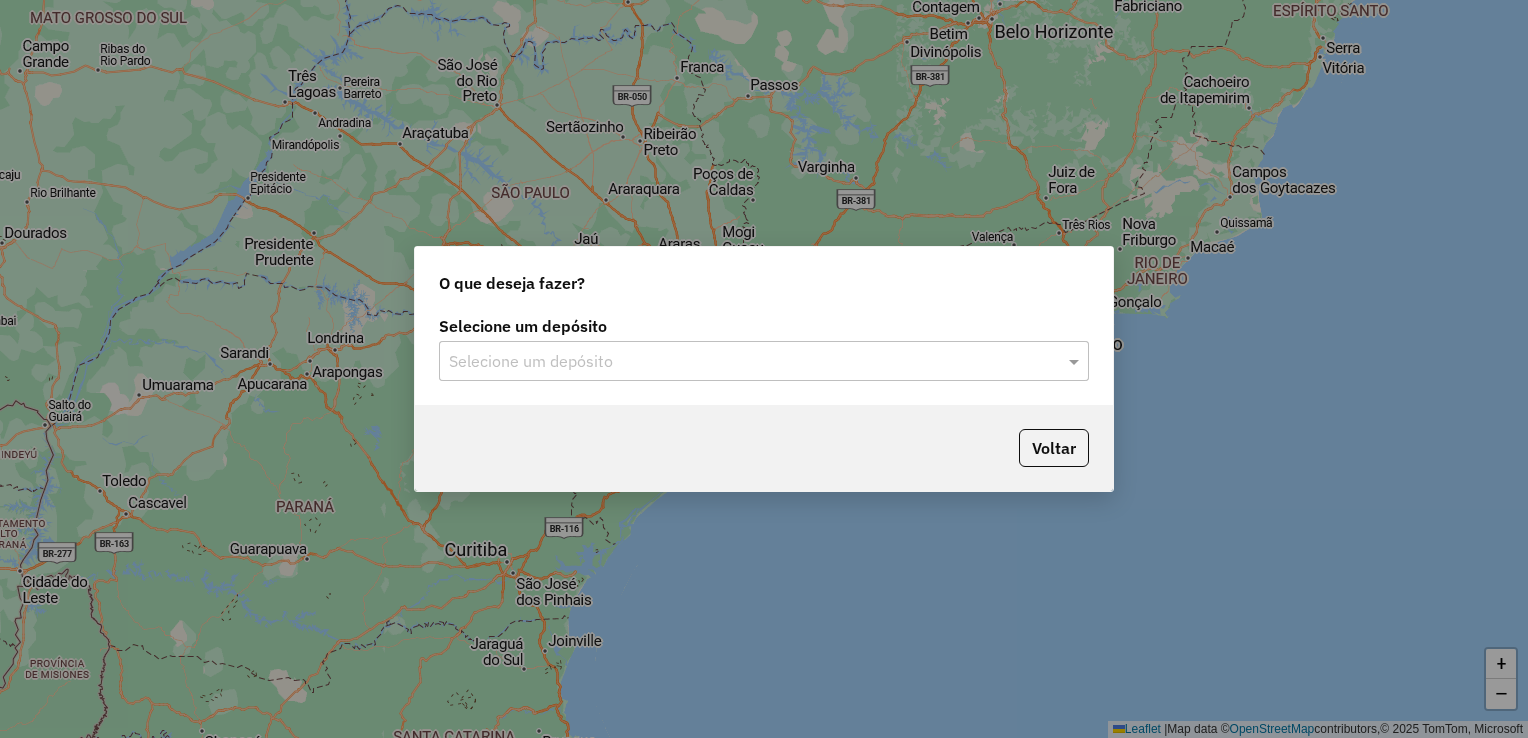 click 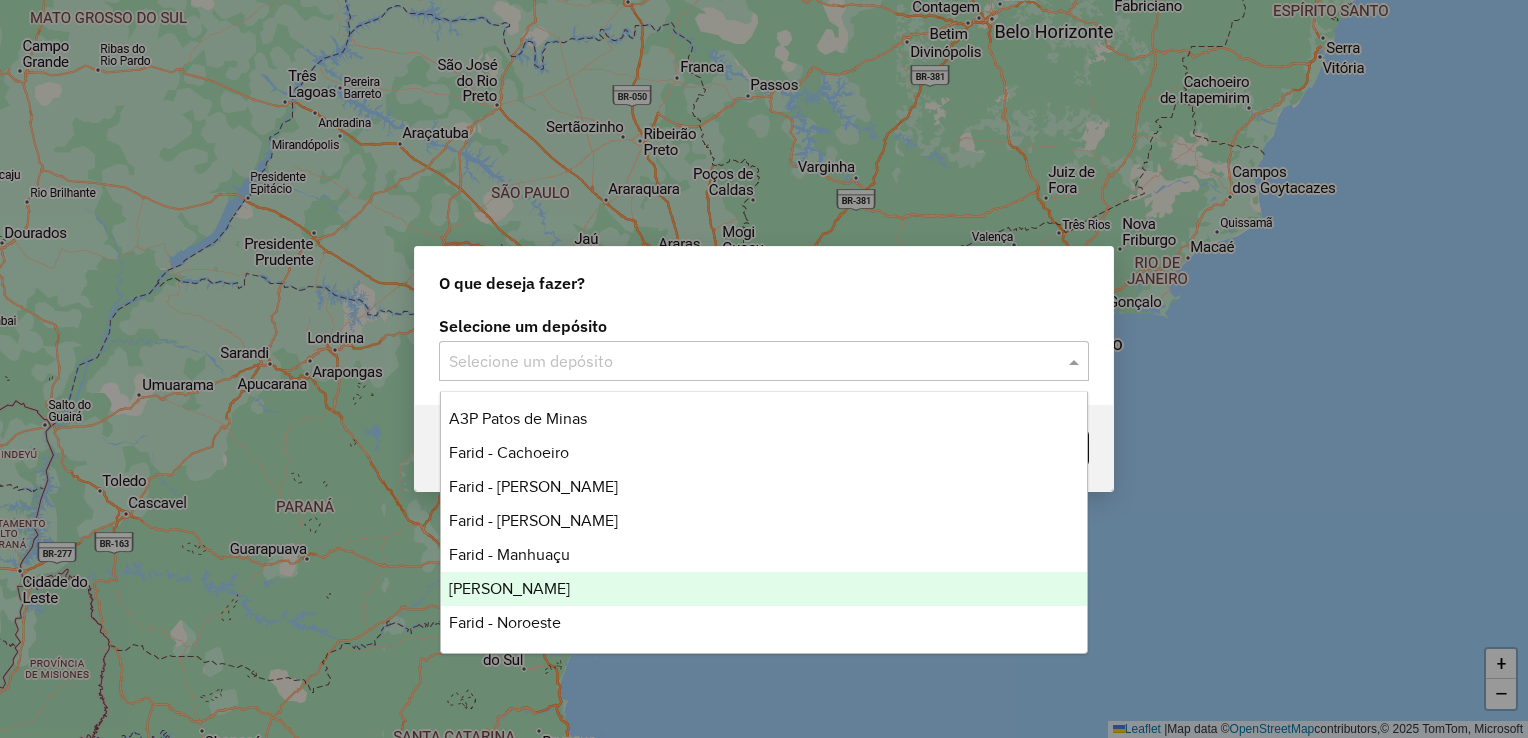 click on "[PERSON_NAME]" at bounding box center (764, 589) 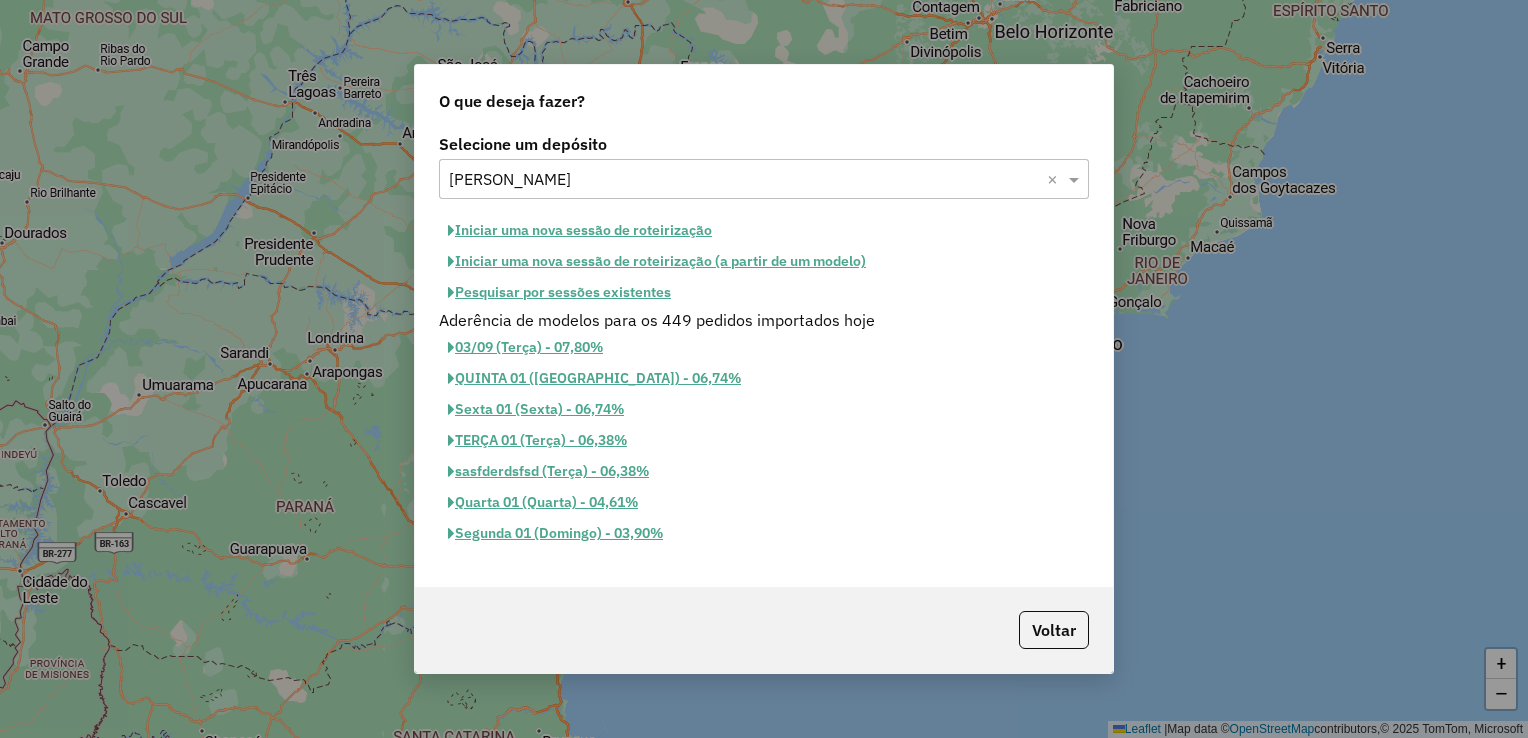 click on "Pesquisar por sessões existentes" 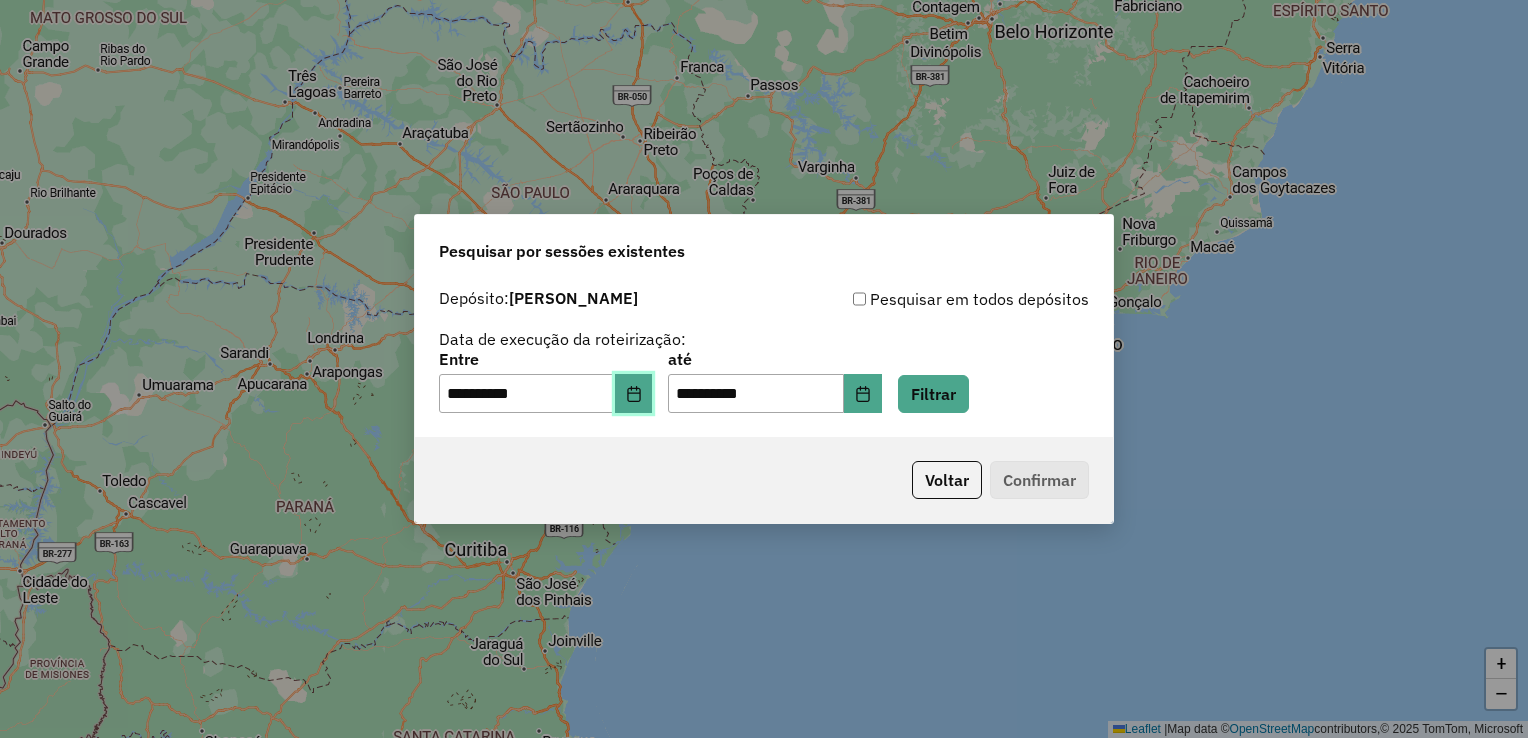 click at bounding box center [634, 394] 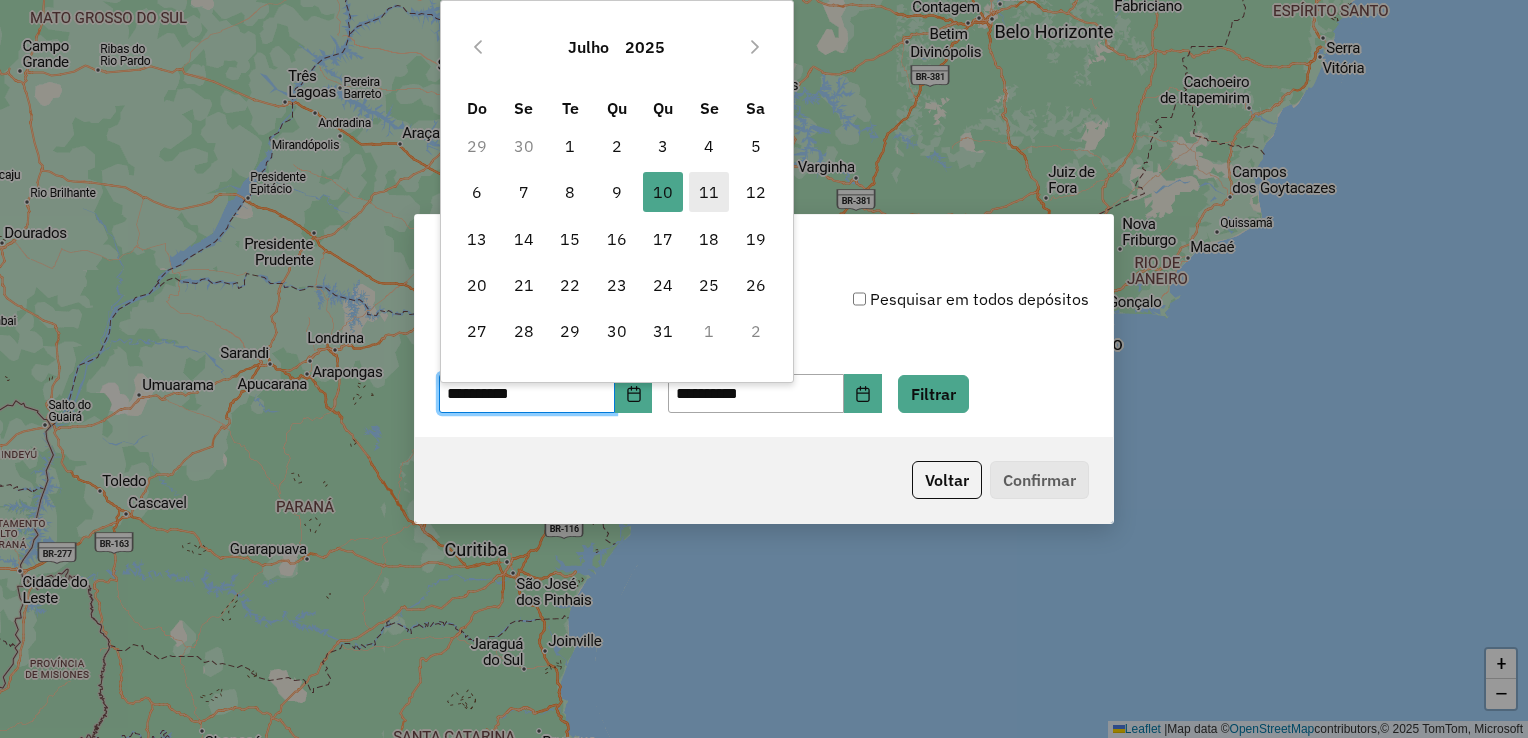 click on "11" at bounding box center [709, 192] 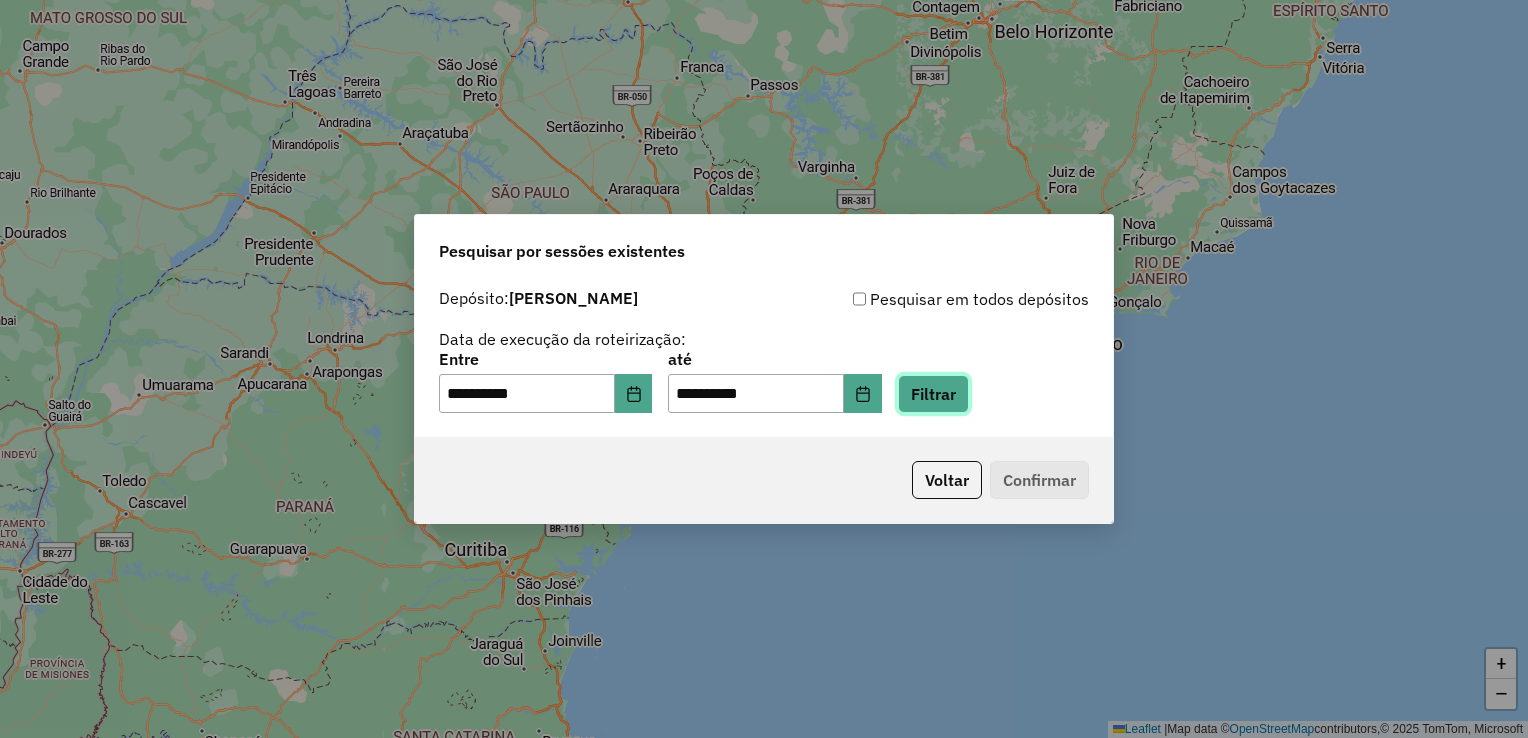 click on "Filtrar" 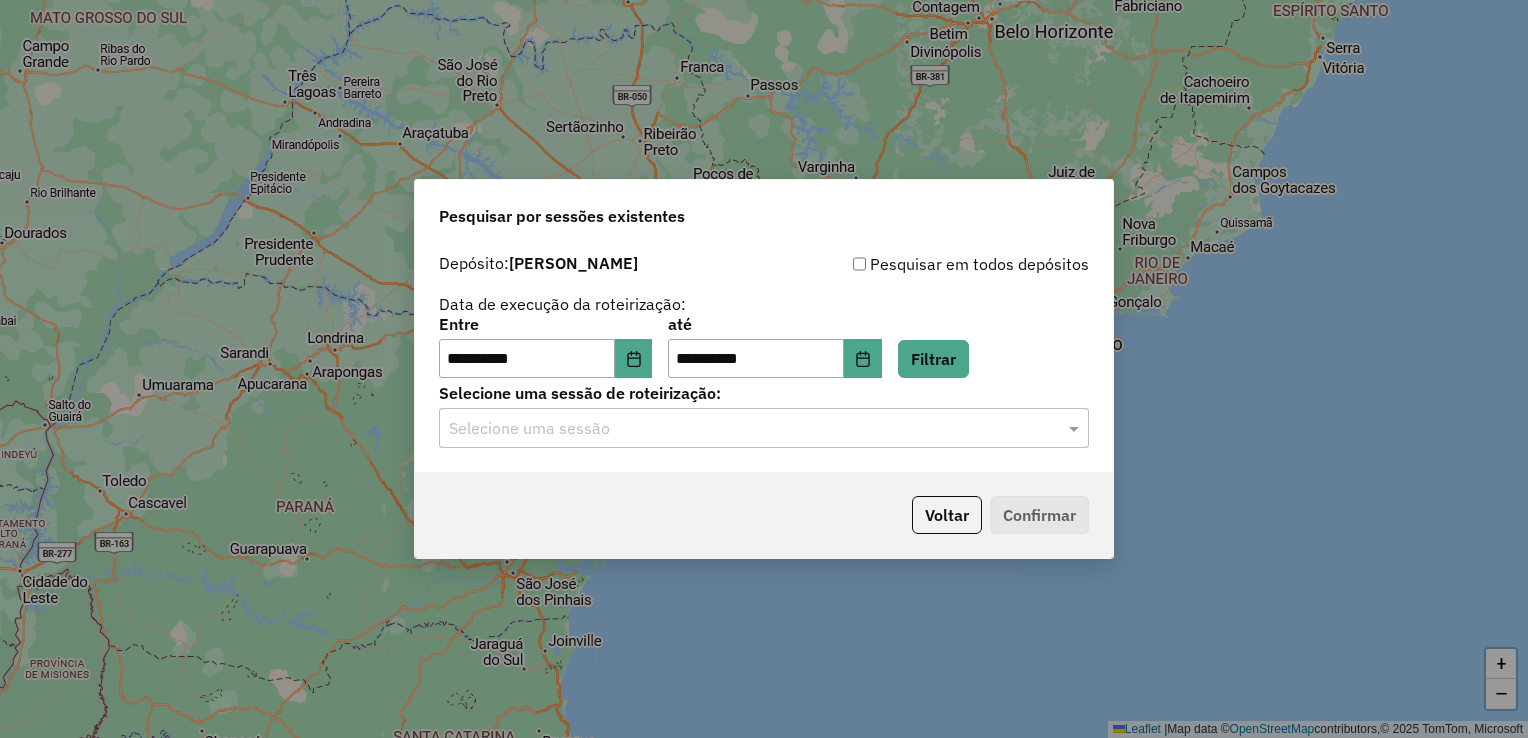 click 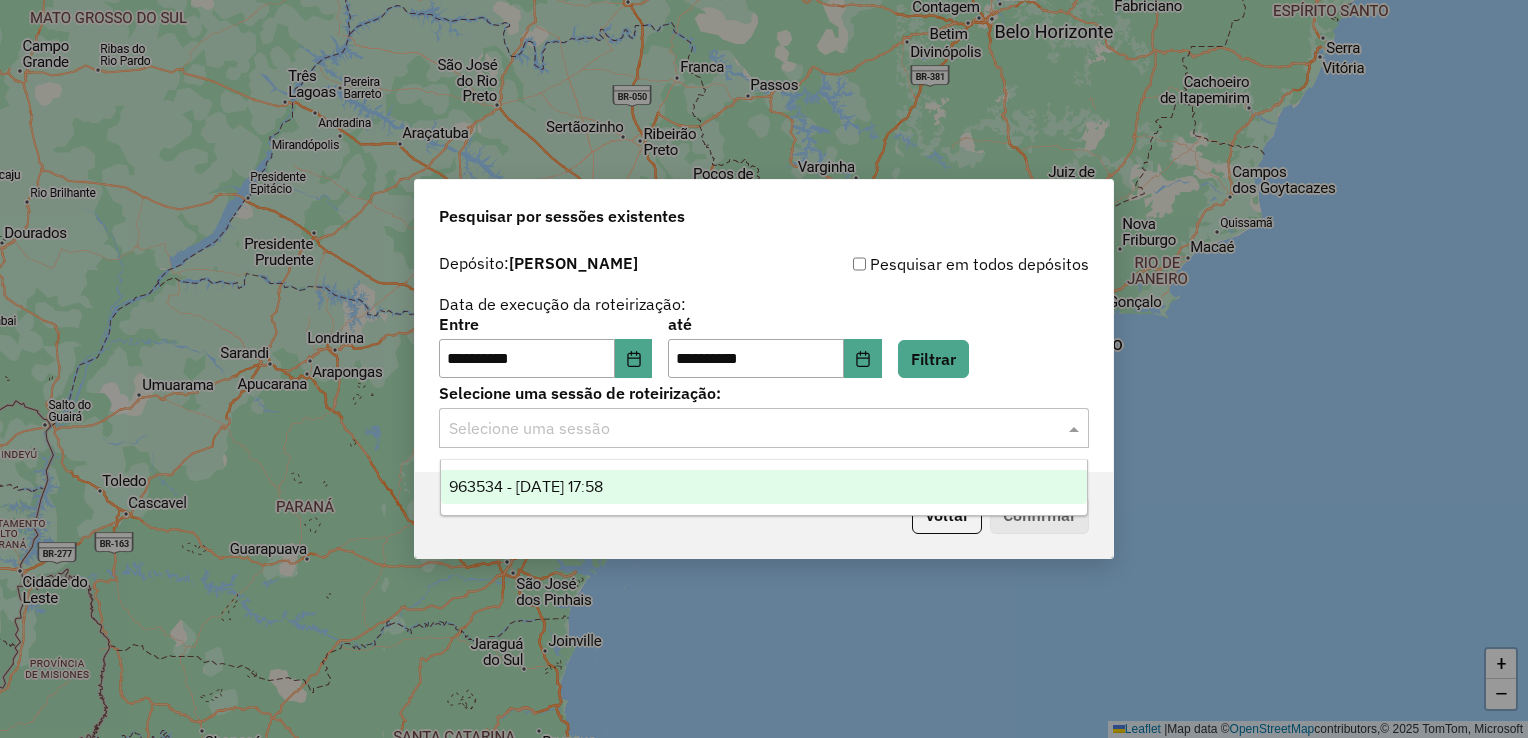 click on "963534 - [DATE] 17:58" at bounding box center (764, 487) 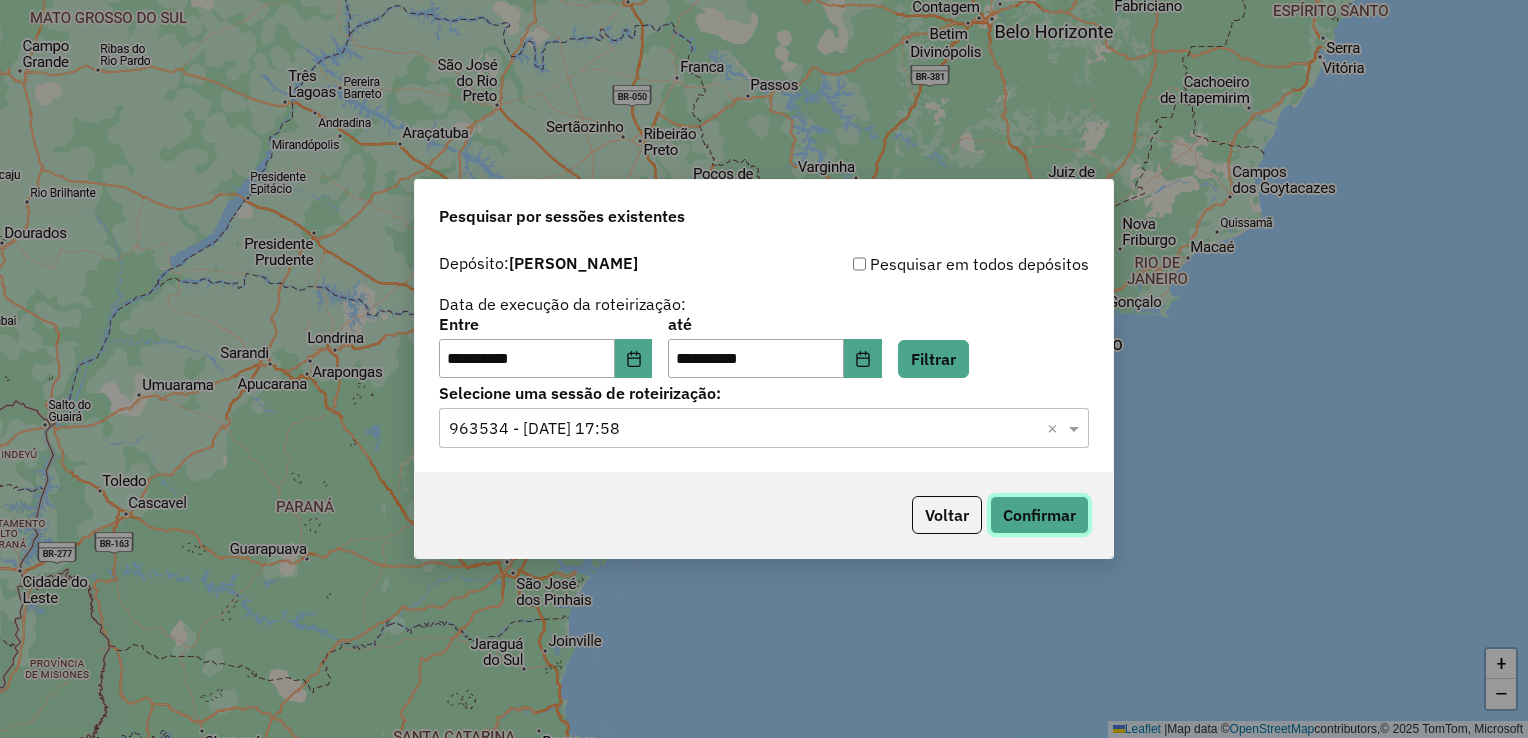 click on "Confirmar" 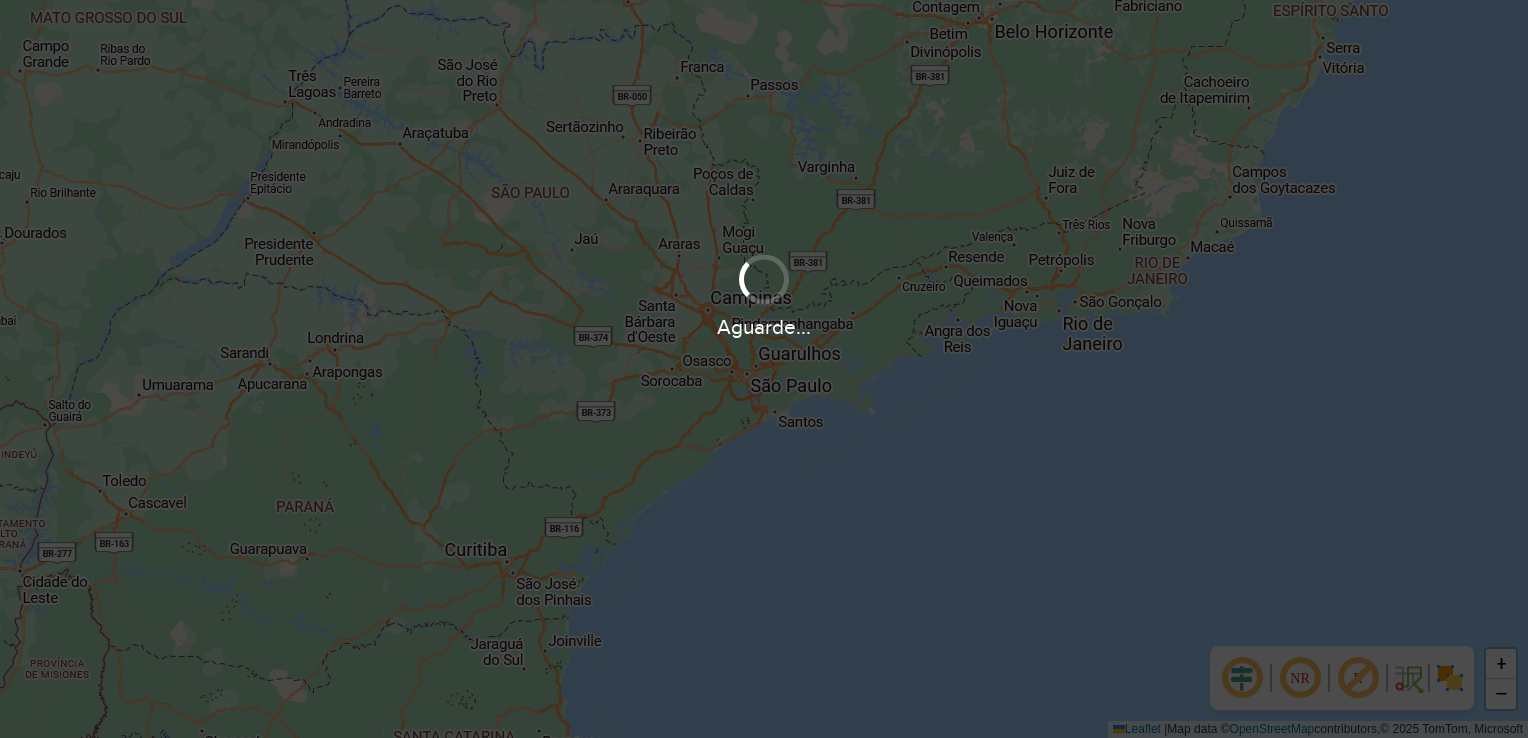 scroll, scrollTop: 0, scrollLeft: 0, axis: both 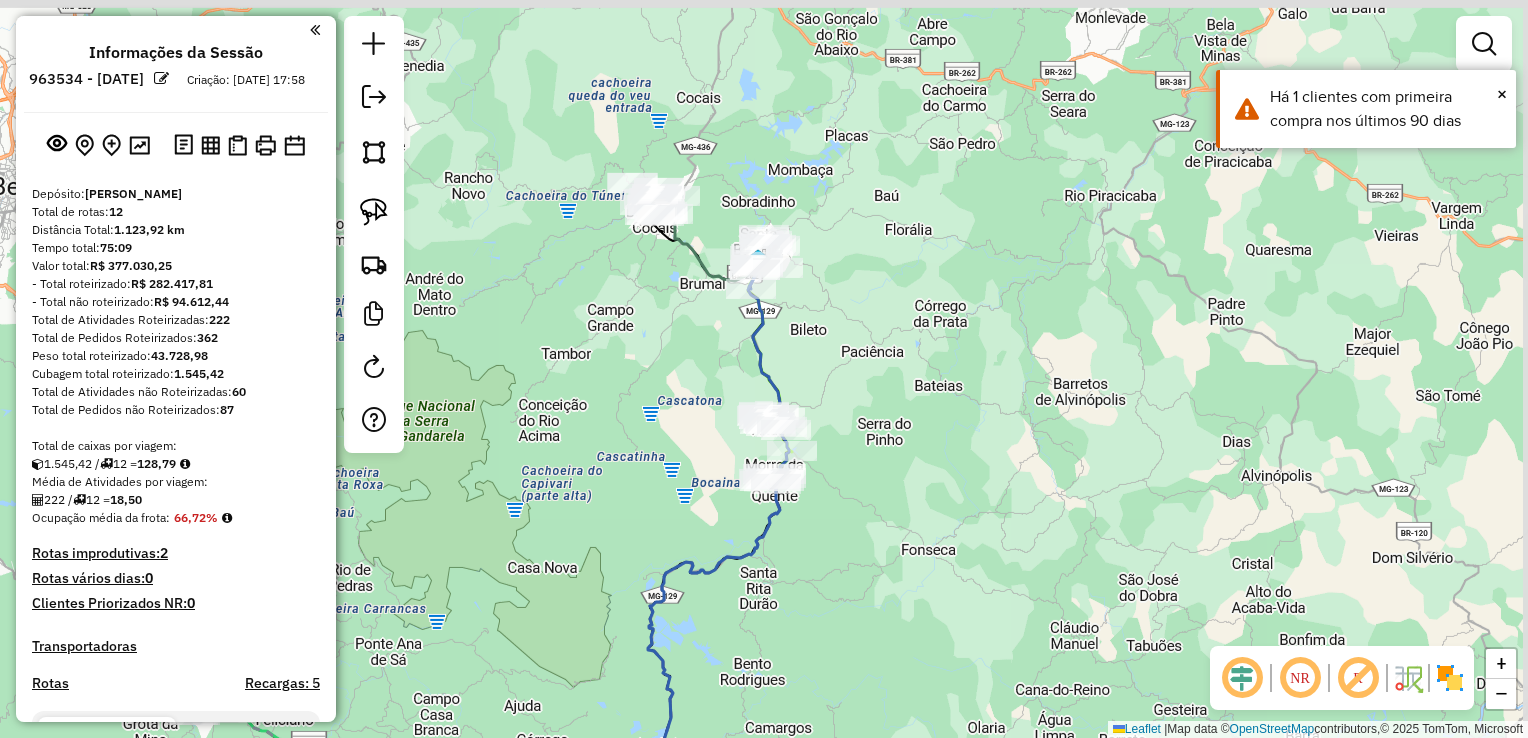 drag, startPoint x: 688, startPoint y: 120, endPoint x: 660, endPoint y: 307, distance: 189.08464 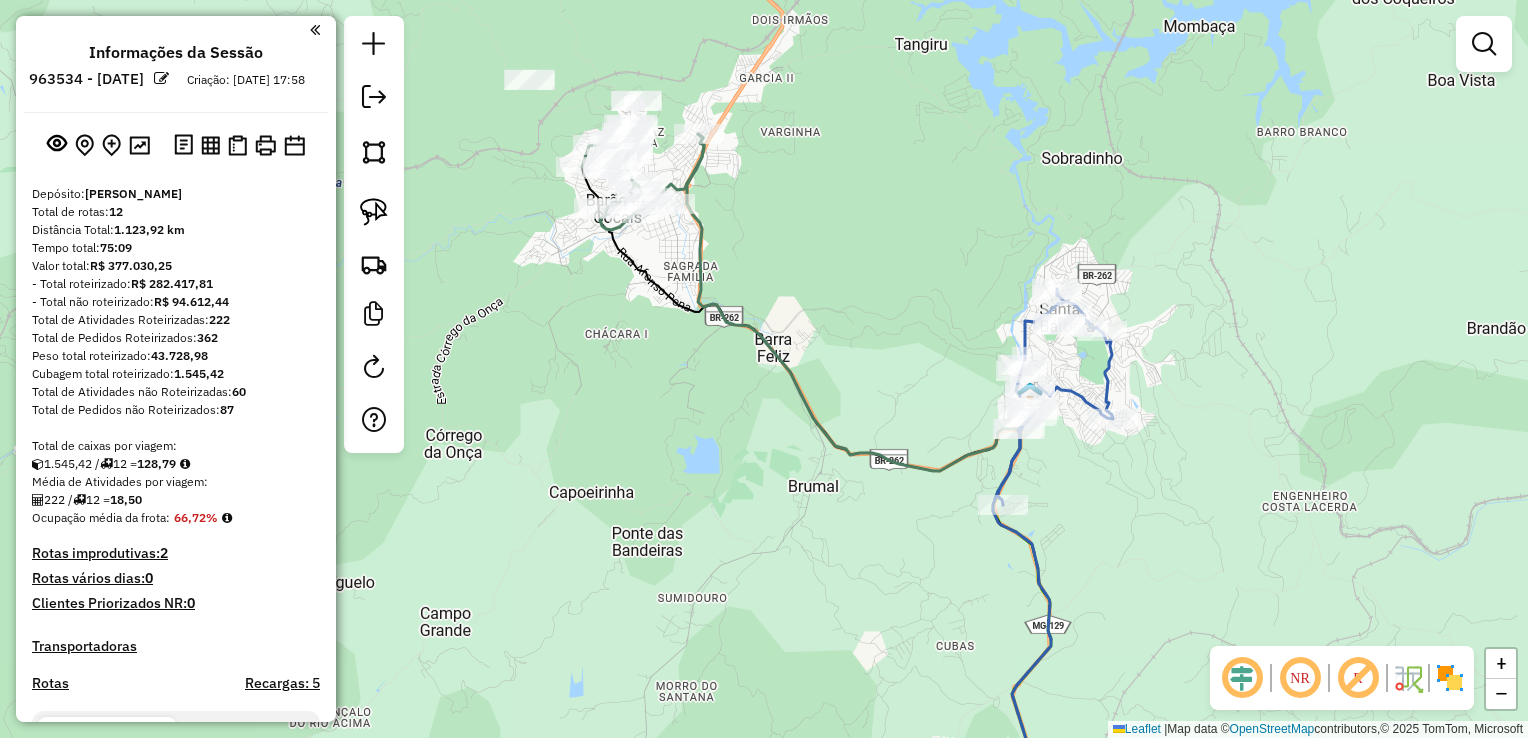 click 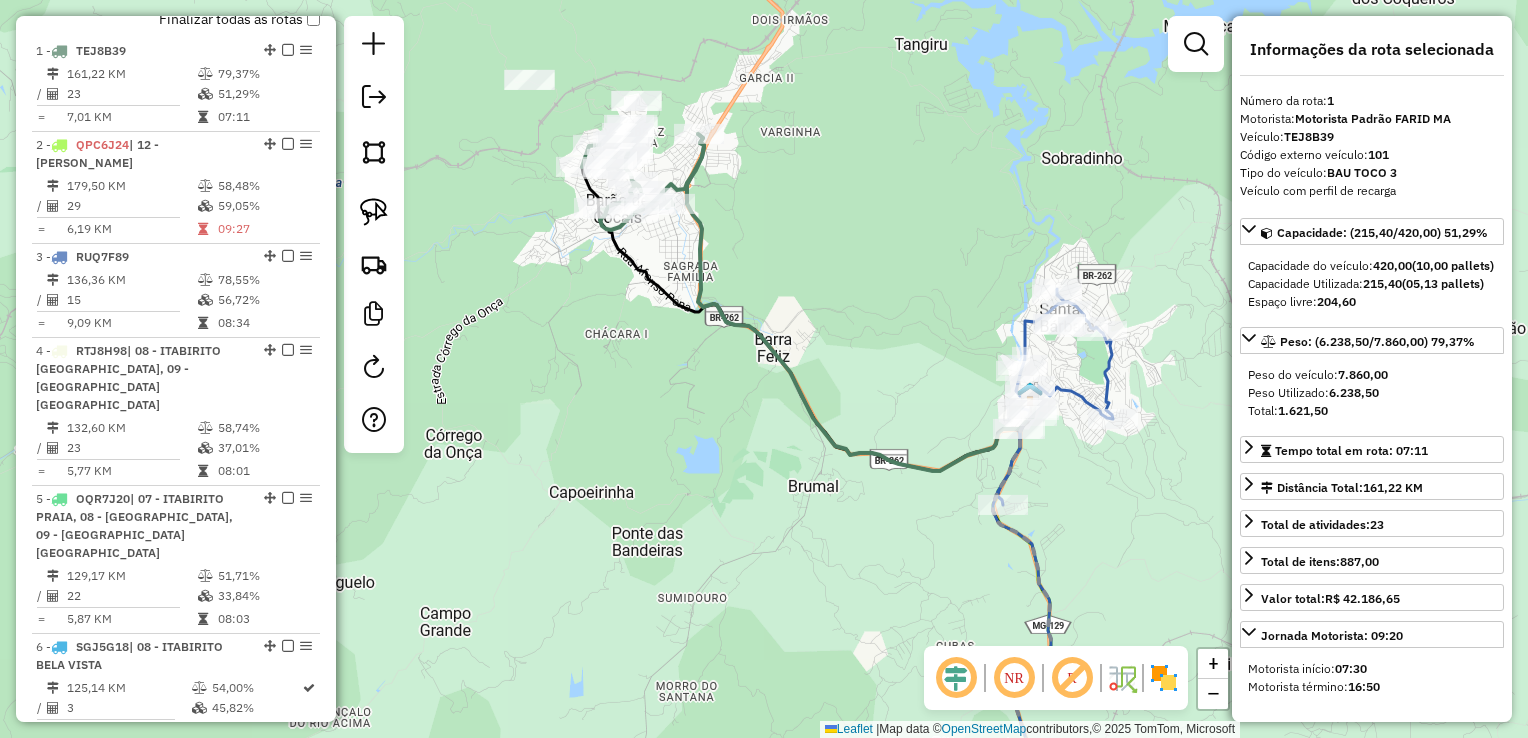scroll, scrollTop: 799, scrollLeft: 0, axis: vertical 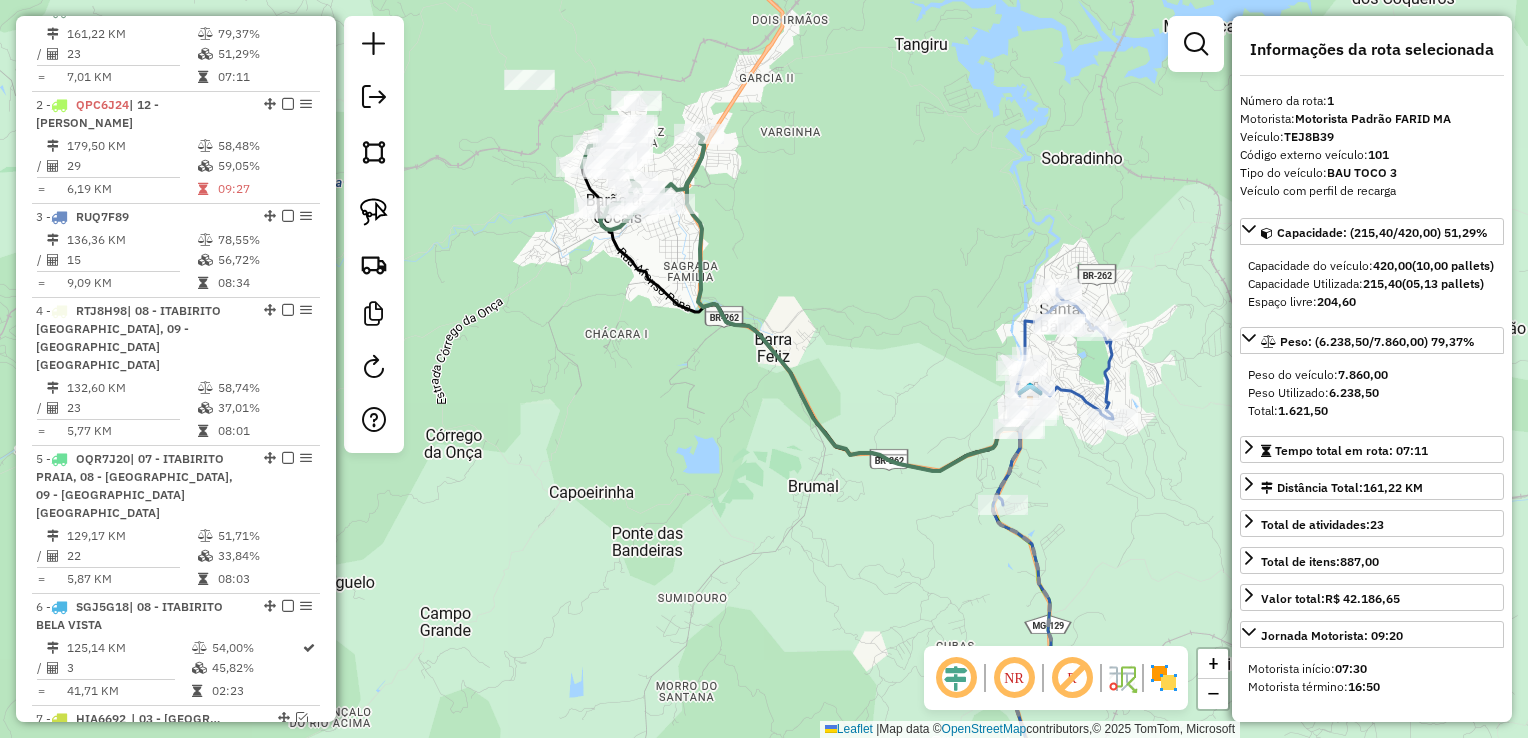 click on "Janela de atendimento Grade de atendimento Capacidade Transportadoras Veículos Cliente Pedidos  Rotas Selecione os dias de semana para filtrar as janelas de atendimento  Seg   Ter   Qua   Qui   Sex   Sáb   Dom  Informe o período da janela de atendimento: De: Até:  Filtrar exatamente a janela do cliente  Considerar janela de atendimento padrão  Selecione os dias de semana para filtrar as grades de atendimento  Seg   Ter   Qua   Qui   Sex   Sáb   Dom   Considerar clientes sem dia de atendimento cadastrado  Clientes fora do dia de atendimento selecionado Filtrar as atividades entre os valores definidos abaixo:  Peso mínimo:   Peso máximo:   Cubagem mínima:   Cubagem máxima:   De:   Até:  Filtrar as atividades entre o tempo de atendimento definido abaixo:  De:   Até:   Considerar capacidade total dos clientes não roteirizados Transportadora: Selecione um ou mais itens Tipo de veículo: Selecione um ou mais itens Veículo: Selecione um ou mais itens Motorista: Selecione um ou mais itens Nome: Rótulo:" 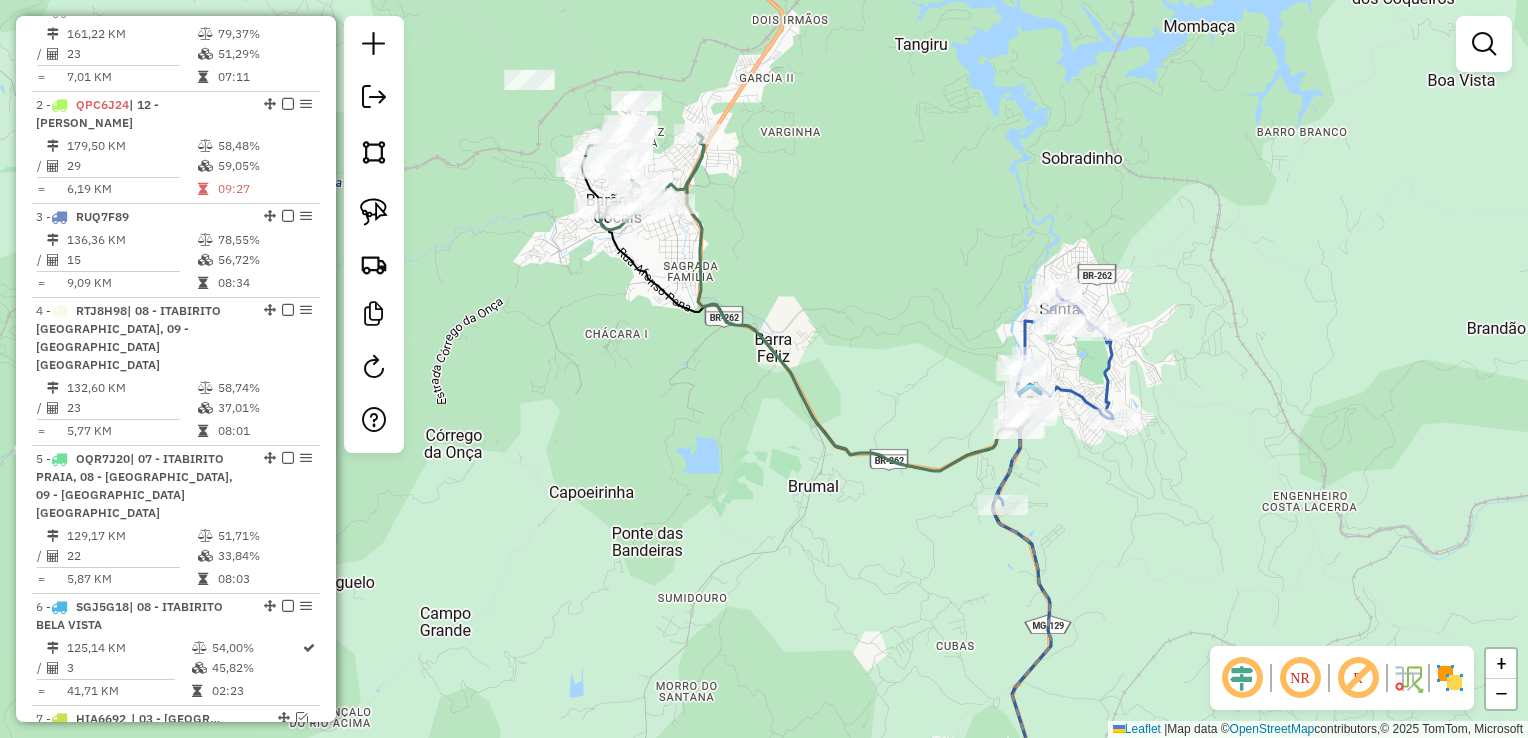 click 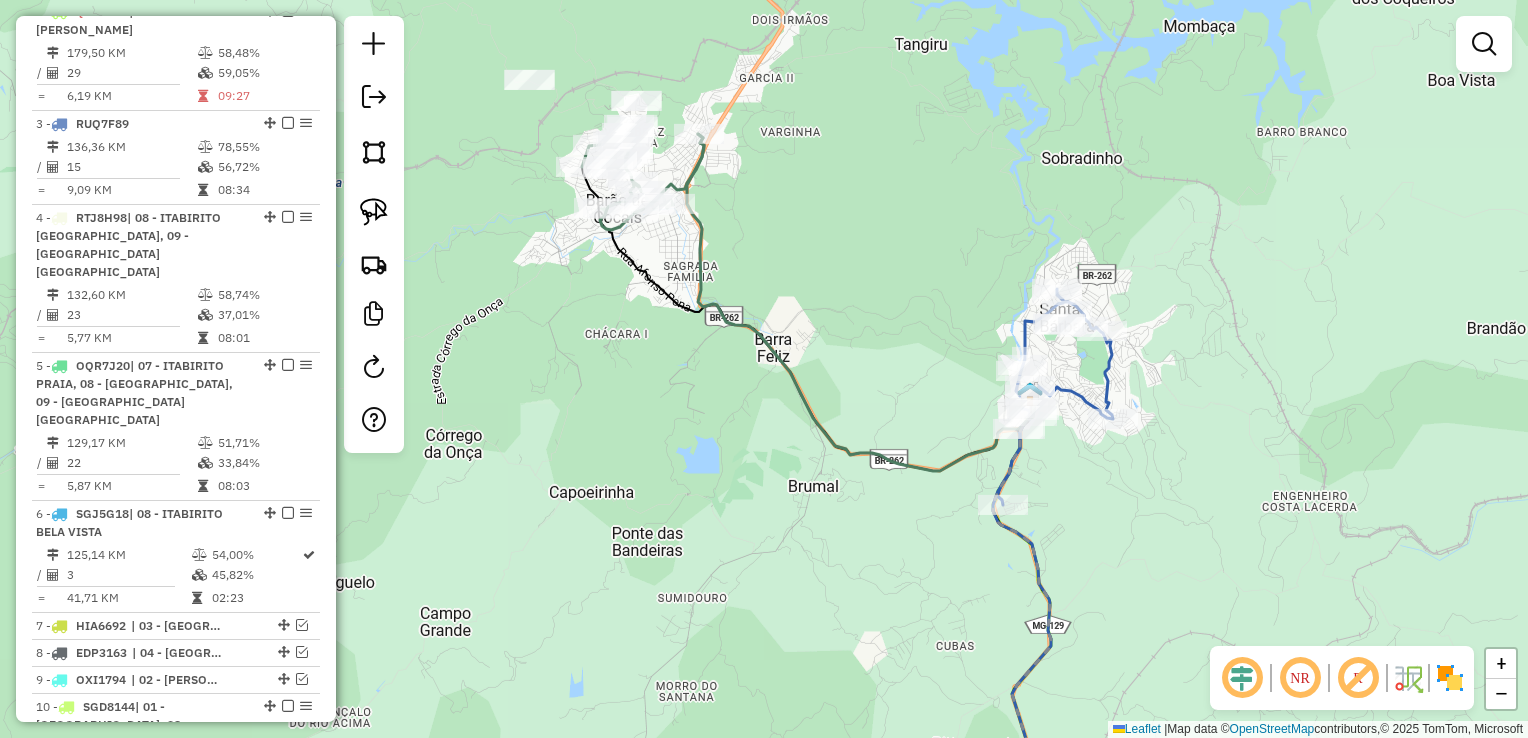 select on "**********" 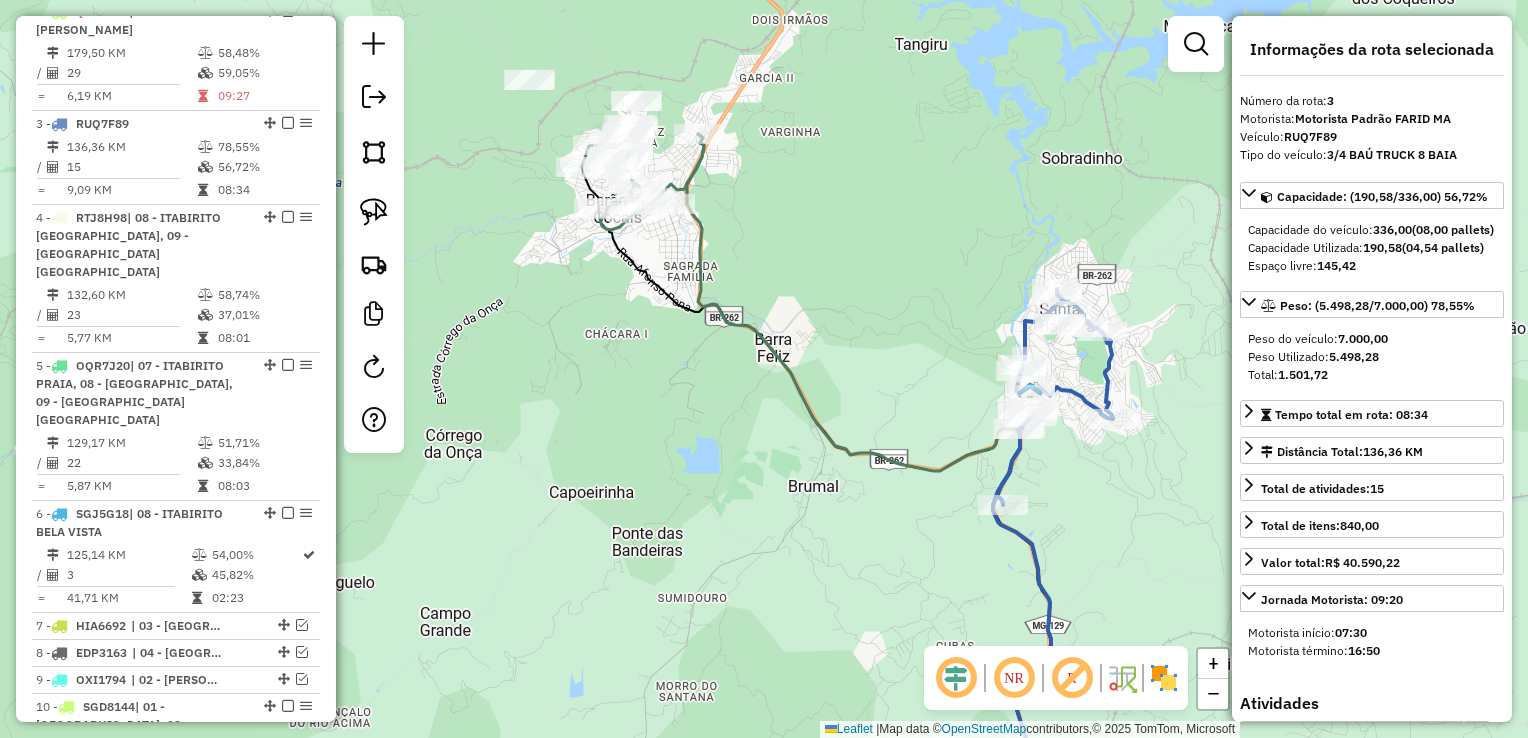 scroll, scrollTop: 1004, scrollLeft: 0, axis: vertical 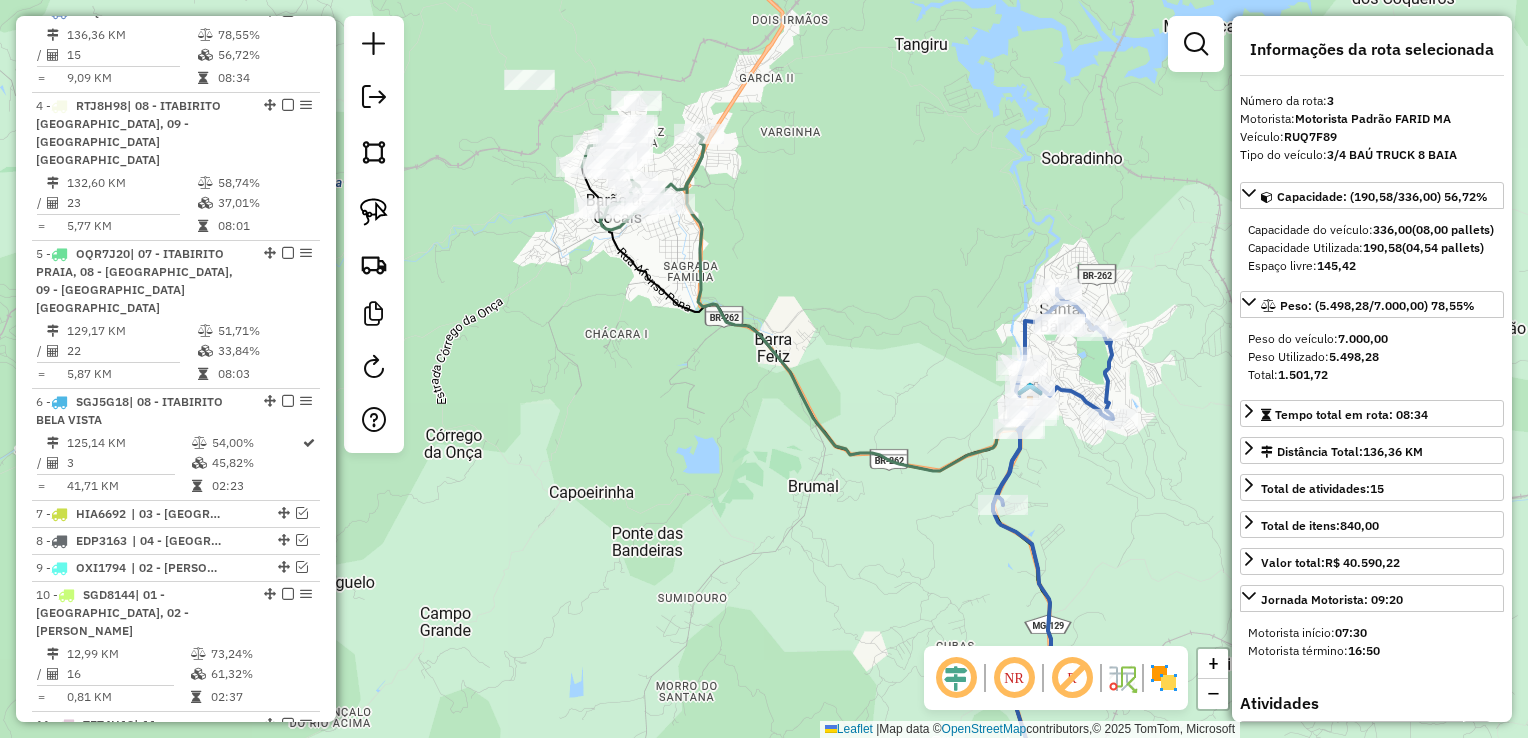 click on "Janela de atendimento Grade de atendimento Capacidade Transportadoras Veículos Cliente Pedidos  Rotas Selecione os dias de semana para filtrar as janelas de atendimento  Seg   Ter   Qua   Qui   Sex   Sáb   Dom  Informe o período da janela de atendimento: De: Até:  Filtrar exatamente a janela do cliente  Considerar janela de atendimento padrão  Selecione os dias de semana para filtrar as grades de atendimento  Seg   Ter   Qua   Qui   Sex   Sáb   Dom   Considerar clientes sem dia de atendimento cadastrado  Clientes fora do dia de atendimento selecionado Filtrar as atividades entre os valores definidos abaixo:  Peso mínimo:   Peso máximo:   Cubagem mínima:   Cubagem máxima:   De:   Até:  Filtrar as atividades entre o tempo de atendimento definido abaixo:  De:   Até:   Considerar capacidade total dos clientes não roteirizados Transportadora: Selecione um ou mais itens Tipo de veículo: Selecione um ou mais itens Veículo: Selecione um ou mais itens Motorista: Selecione um ou mais itens Nome: Rótulo:" 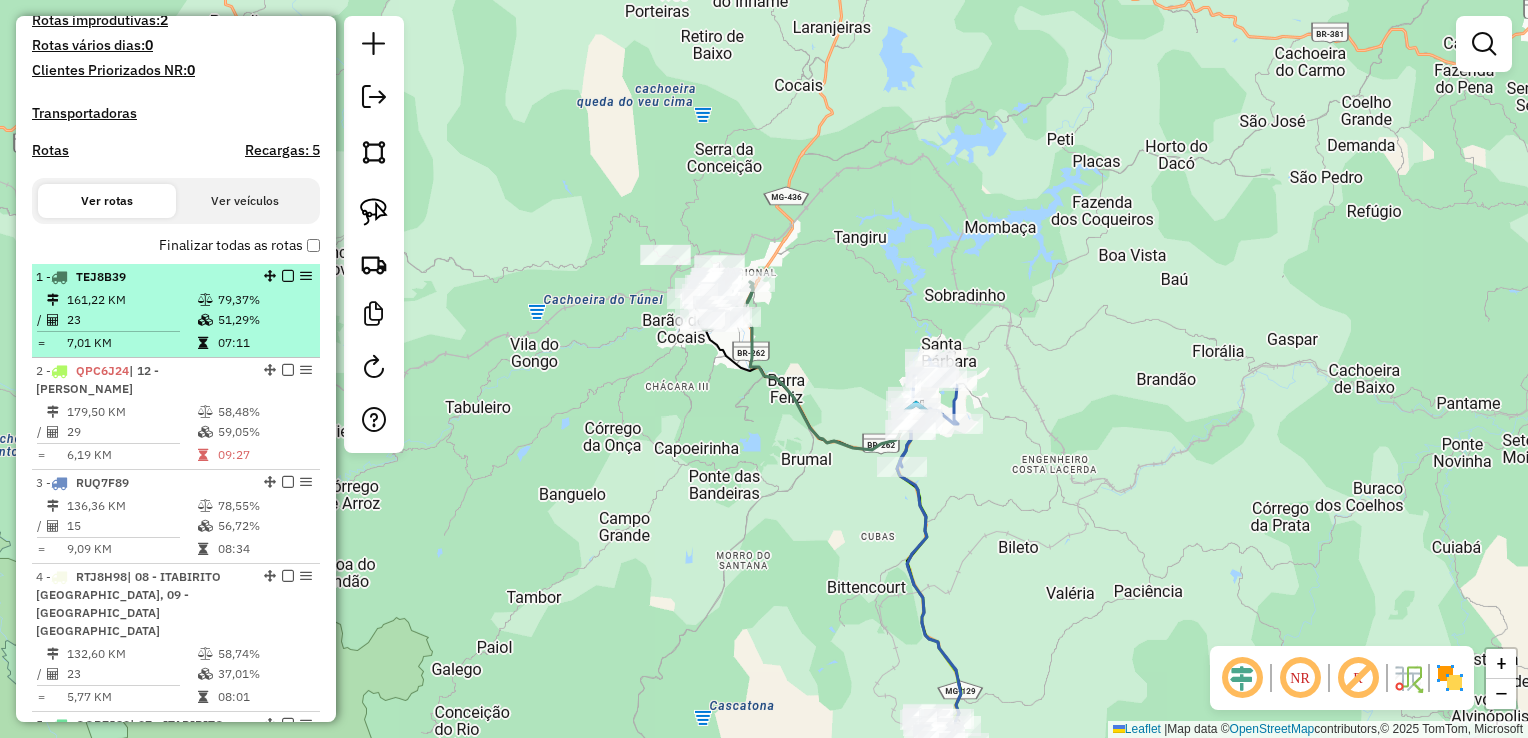 scroll, scrollTop: 504, scrollLeft: 0, axis: vertical 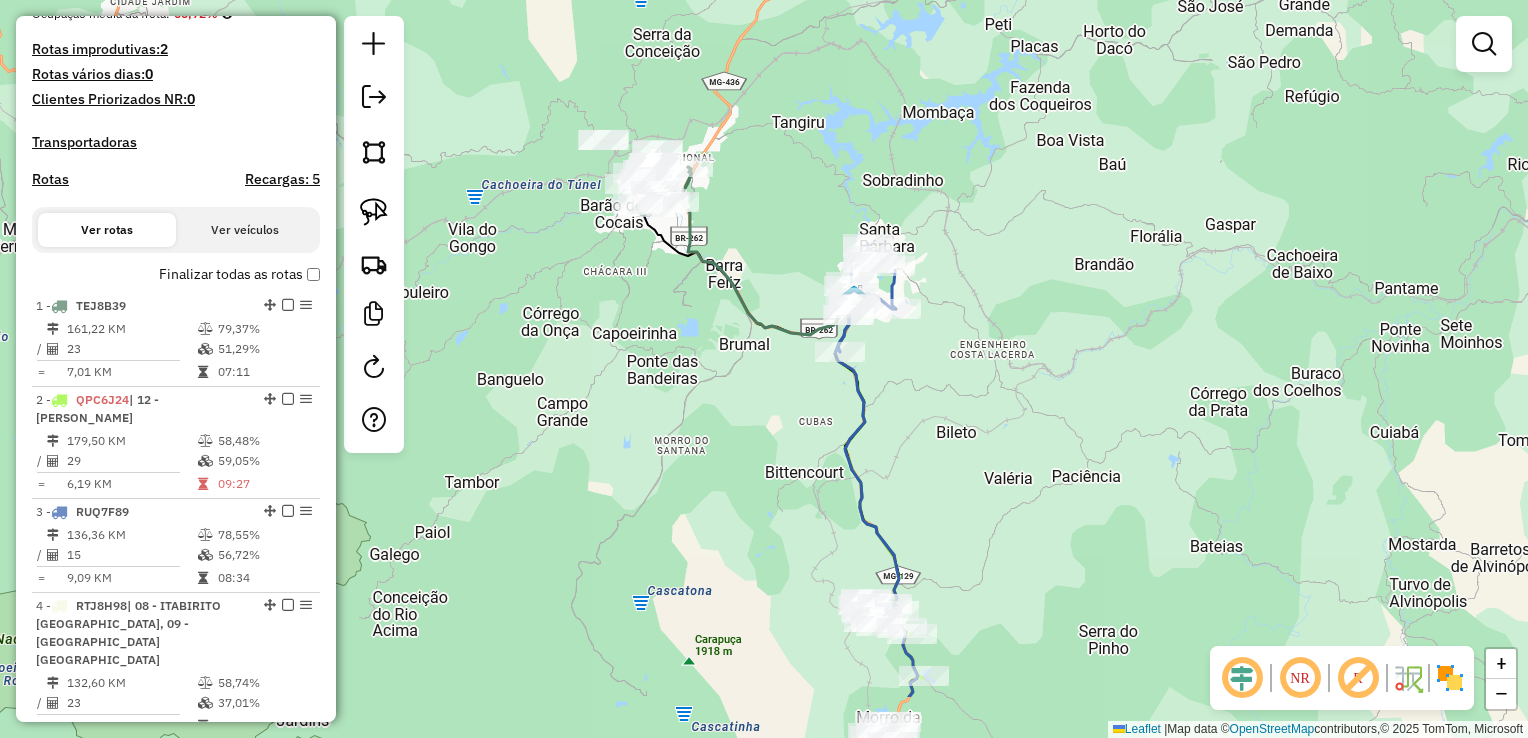 drag, startPoint x: 581, startPoint y: 531, endPoint x: 343, endPoint y: 206, distance: 402.82626 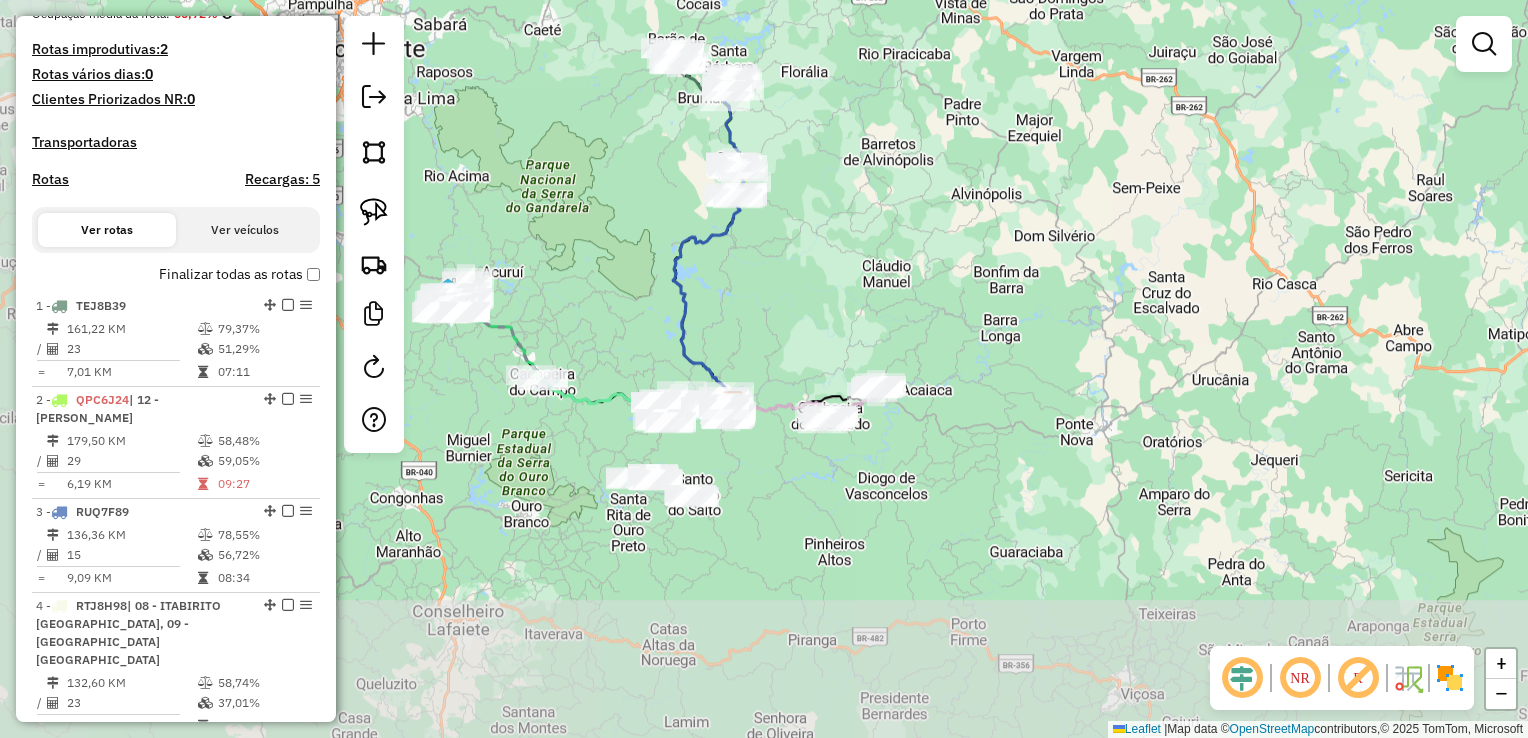 drag, startPoint x: 608, startPoint y: 497, endPoint x: 765, endPoint y: 324, distance: 233.61935 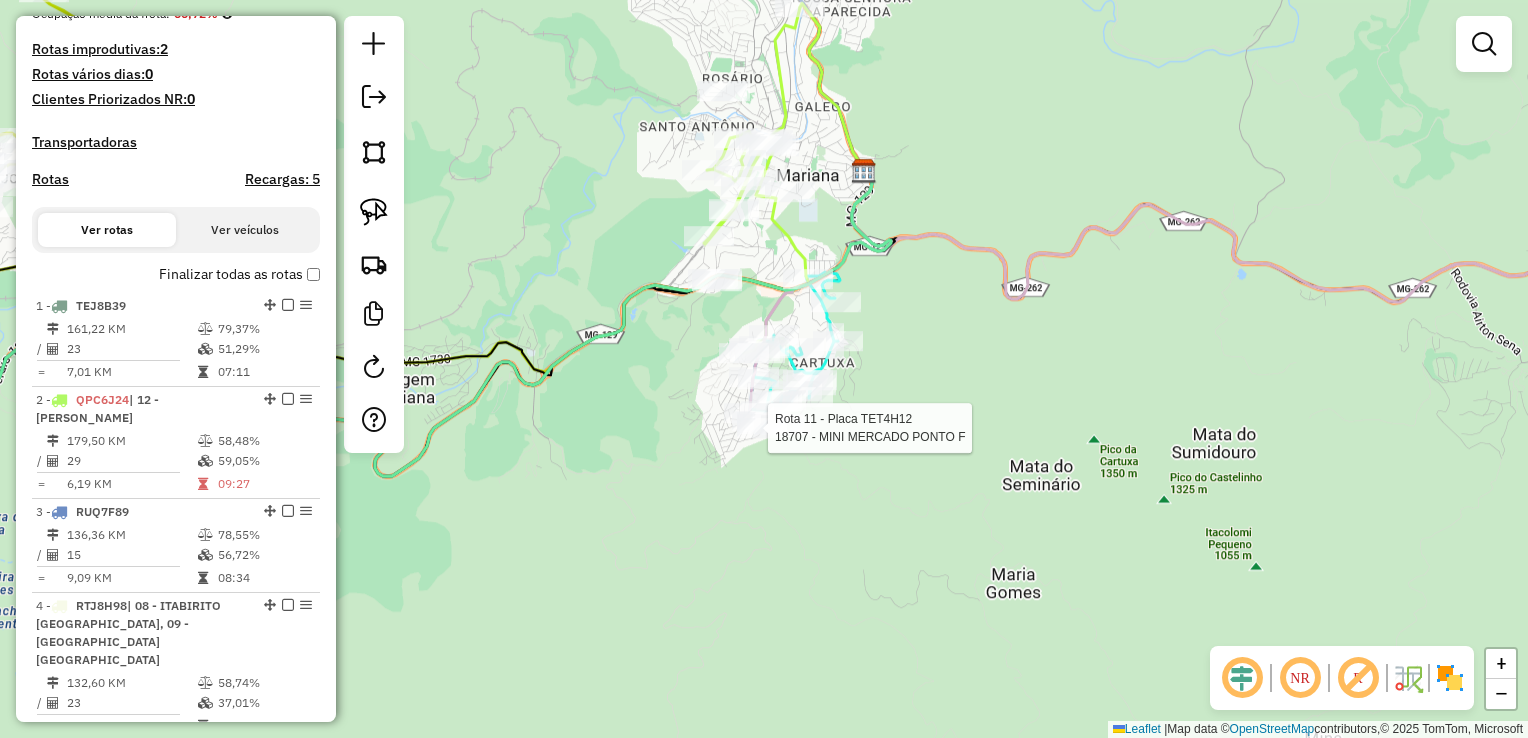 click on "Rota 11 - Placa TET4H12  18707 - MINI MERCADO PONTO F" 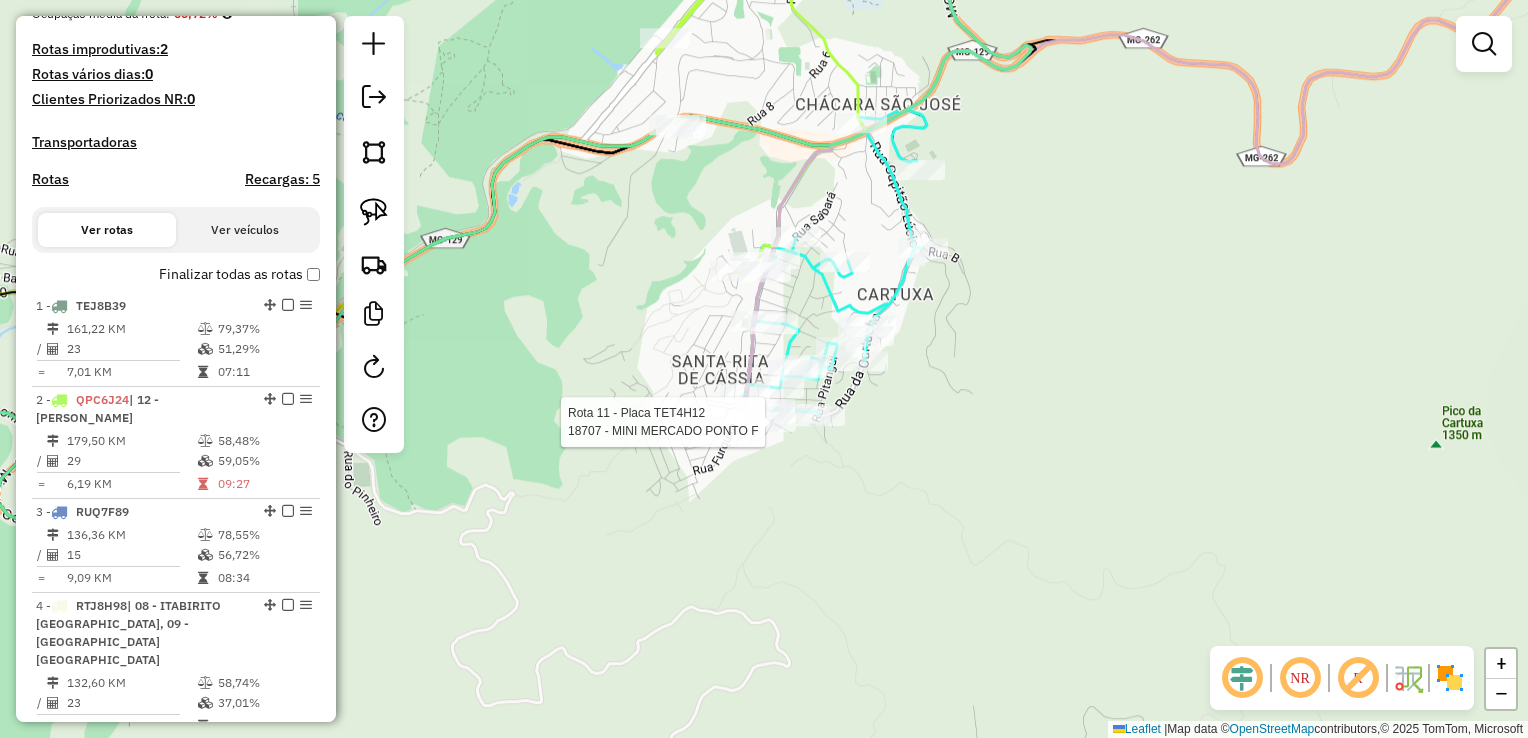 click 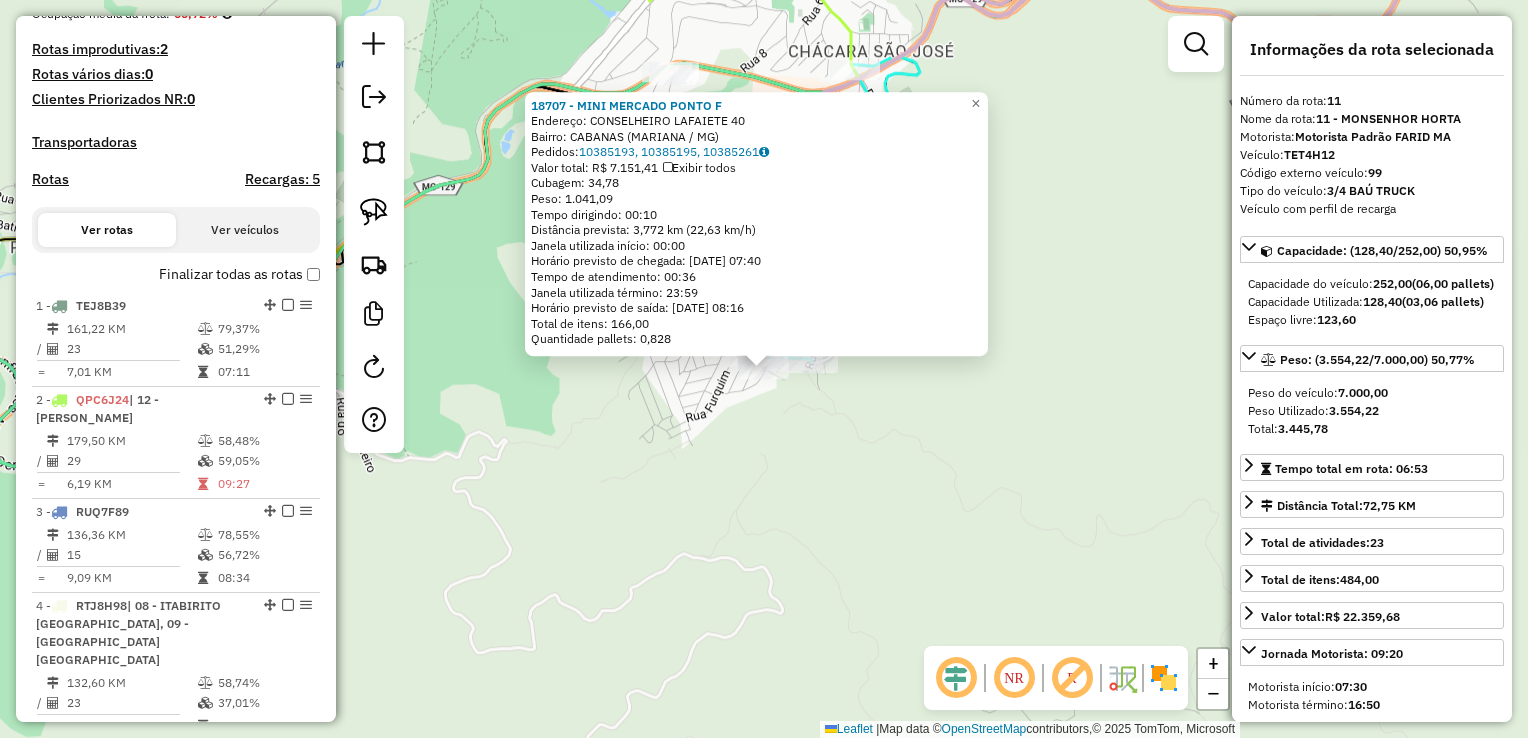 scroll, scrollTop: 1899, scrollLeft: 0, axis: vertical 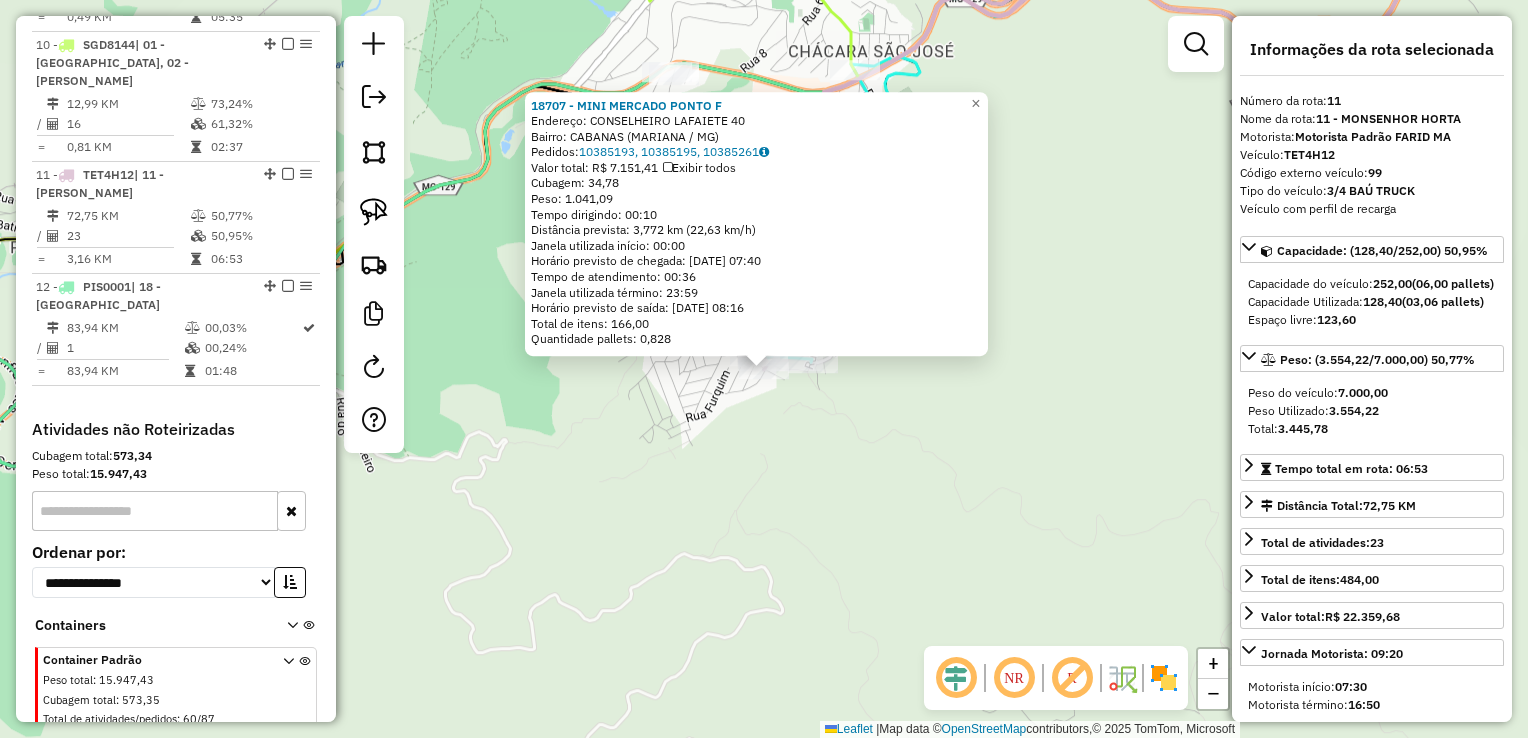 click on "18707 - MINI MERCADO PONTO F  Endereço:  CONSELHEIRO LAFAIETE 40   Bairro: CABANAS (MARIANA / MG)   Pedidos:  10385193, 10385195, 10385261   Valor total: R$ 7.151,41   Exibir todos   Cubagem: 34,78  Peso: 1.041,09  Tempo dirigindo: 00:10   Distância prevista: 3,772 km (22,63 km/h)   [GEOGRAPHIC_DATA] utilizada início: 00:00   Horário previsto de chegada: [DATE] 07:40   Tempo de atendimento: 00:36   Janela utilizada término: 23:59   Horário previsto de saída: [DATE] 08:16   Total de itens: 166,00   Quantidade pallets: 0,828  × Janela de atendimento Grade de atendimento Capacidade Transportadoras Veículos Cliente Pedidos  Rotas Selecione os dias de semana para filtrar as janelas de atendimento  Seg   Ter   Qua   Qui   Sex   Sáb   Dom  Informe o período da janela de atendimento: De: Até:  Filtrar exatamente a janela do cliente  Considerar janela de atendimento padrão  Selecione os dias de semana para filtrar as grades de atendimento  Seg   Ter   Qua   Qui   Sex   Sáb   Dom   Peso mínimo:   De:   De:" 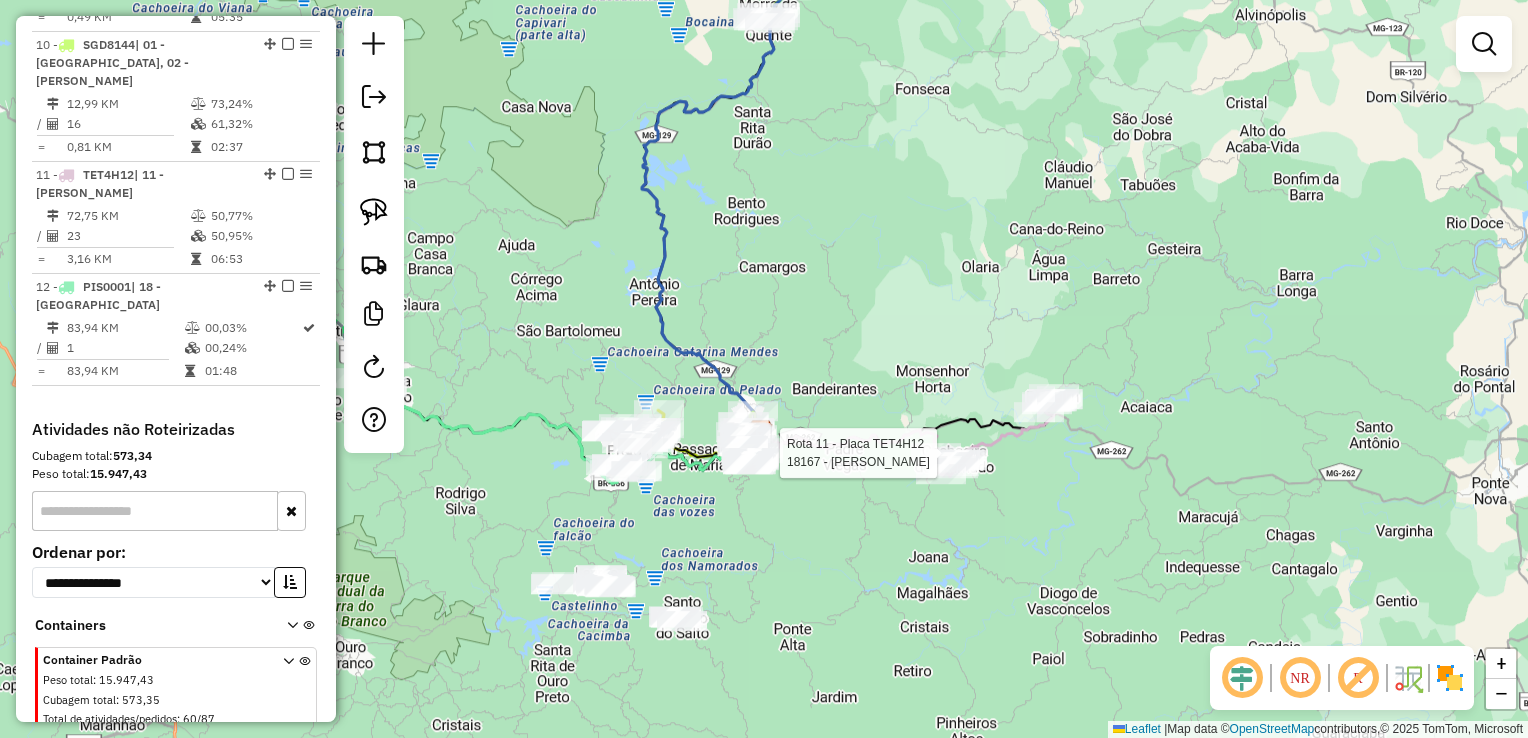 select on "**********" 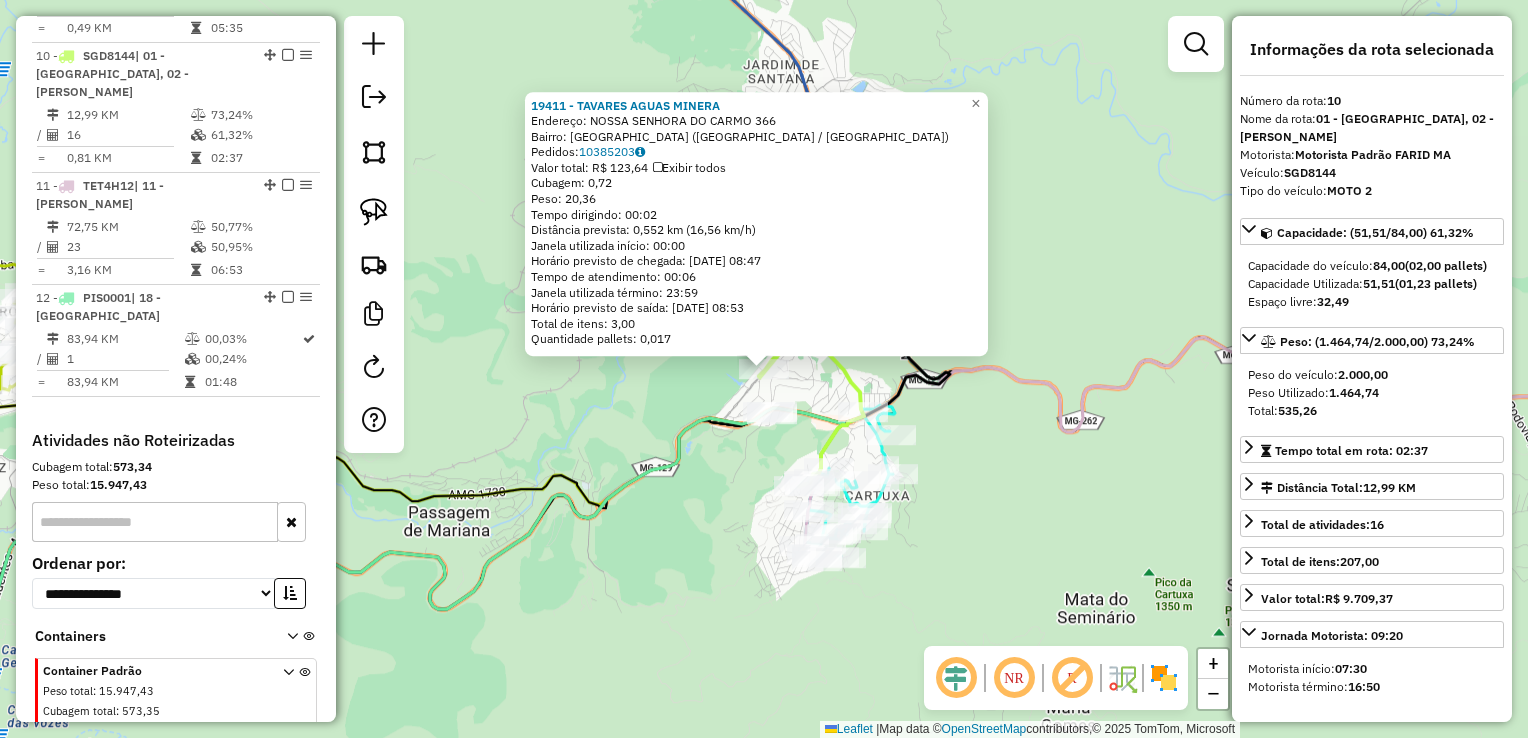 scroll, scrollTop: 1876, scrollLeft: 0, axis: vertical 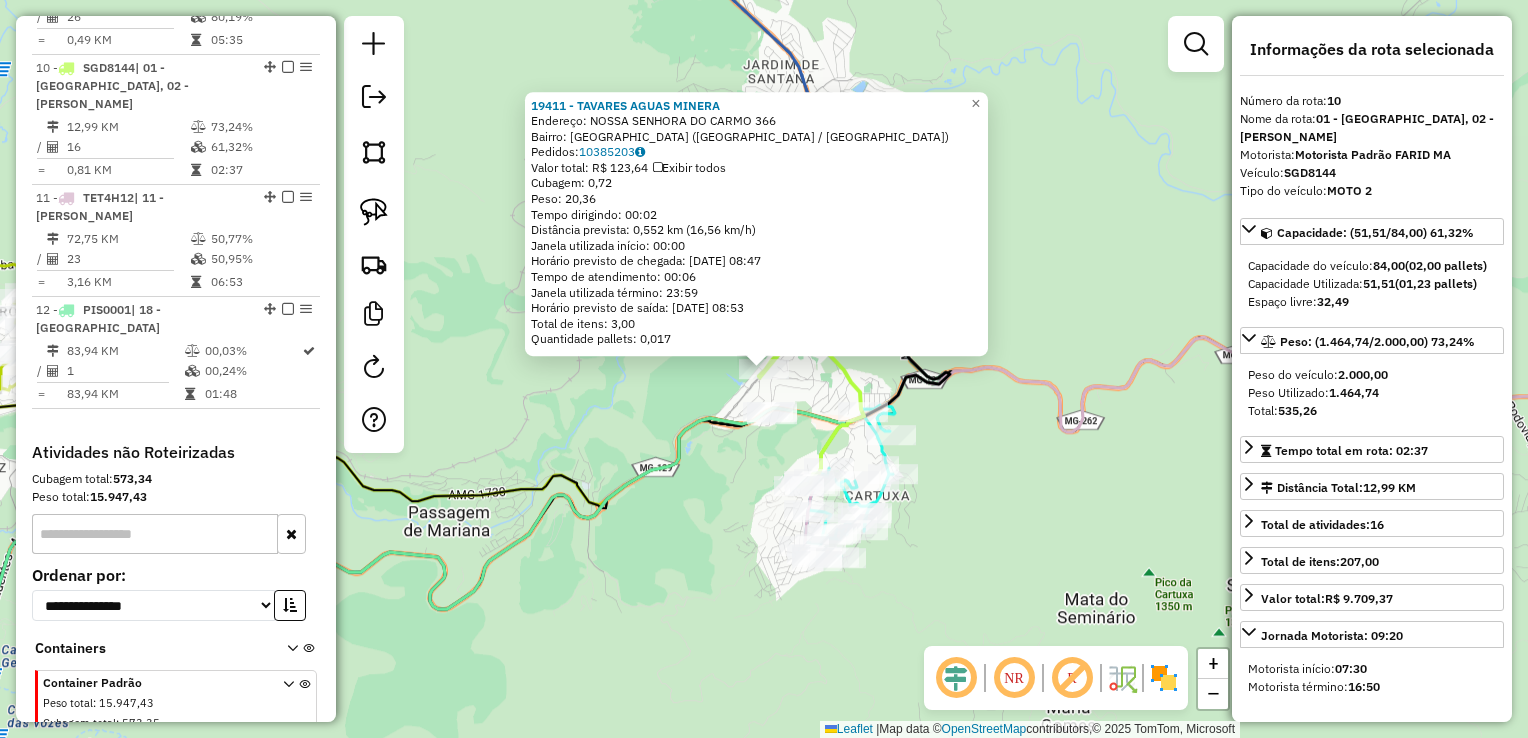click on "19411 - TAVARES AGUAS MINERA  Endereço:  NOSSA SENHORA DO CARMO 366   Bairro: VILA DO CARMO (MARIANA / MG)   Pedidos:  10385203   Valor total: R$ 123,64   Exibir todos   Cubagem: 0,72  Peso: 20,36  Tempo dirigindo: 00:02   Distância prevista: 0,552 km (16,56 km/h)   Janela utilizada início: 00:00   Horário previsto de chegada: 11/07/2025 08:47   Tempo de atendimento: 00:06   Janela utilizada término: 23:59   Horário previsto de saída: 11/07/2025 08:53   Total de itens: 3,00   Quantidade pallets: 0,017  × Janela de atendimento Grade de atendimento Capacidade Transportadoras Veículos Cliente Pedidos  Rotas Selecione os dias de semana para filtrar as janelas de atendimento  Seg   Ter   Qua   Qui   Sex   Sáb   Dom  Informe o período da janela de atendimento: De: Até:  Filtrar exatamente a janela do cliente  Considerar janela de atendimento padrão  Selecione os dias de semana para filtrar as grades de atendimento  Seg   Ter   Qua   Qui   Sex   Sáb   Dom   Peso mínimo:   Peso máximo:   De:   Até:" 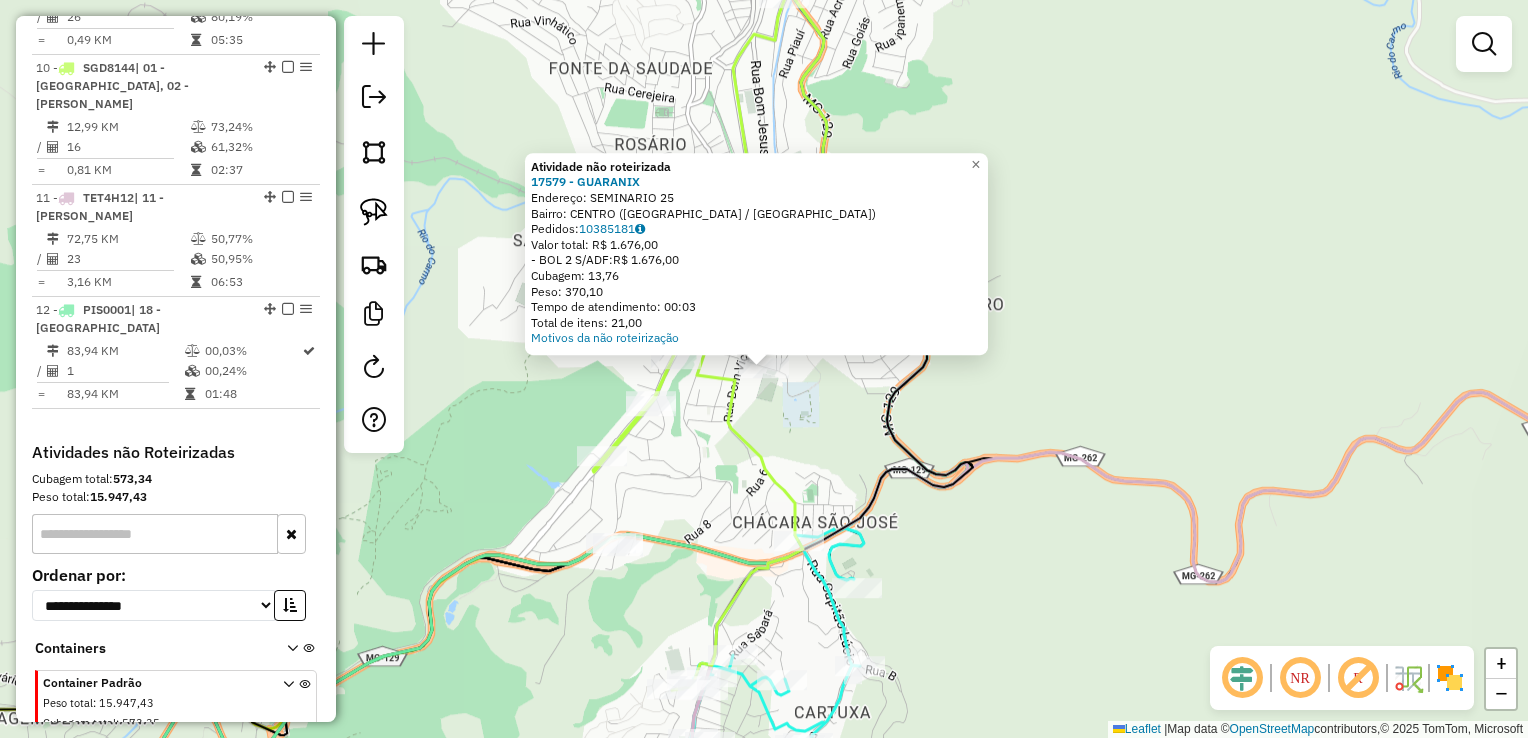 click on "Atividade não roteirizada 17579 - GUARANIX  Endereço:  SEMINARIO 25   Bairro: CENTRO (MARIANA / MG)   Pedidos:  10385181   Valor total: R$ 1.676,00   - BOL 2 S/ADF:  R$ 1.676,00   Cubagem: 13,76   Peso: 370,10   Tempo de atendimento: 00:03   Total de itens: 21,00  Motivos da não roteirização × Janela de atendimento Grade de atendimento Capacidade Transportadoras Veículos Cliente Pedidos  Rotas Selecione os dias de semana para filtrar as janelas de atendimento  Seg   Ter   Qua   Qui   Sex   Sáb   Dom  Informe o período da janela de atendimento: De: Até:  Filtrar exatamente a janela do cliente  Considerar janela de atendimento padrão  Selecione os dias de semana para filtrar as grades de atendimento  Seg   Ter   Qua   Qui   Sex   Sáb   Dom   Considerar clientes sem dia de atendimento cadastrado  Clientes fora do dia de atendimento selecionado Filtrar as atividades entre os valores definidos abaixo:  Peso mínimo:   Peso máximo:   Cubagem mínima:   Cubagem máxima:   De:   Até:   De:   Até:  De:" 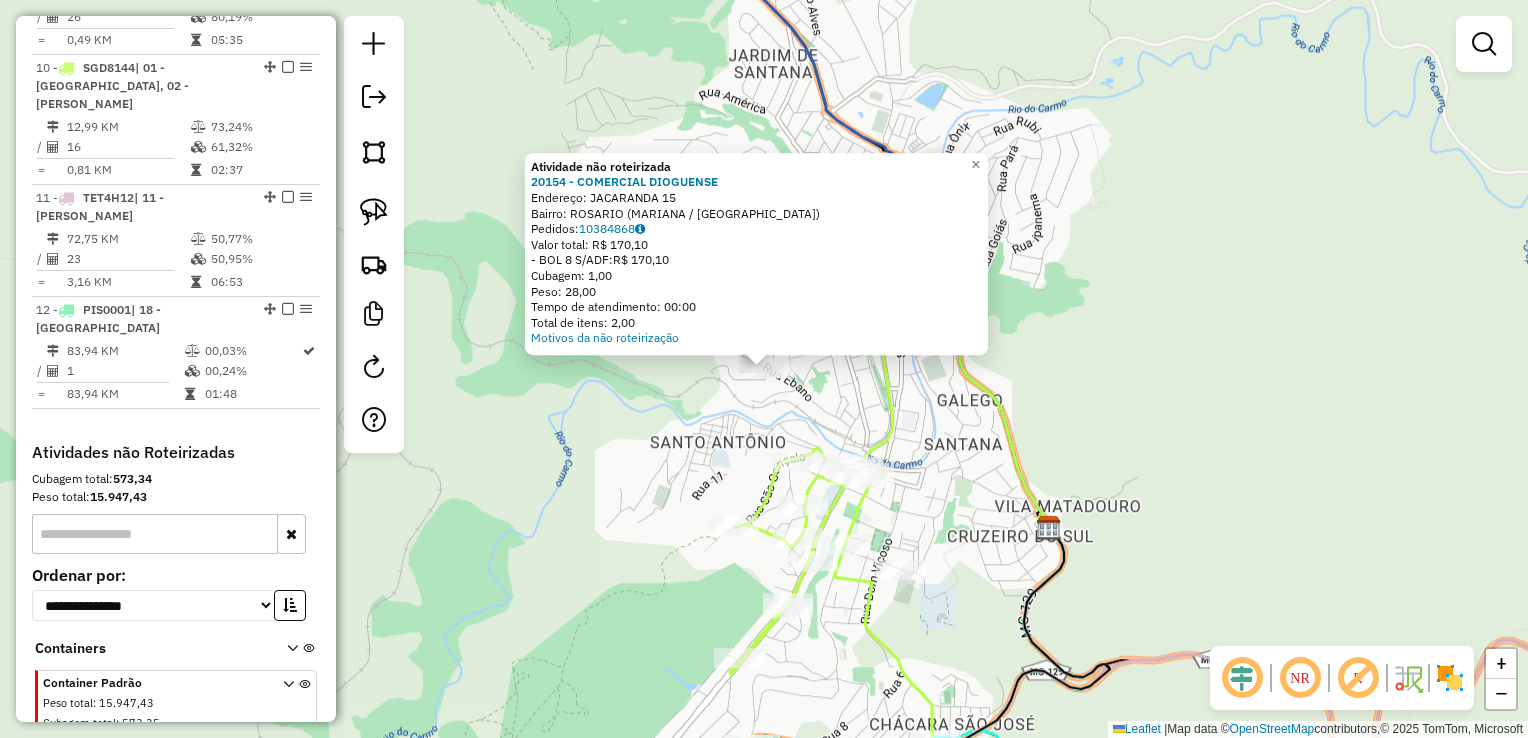 click on "Atividade não roteirizada 20154 - COMERCIAL DIOGUENSE  Endereço:  JACARANDA 15   Bairro: ROSARIO (MARIANA / MG)   Pedidos:  10384868   Valor total: R$ 170,10   - BOL 8 S/ADF:  R$ 170,10   Cubagem: 1,00   Peso: 28,00   Tempo de atendimento: 00:00   Total de itens: 2,00  Motivos da não roteirização × Janela de atendimento Grade de atendimento Capacidade Transportadoras Veículos Cliente Pedidos  Rotas Selecione os dias de semana para filtrar as janelas de atendimento  Seg   Ter   Qua   Qui   Sex   Sáb   Dom  Informe o período da janela de atendimento: De: Até:  Filtrar exatamente a janela do cliente  Considerar janela de atendimento padrão  Selecione os dias de semana para filtrar as grades de atendimento  Seg   Ter   Qua   Qui   Sex   Sáb   Dom   Considerar clientes sem dia de atendimento cadastrado  Clientes fora do dia de atendimento selecionado Filtrar as atividades entre os valores definidos abaixo:  Peso mínimo:   Peso máximo:   Cubagem mínima:   Cubagem máxima:   De:   Até:   De:   Até:" 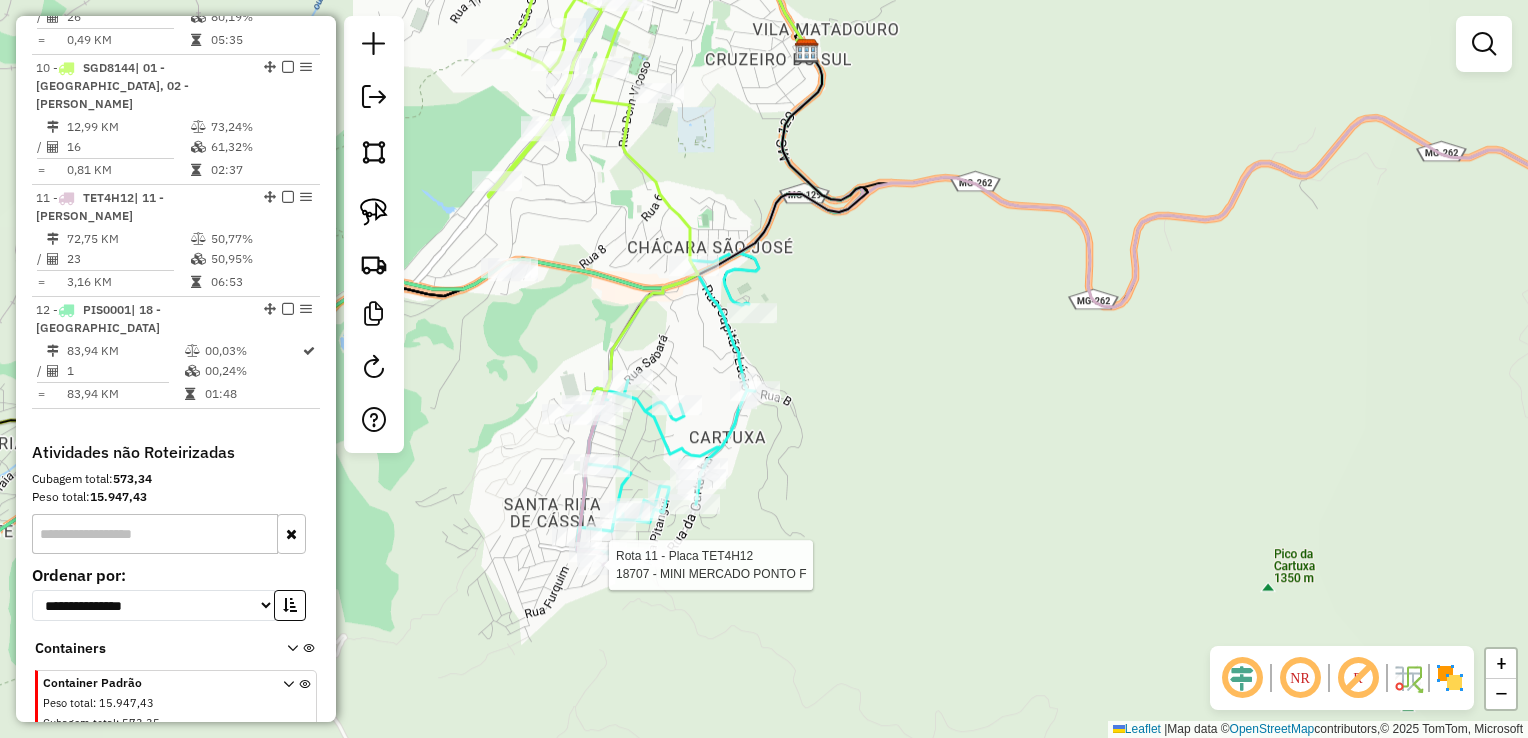 select on "**********" 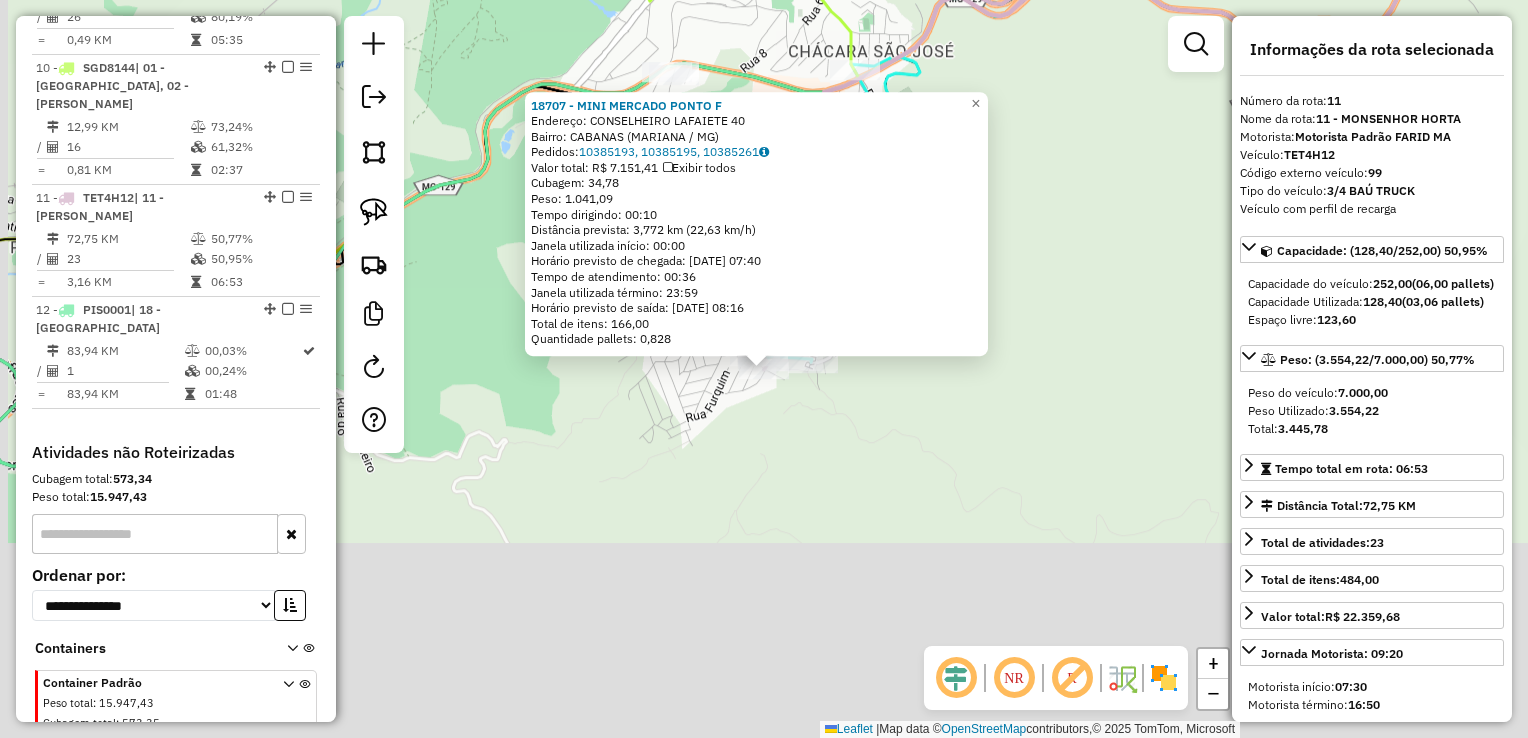 scroll, scrollTop: 1899, scrollLeft: 0, axis: vertical 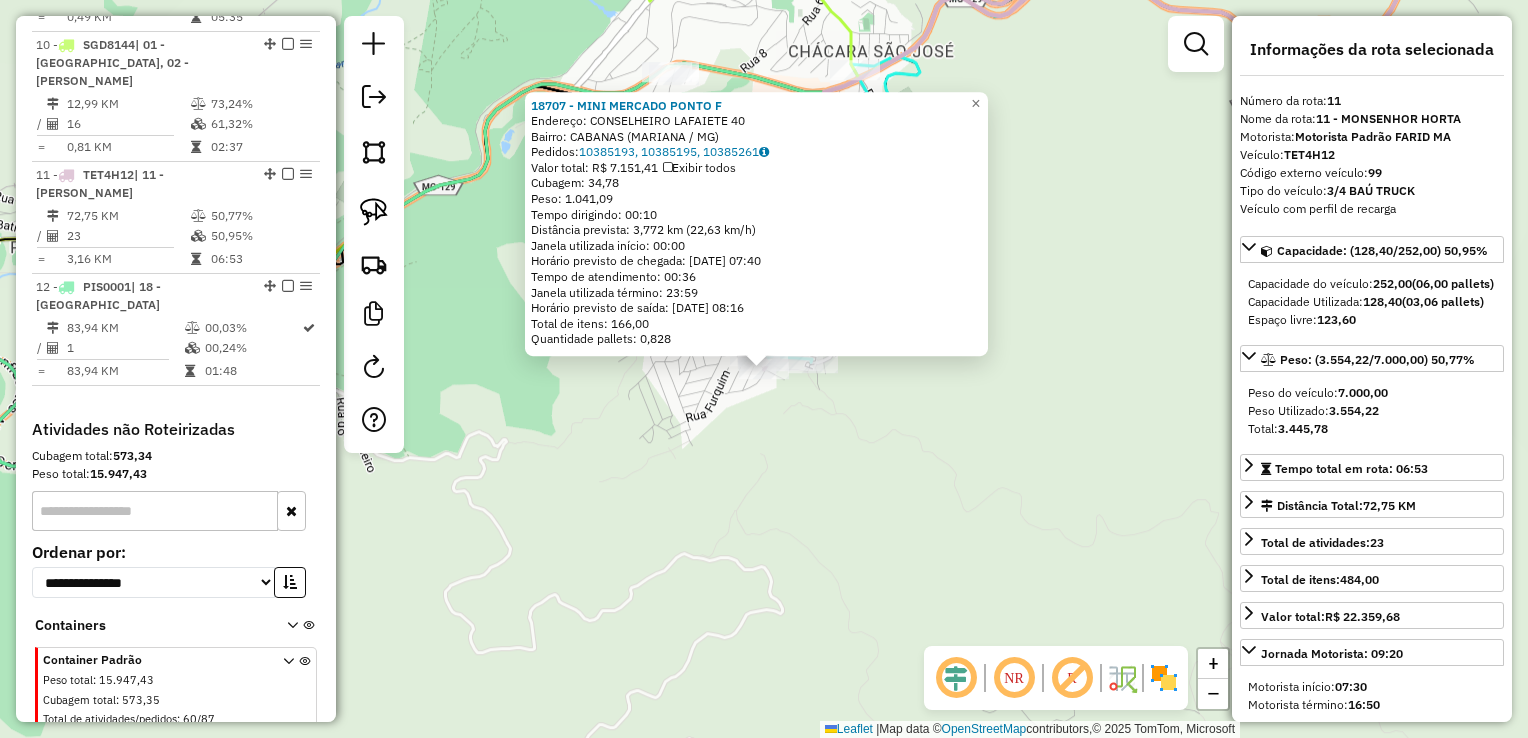 click on "18707 - MINI MERCADO PONTO F  Endereço:  CONSELHEIRO LAFAIETE 40   Bairro: CABANAS (MARIANA / MG)   Pedidos:  10385193, 10385195, 10385261   Valor total: R$ 7.151,41   Exibir todos   Cubagem: 34,78  Peso: 1.041,09  Tempo dirigindo: 00:10   Distância prevista: 3,772 km (22,63 km/h)   Janela utilizada início: 00:00   Horário previsto de chegada: 11/07/2025 07:40   Tempo de atendimento: 00:36   Janela utilizada término: 23:59   Horário previsto de saída: 11/07/2025 08:16   Total de itens: 166,00   Quantidade pallets: 0,828  × Janela de atendimento Grade de atendimento Capacidade Transportadoras Veículos Cliente Pedidos  Rotas Selecione os dias de semana para filtrar as janelas de atendimento  Seg   Ter   Qua   Qui   Sex   Sáb   Dom  Informe o período da janela de atendimento: De: Até:  Filtrar exatamente a janela do cliente  Considerar janela de atendimento padrão  Selecione os dias de semana para filtrar as grades de atendimento  Seg   Ter   Qua   Qui   Sex   Sáb   Dom   Peso mínimo:   De:   De:" 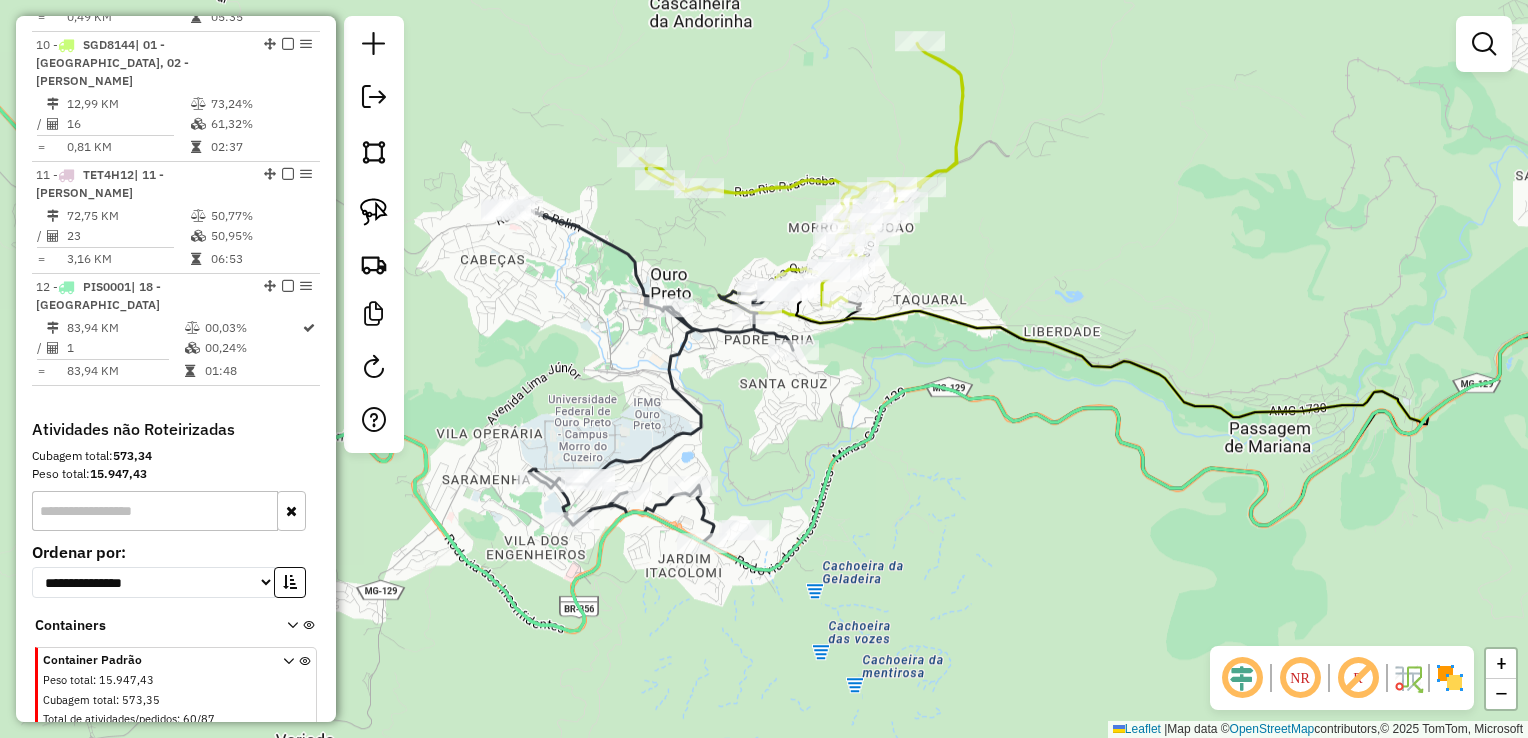click 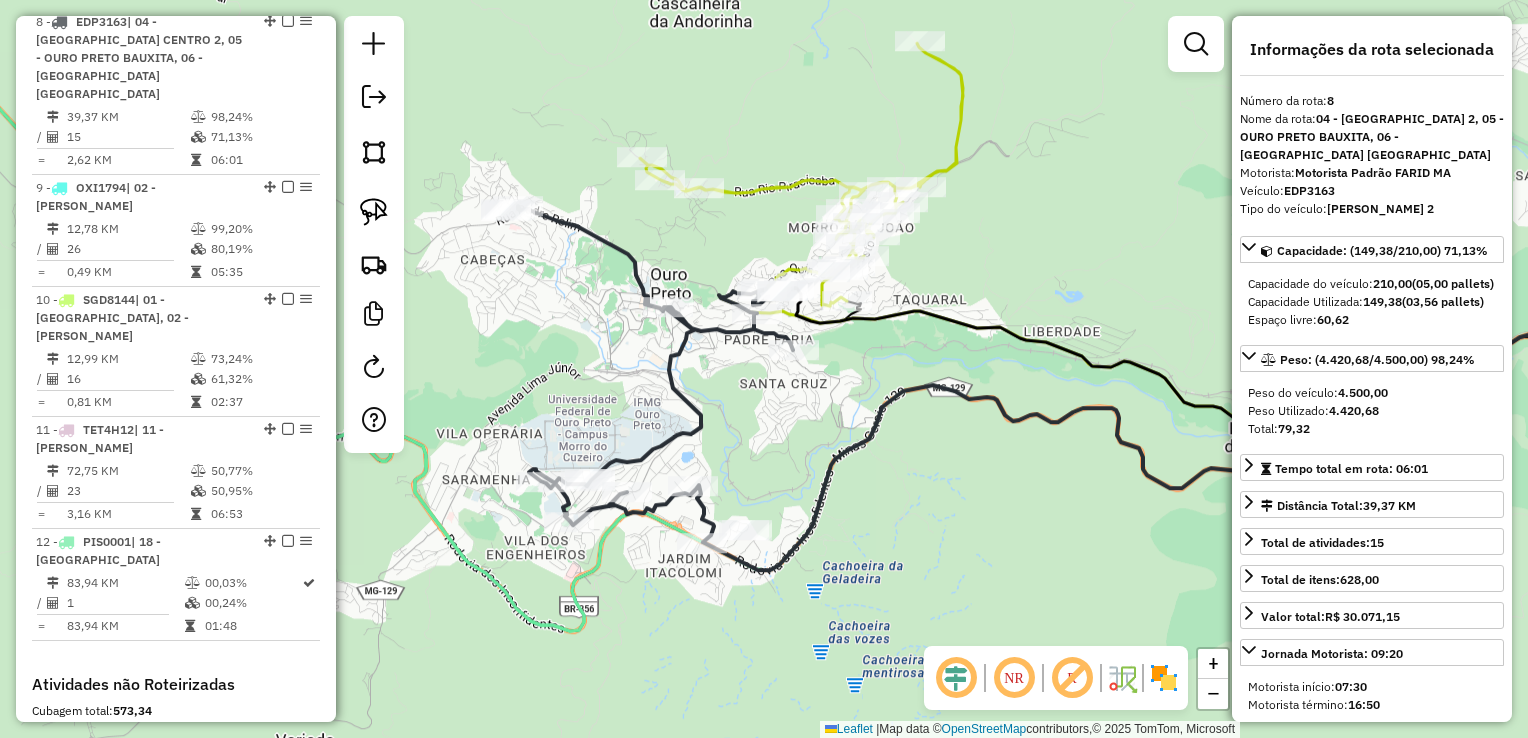scroll, scrollTop: 1616, scrollLeft: 0, axis: vertical 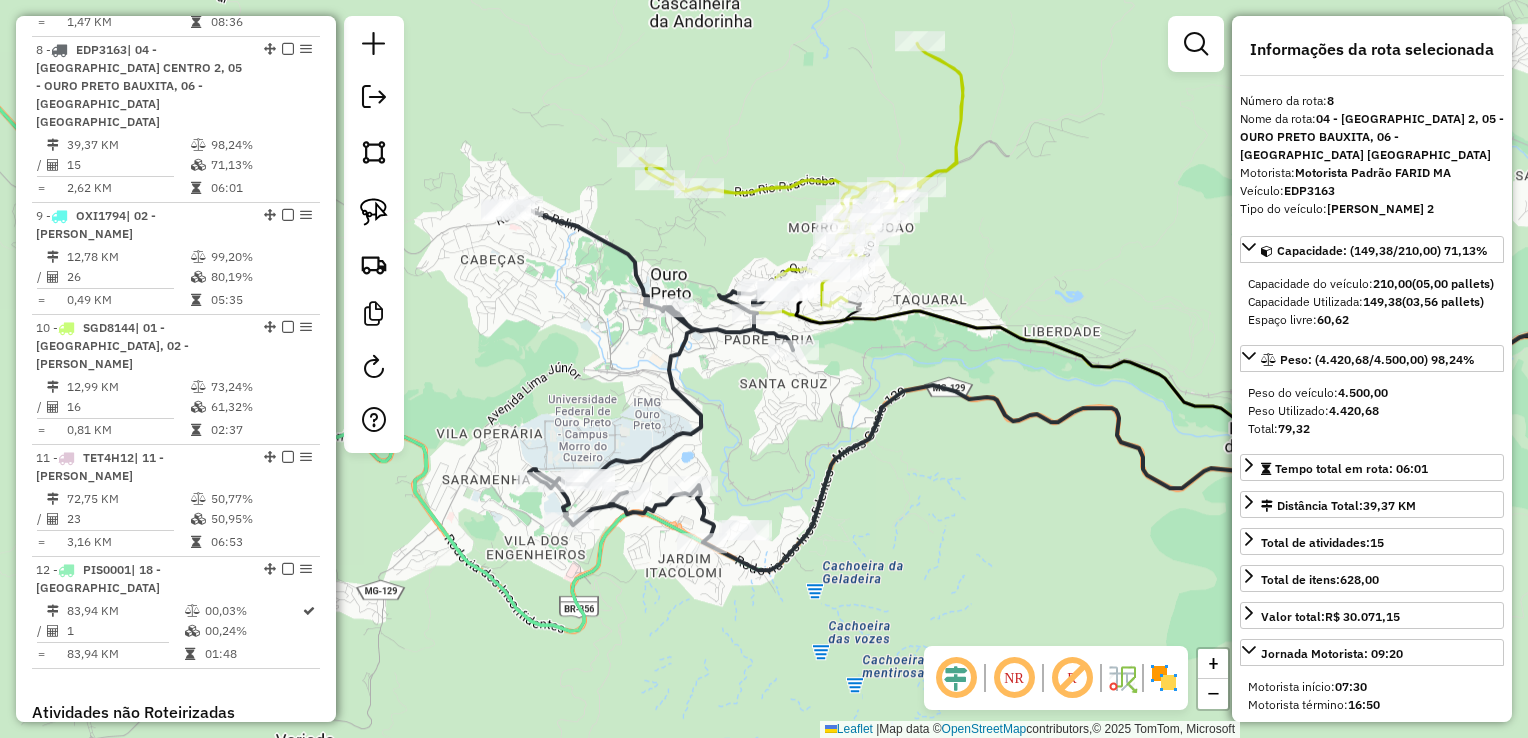click on "Janela de atendimento Grade de atendimento Capacidade Transportadoras Veículos Cliente Pedidos  Rotas Selecione os dias de semana para filtrar as janelas de atendimento  Seg   Ter   Qua   Qui   Sex   Sáb   Dom  Informe o período da janela de atendimento: De: Até:  Filtrar exatamente a janela do cliente  Considerar janela de atendimento padrão  Selecione os dias de semana para filtrar as grades de atendimento  Seg   Ter   Qua   Qui   Sex   Sáb   Dom   Considerar clientes sem dia de atendimento cadastrado  Clientes fora do dia de atendimento selecionado Filtrar as atividades entre os valores definidos abaixo:  Peso mínimo:   Peso máximo:   Cubagem mínima:   Cubagem máxima:   De:   Até:  Filtrar as atividades entre o tempo de atendimento definido abaixo:  De:   Até:   Considerar capacidade total dos clientes não roteirizados Transportadora: Selecione um ou mais itens Tipo de veículo: Selecione um ou mais itens Veículo: Selecione um ou mais itens Motorista: Selecione um ou mais itens Nome: Rótulo:" 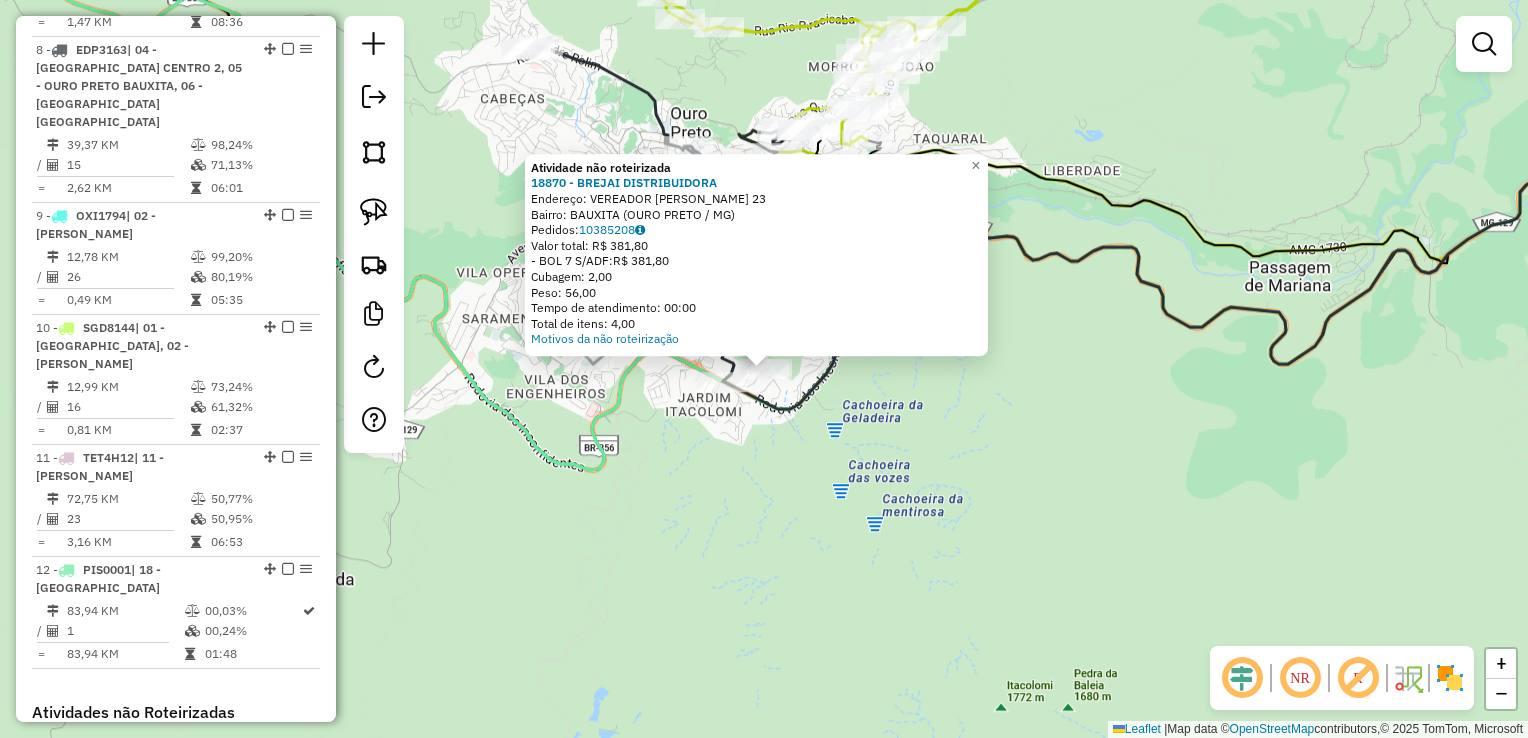 click on "Atividade não roteirizada 18870 - BREJAI DISTRIBUIDORA  Endereço:  VEREADOR OSCAR ARAUJO 23   Bairro: BAUXITA (OURO PRETO / MG)   Pedidos:  10385208   Valor total: R$ 381,80   - BOL 7 S/ADF:  R$ 381,80   Cubagem: 2,00   Peso: 56,00   Tempo de atendimento: 00:00   Total de itens: 4,00  Motivos da não roteirização × Janela de atendimento Grade de atendimento Capacidade Transportadoras Veículos Cliente Pedidos  Rotas Selecione os dias de semana para filtrar as janelas de atendimento  Seg   Ter   Qua   Qui   Sex   Sáb   Dom  Informe o período da janela de atendimento: De: Até:  Filtrar exatamente a janela do cliente  Considerar janela de atendimento padrão  Selecione os dias de semana para filtrar as grades de atendimento  Seg   Ter   Qua   Qui   Sex   Sáb   Dom   Considerar clientes sem dia de atendimento cadastrado  Clientes fora do dia de atendimento selecionado Filtrar as atividades entre os valores definidos abaixo:  Peso mínimo:   Peso máximo:   Cubagem mínima:   Cubagem máxima:   De:   De:" 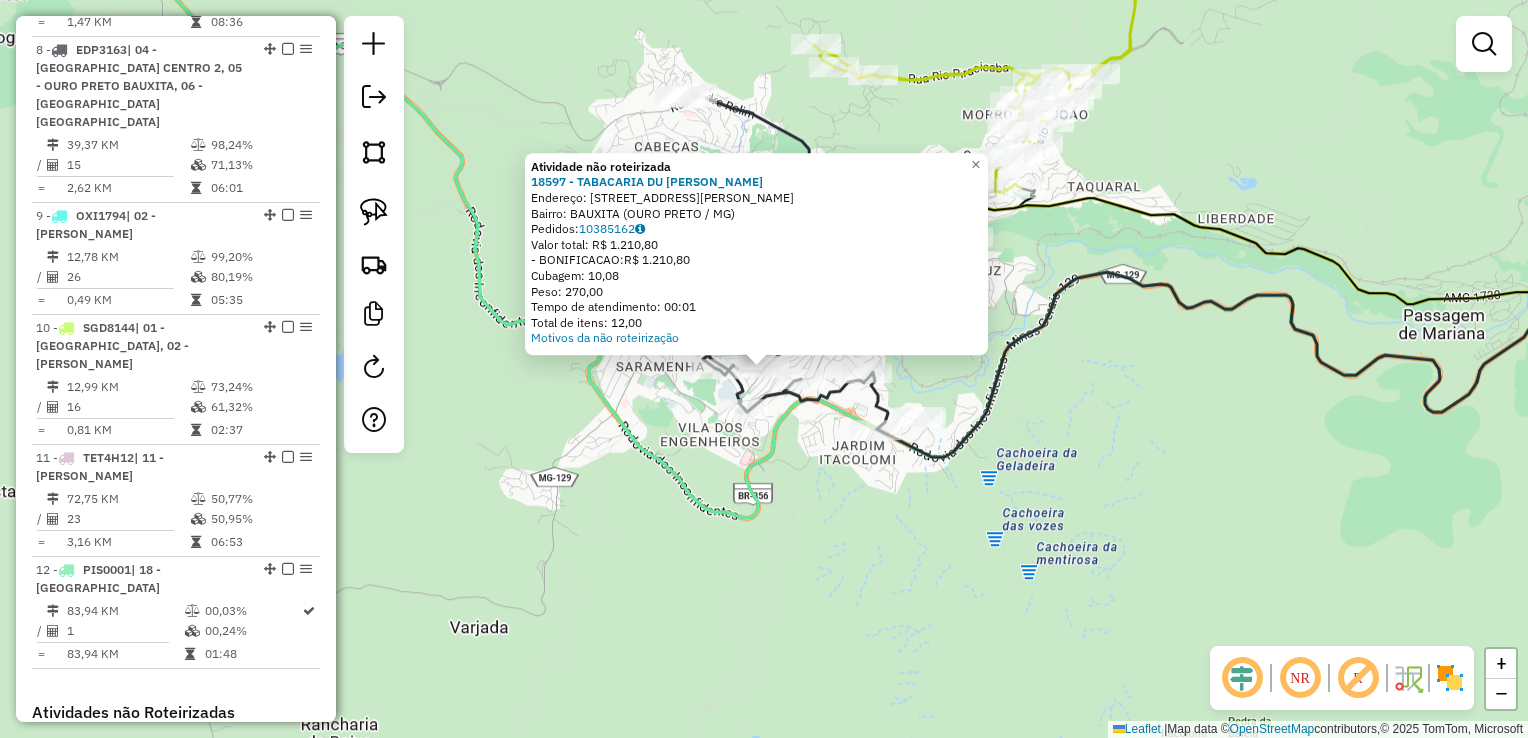click on "Atividade não roteirizada 18597 - TABACARIA DU BOB LOU  Endereço:  R Professor Paulo Magalh es Ho 315   Bairro: BAUXITA (OURO PRETO / MG)   Pedidos:  10385162   Valor total: R$ 1.210,80   - BONIFICACAO:  R$ 1.210,80   Cubagem: 10,08   Peso: 270,00   Tempo de atendimento: 00:01   Total de itens: 12,00  Motivos da não roteirização × Janela de atendimento Grade de atendimento Capacidade Transportadoras Veículos Cliente Pedidos  Rotas Selecione os dias de semana para filtrar as janelas de atendimento  Seg   Ter   Qua   Qui   Sex   Sáb   Dom  Informe o período da janela de atendimento: De: Até:  Filtrar exatamente a janela do cliente  Considerar janela de atendimento padrão  Selecione os dias de semana para filtrar as grades de atendimento  Seg   Ter   Qua   Qui   Sex   Sáb   Dom   Considerar clientes sem dia de atendimento cadastrado  Clientes fora do dia de atendimento selecionado Filtrar as atividades entre os valores definidos abaixo:  Peso mínimo:   Peso máximo:   Cubagem mínima:   De:   Até:" 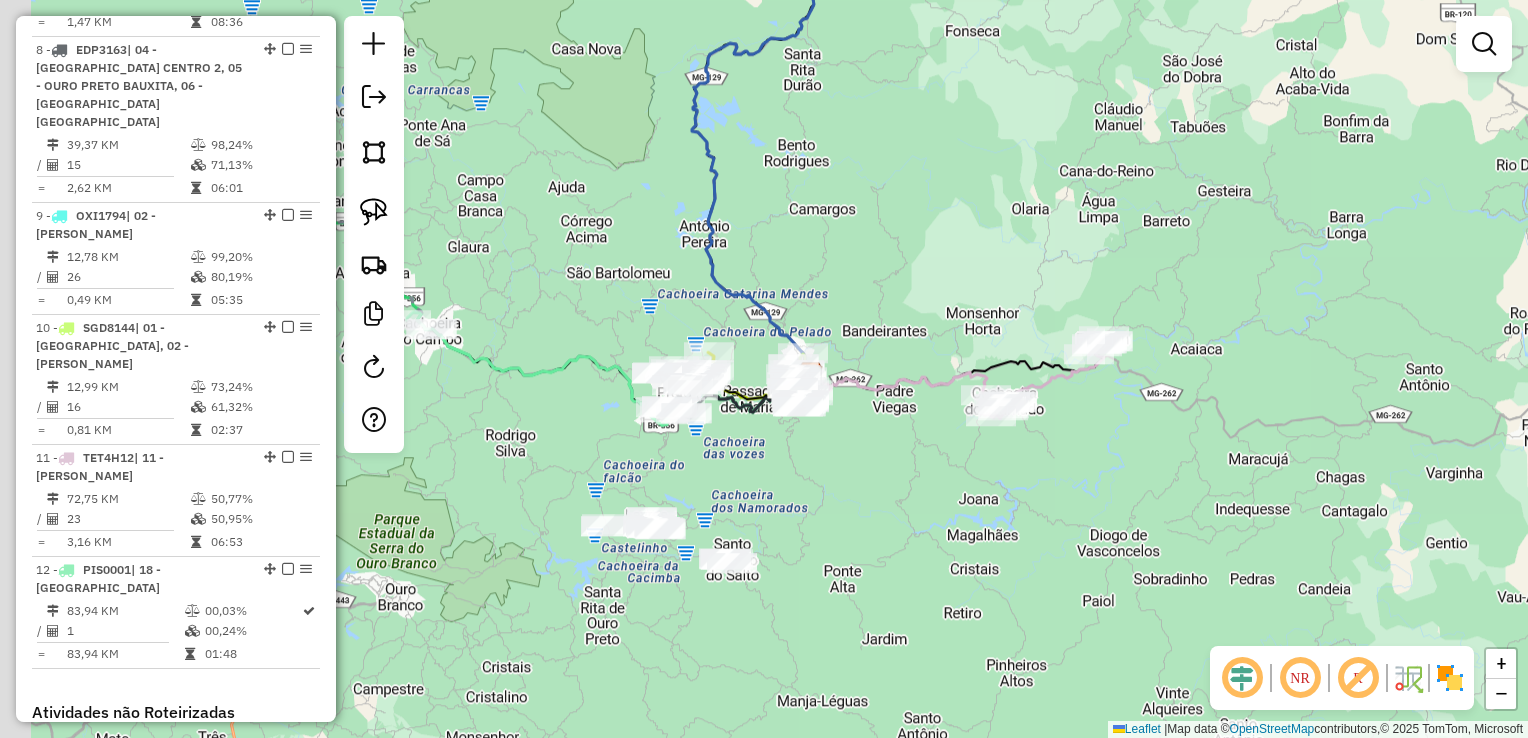 drag, startPoint x: 679, startPoint y: 523, endPoint x: 660, endPoint y: 404, distance: 120.50726 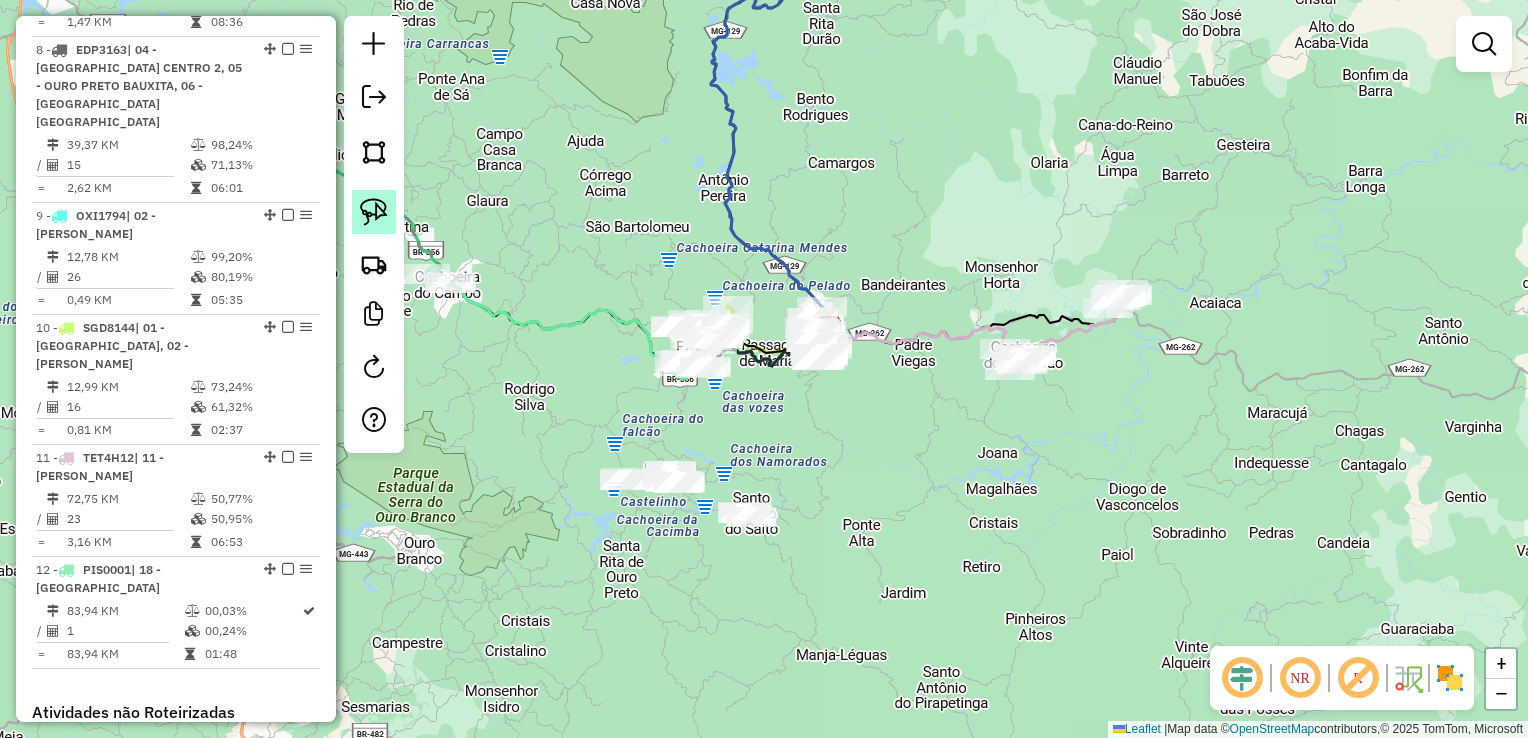 click 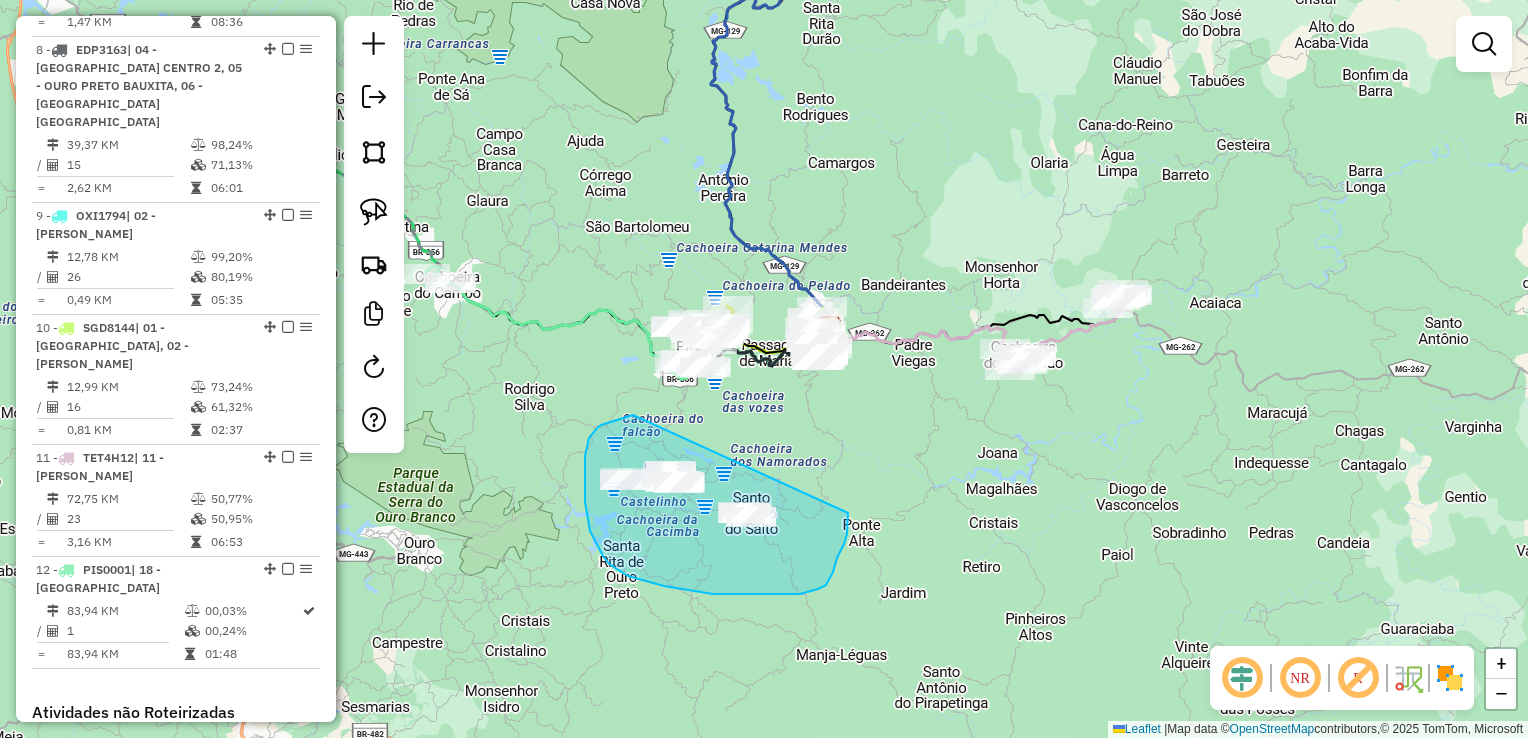 drag, startPoint x: 621, startPoint y: 419, endPoint x: 848, endPoint y: 513, distance: 245.6929 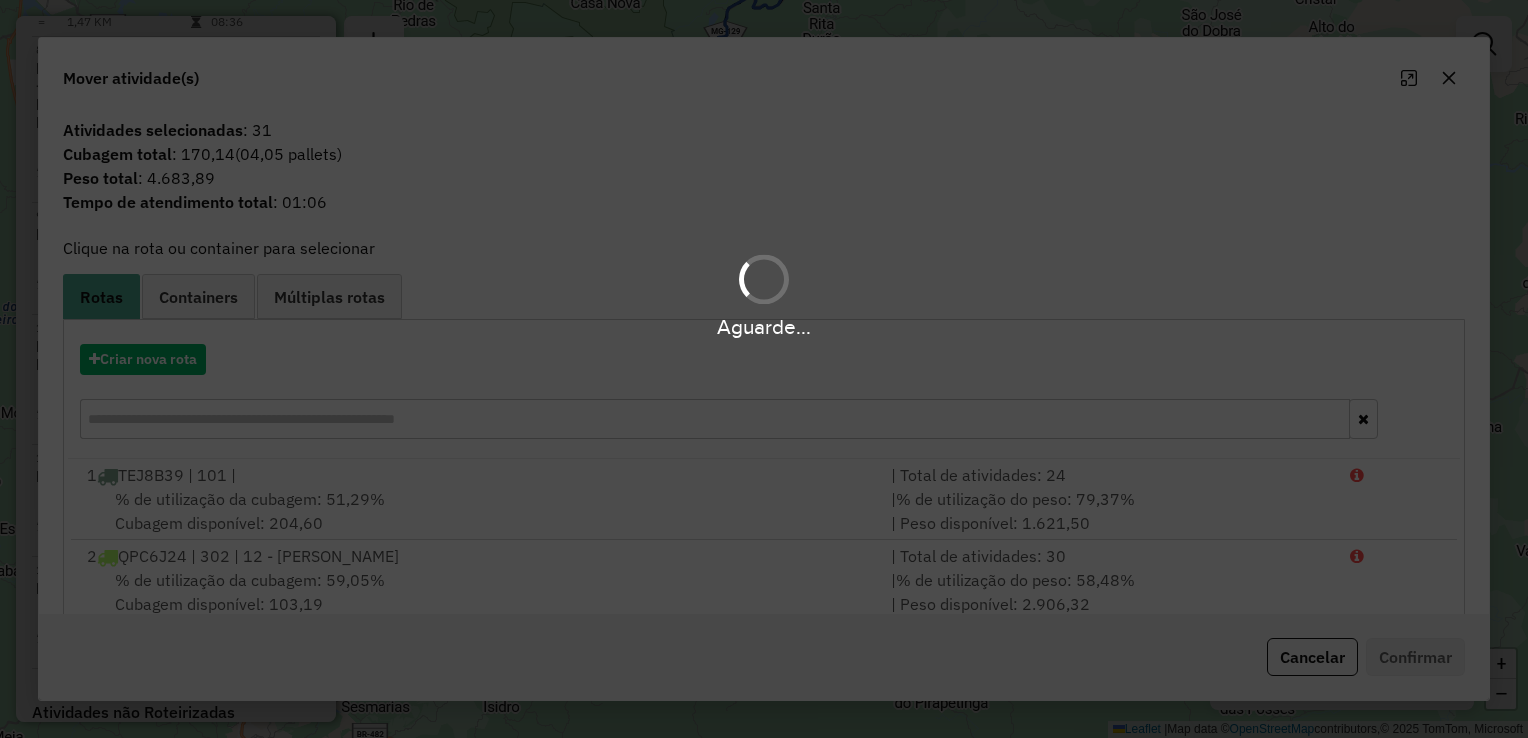 click on "Aguarde..." at bounding box center (764, 369) 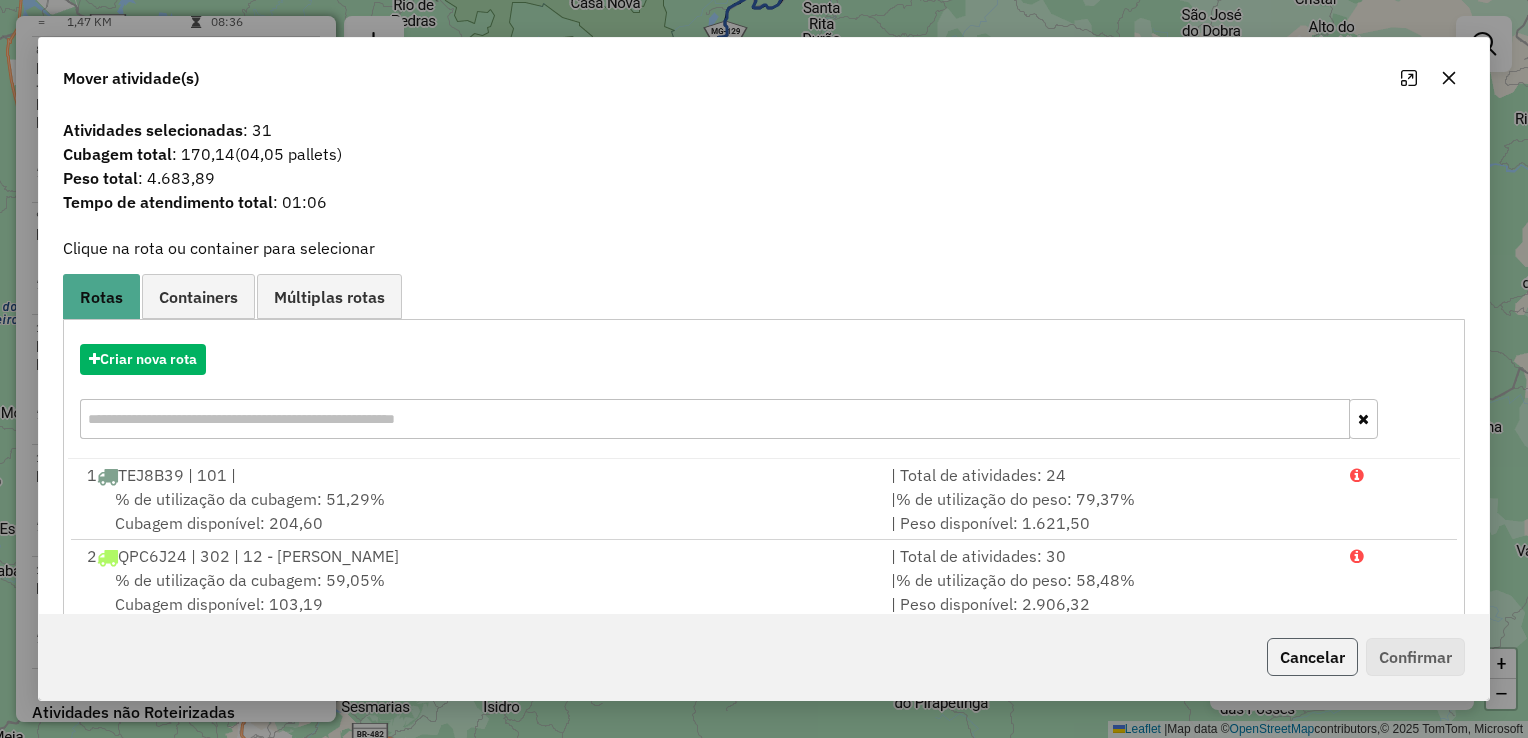 click on "Cancelar" 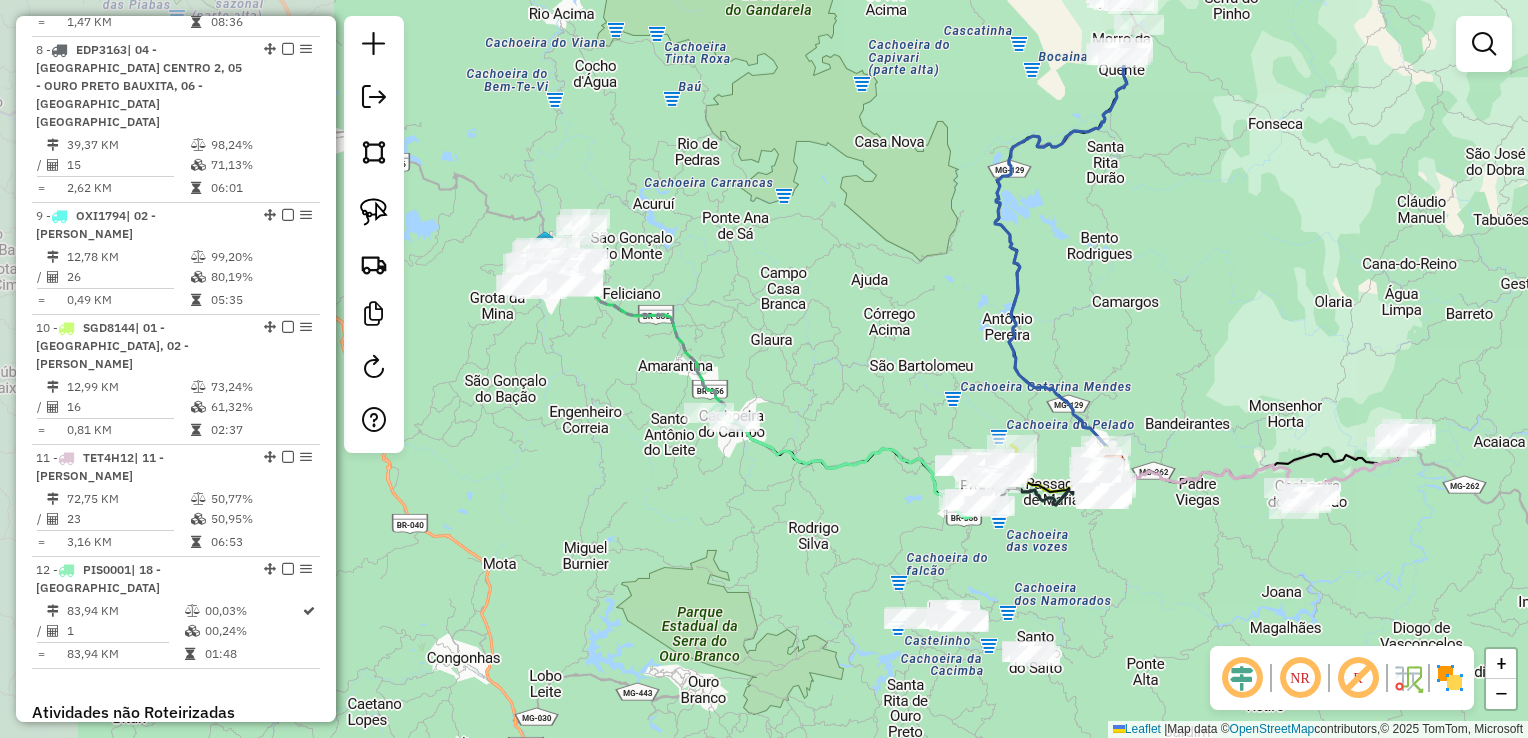 drag, startPoint x: 698, startPoint y: 474, endPoint x: 913, endPoint y: 578, distance: 238.83258 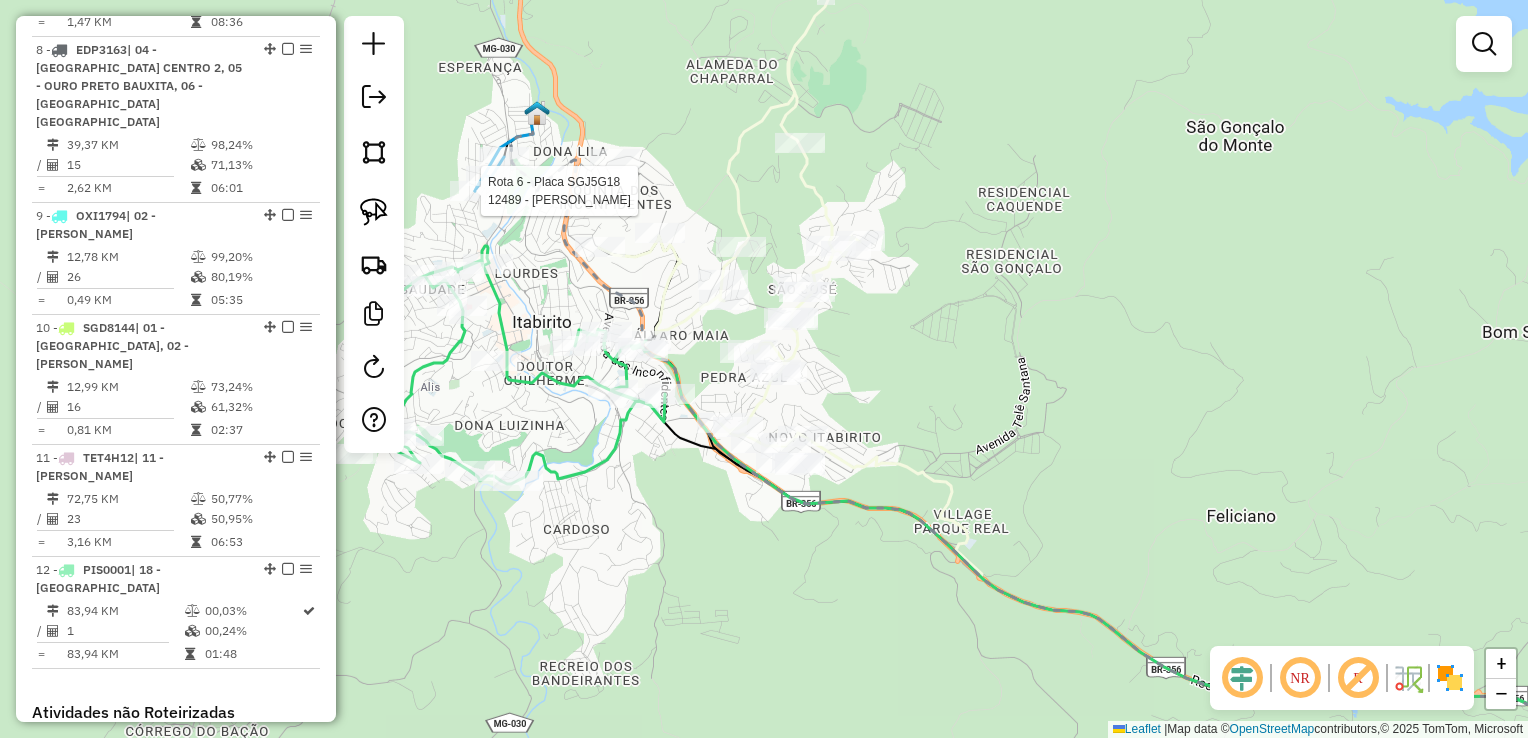 select on "**********" 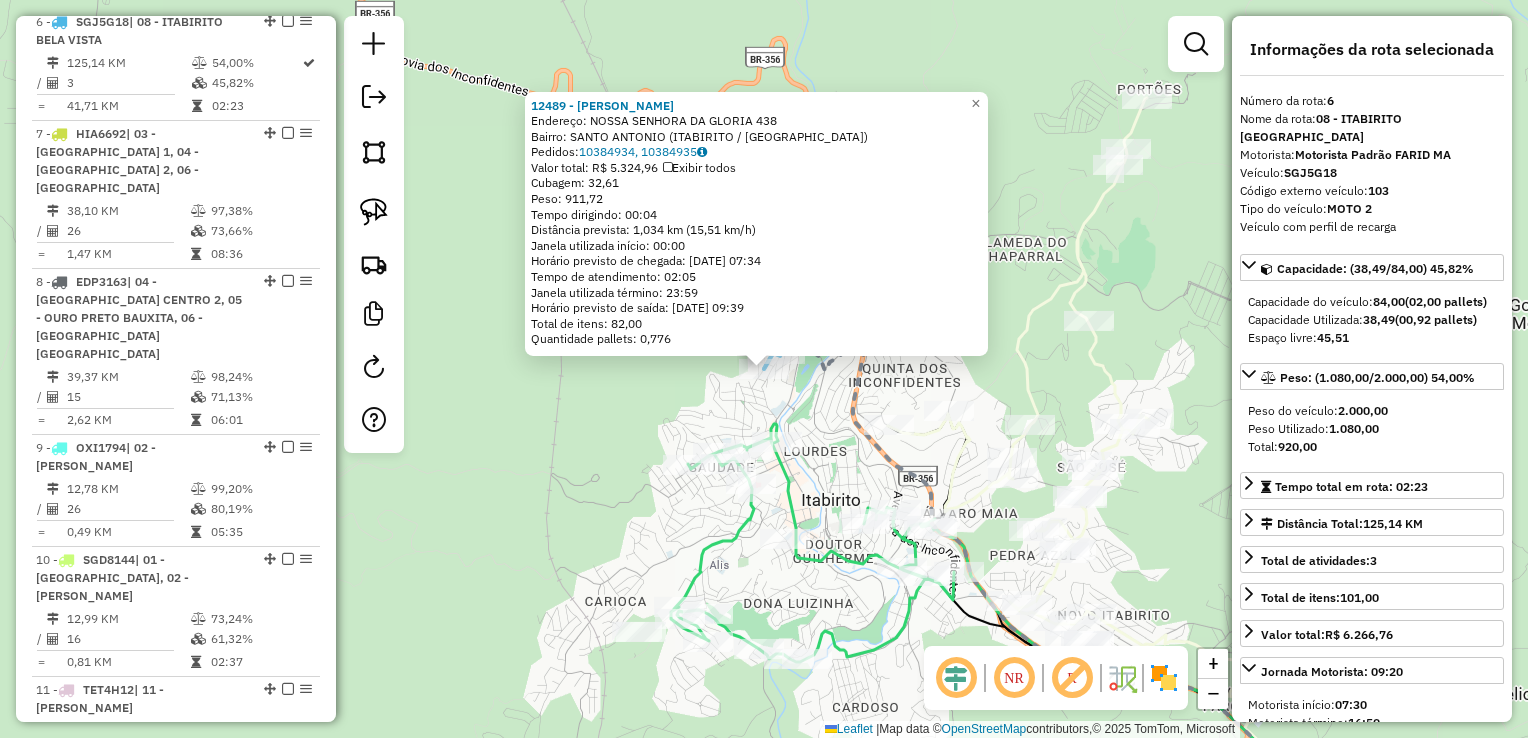 scroll, scrollTop: 1358, scrollLeft: 0, axis: vertical 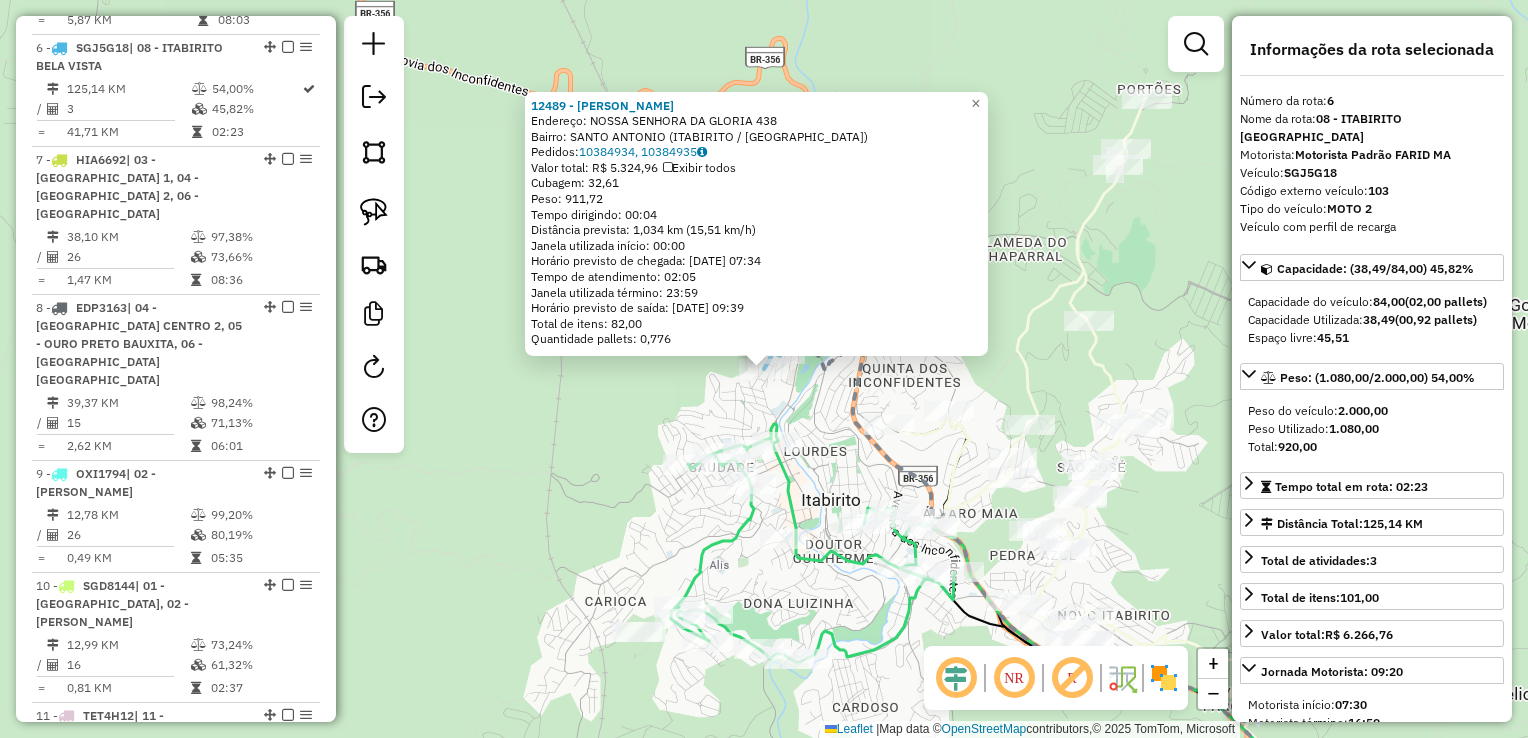 click on "12489 - MARCOS JOSE DE SOUZA  Endereço:  NOSSA SENHORA DA GLORIA 438   Bairro: SANTO ANTONIO (ITABIRITO / MG)   Pedidos:  10384934, 10384935   Valor total: R$ 5.324,96   Exibir todos   Cubagem: 32,61  Peso: 911,72  Tempo dirigindo: 00:04   Distância prevista: 1,034 km (15,51 km/h)   Janela utilizada início: 00:00   Horário previsto de chegada: 11/07/2025 07:34   Tempo de atendimento: 02:05   Janela utilizada término: 23:59   Horário previsto de saída: 11/07/2025 09:39   Total de itens: 82,00   Quantidade pallets: 0,776  × Janela de atendimento Grade de atendimento Capacidade Transportadoras Veículos Cliente Pedidos  Rotas Selecione os dias de semana para filtrar as janelas de atendimento  Seg   Ter   Qua   Qui   Sex   Sáb   Dom  Informe o período da janela de atendimento: De: Até:  Filtrar exatamente a janela do cliente  Considerar janela de atendimento padrão  Selecione os dias de semana para filtrar as grades de atendimento  Seg   Ter   Qua   Qui   Sex   Sáb   Dom   Peso mínimo:   De:   De:" 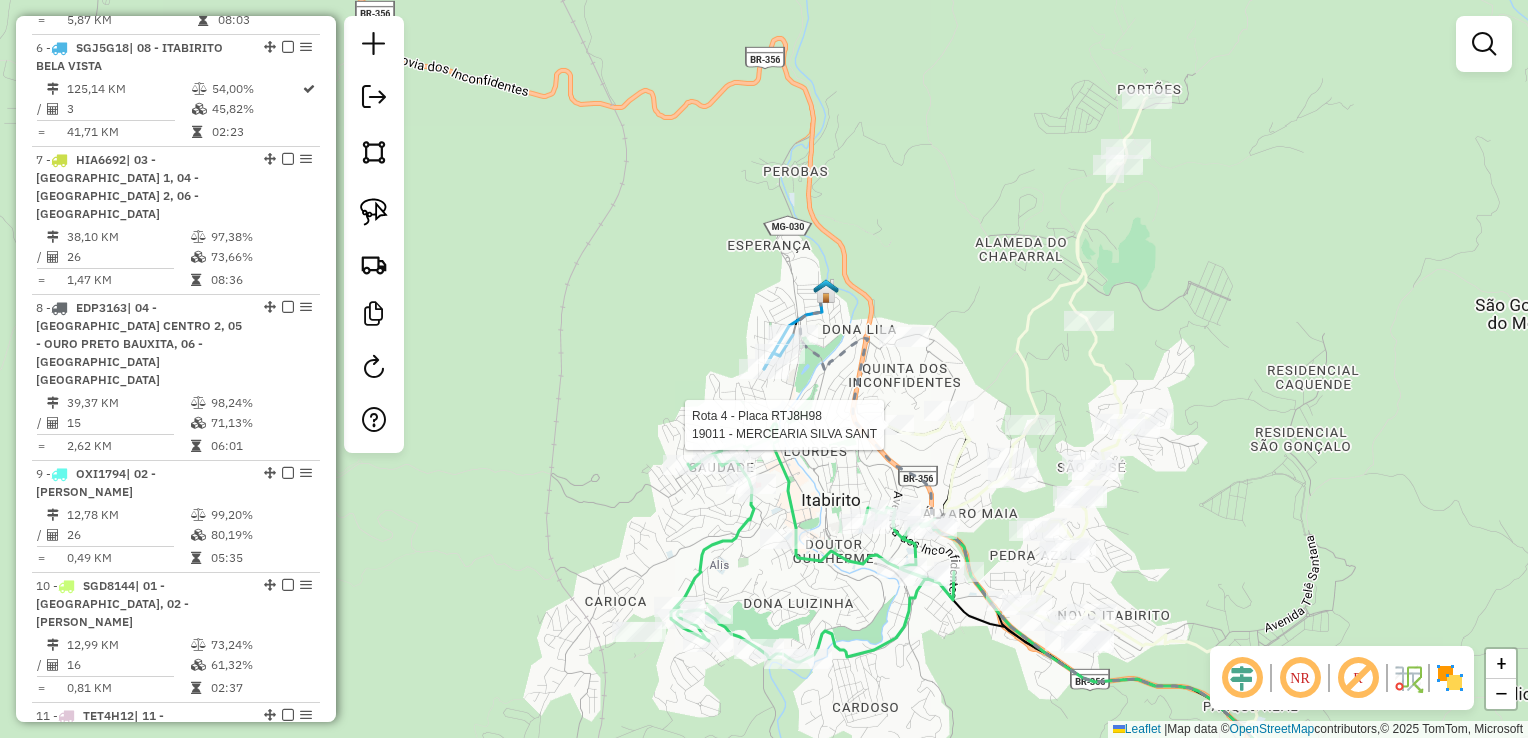 select on "**********" 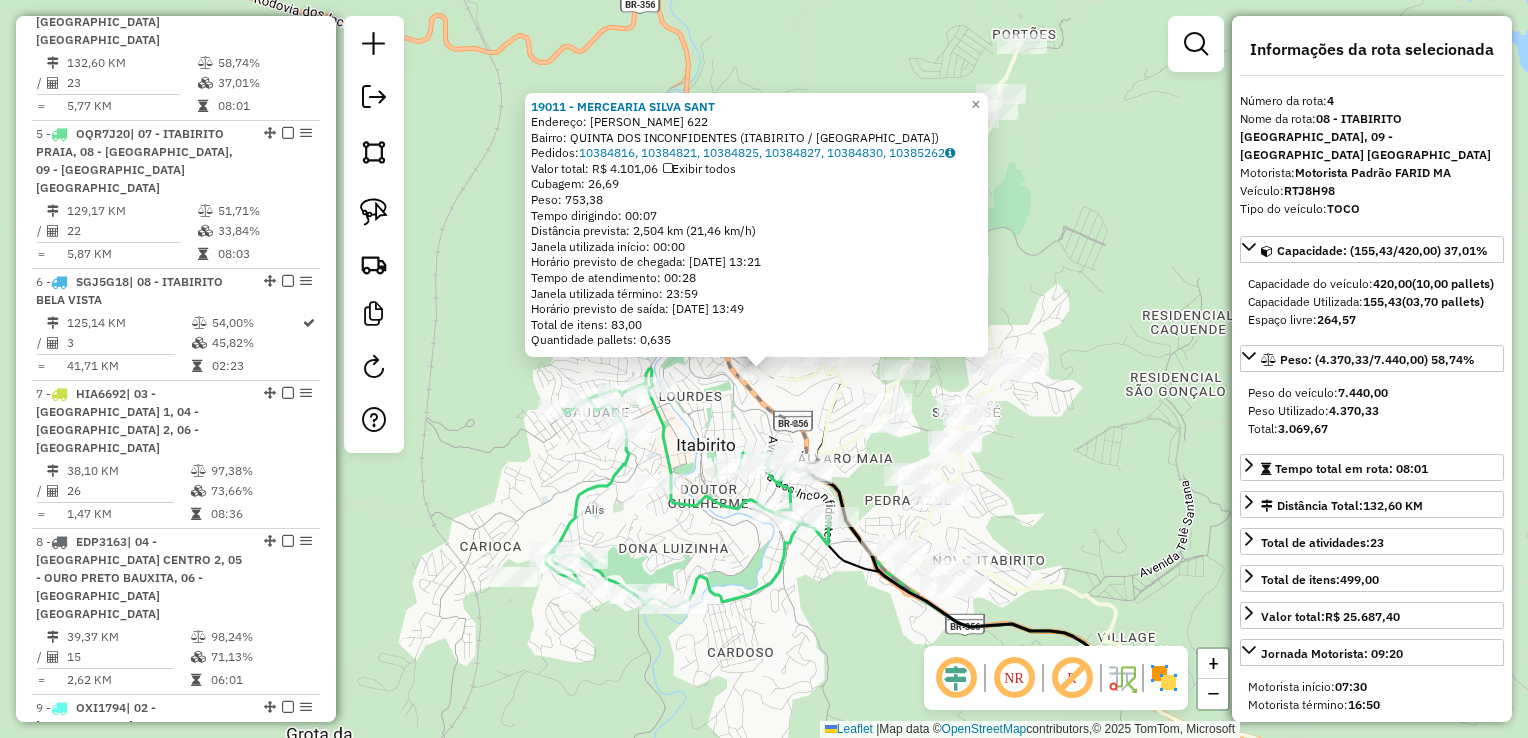 scroll, scrollTop: 1098, scrollLeft: 0, axis: vertical 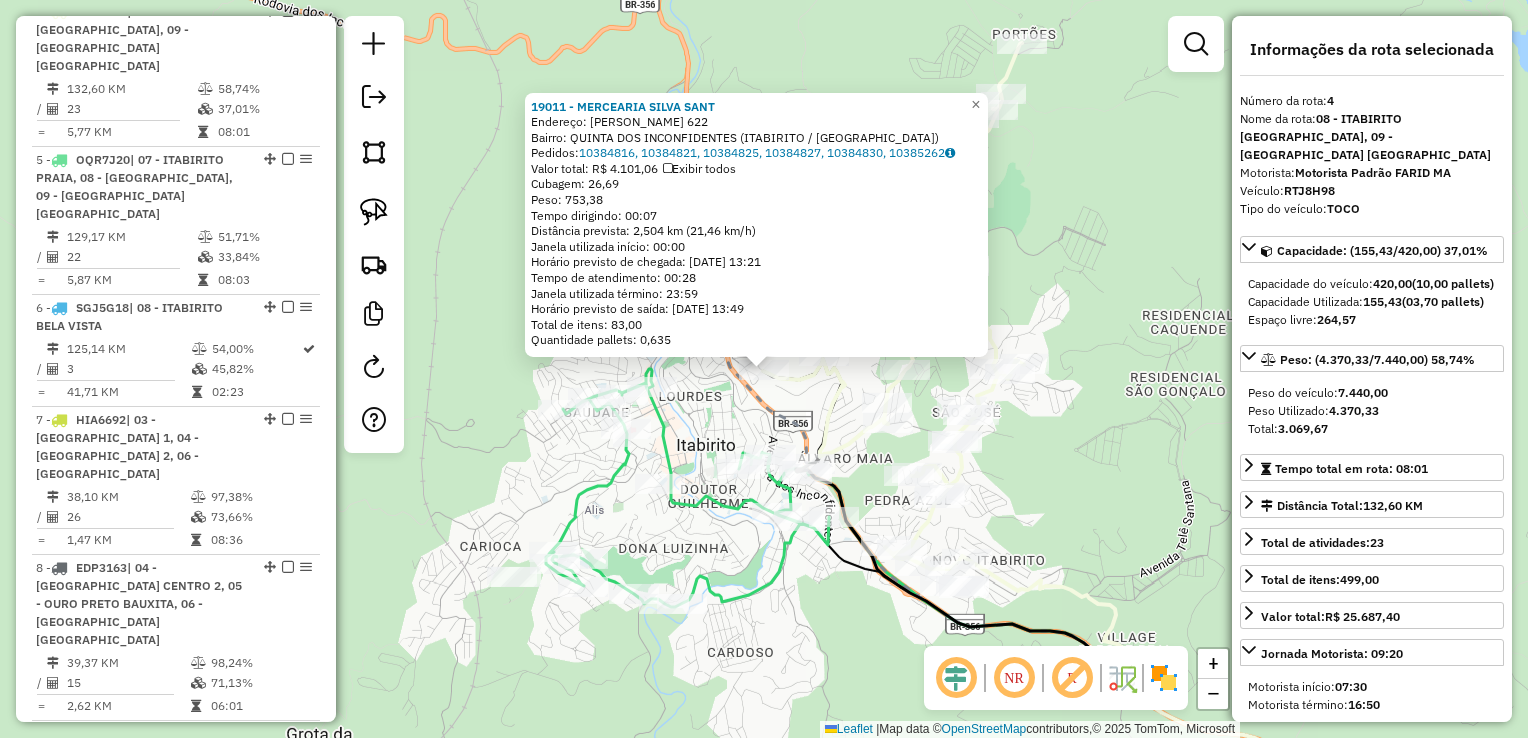 click on "19011 - MERCEARIA SILVA SANT  Endereço:  CLAUDIO MANOEL DA COSTA 622   Bairro: QUINTA DOS INCONFIDENTES (ITABIRITO / MG)   Pedidos:  10384816, 10384821, 10384825, 10384827, 10384830, 10385262   Valor total: R$ 4.101,06   Exibir todos   Cubagem: 26,69  Peso: 753,38  Tempo dirigindo: 00:07   Distância prevista: 2,504 km (21,46 km/h)   Janela utilizada início: 00:00   Horário previsto de chegada: 11/07/2025 13:21   Tempo de atendimento: 00:28   Janela utilizada término: 23:59   Horário previsto de saída: 11/07/2025 13:49   Total de itens: 83,00   Quantidade pallets: 0,635  × Janela de atendimento Grade de atendimento Capacidade Transportadoras Veículos Cliente Pedidos  Rotas Selecione os dias de semana para filtrar as janelas de atendimento  Seg   Ter   Qua   Qui   Sex   Sáb   Dom  Informe o período da janela de atendimento: De: Até:  Filtrar exatamente a janela do cliente  Considerar janela de atendimento padrão  Selecione os dias de semana para filtrar as grades de atendimento  Seg   Ter   Qua  +" 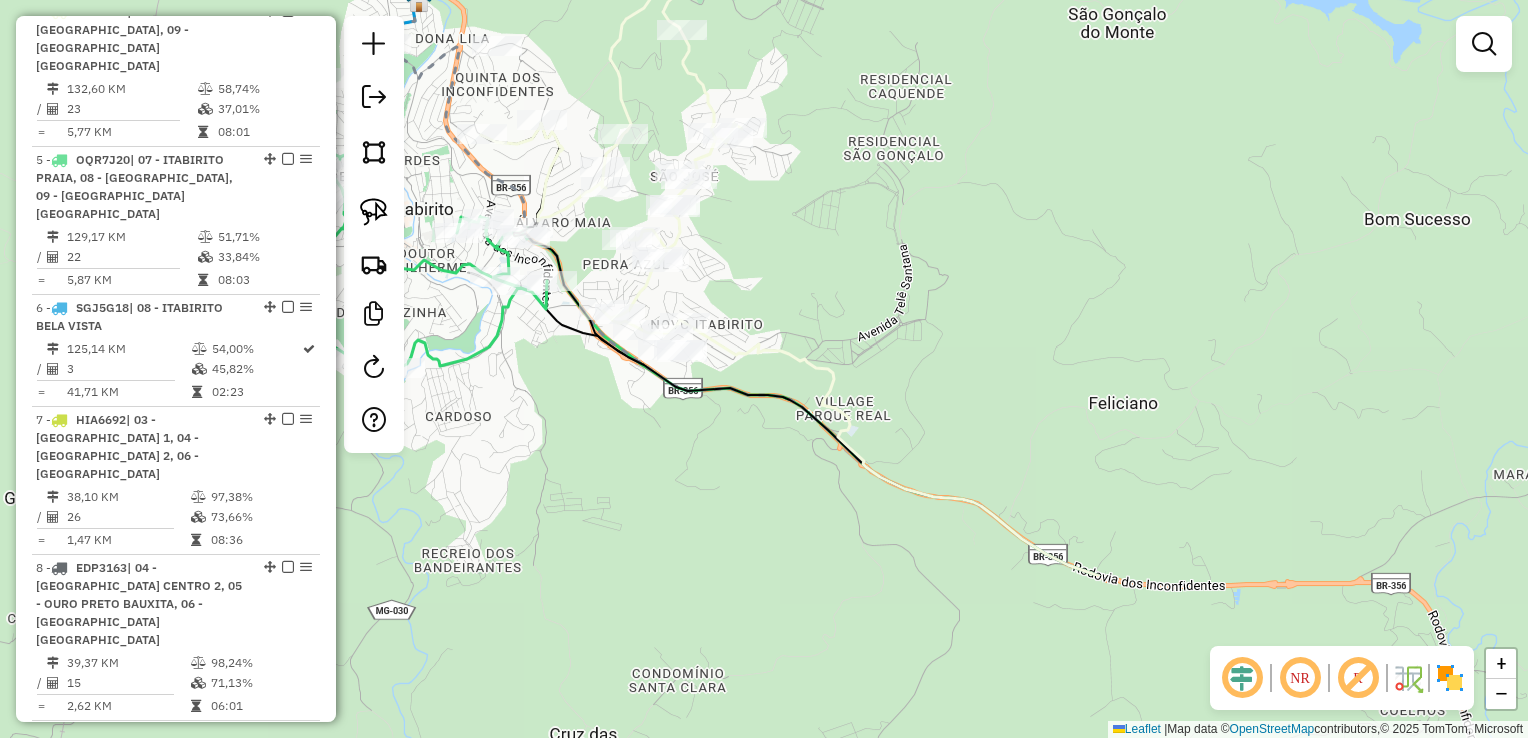 drag, startPoint x: 892, startPoint y: 628, endPoint x: 600, endPoint y: 384, distance: 380.52594 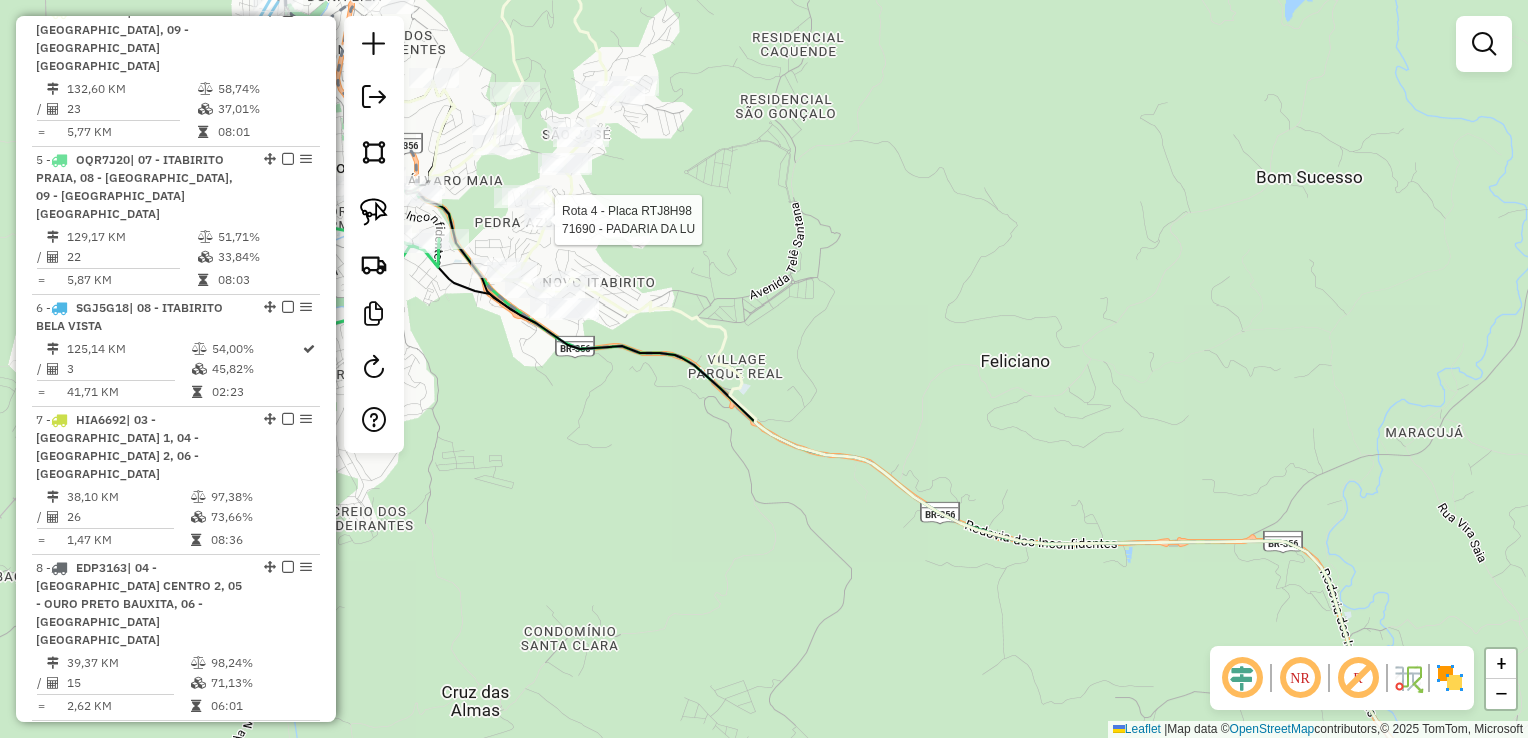 select on "**********" 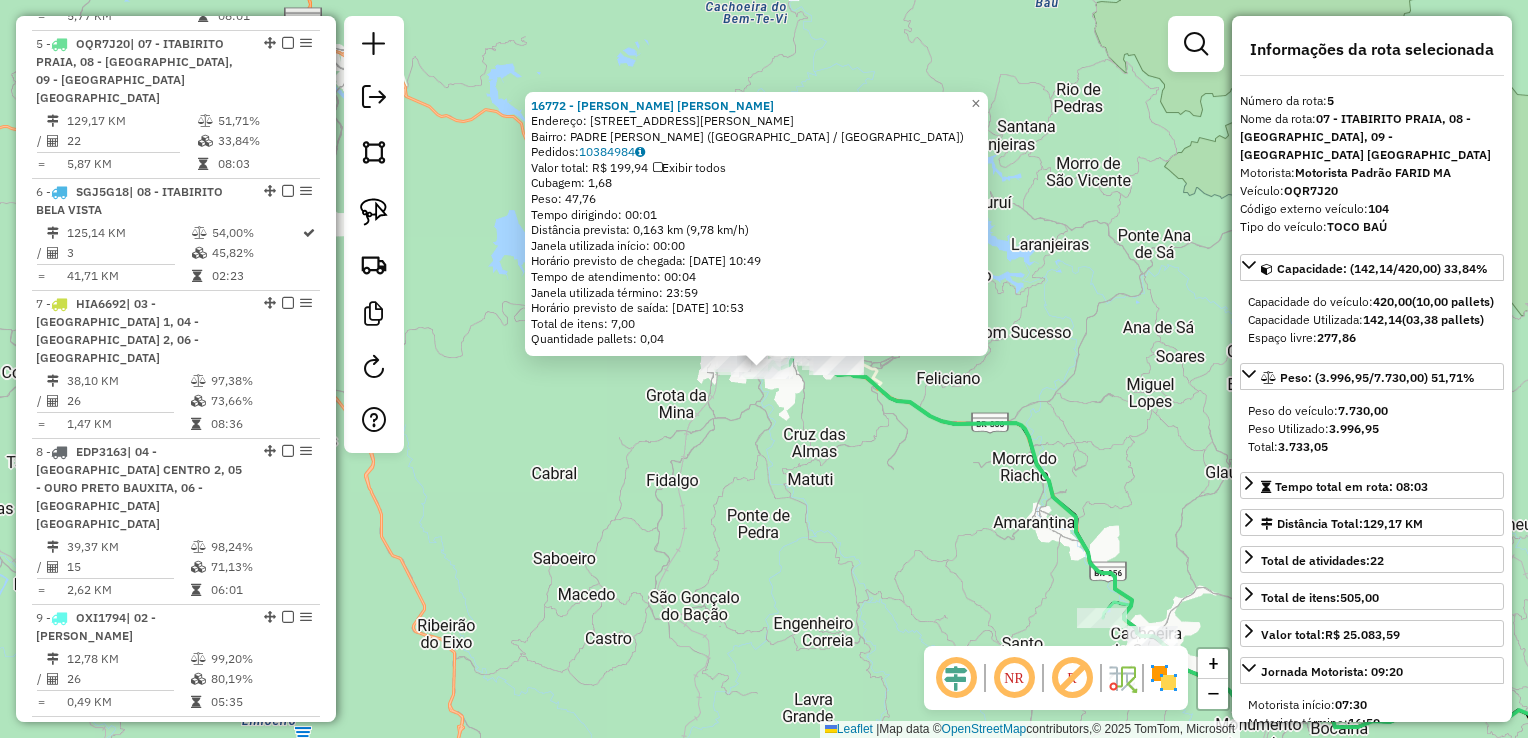 scroll, scrollTop: 1228, scrollLeft: 0, axis: vertical 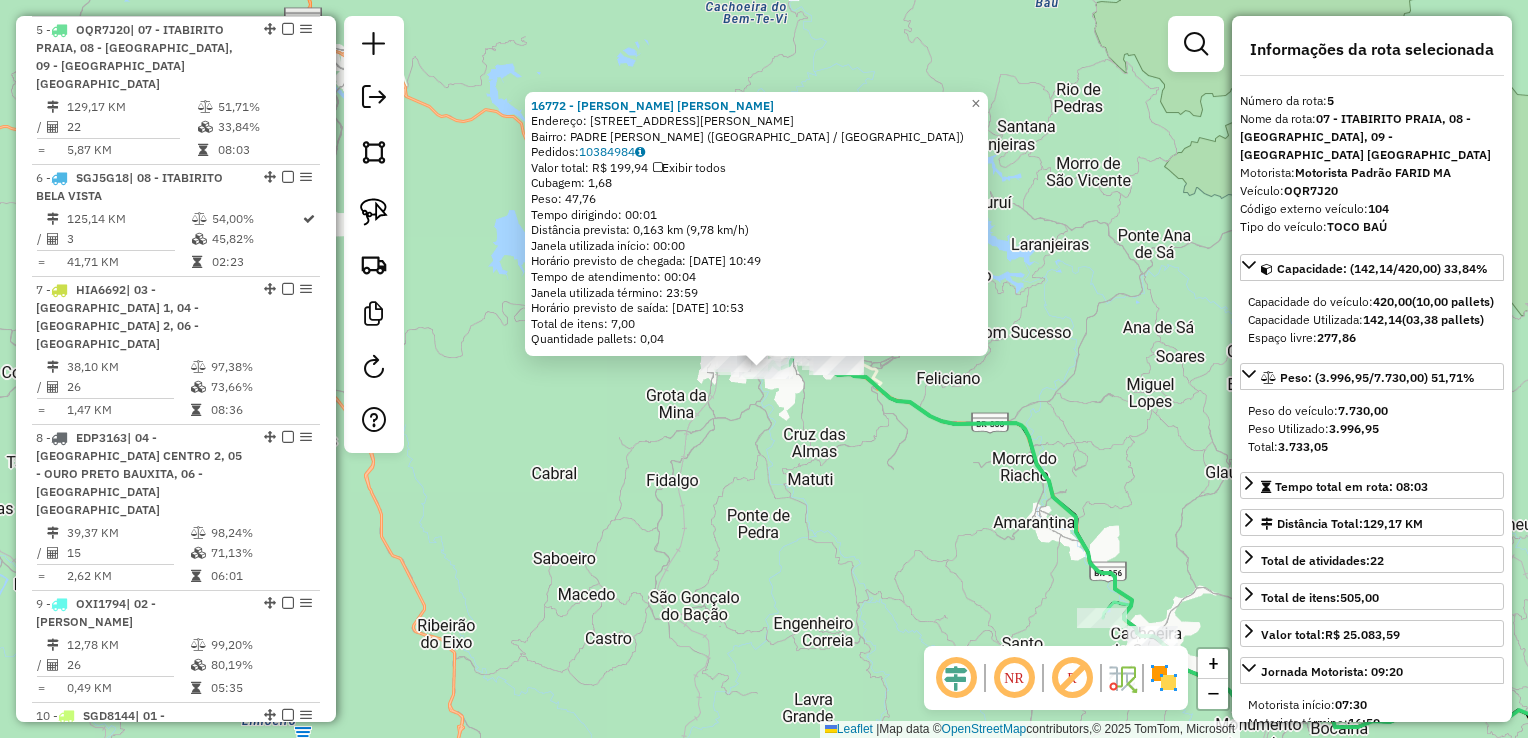 click on "16772 - MOACIR F. DE SOUZA  Endereço: R   ENGENHEIRO SIMAO LACERDA      50   Bairro: PADRE EUSTAQUIO (ITABIRITO / MG)   Pedidos:  10384984   Valor total: R$ 199,94   Exibir todos   Cubagem: 1,68  Peso: 47,76  Tempo dirigindo: 00:01   Distância prevista: 0,163 km (9,78 km/h)   Janela utilizada início: 00:00   Horário previsto de chegada: 11/07/2025 10:49   Tempo de atendimento: 00:04   Janela utilizada término: 23:59   Horário previsto de saída: 11/07/2025 10:53   Total de itens: 7,00   Quantidade pallets: 0,04  × Janela de atendimento Grade de atendimento Capacidade Transportadoras Veículos Cliente Pedidos  Rotas Selecione os dias de semana para filtrar as janelas de atendimento  Seg   Ter   Qua   Qui   Sex   Sáb   Dom  Informe o período da janela de atendimento: De: Até:  Filtrar exatamente a janela do cliente  Considerar janela de atendimento padrão  Selecione os dias de semana para filtrar as grades de atendimento  Seg   Ter   Qua   Qui   Sex   Sáb   Dom   Peso mínimo:   Peso máximo:   De:" 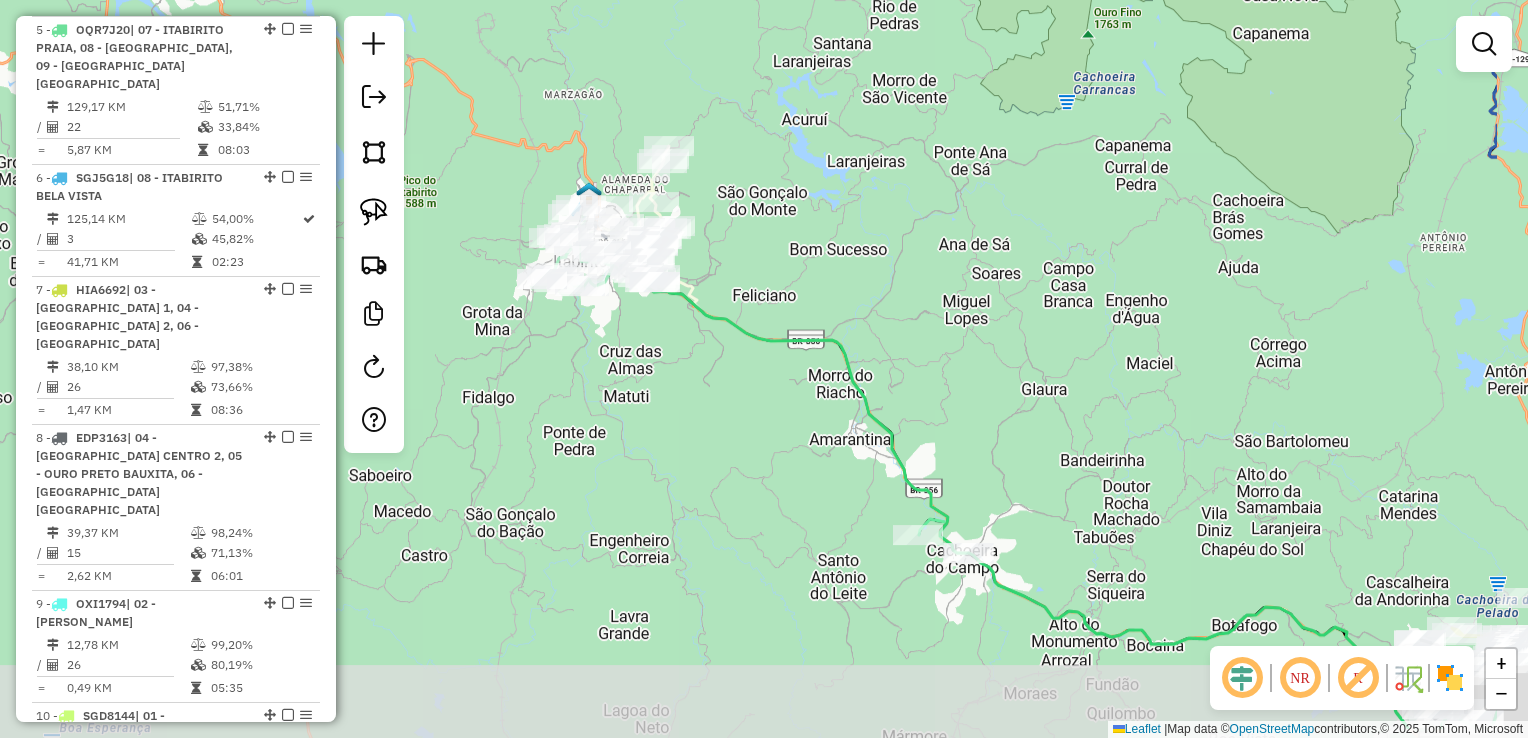 drag, startPoint x: 987, startPoint y: 589, endPoint x: 612, endPoint y: 400, distance: 419.9357 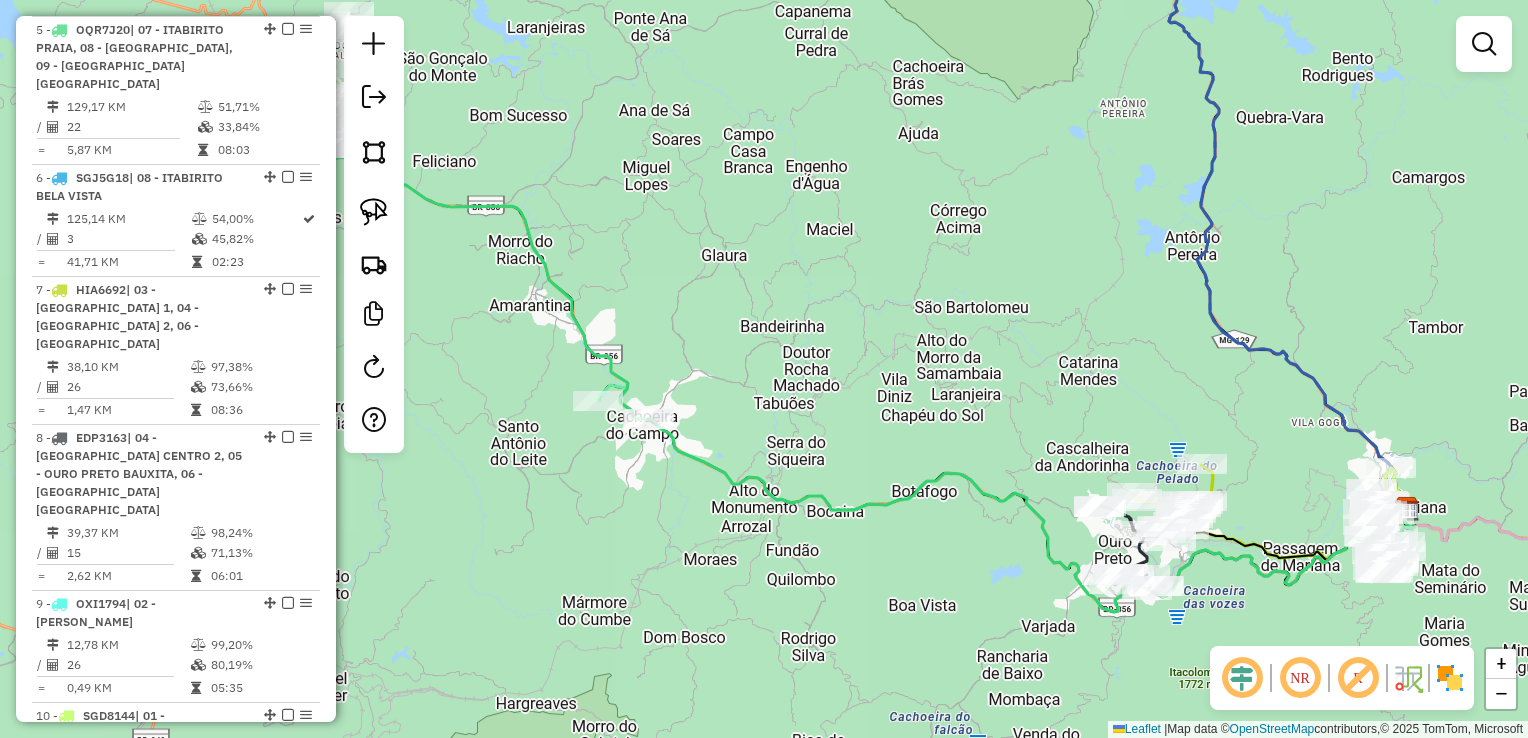 drag, startPoint x: 1073, startPoint y: 574, endPoint x: 954, endPoint y: 553, distance: 120.83874 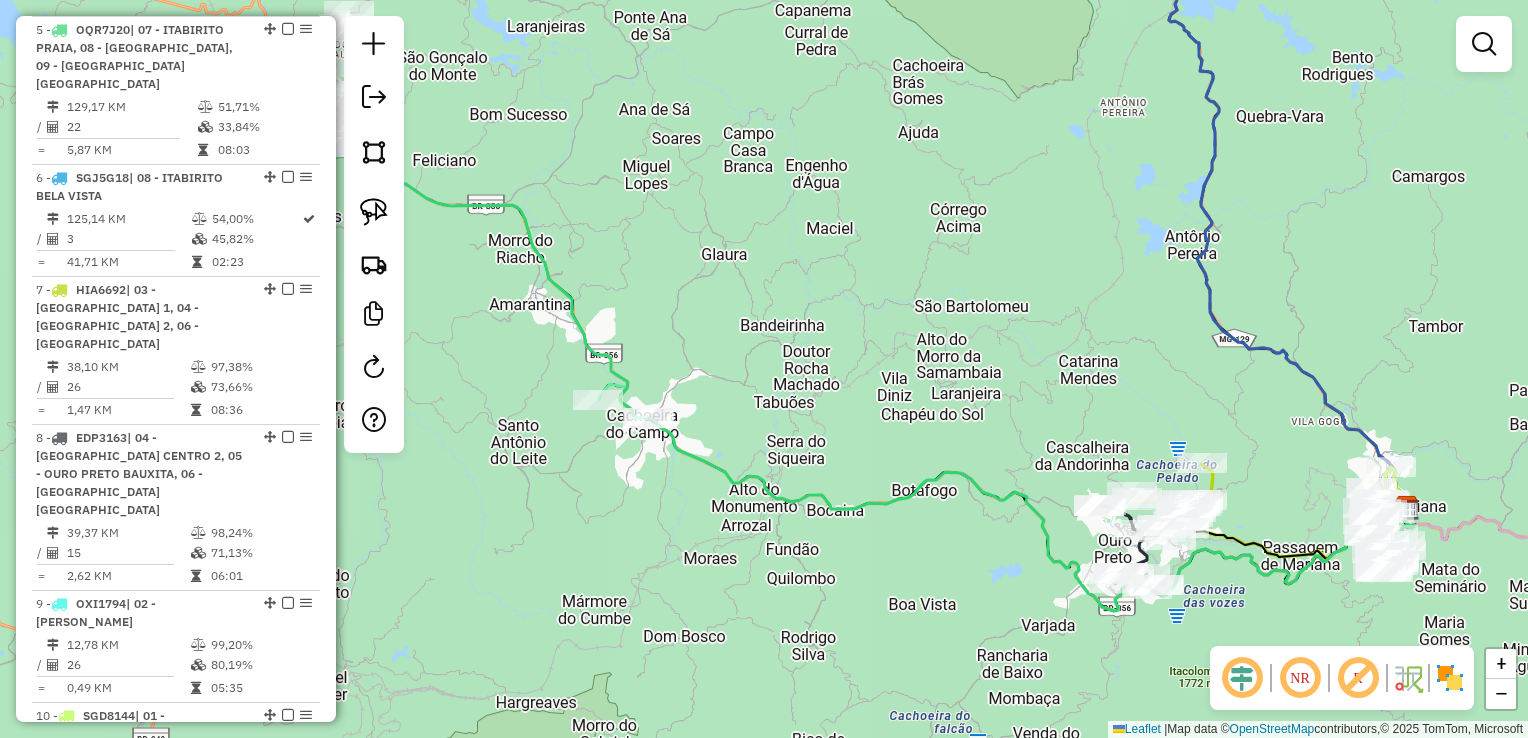 click on "Janela de atendimento Grade de atendimento Capacidade Transportadoras Veículos Cliente Pedidos  Rotas Selecione os dias de semana para filtrar as janelas de atendimento  Seg   Ter   Qua   Qui   Sex   Sáb   Dom  Informe o período da janela de atendimento: De: Até:  Filtrar exatamente a janela do cliente  Considerar janela de atendimento padrão  Selecione os dias de semana para filtrar as grades de atendimento  Seg   Ter   Qua   Qui   Sex   Sáb   Dom   Considerar clientes sem dia de atendimento cadastrado  Clientes fora do dia de atendimento selecionado Filtrar as atividades entre os valores definidos abaixo:  Peso mínimo:   Peso máximo:   Cubagem mínima:   Cubagem máxima:   De:   Até:  Filtrar as atividades entre o tempo de atendimento definido abaixo:  De:   Até:   Considerar capacidade total dos clientes não roteirizados Transportadora: Selecione um ou mais itens Tipo de veículo: Selecione um ou mais itens Veículo: Selecione um ou mais itens Motorista: Selecione um ou mais itens Nome: Rótulo:" 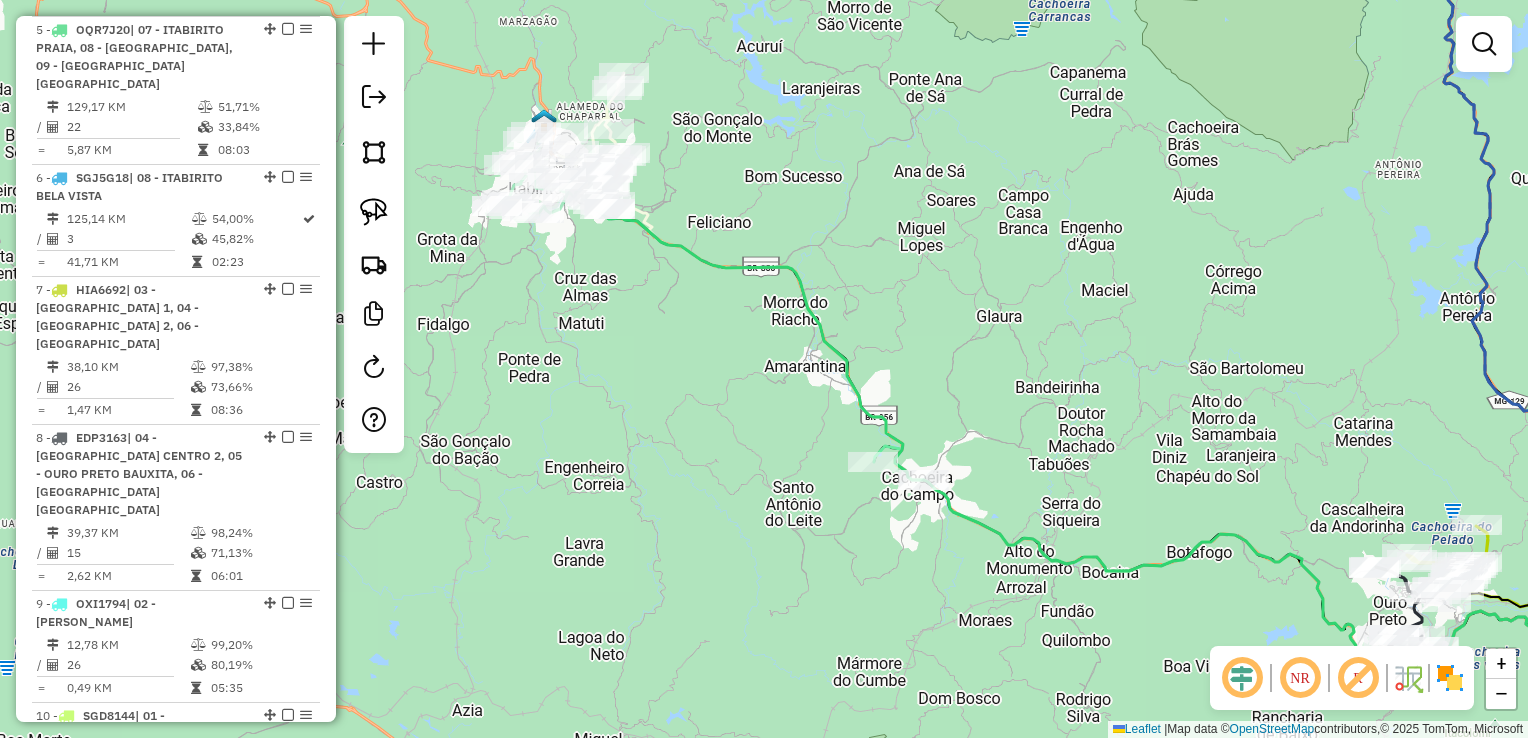 drag, startPoint x: 788, startPoint y: 565, endPoint x: 1063, endPoint y: 627, distance: 281.90247 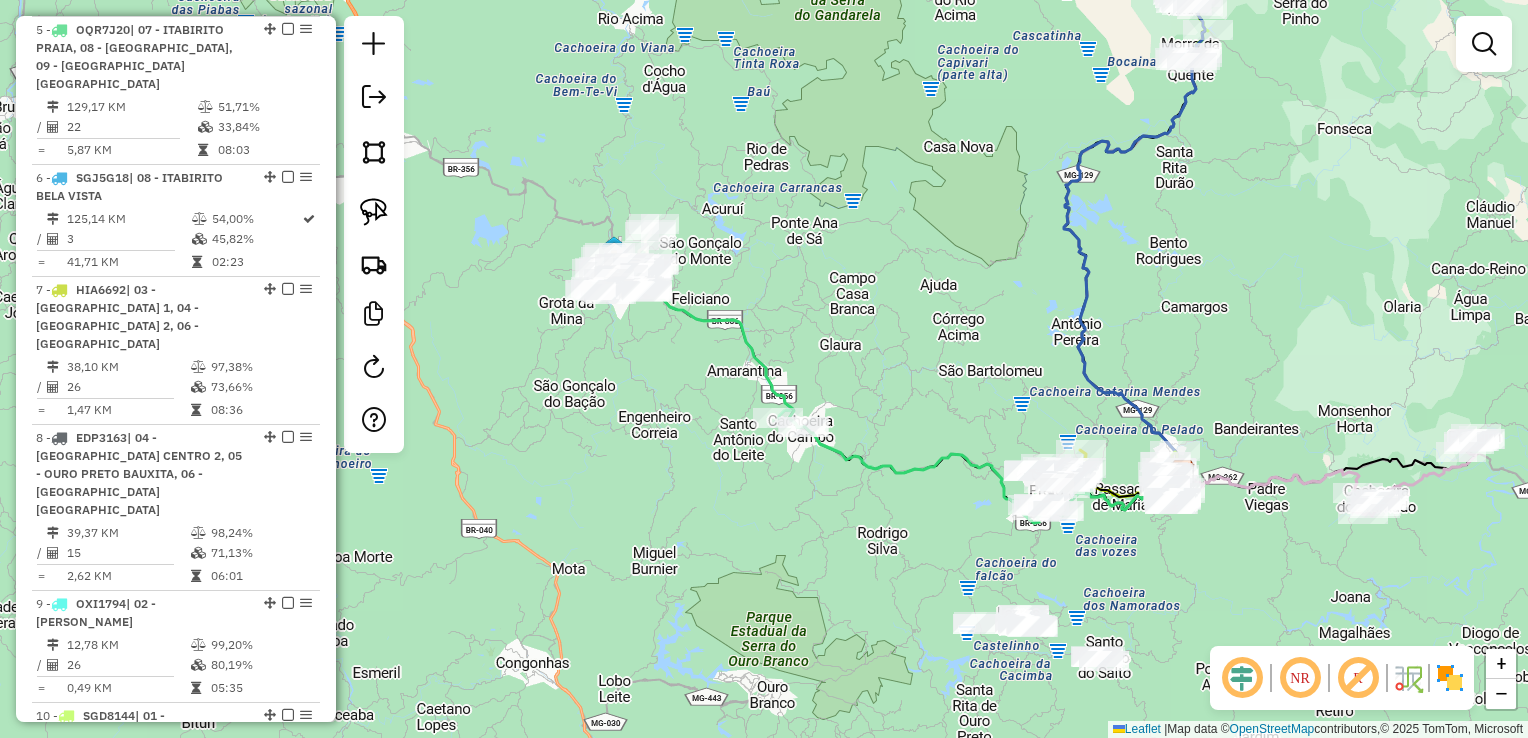 click on "Janela de atendimento Grade de atendimento Capacidade Transportadoras Veículos Cliente Pedidos  Rotas Selecione os dias de semana para filtrar as janelas de atendimento  Seg   Ter   Qua   Qui   Sex   Sáb   Dom  Informe o período da janela de atendimento: De: Até:  Filtrar exatamente a janela do cliente  Considerar janela de atendimento padrão  Selecione os dias de semana para filtrar as grades de atendimento  Seg   Ter   Qua   Qui   Sex   Sáb   Dom   Considerar clientes sem dia de atendimento cadastrado  Clientes fora do dia de atendimento selecionado Filtrar as atividades entre os valores definidos abaixo:  Peso mínimo:   Peso máximo:   Cubagem mínima:   Cubagem máxima:   De:   Até:  Filtrar as atividades entre o tempo de atendimento definido abaixo:  De:   Até:   Considerar capacidade total dos clientes não roteirizados Transportadora: Selecione um ou mais itens Tipo de veículo: Selecione um ou mais itens Veículo: Selecione um ou mais itens Motorista: Selecione um ou mais itens Nome: Rótulo:" 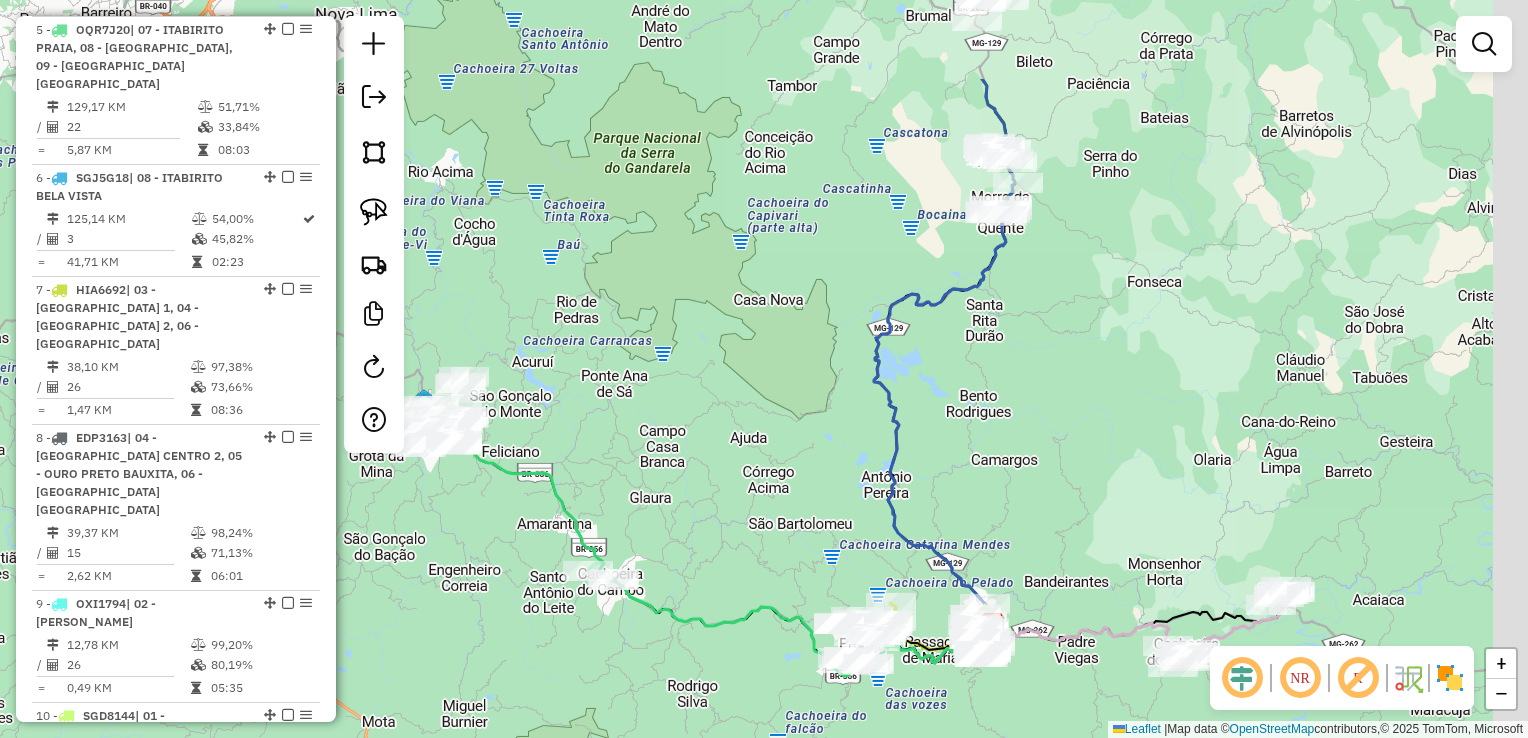 drag, startPoint x: 1008, startPoint y: 397, endPoint x: 811, endPoint y: 578, distance: 267.5257 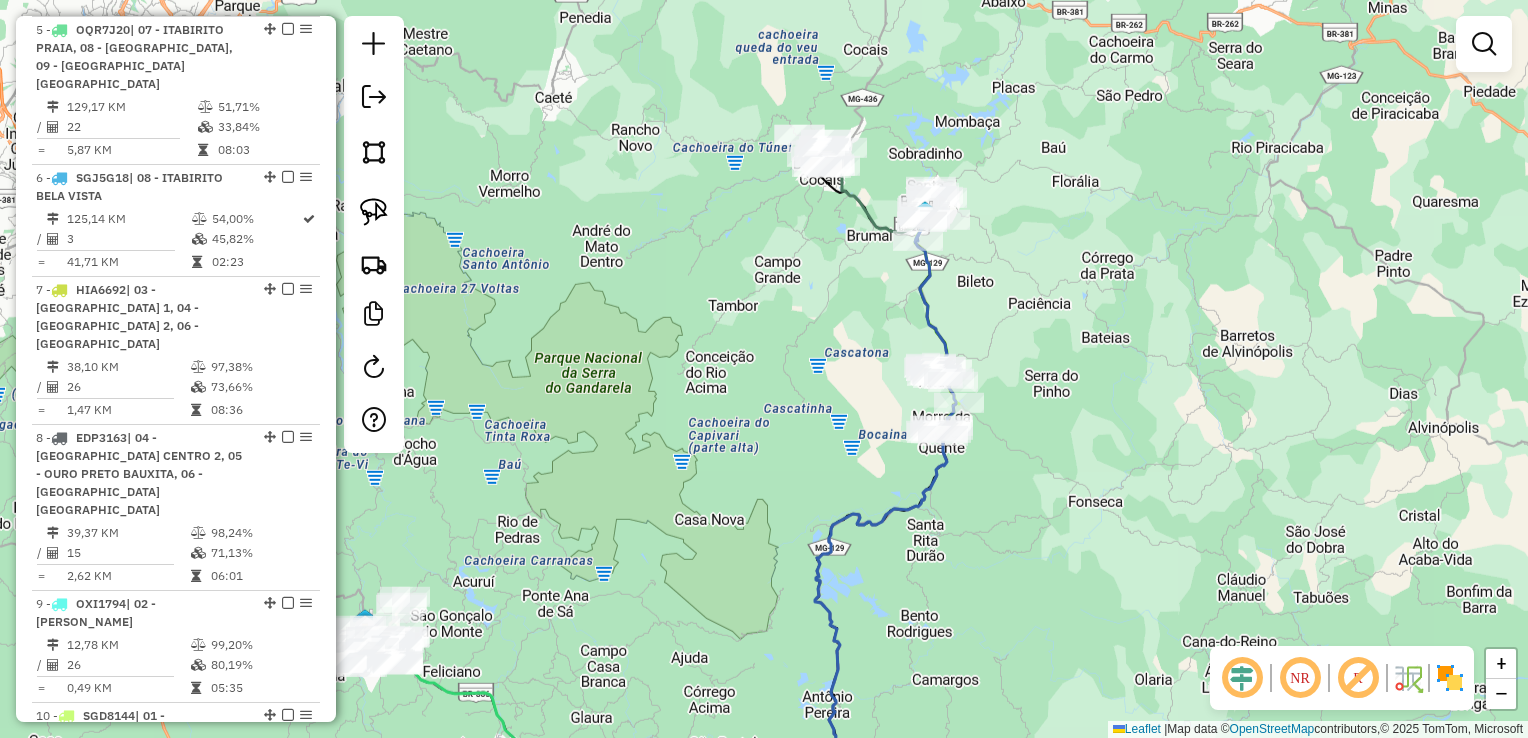 drag, startPoint x: 1088, startPoint y: 307, endPoint x: 1032, endPoint y: 514, distance: 214.44113 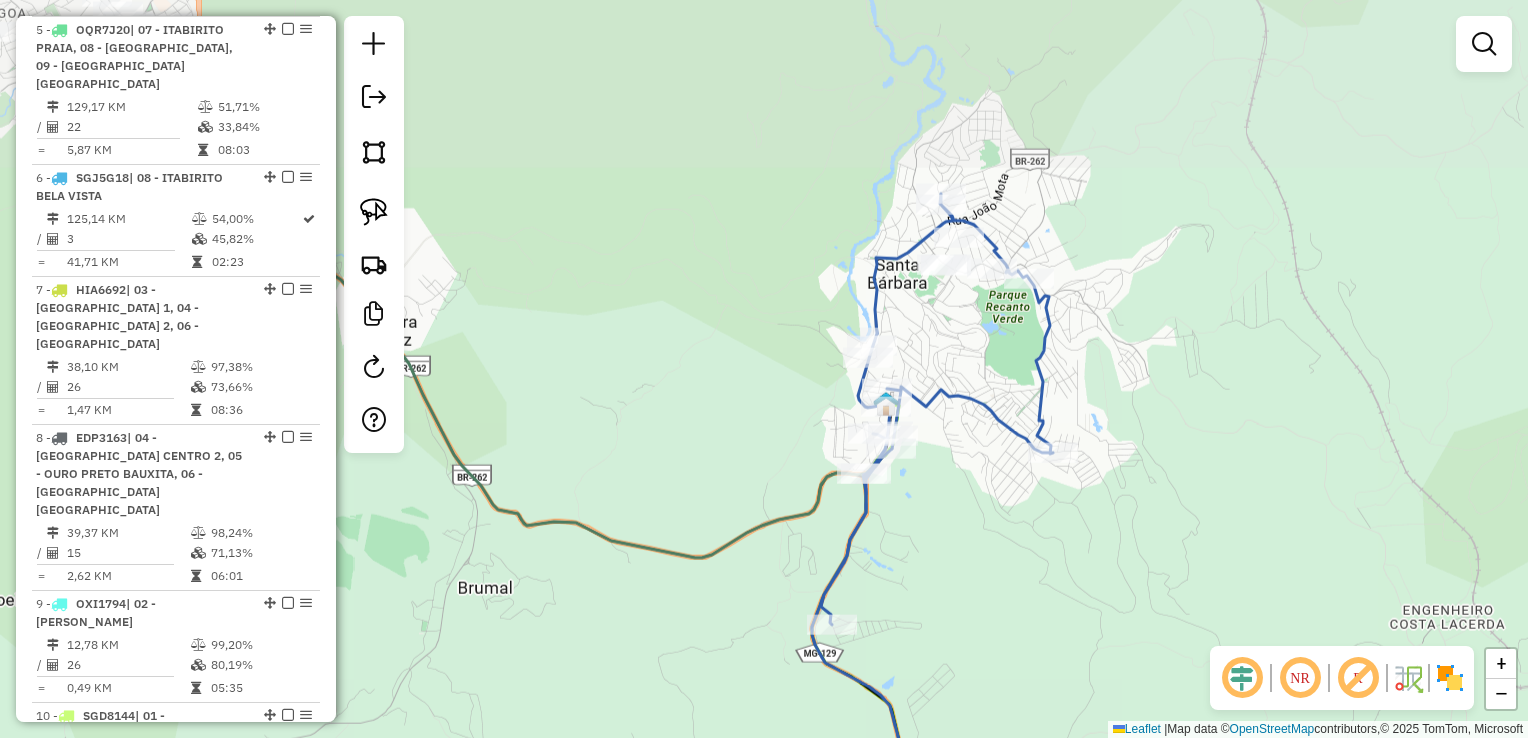 drag, startPoint x: 968, startPoint y: 301, endPoint x: 930, endPoint y: 448, distance: 151.83214 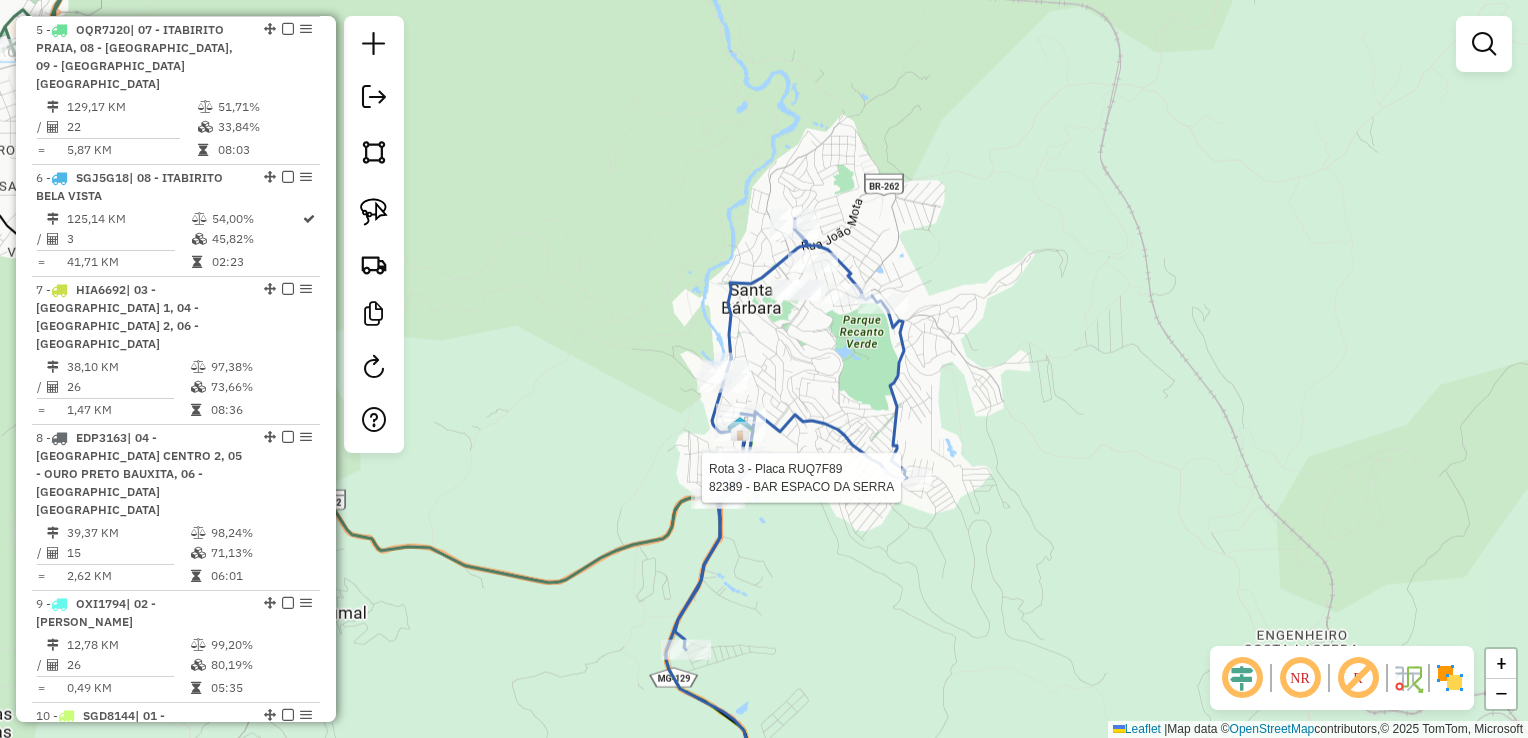click 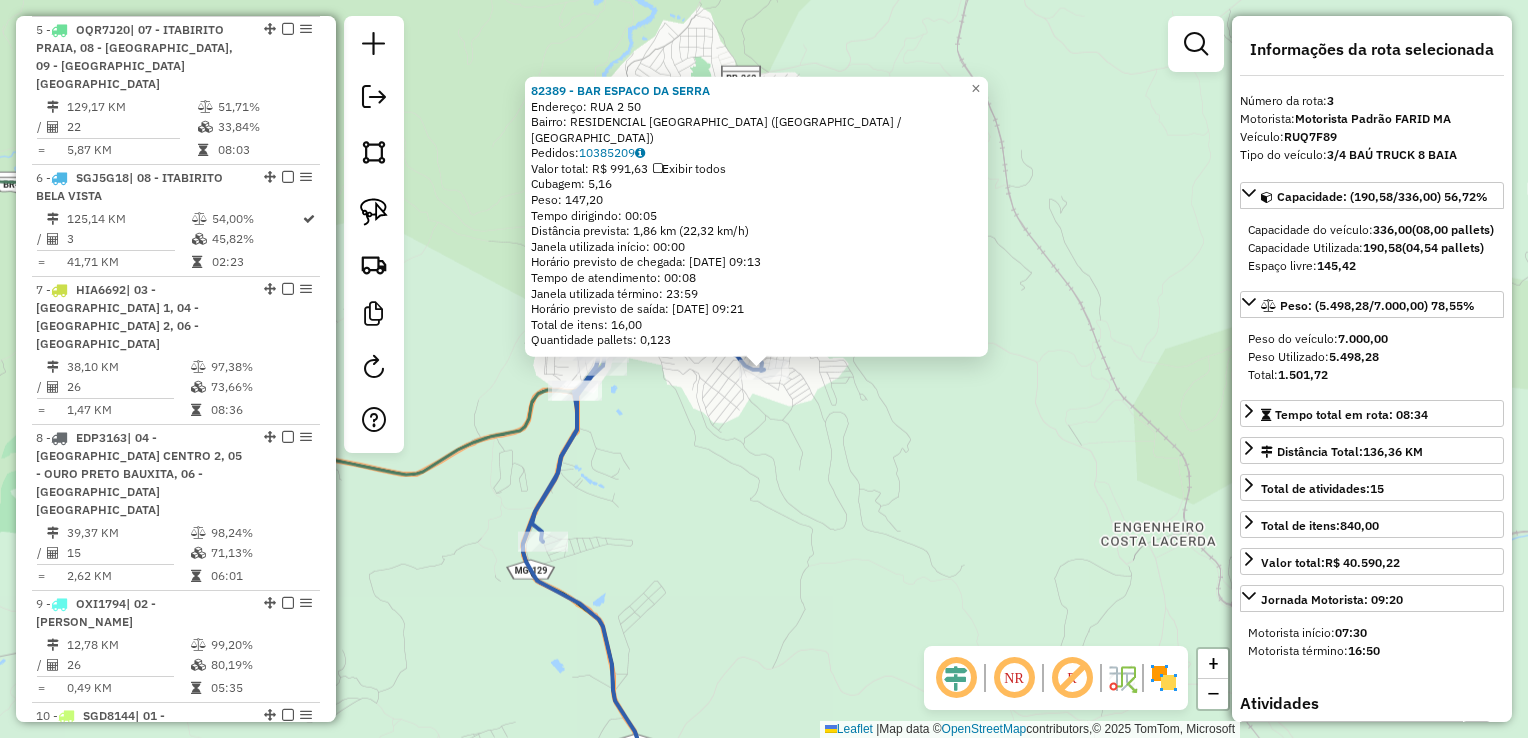 scroll, scrollTop: 1004, scrollLeft: 0, axis: vertical 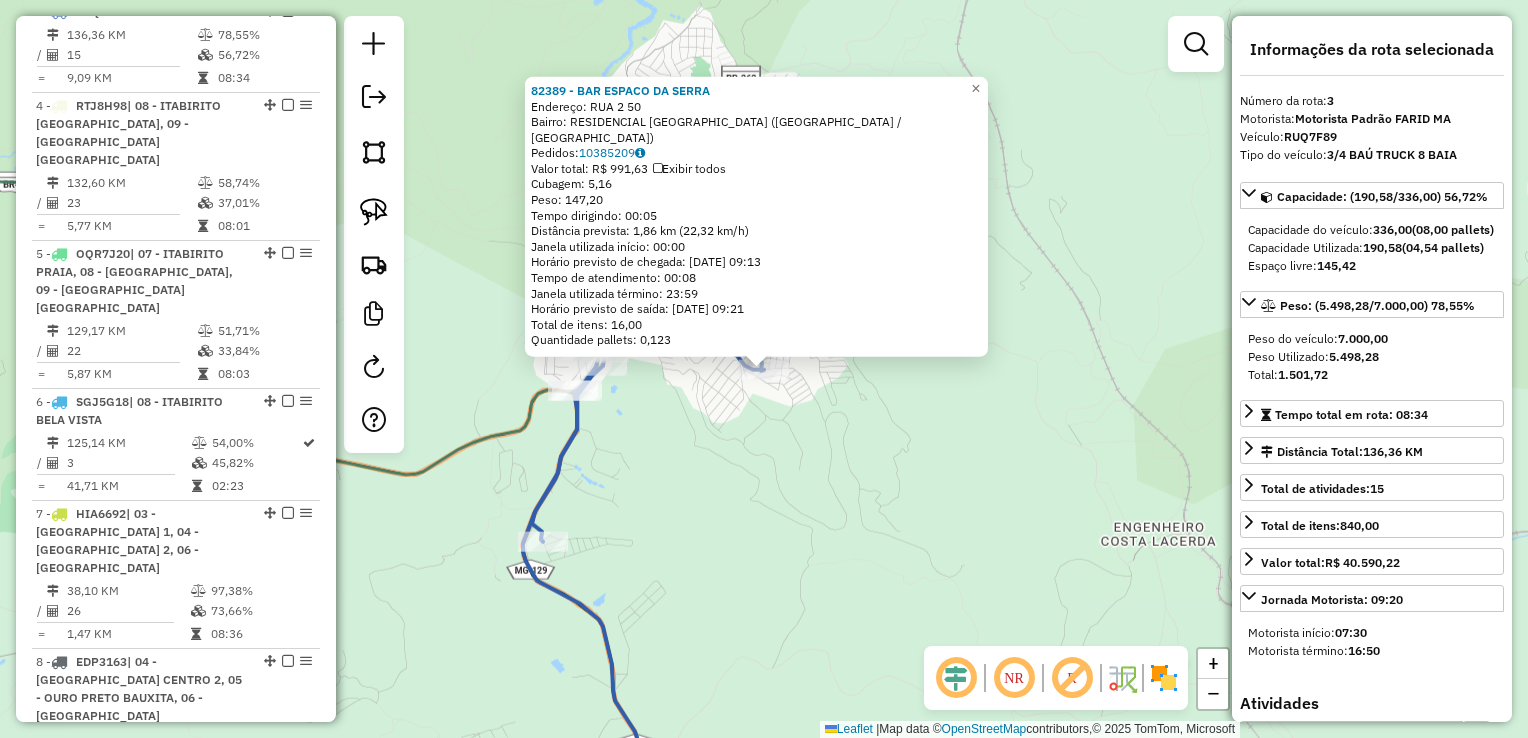 click on "82389 - BAR ESPACO DA SERRA  Endereço:  RUA 2 50   Bairro: RESIDENCIAL VILA DA SERRA (SANTA BARBARA / MG)   Pedidos:  10385209   Valor total: R$ 991,63   Exibir todos   Cubagem: 5,16  Peso: 147,20  Tempo dirigindo: 00:05   Distância prevista: 1,86 km (22,32 km/h)   Janela utilizada início: 00:00   Horário previsto de chegada: 11/07/2025 09:13   Tempo de atendimento: 00:08   Janela utilizada término: 23:59   Horário previsto de saída: 11/07/2025 09:21   Total de itens: 16,00   Quantidade pallets: 0,123  × Janela de atendimento Grade de atendimento Capacidade Transportadoras Veículos Cliente Pedidos  Rotas Selecione os dias de semana para filtrar as janelas de atendimento  Seg   Ter   Qua   Qui   Sex   Sáb   Dom  Informe o período da janela de atendimento: De: Até:  Filtrar exatamente a janela do cliente  Considerar janela de atendimento padrão  Selecione os dias de semana para filtrar as grades de atendimento  Seg   Ter   Qua   Qui   Sex   Sáb   Dom   Peso mínimo:   Peso máximo:   De:   Até:" 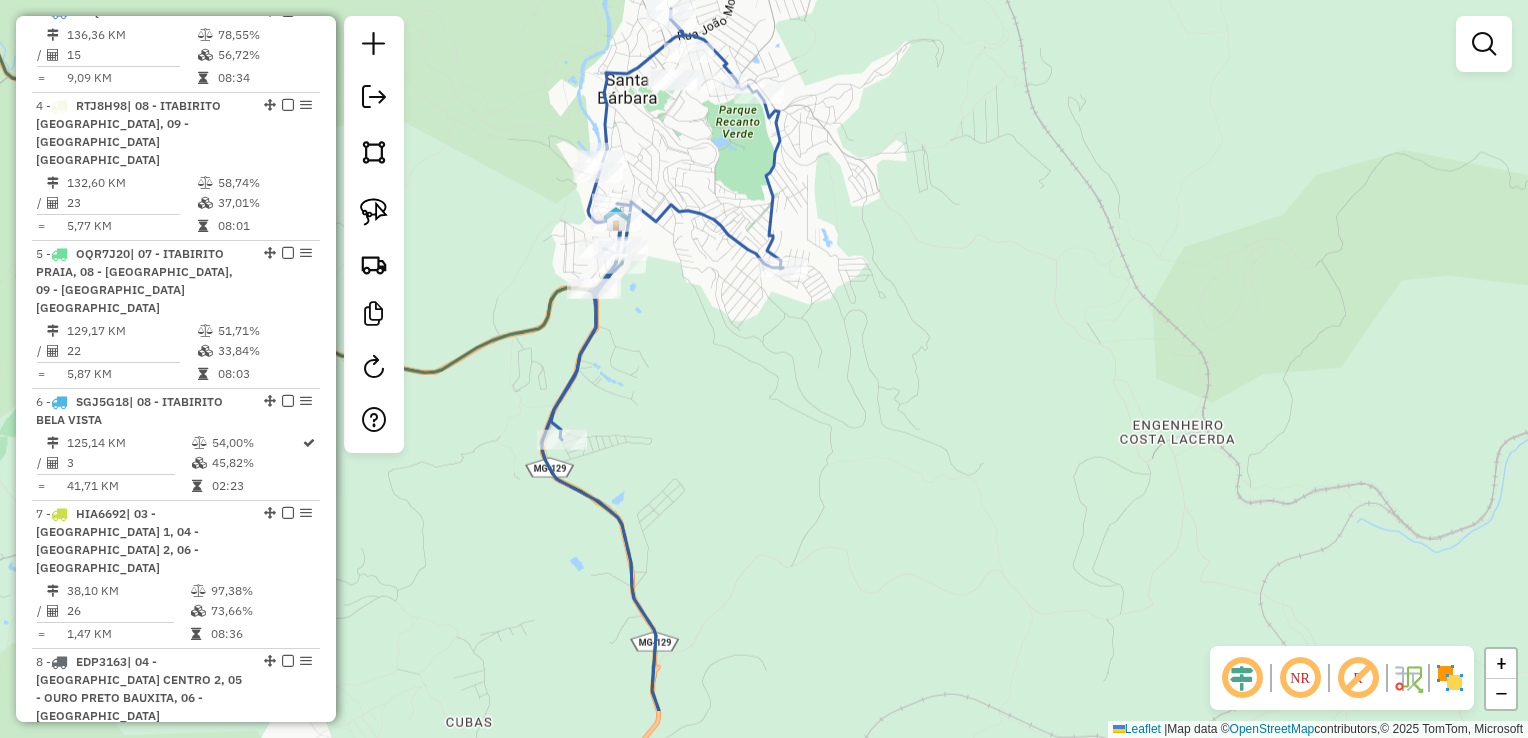 drag, startPoint x: 783, startPoint y: 626, endPoint x: 811, endPoint y: 494, distance: 134.93703 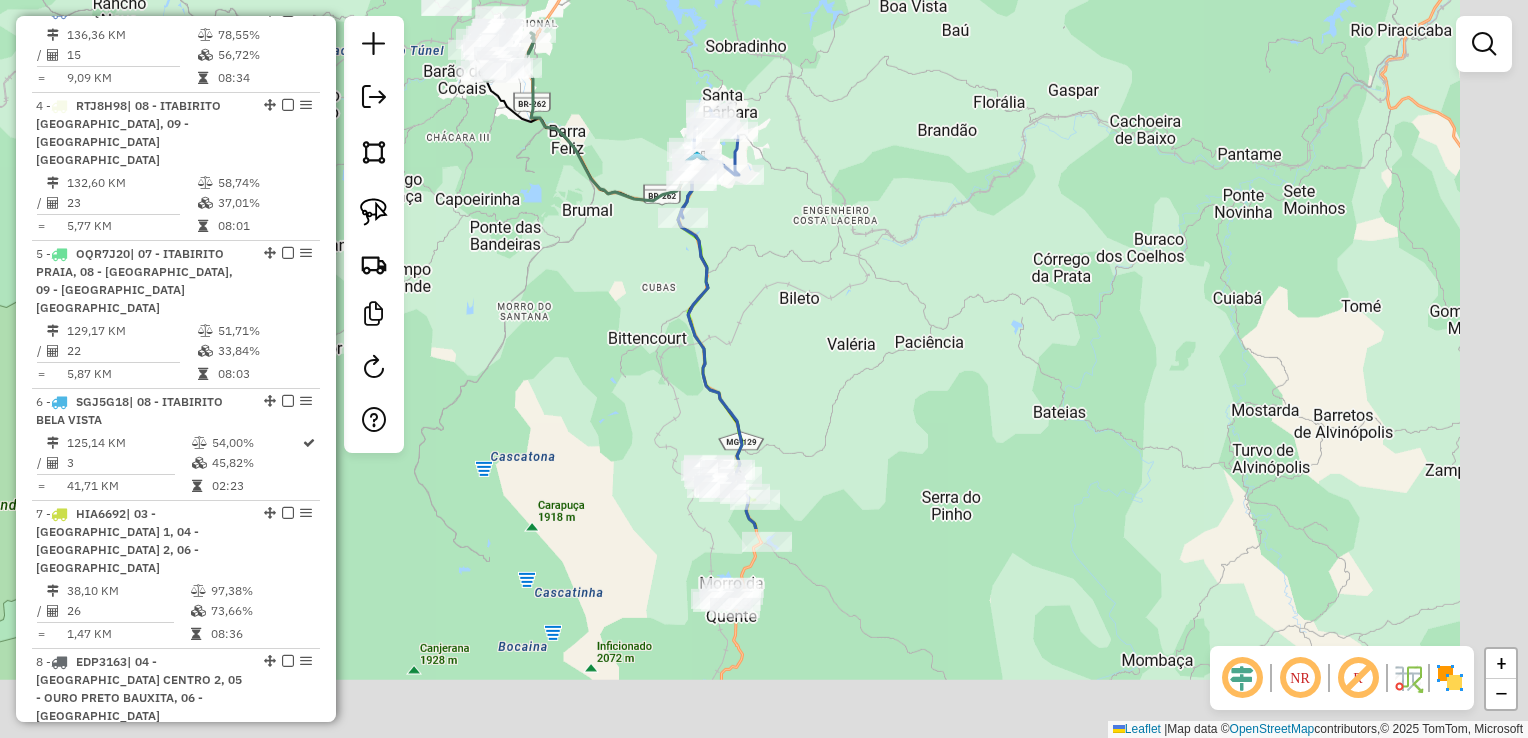 drag, startPoint x: 824, startPoint y: 429, endPoint x: 786, endPoint y: 296, distance: 138.32208 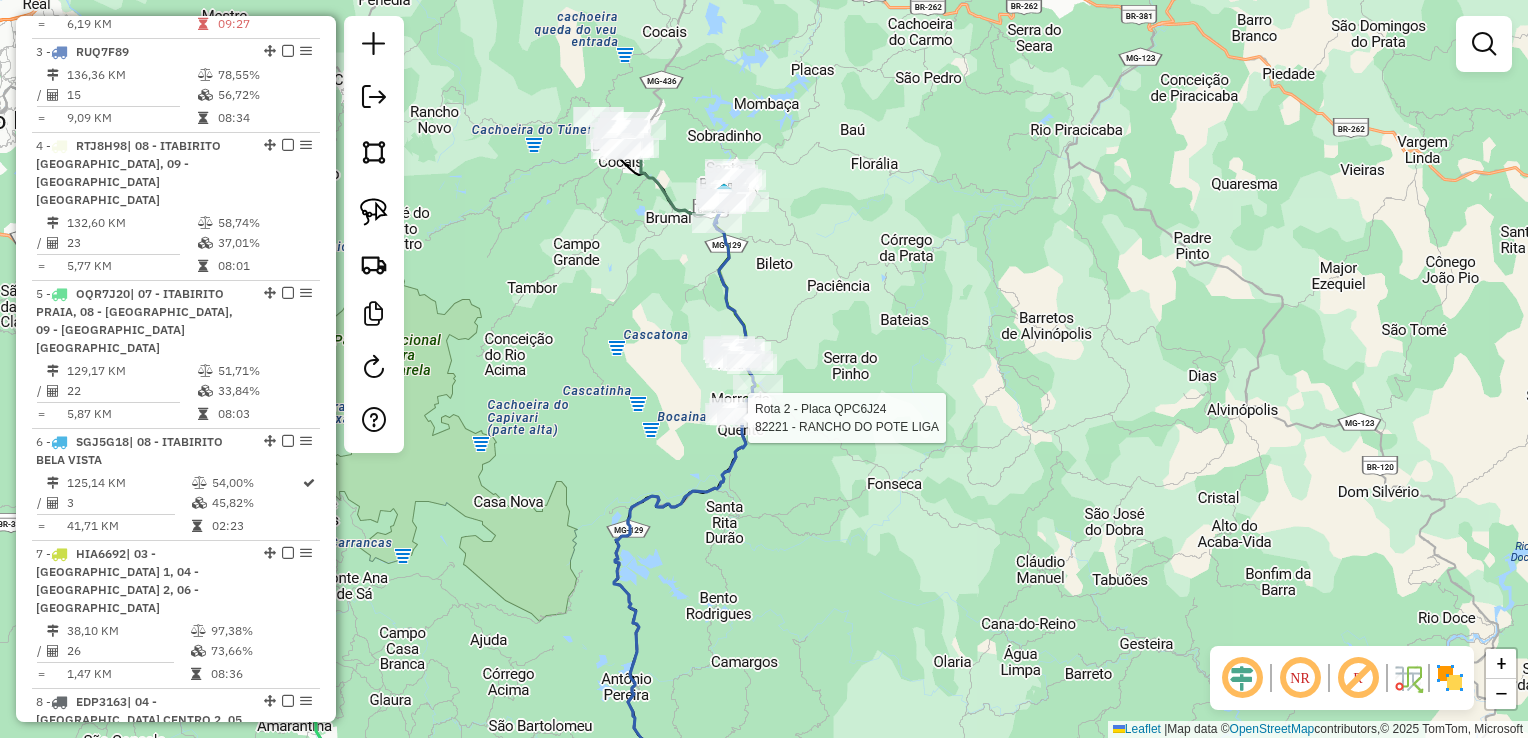 select on "**********" 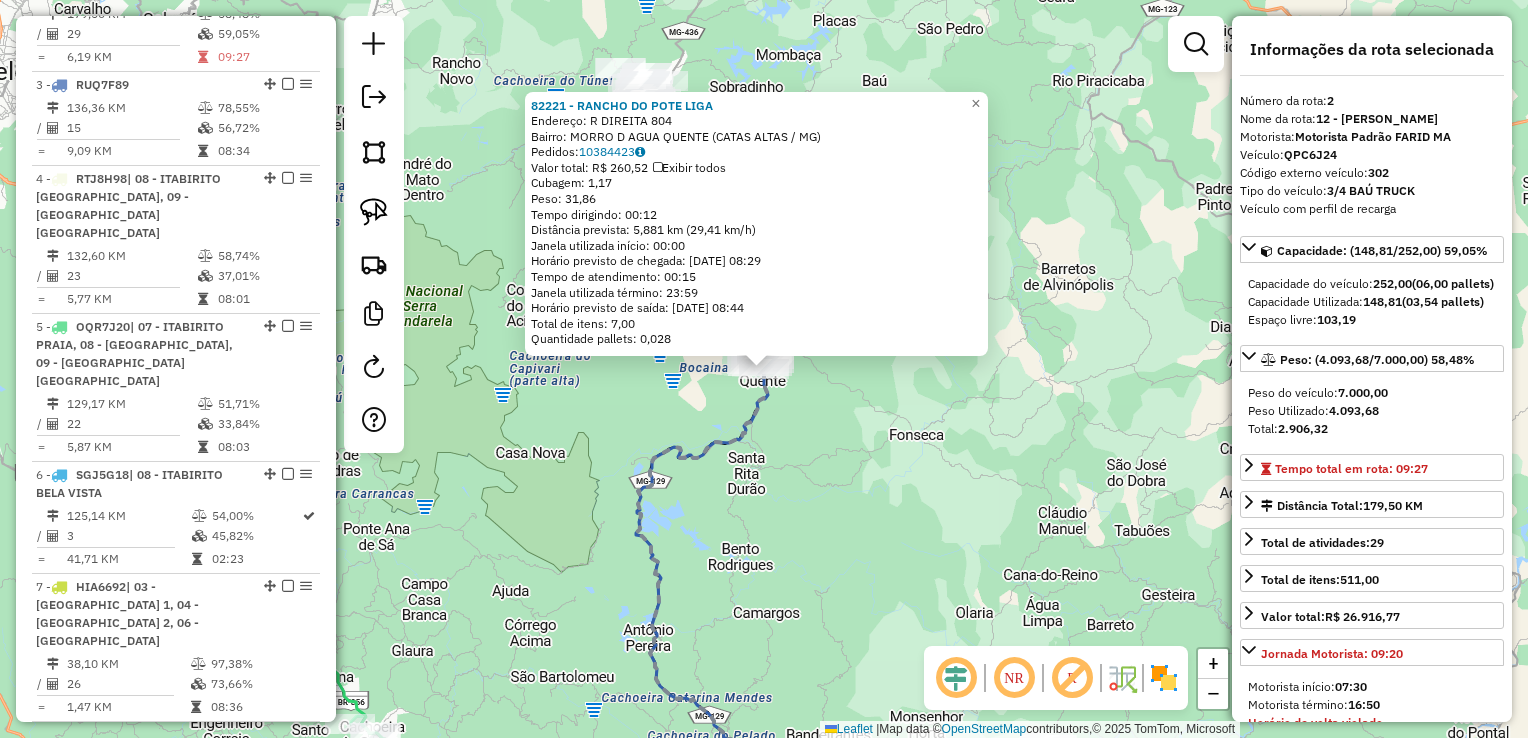 scroll, scrollTop: 892, scrollLeft: 0, axis: vertical 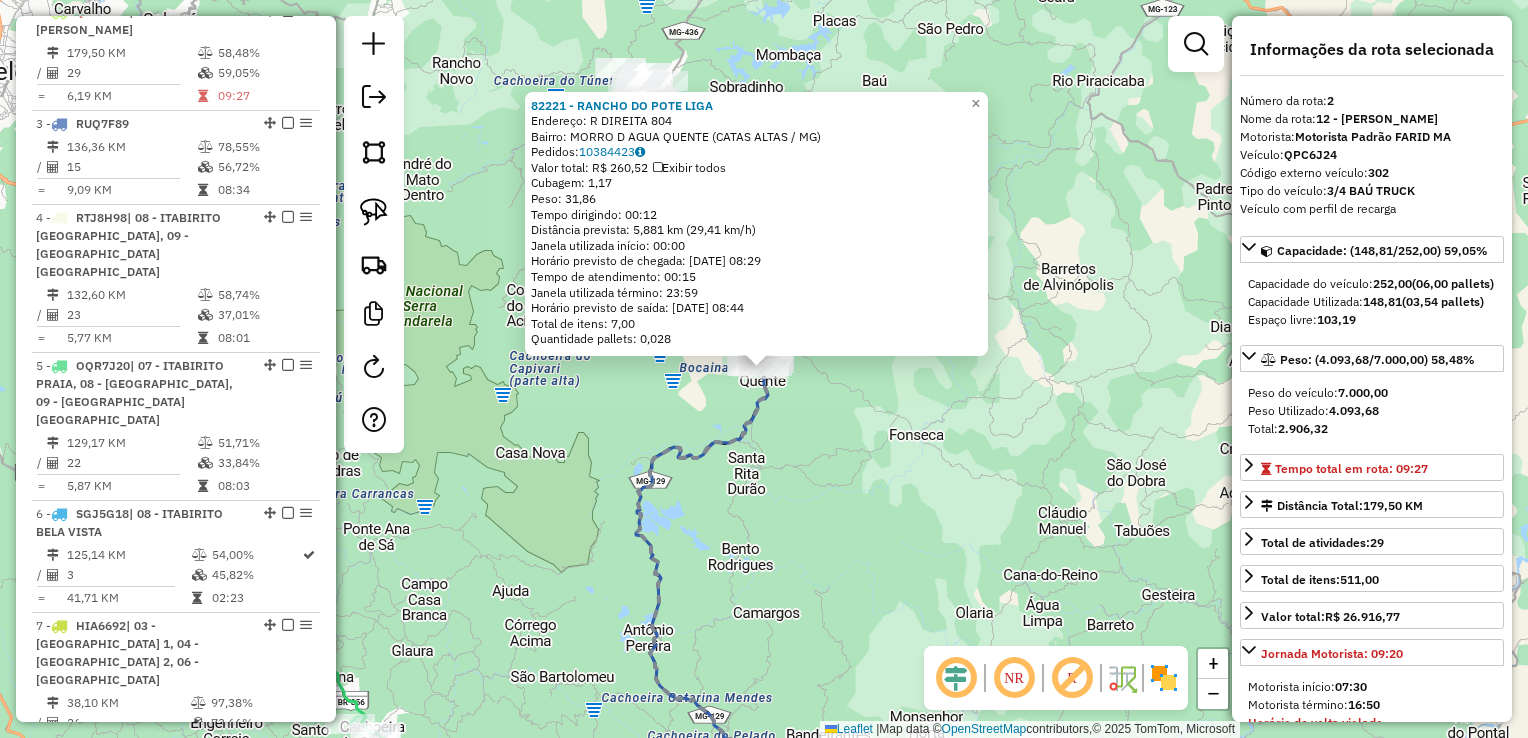 click on "82221 - RANCHO DO POTE  LIGA  Endereço:  R DIREITA 804   Bairro: MORRO D AGUA QUENTE (CATAS ALTAS / MG)   Pedidos:  10384423   Valor total: R$ 260,52   Exibir todos   Cubagem: 1,17  Peso: 31,86  Tempo dirigindo: 00:12   Distância prevista: 5,881 km (29,41 km/h)   Janela utilizada início: 00:00   Horário previsto de chegada: 11/07/2025 08:29   Tempo de atendimento: 00:15   Janela utilizada término: 23:59   Horário previsto de saída: 11/07/2025 08:44   Total de itens: 7,00   Quantidade pallets: 0,028  × Janela de atendimento Grade de atendimento Capacidade Transportadoras Veículos Cliente Pedidos  Rotas Selecione os dias de semana para filtrar as janelas de atendimento  Seg   Ter   Qua   Qui   Sex   Sáb   Dom  Informe o período da janela de atendimento: De: Até:  Filtrar exatamente a janela do cliente  Considerar janela de atendimento padrão  Selecione os dias de semana para filtrar as grades de atendimento  Seg   Ter   Qua   Qui   Sex   Sáb   Dom   Clientes fora do dia de atendimento selecionado" 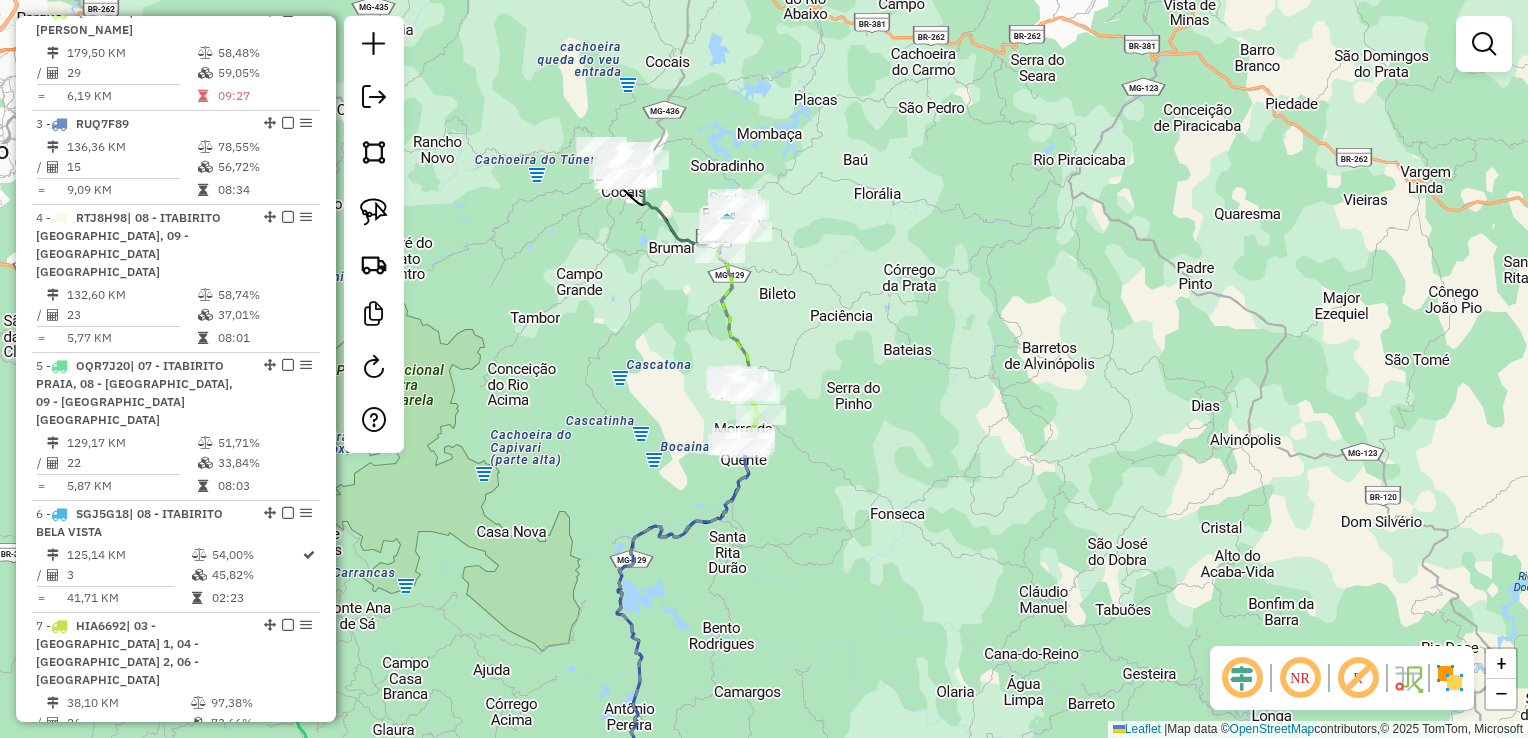 click on "Janela de atendimento Grade de atendimento Capacidade Transportadoras Veículos Cliente Pedidos  Rotas Selecione os dias de semana para filtrar as janelas de atendimento  Seg   Ter   Qua   Qui   Sex   Sáb   Dom  Informe o período da janela de atendimento: De: Até:  Filtrar exatamente a janela do cliente  Considerar janela de atendimento padrão  Selecione os dias de semana para filtrar as grades de atendimento  Seg   Ter   Qua   Qui   Sex   Sáb   Dom   Considerar clientes sem dia de atendimento cadastrado  Clientes fora do dia de atendimento selecionado Filtrar as atividades entre os valores definidos abaixo:  Peso mínimo:   Peso máximo:   Cubagem mínima:   Cubagem máxima:   De:   Até:  Filtrar as atividades entre o tempo de atendimento definido abaixo:  De:   Até:   Considerar capacidade total dos clientes não roteirizados Transportadora: Selecione um ou mais itens Tipo de veículo: Selecione um ou mais itens Veículo: Selecione um ou mais itens Motorista: Selecione um ou mais itens Nome: Rótulo:" 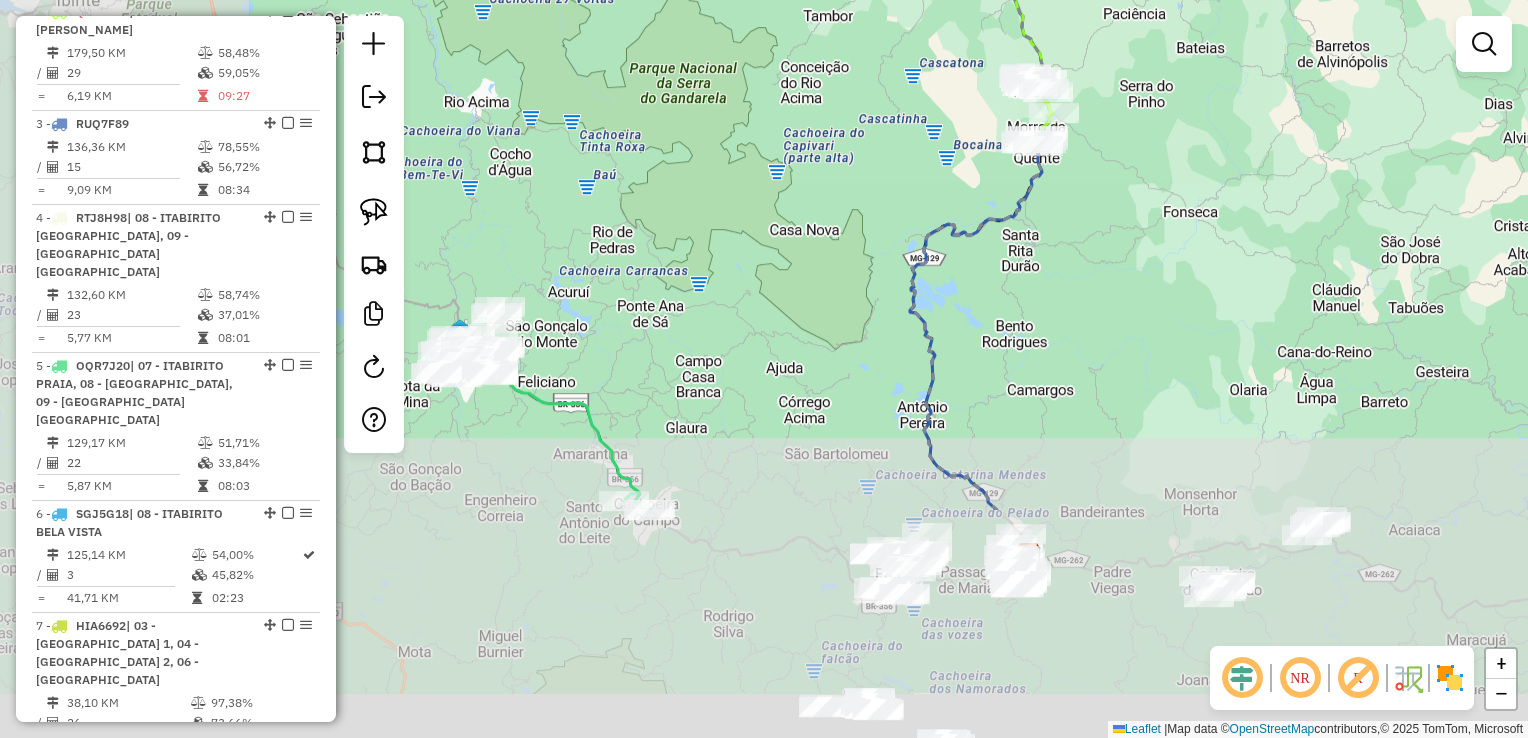drag, startPoint x: 581, startPoint y: 569, endPoint x: 880, endPoint y: 260, distance: 429.97906 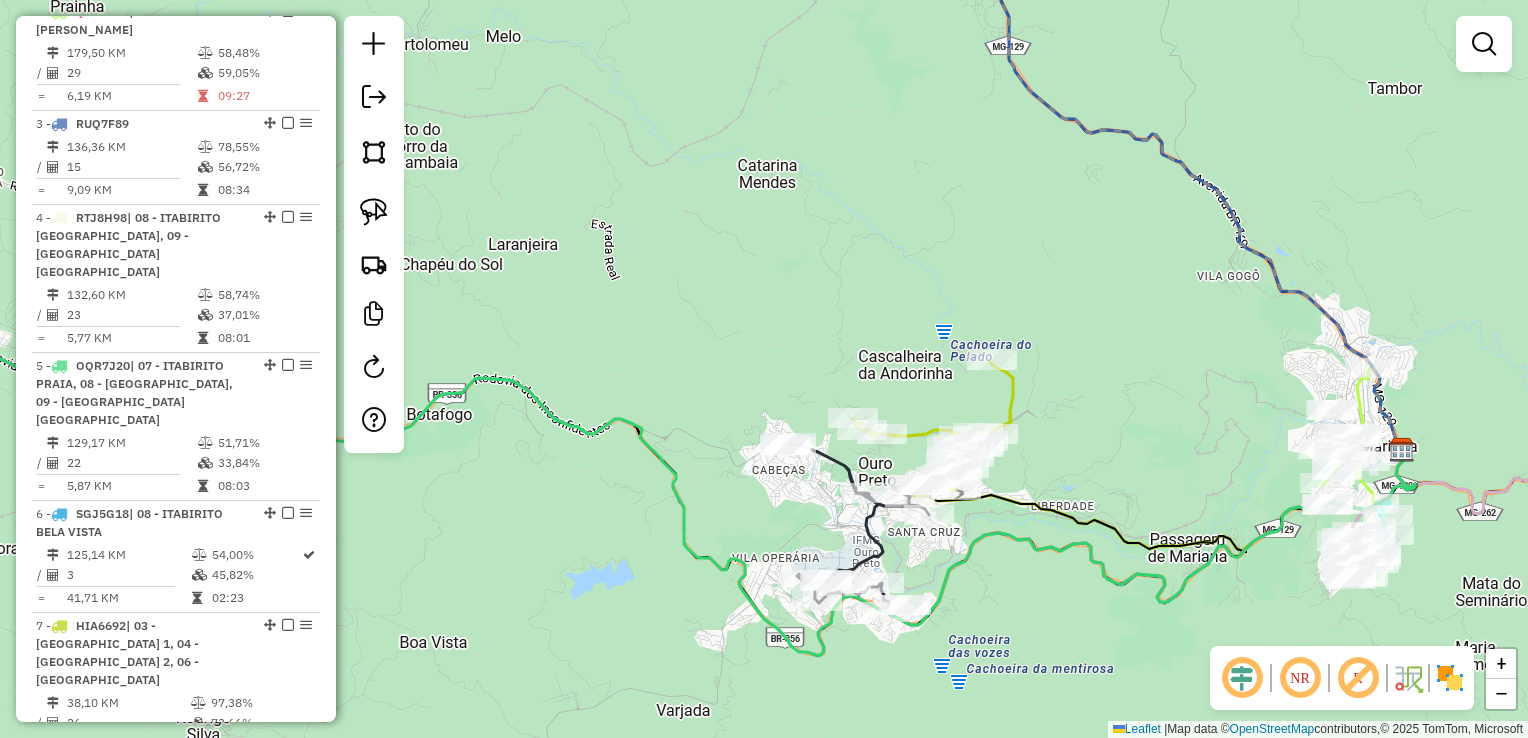 click 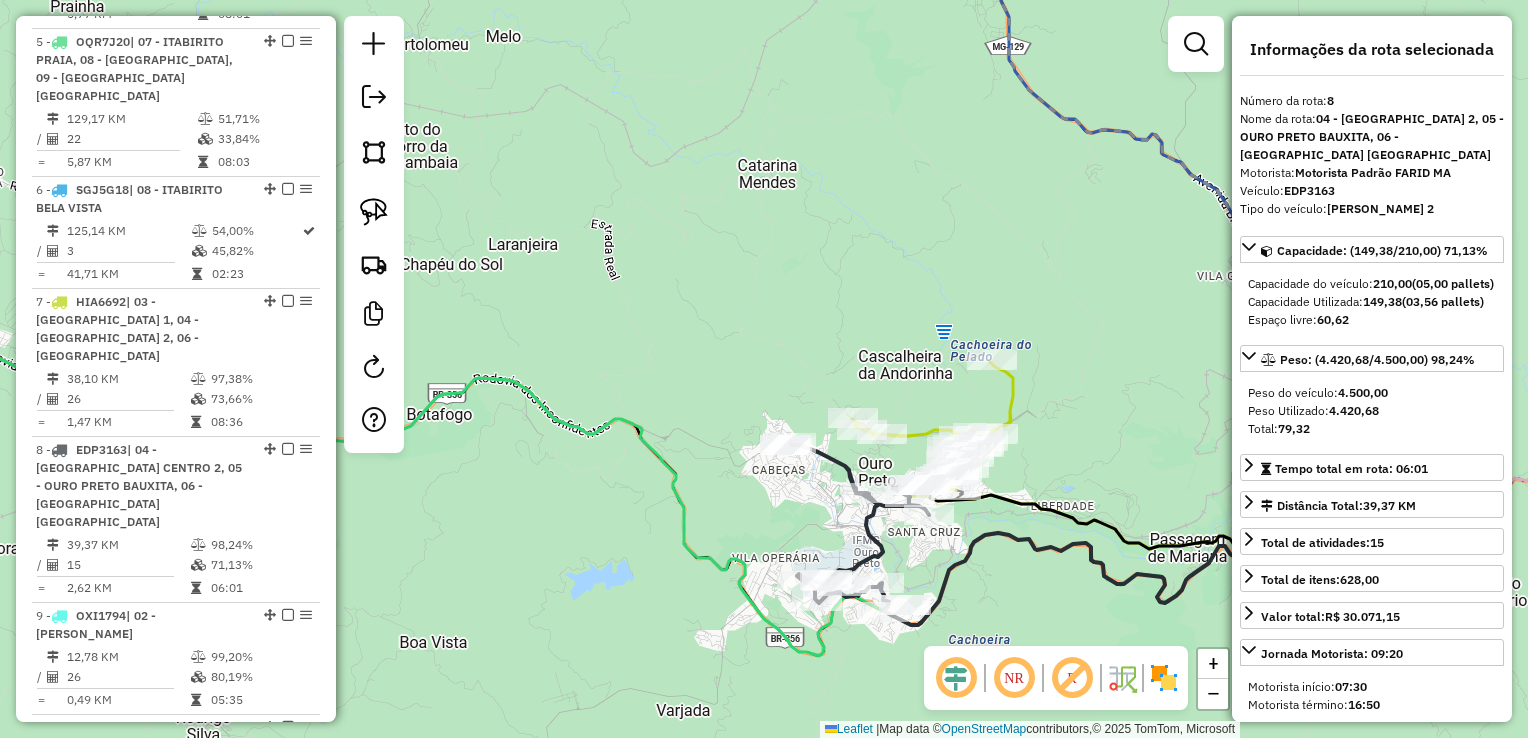 scroll, scrollTop: 1616, scrollLeft: 0, axis: vertical 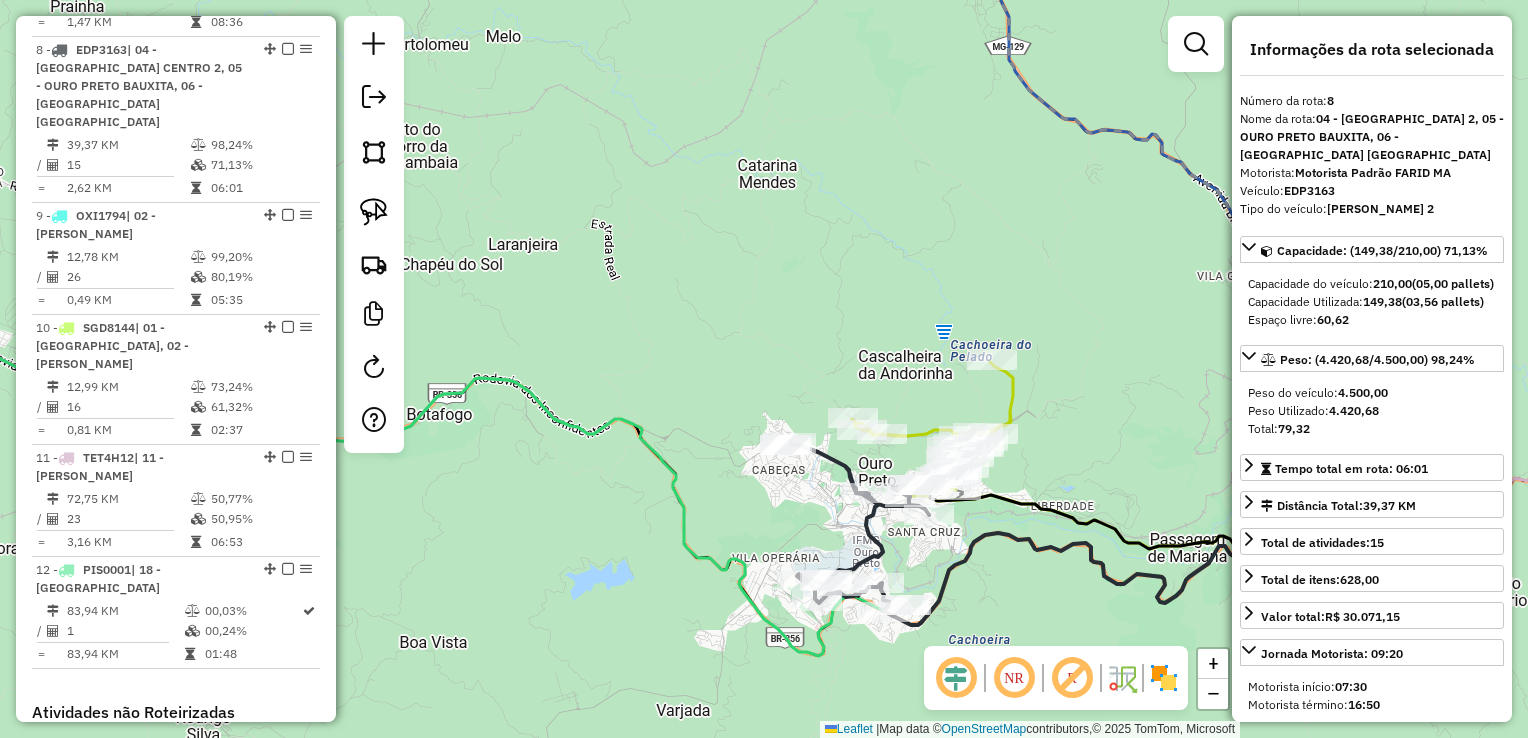 click 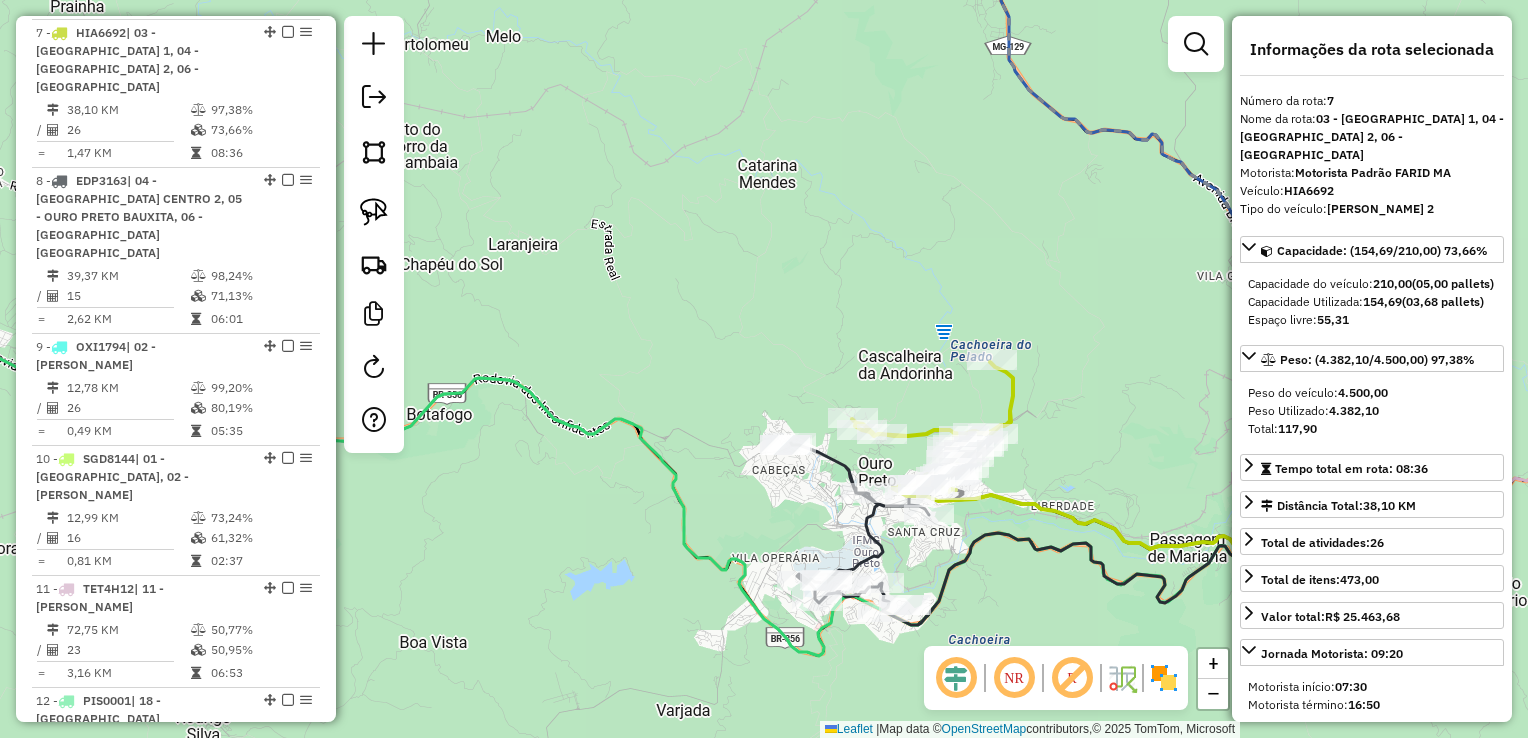 scroll, scrollTop: 1470, scrollLeft: 0, axis: vertical 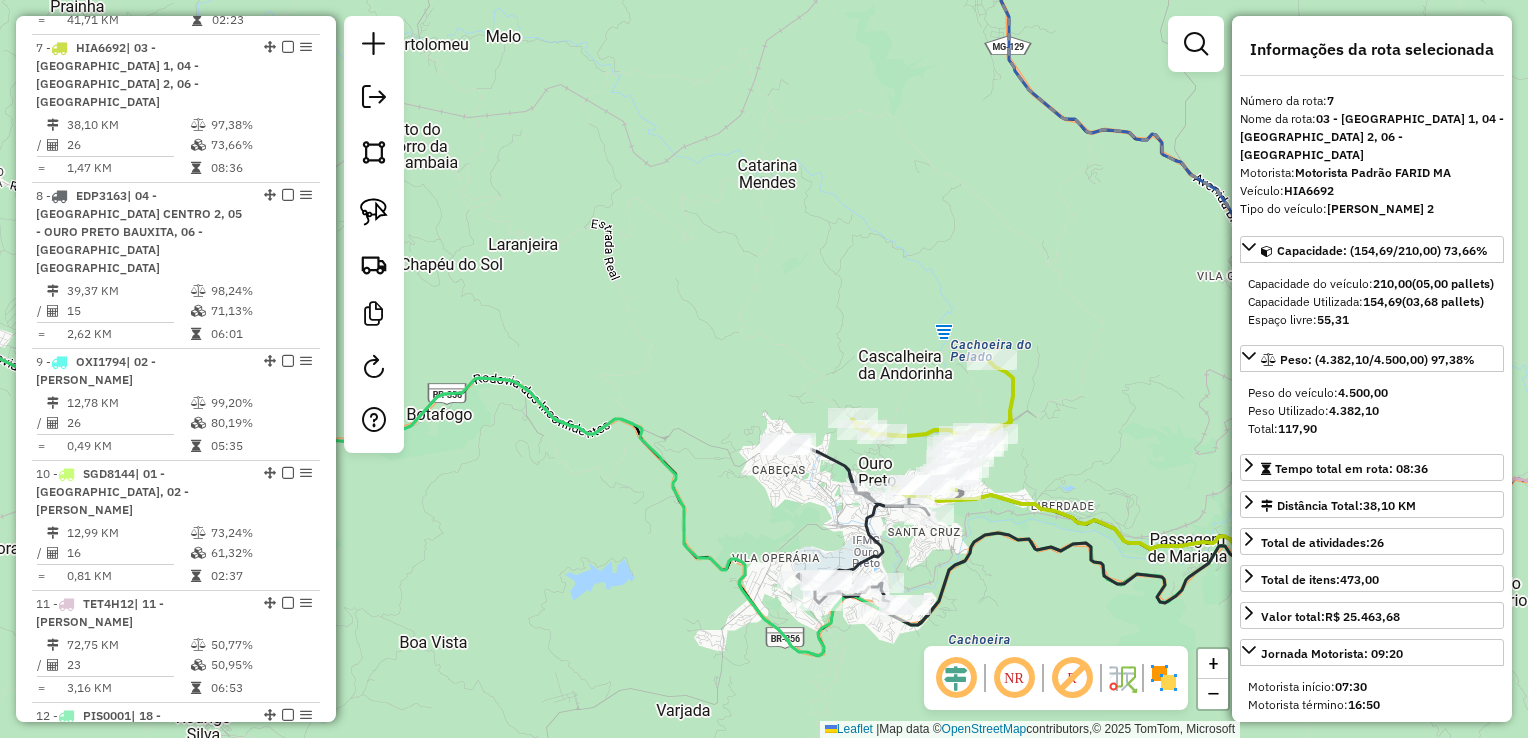 click 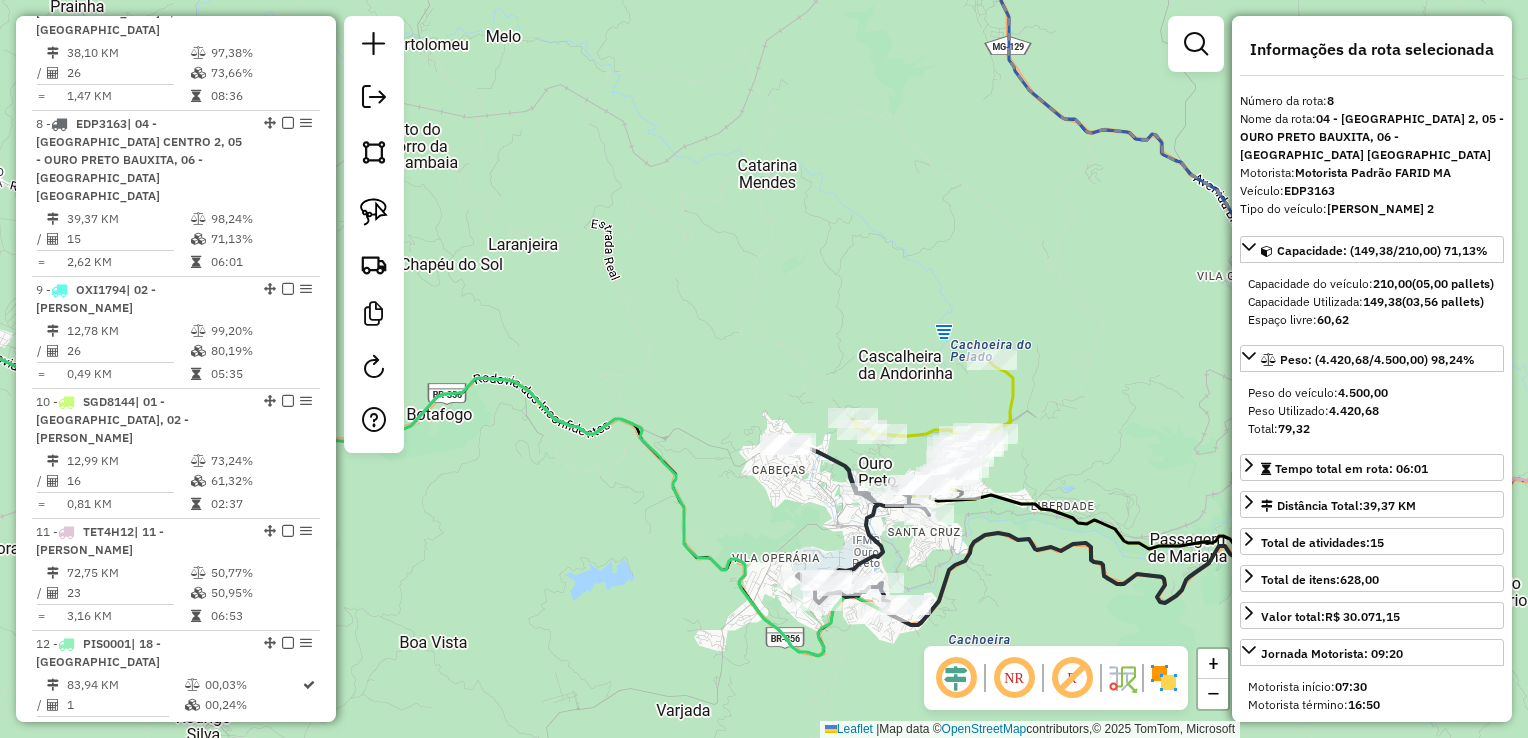 scroll, scrollTop: 1616, scrollLeft: 0, axis: vertical 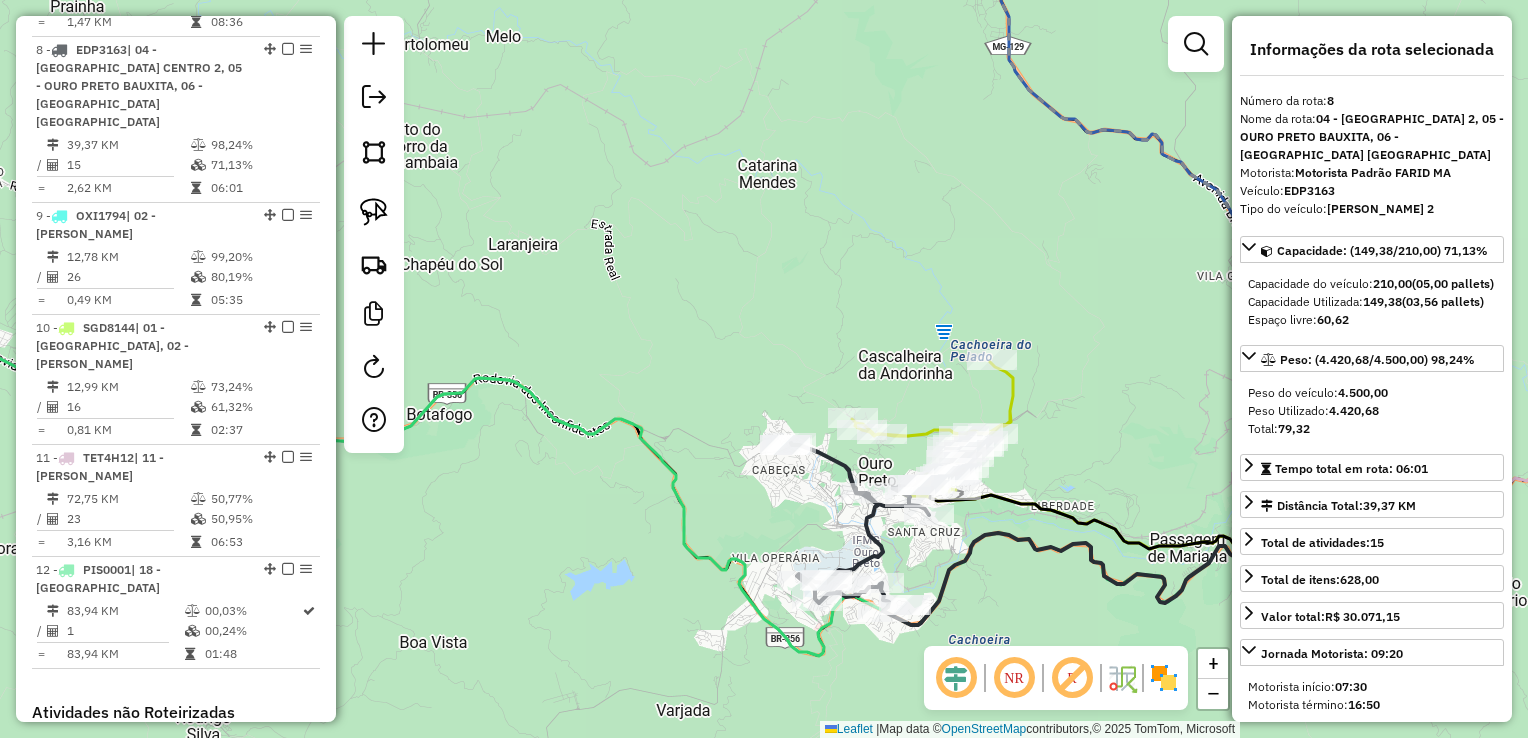 click 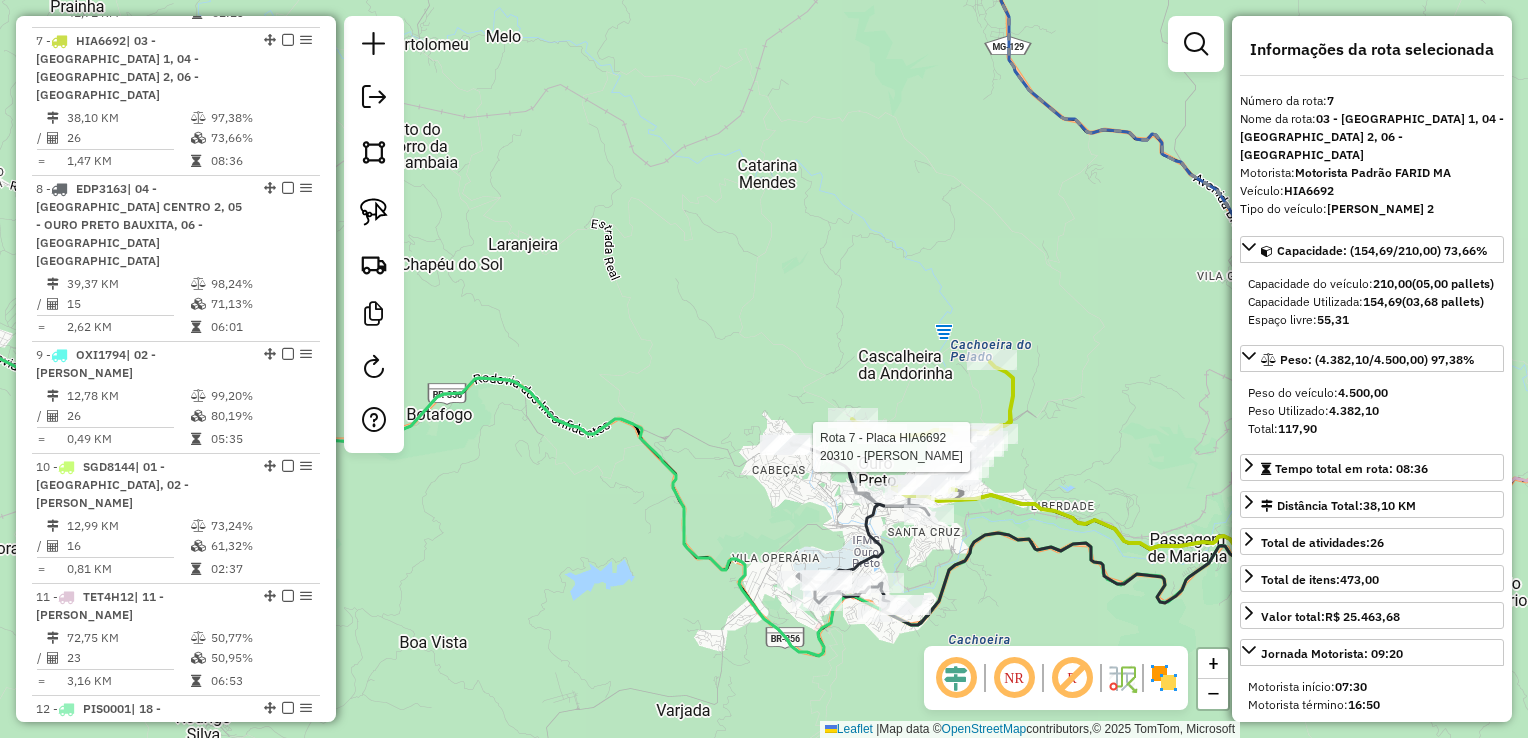 scroll, scrollTop: 1470, scrollLeft: 0, axis: vertical 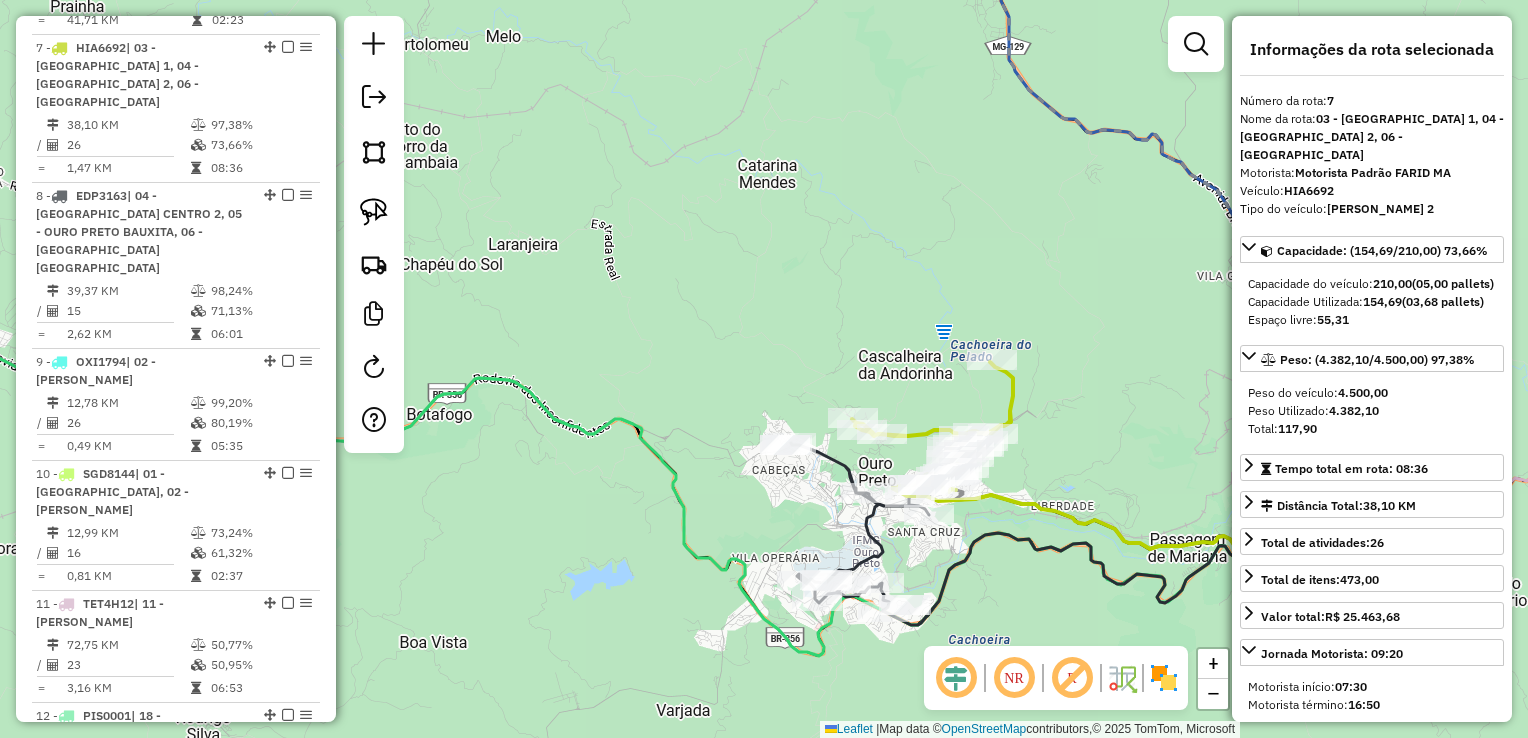 click on "Janela de atendimento Grade de atendimento Capacidade Transportadoras Veículos Cliente Pedidos  Rotas Selecione os dias de semana para filtrar as janelas de atendimento  Seg   Ter   Qua   Qui   Sex   Sáb   Dom  Informe o período da janela de atendimento: De: Até:  Filtrar exatamente a janela do cliente  Considerar janela de atendimento padrão  Selecione os dias de semana para filtrar as grades de atendimento  Seg   Ter   Qua   Qui   Sex   Sáb   Dom   Considerar clientes sem dia de atendimento cadastrado  Clientes fora do dia de atendimento selecionado Filtrar as atividades entre os valores definidos abaixo:  Peso mínimo:   Peso máximo:   Cubagem mínima:   Cubagem máxima:   De:   Até:  Filtrar as atividades entre o tempo de atendimento definido abaixo:  De:   Até:   Considerar capacidade total dos clientes não roteirizados Transportadora: Selecione um ou mais itens Tipo de veículo: Selecione um ou mais itens Veículo: Selecione um ou mais itens Motorista: Selecione um ou mais itens Nome: Rótulo:" 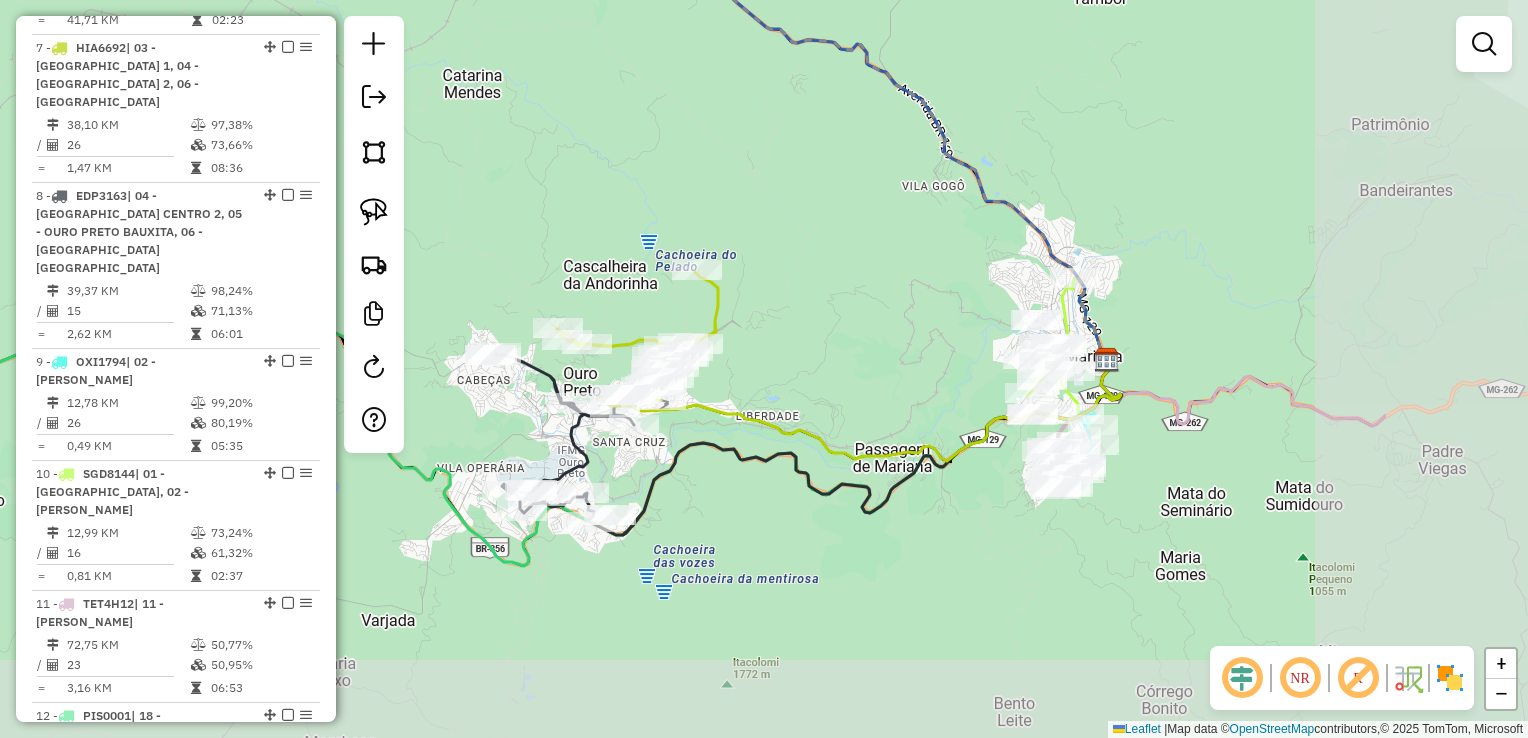 drag, startPoint x: 1044, startPoint y: 600, endPoint x: 754, endPoint y: 515, distance: 302.20026 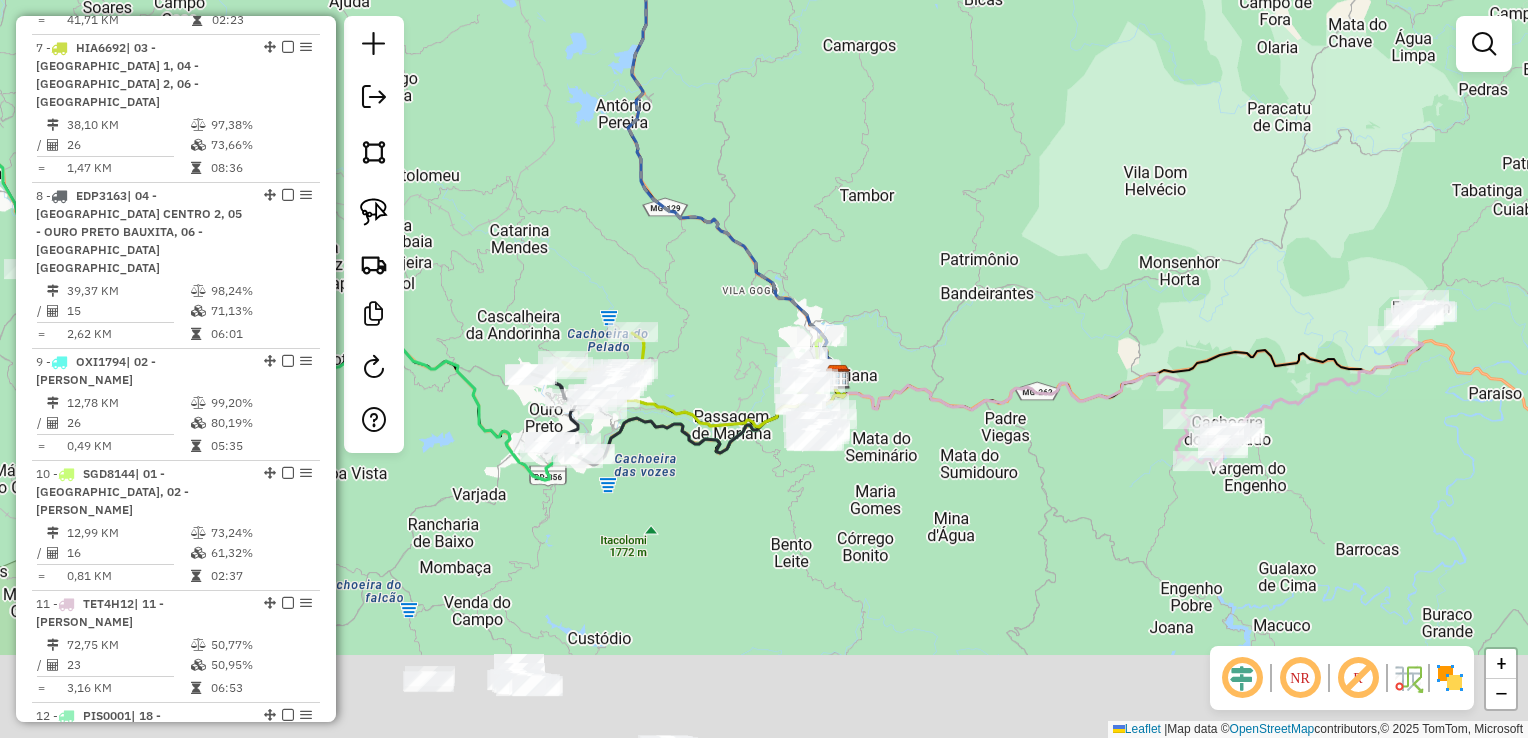drag, startPoint x: 749, startPoint y: 613, endPoint x: 607, endPoint y: 483, distance: 192.52013 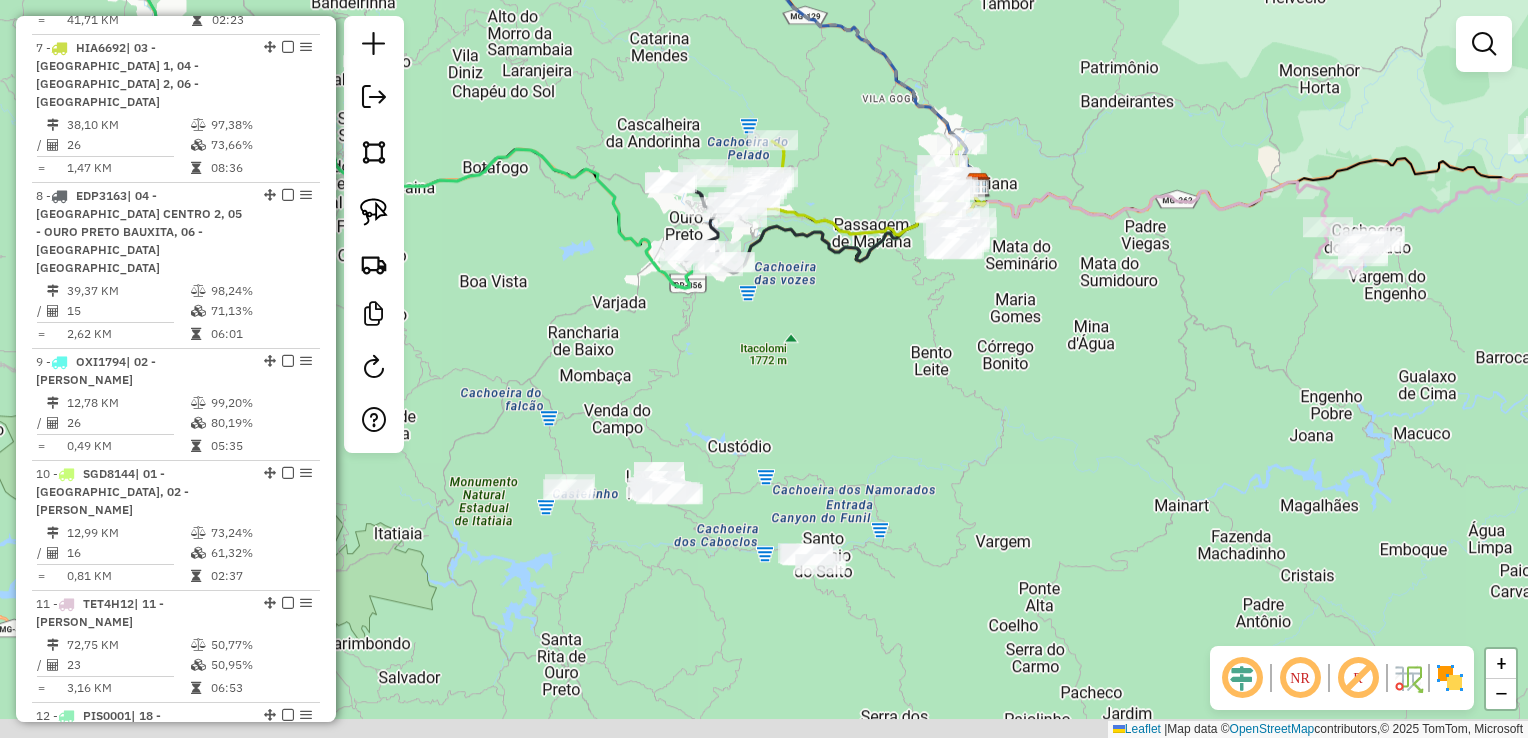 drag, startPoint x: 648, startPoint y: 537, endPoint x: 836, endPoint y: 426, distance: 218.32315 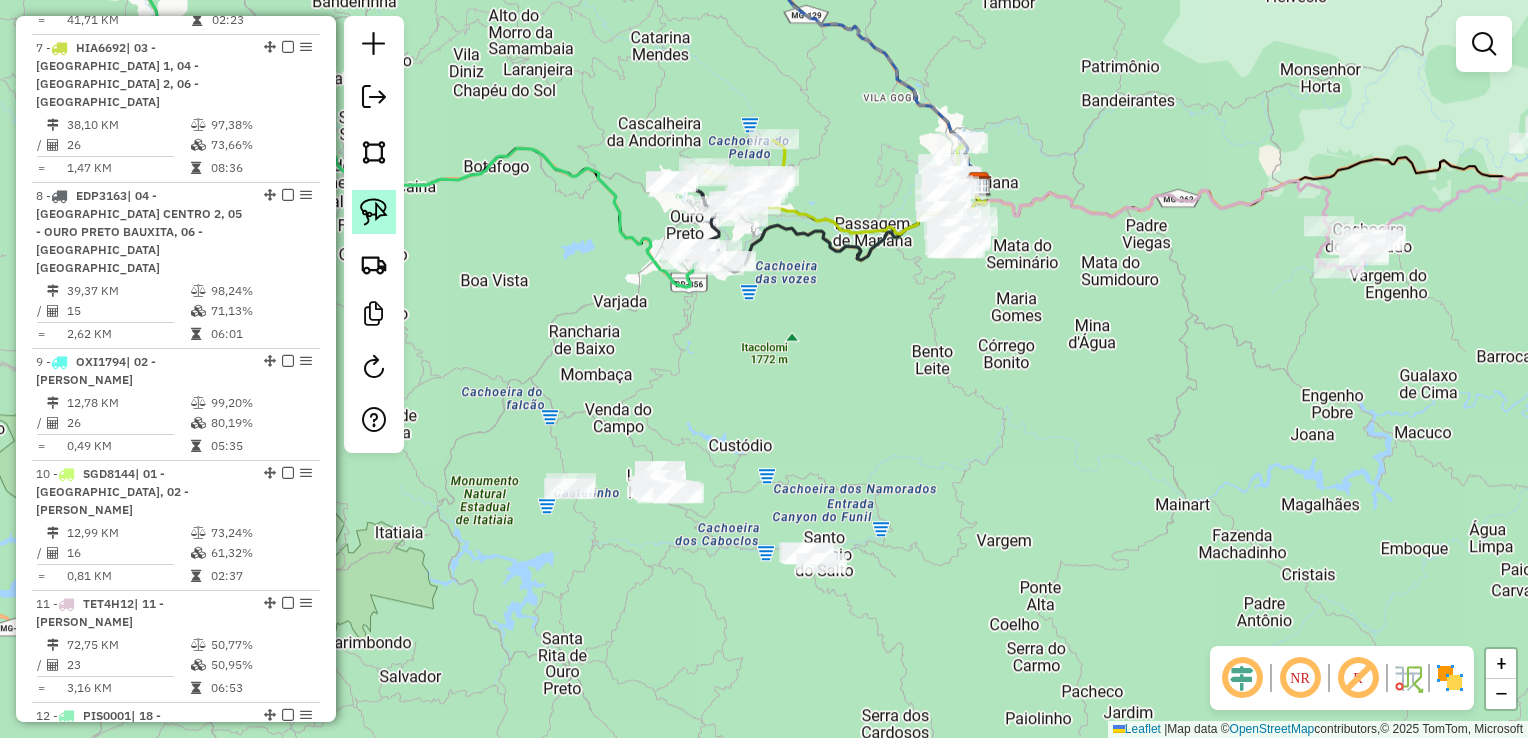 click 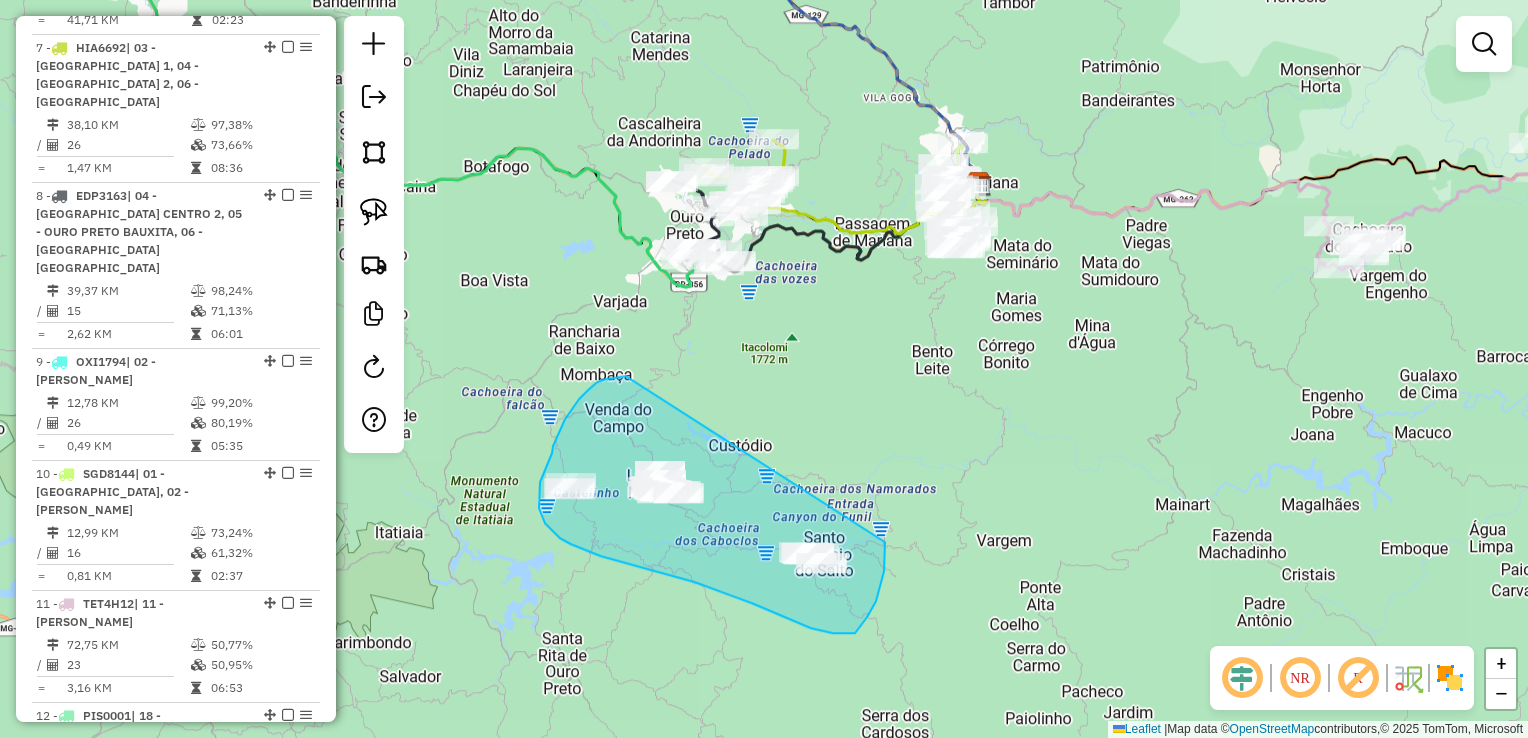 drag, startPoint x: 584, startPoint y: 394, endPoint x: 885, endPoint y: 543, distance: 335.86008 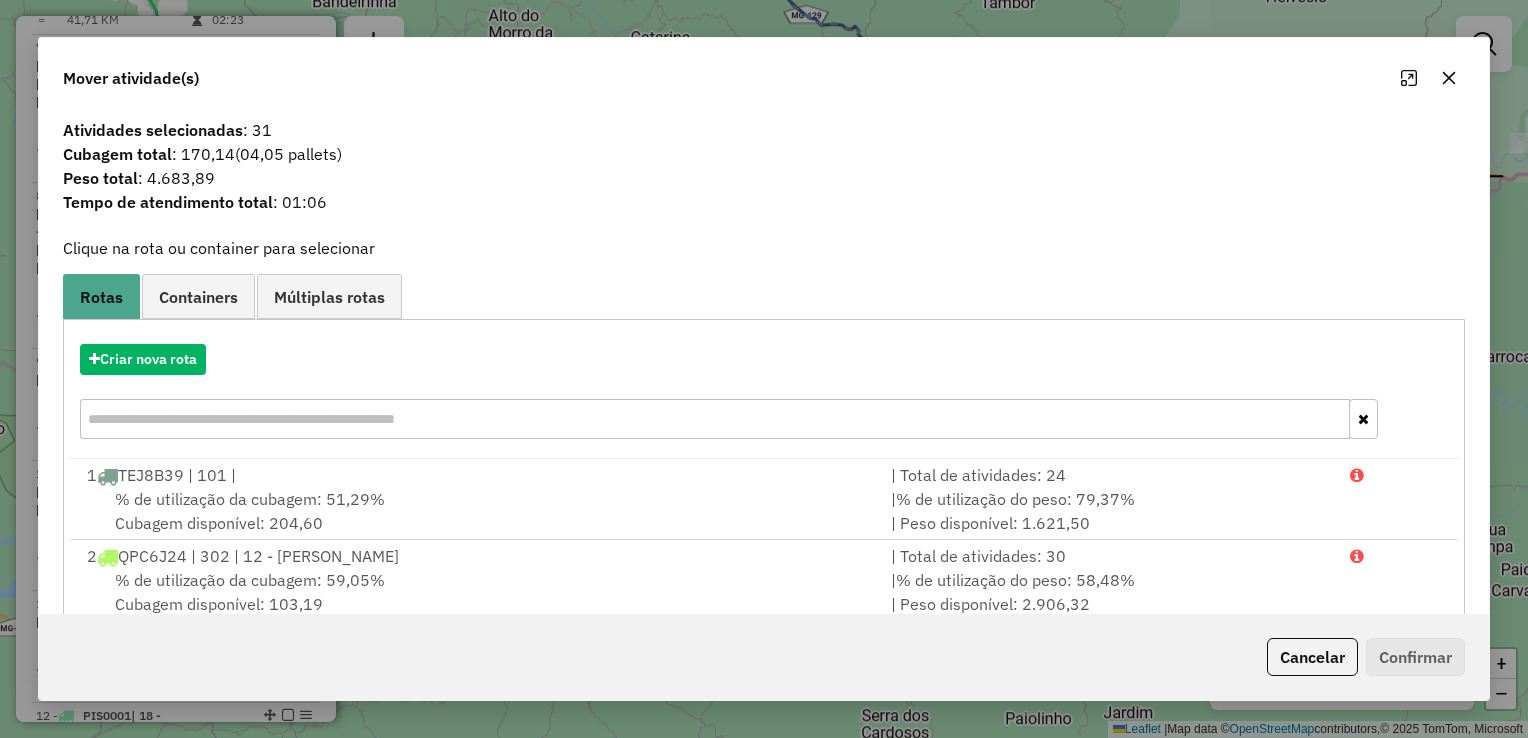 click 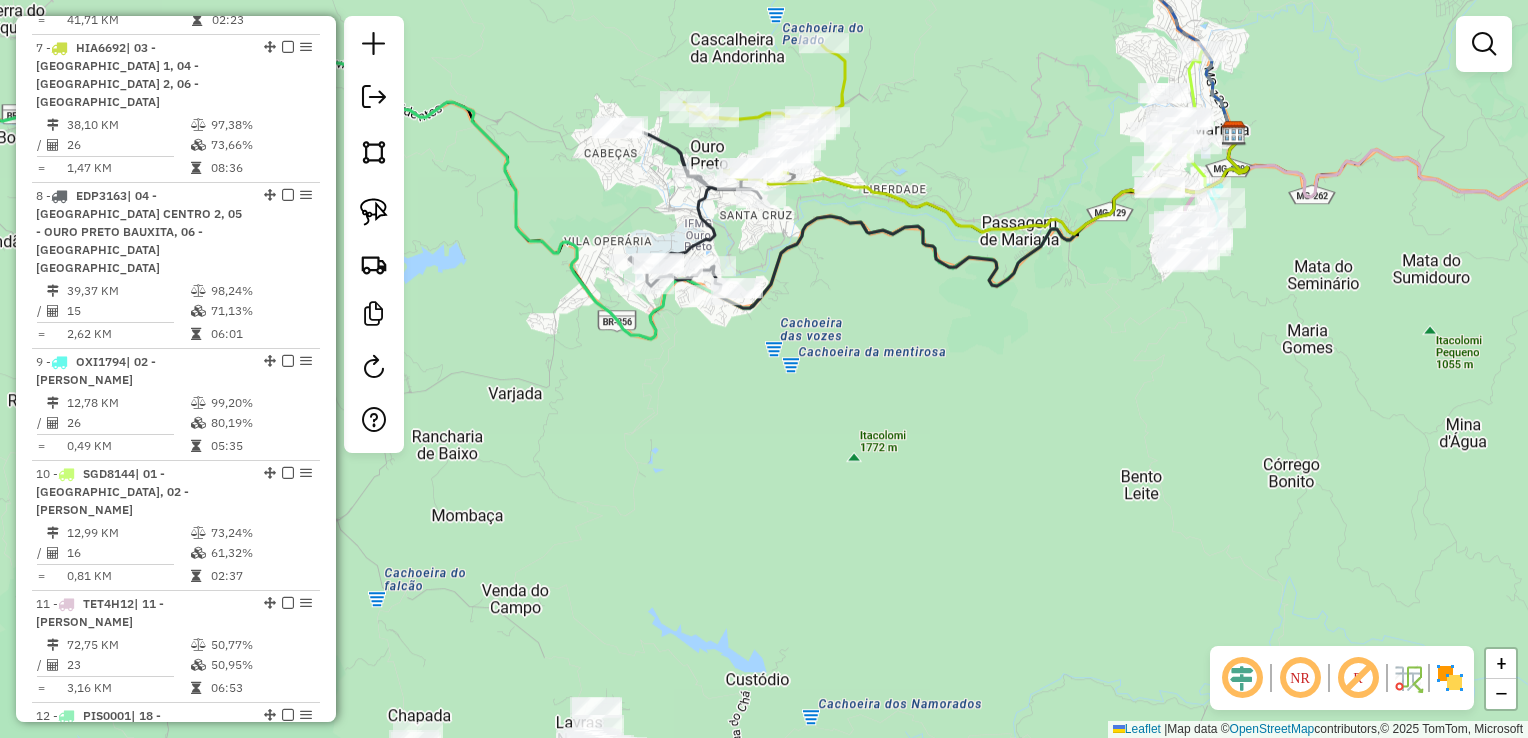 click 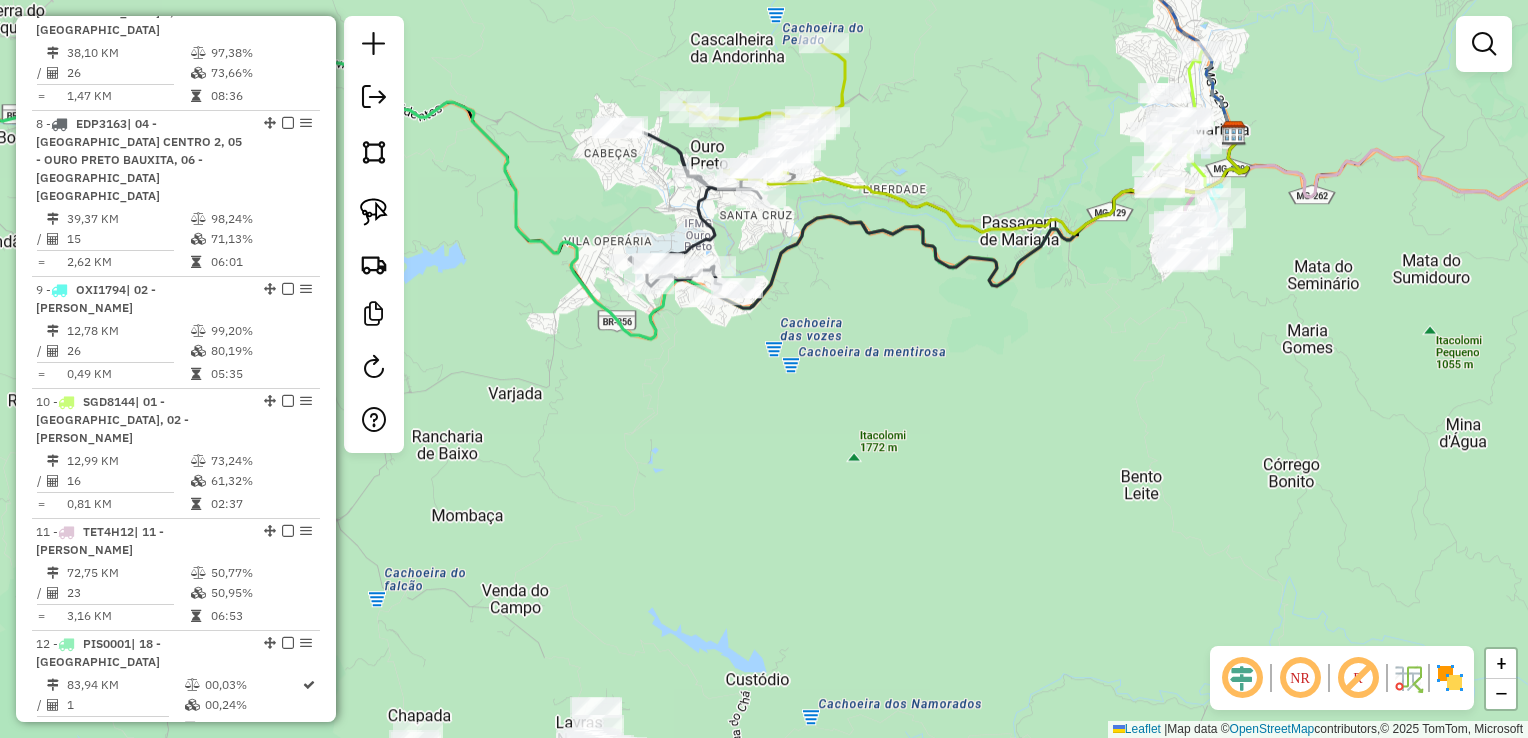 select on "**********" 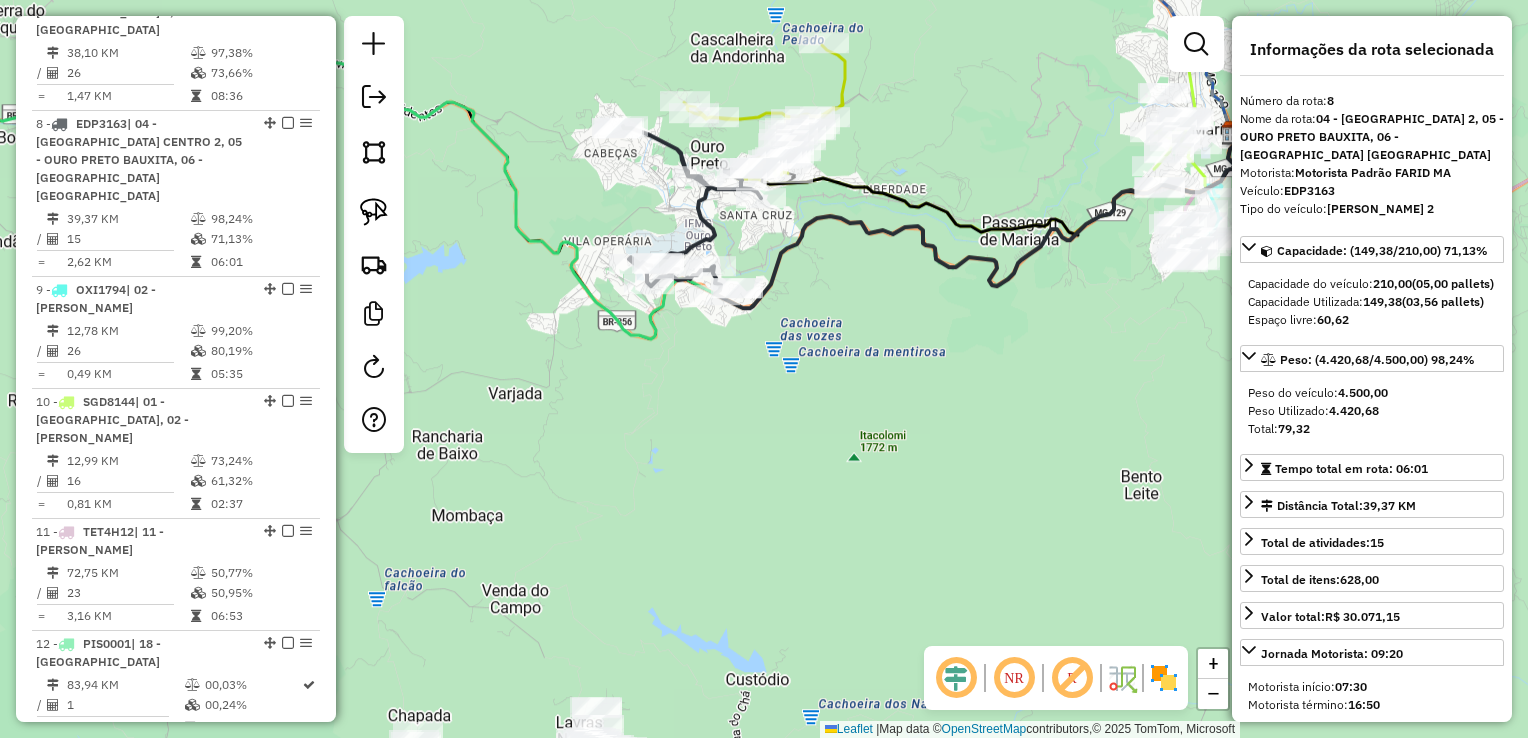 scroll, scrollTop: 1616, scrollLeft: 0, axis: vertical 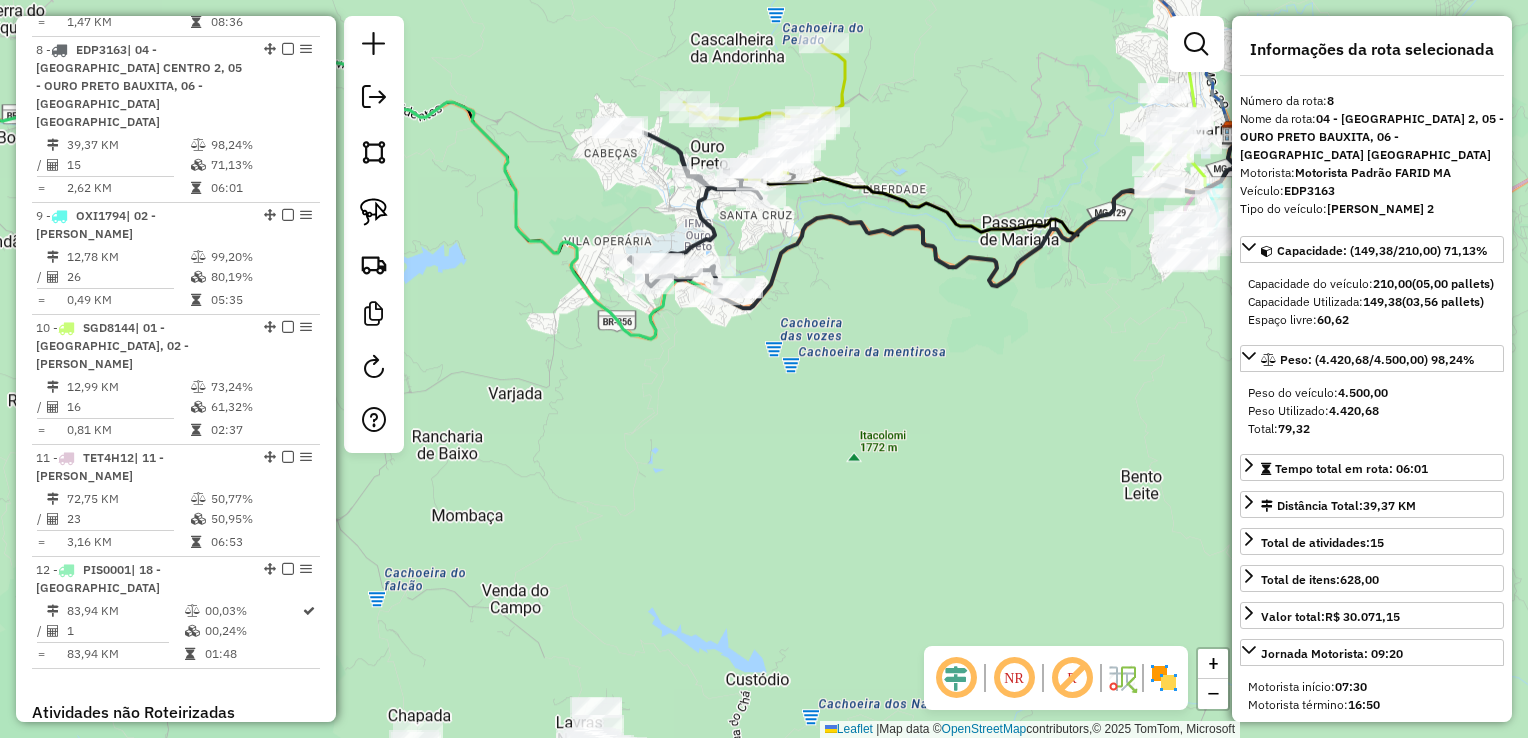 click on "Janela de atendimento Grade de atendimento Capacidade Transportadoras Veículos Cliente Pedidos  Rotas Selecione os dias de semana para filtrar as janelas de atendimento  Seg   Ter   Qua   Qui   Sex   Sáb   Dom  Informe o período da janela de atendimento: De: Até:  Filtrar exatamente a janela do cliente  Considerar janela de atendimento padrão  Selecione os dias de semana para filtrar as grades de atendimento  Seg   Ter   Qua   Qui   Sex   Sáb   Dom   Considerar clientes sem dia de atendimento cadastrado  Clientes fora do dia de atendimento selecionado Filtrar as atividades entre os valores definidos abaixo:  Peso mínimo:   Peso máximo:   Cubagem mínima:   Cubagem máxima:   De:   Até:  Filtrar as atividades entre o tempo de atendimento definido abaixo:  De:   Até:   Considerar capacidade total dos clientes não roteirizados Transportadora: Selecione um ou mais itens Tipo de veículo: Selecione um ou mais itens Veículo: Selecione um ou mais itens Motorista: Selecione um ou mais itens Nome: Rótulo:" 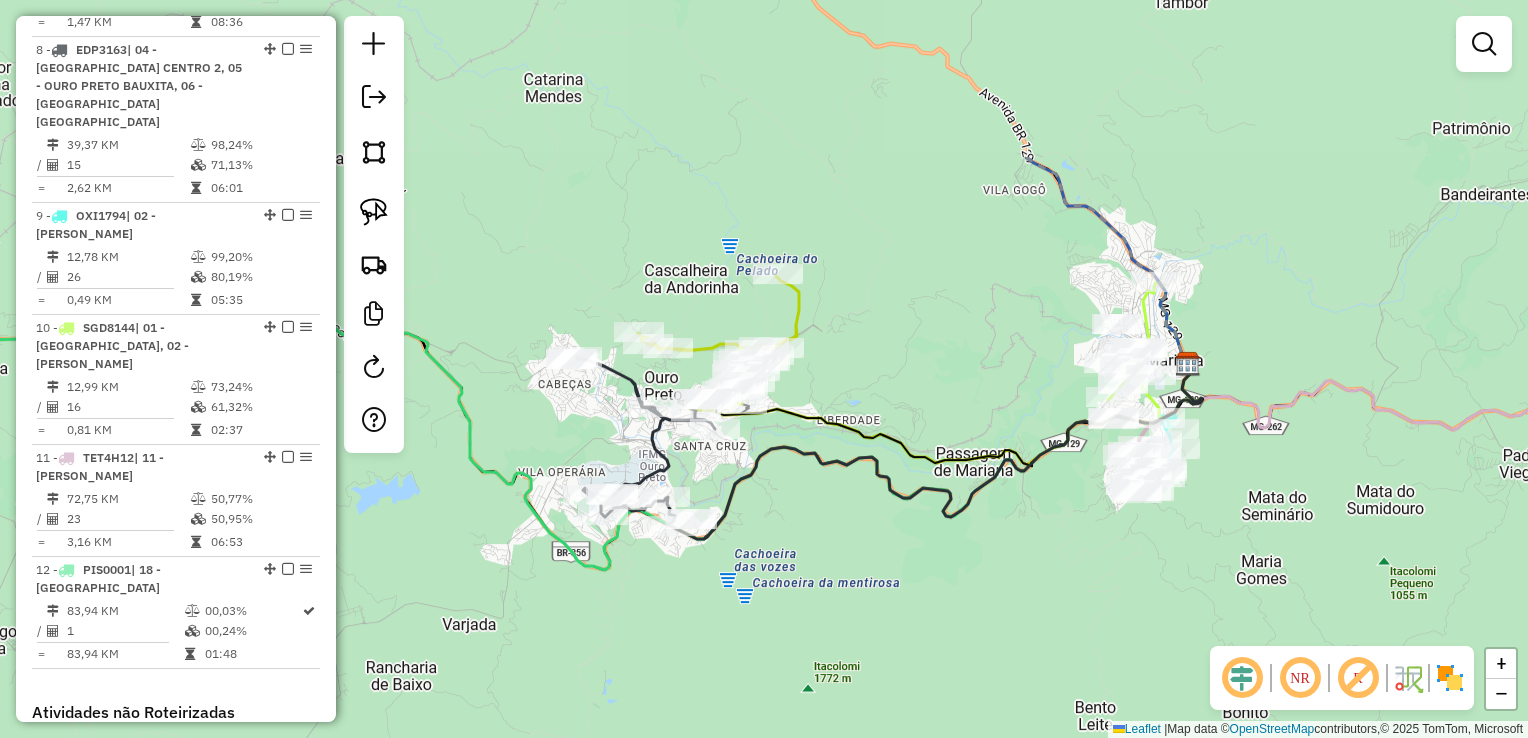 drag, startPoint x: 978, startPoint y: 149, endPoint x: 932, endPoint y: 377, distance: 232.59407 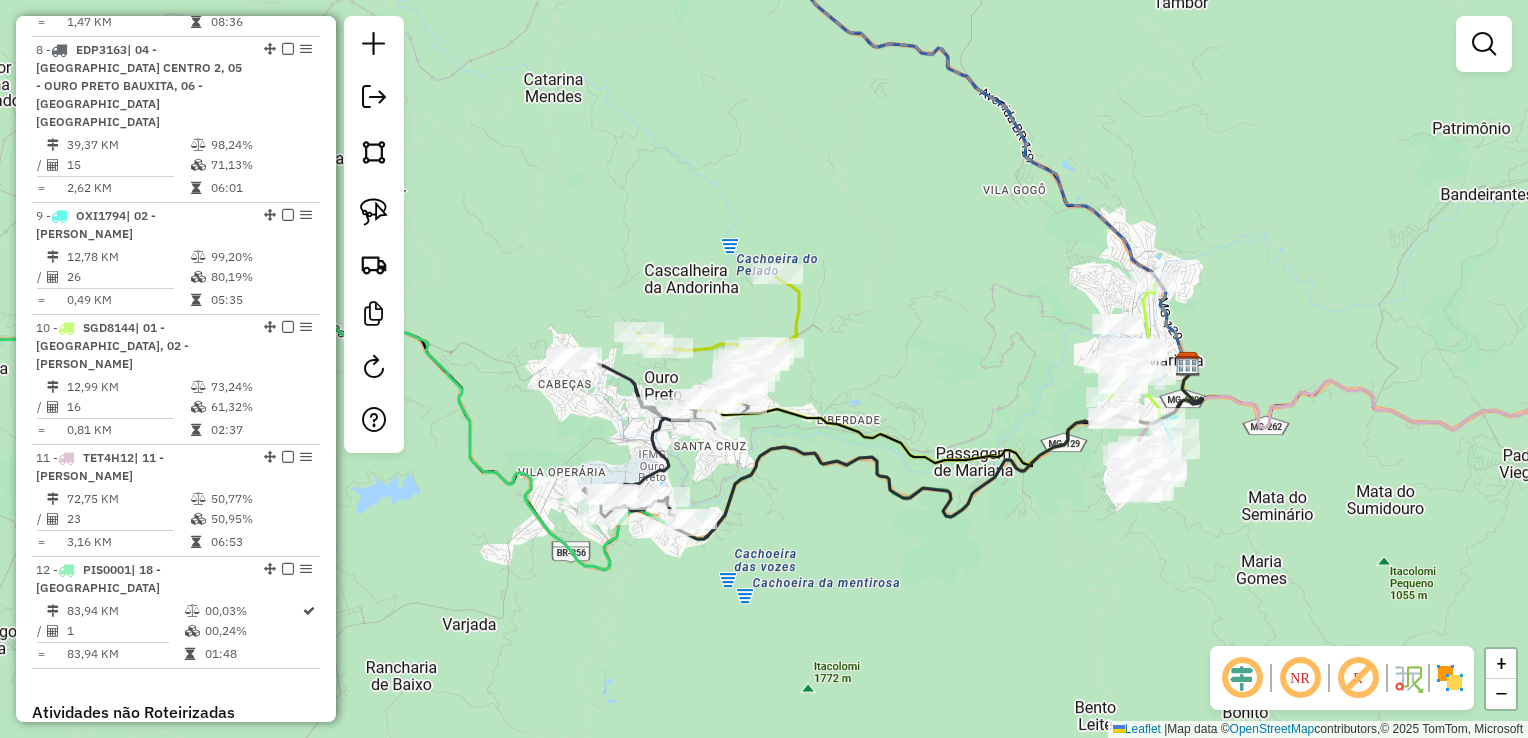 click 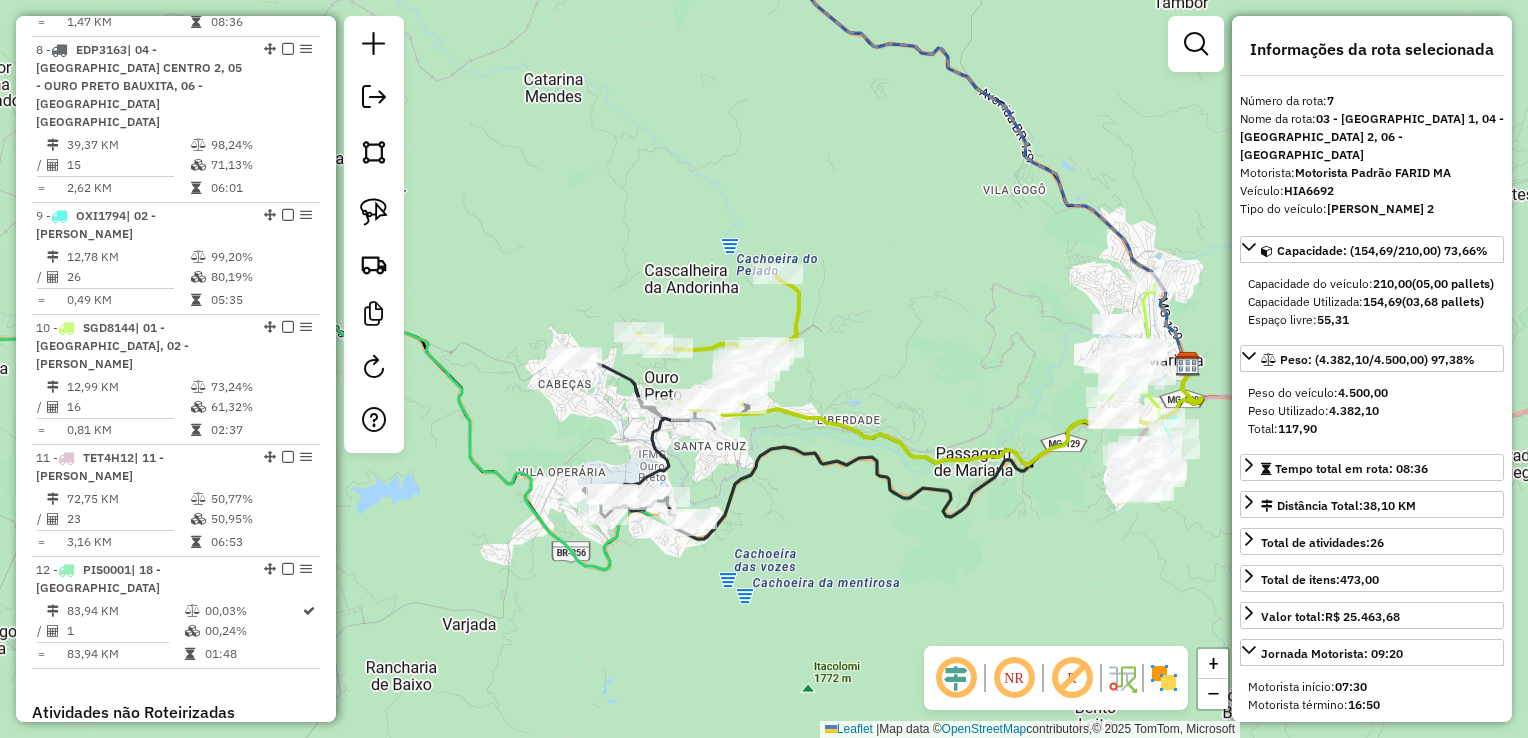 scroll, scrollTop: 1470, scrollLeft: 0, axis: vertical 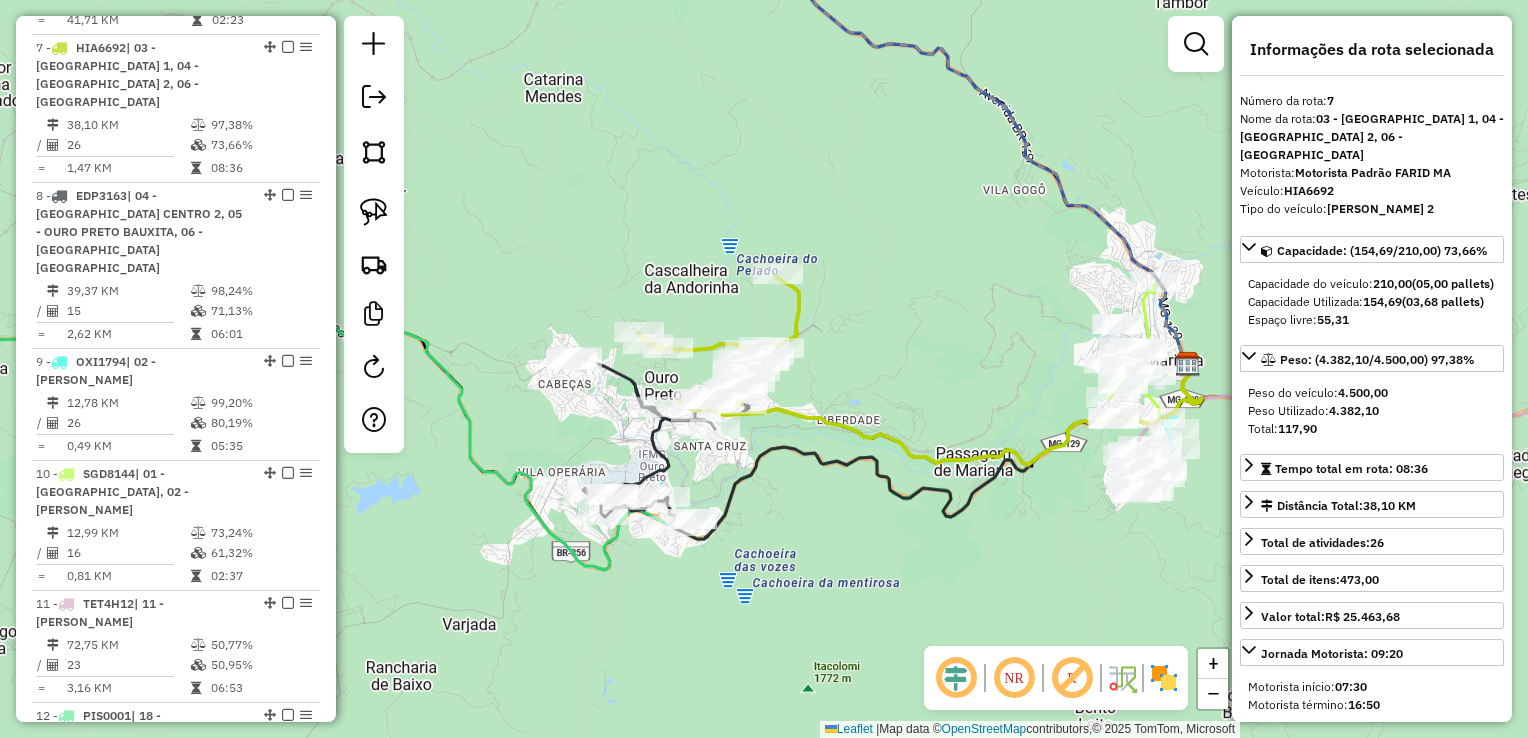 click on "Janela de atendimento Grade de atendimento Capacidade Transportadoras Veículos Cliente Pedidos  Rotas Selecione os dias de semana para filtrar as janelas de atendimento  Seg   Ter   Qua   Qui   Sex   Sáb   Dom  Informe o período da janela de atendimento: De: Até:  Filtrar exatamente a janela do cliente  Considerar janela de atendimento padrão  Selecione os dias de semana para filtrar as grades de atendimento  Seg   Ter   Qua   Qui   Sex   Sáb   Dom   Considerar clientes sem dia de atendimento cadastrado  Clientes fora do dia de atendimento selecionado Filtrar as atividades entre os valores definidos abaixo:  Peso mínimo:   Peso máximo:   Cubagem mínima:   Cubagem máxima:   De:   Até:  Filtrar as atividades entre o tempo de atendimento definido abaixo:  De:   Até:   Considerar capacidade total dos clientes não roteirizados Transportadora: Selecione um ou mais itens Tipo de veículo: Selecione um ou mais itens Veículo: Selecione um ou mais itens Motorista: Selecione um ou mais itens Nome: Rótulo:" 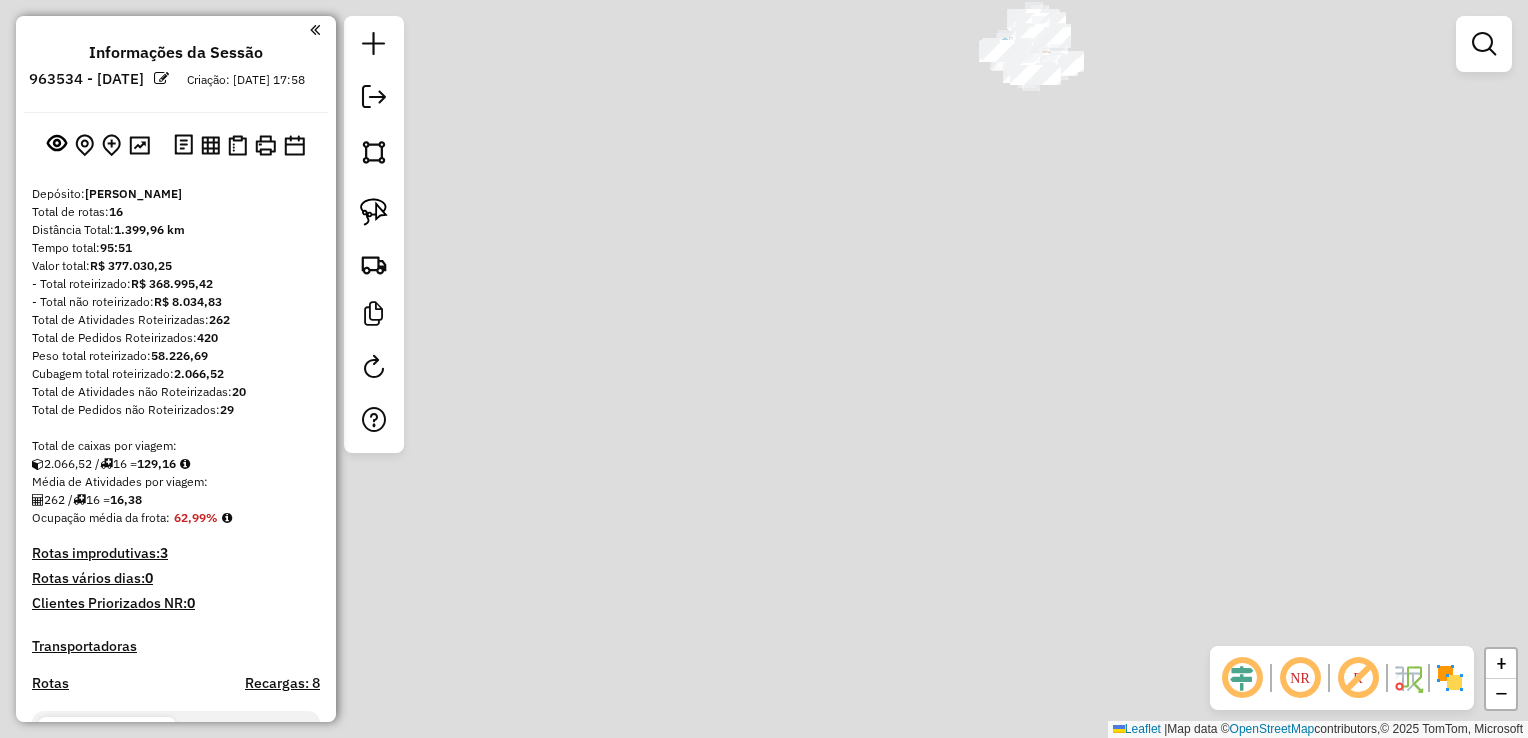 scroll, scrollTop: 0, scrollLeft: 0, axis: both 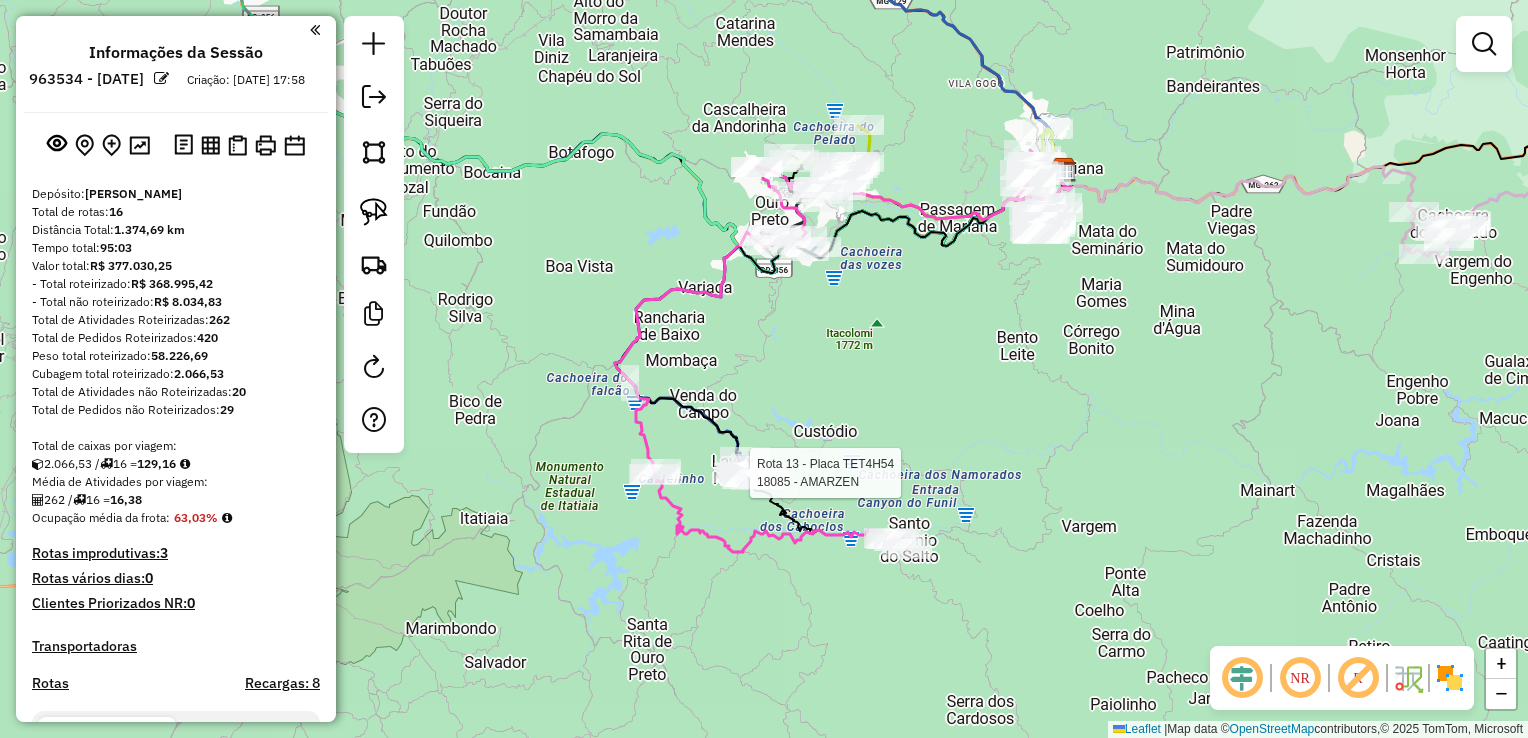 select on "**********" 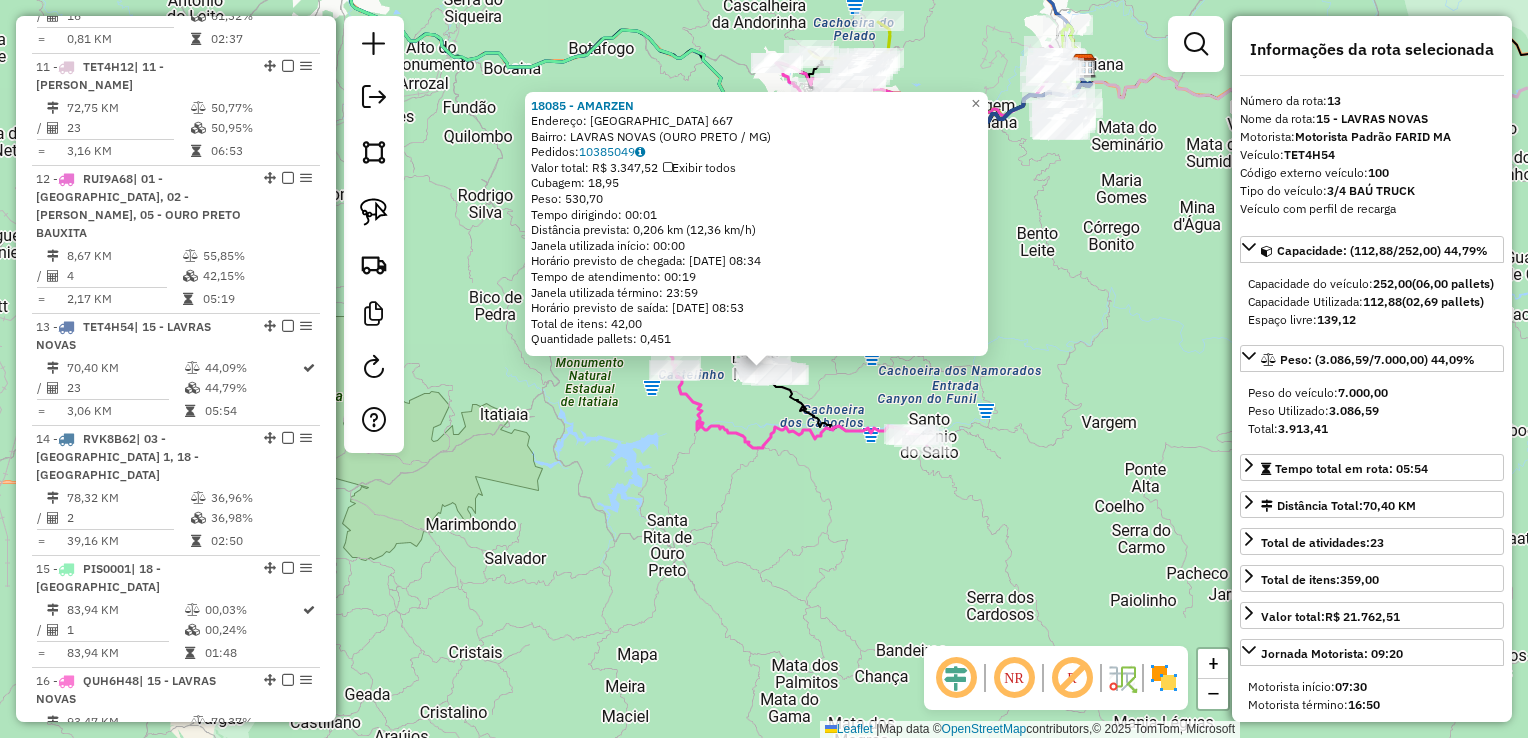scroll, scrollTop: 2230, scrollLeft: 0, axis: vertical 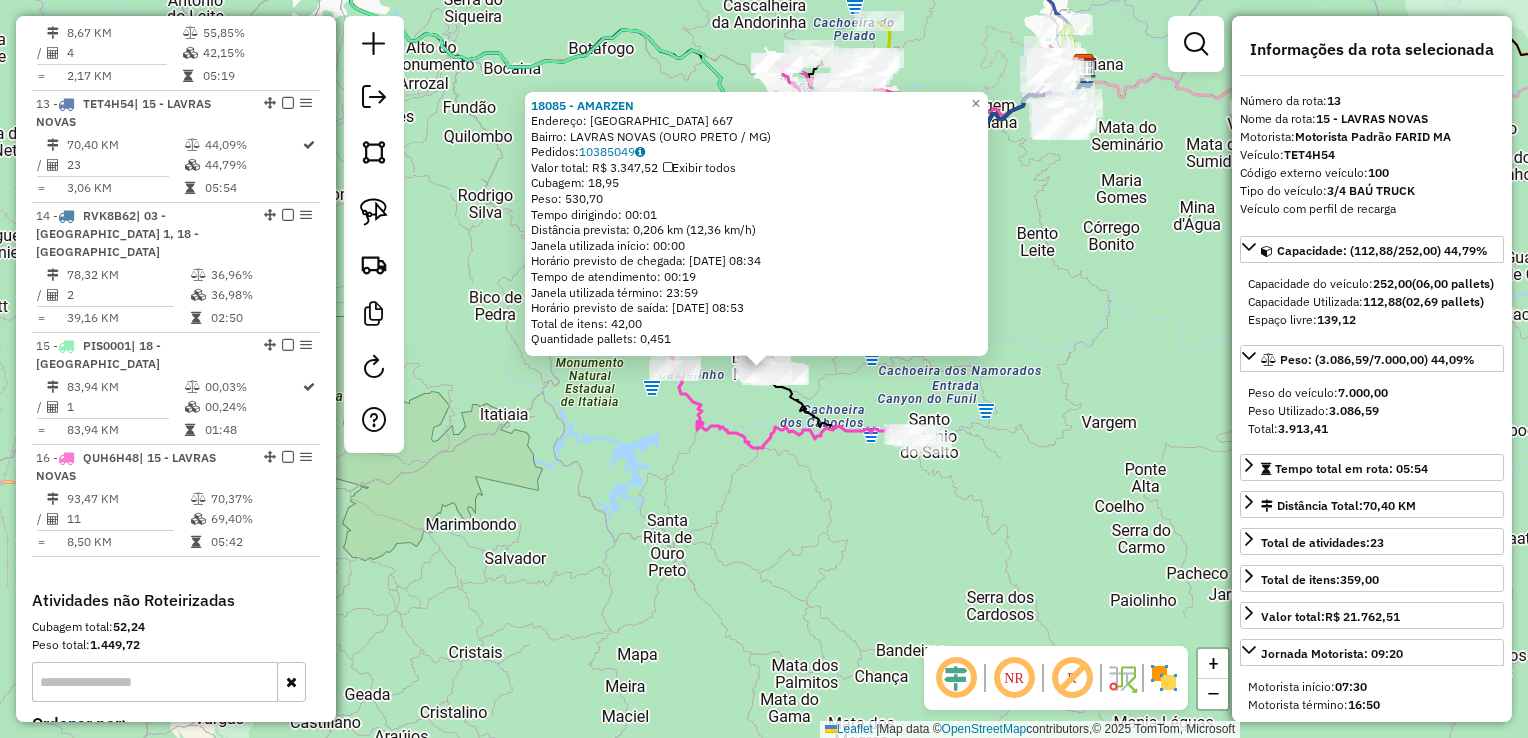 click 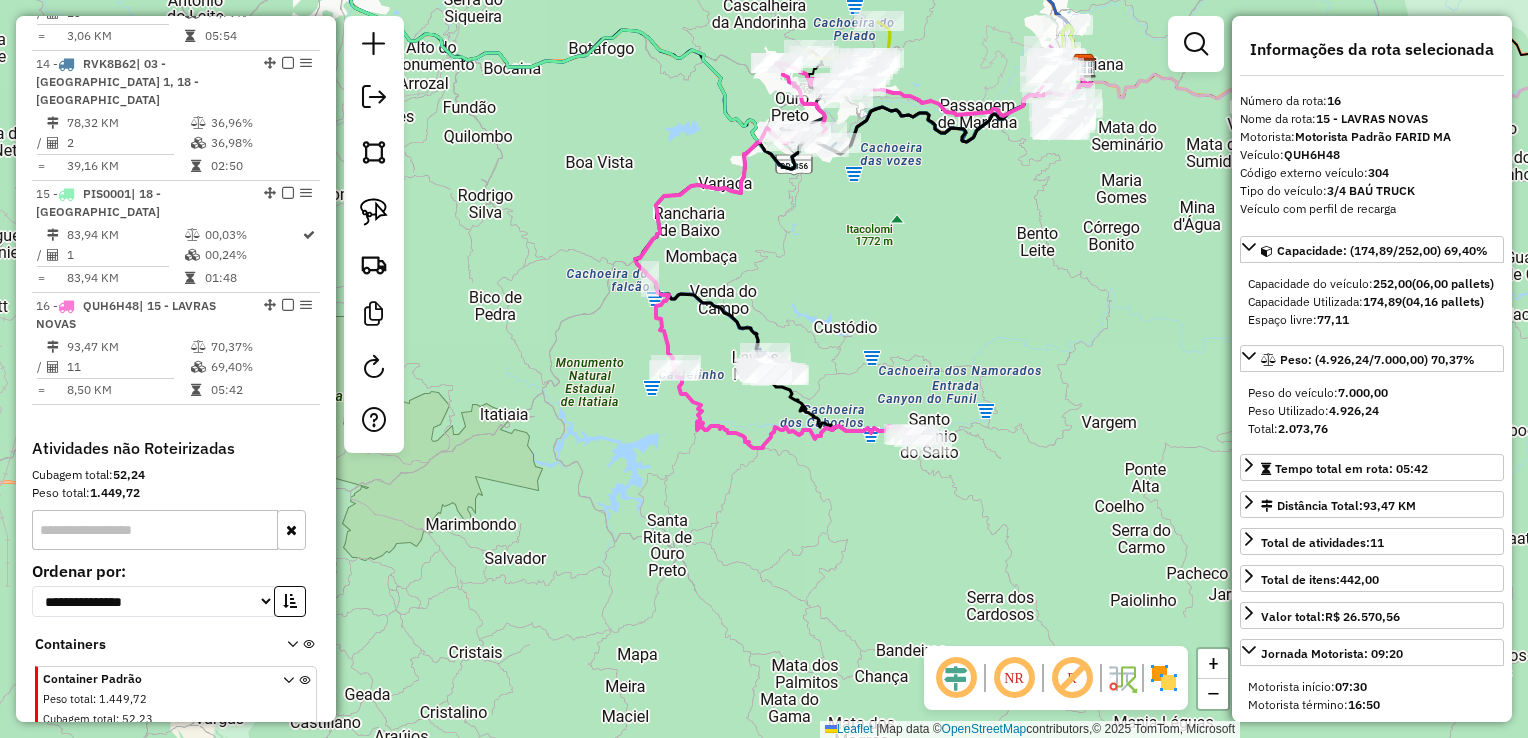 click on "Janela de atendimento Grade de atendimento Capacidade Transportadoras Veículos Cliente Pedidos  Rotas Selecione os dias de semana para filtrar as janelas de atendimento  Seg   Ter   Qua   Qui   Sex   Sáb   Dom  Informe o período da janela de atendimento: De: Até:  Filtrar exatamente a janela do cliente  Considerar janela de atendimento padrão  Selecione os dias de semana para filtrar as grades de atendimento  Seg   Ter   Qua   Qui   Sex   Sáb   Dom   Considerar clientes sem dia de atendimento cadastrado  Clientes fora do dia de atendimento selecionado Filtrar as atividades entre os valores definidos abaixo:  Peso mínimo:   Peso máximo:   Cubagem mínima:   Cubagem máxima:   De:   Até:  Filtrar as atividades entre o tempo de atendimento definido abaixo:  De:   Até:   Considerar capacidade total dos clientes não roteirizados Transportadora: Selecione um ou mais itens Tipo de veículo: Selecione um ou mais itens Veículo: Selecione um ou mais itens Motorista: Selecione um ou mais itens Nome: Rótulo:" 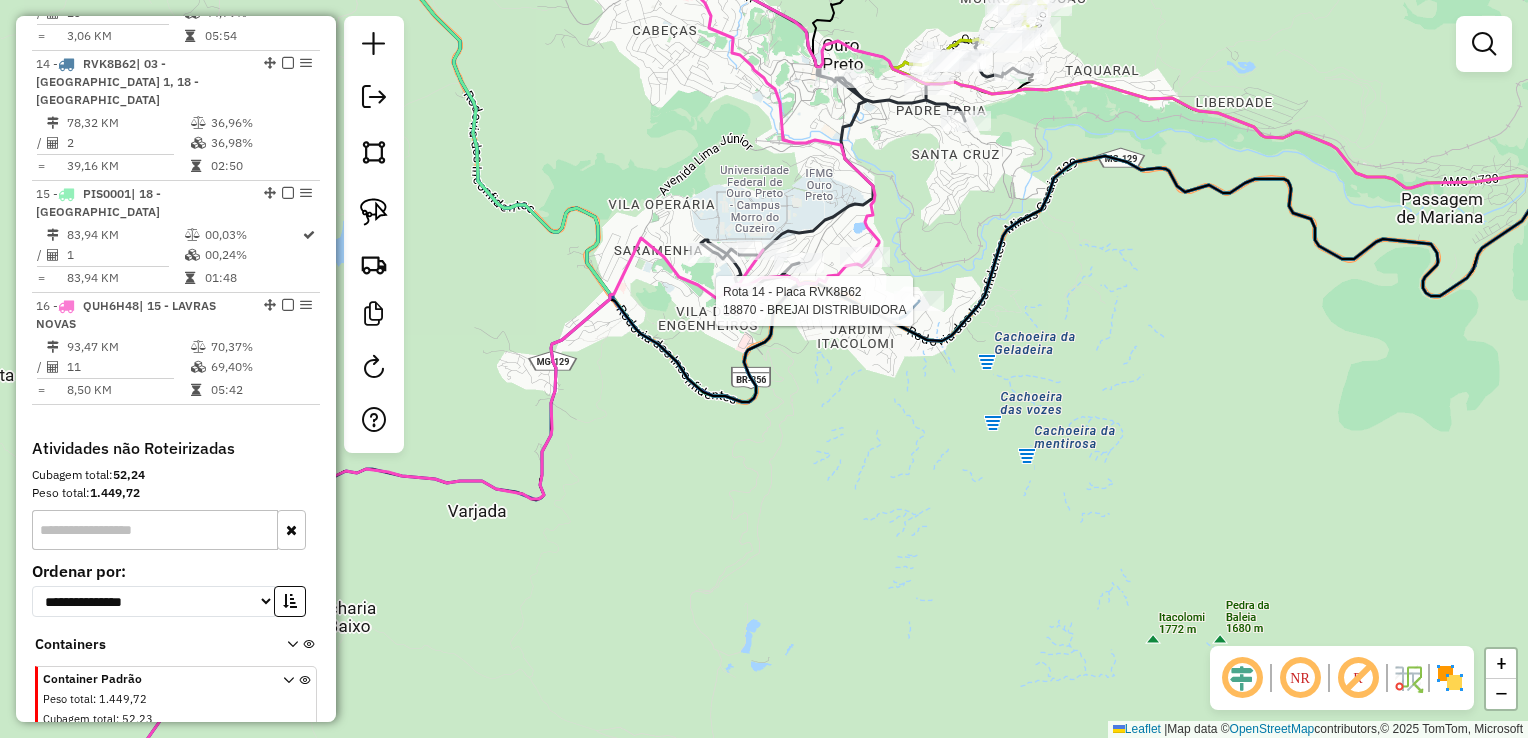 select on "**********" 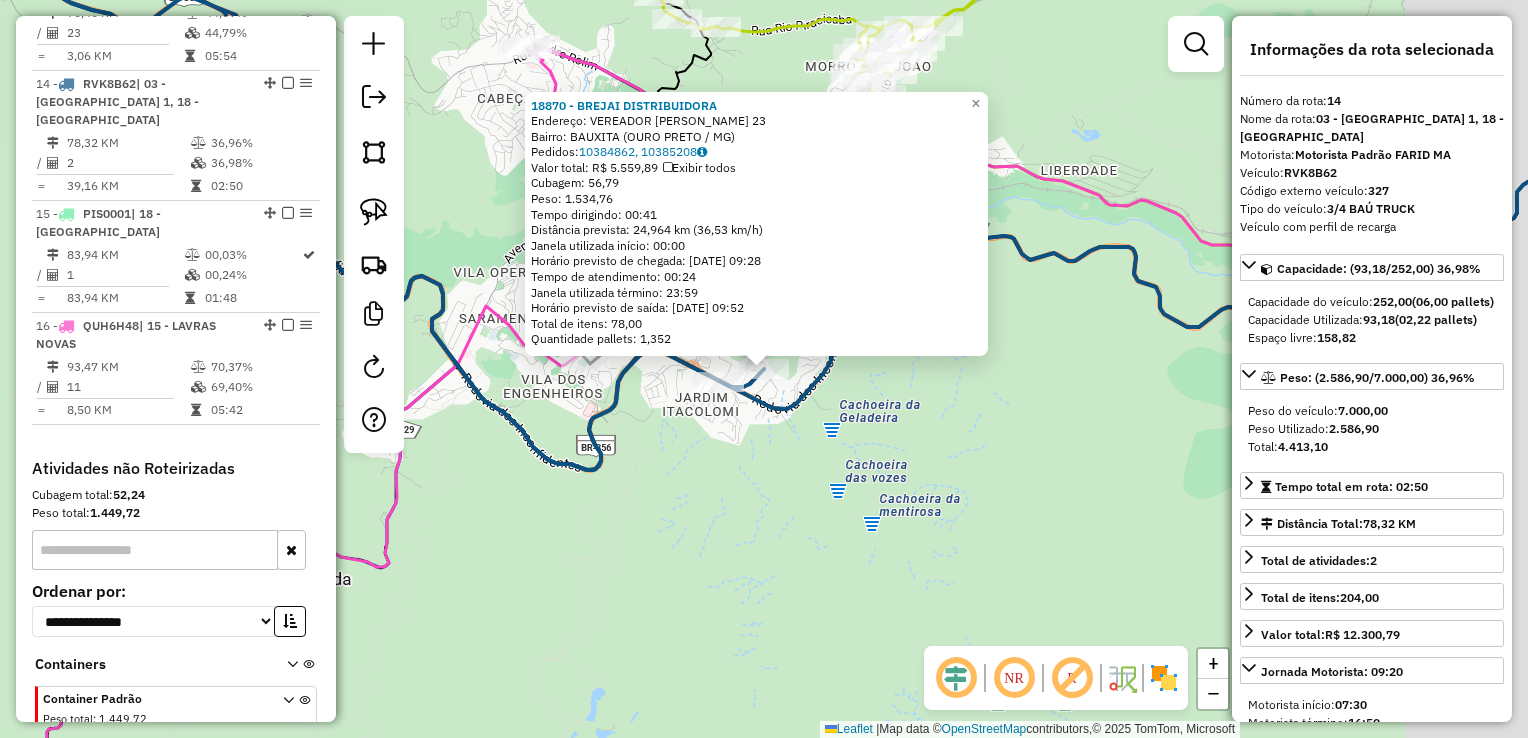 scroll, scrollTop: 2342, scrollLeft: 0, axis: vertical 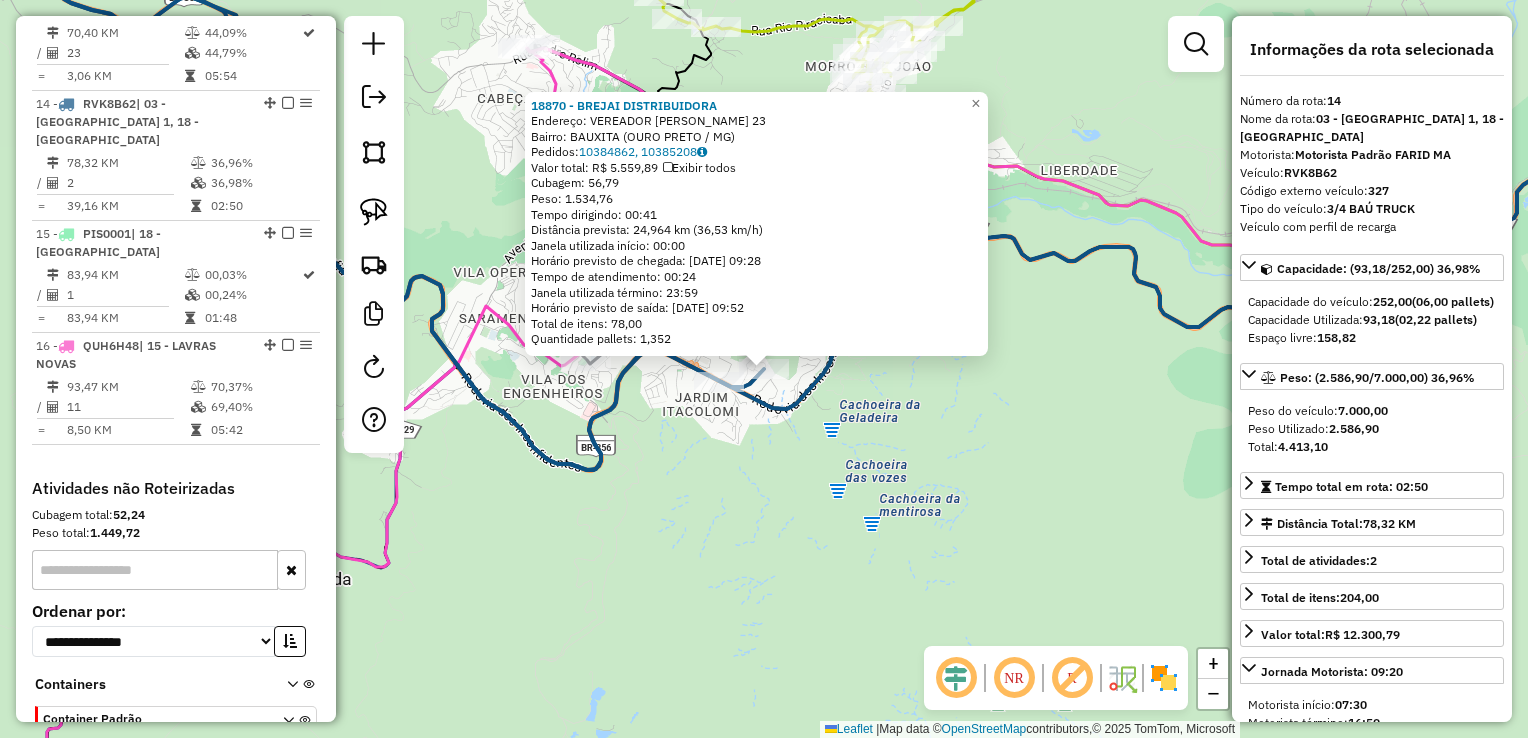 click on "18870 - BREJAI DISTRIBUIDORA  Endereço:  VEREADOR [PERSON_NAME] 23   Bairro: BAUXITA (OURO PRETO / MG)   Pedidos:  10384862, 10385208   Valor total: R$ 5.559,89   Exibir todos   Cubagem: 56,79  Peso: 1.534,76  Tempo dirigindo: 00:41   Distância prevista: 24,964 km (36,53 km/h)   [GEOGRAPHIC_DATA] utilizada início: 00:00   Horário previsto de chegada: [DATE] 09:28   Tempo de atendimento: 00:24   Janela utilizada término: 23:59   Horário previsto de saída: [DATE] 09:52   Total de itens: 78,00   Quantidade pallets: 1,352  × Janela de atendimento Grade de atendimento Capacidade Transportadoras Veículos Cliente Pedidos  Rotas Selecione os dias de semana para filtrar as janelas de atendimento  Seg   Ter   Qua   Qui   Sex   Sáb   Dom  Informe o período da janela de atendimento: De: Até:  Filtrar exatamente a janela do cliente  Considerar janela de atendimento padrão  Selecione os dias de semana para filtrar as grades de atendimento  Seg   Ter   Qua   Qui   Sex   Sáb   Dom   Peso mínimo:   Peso máximo:  +" 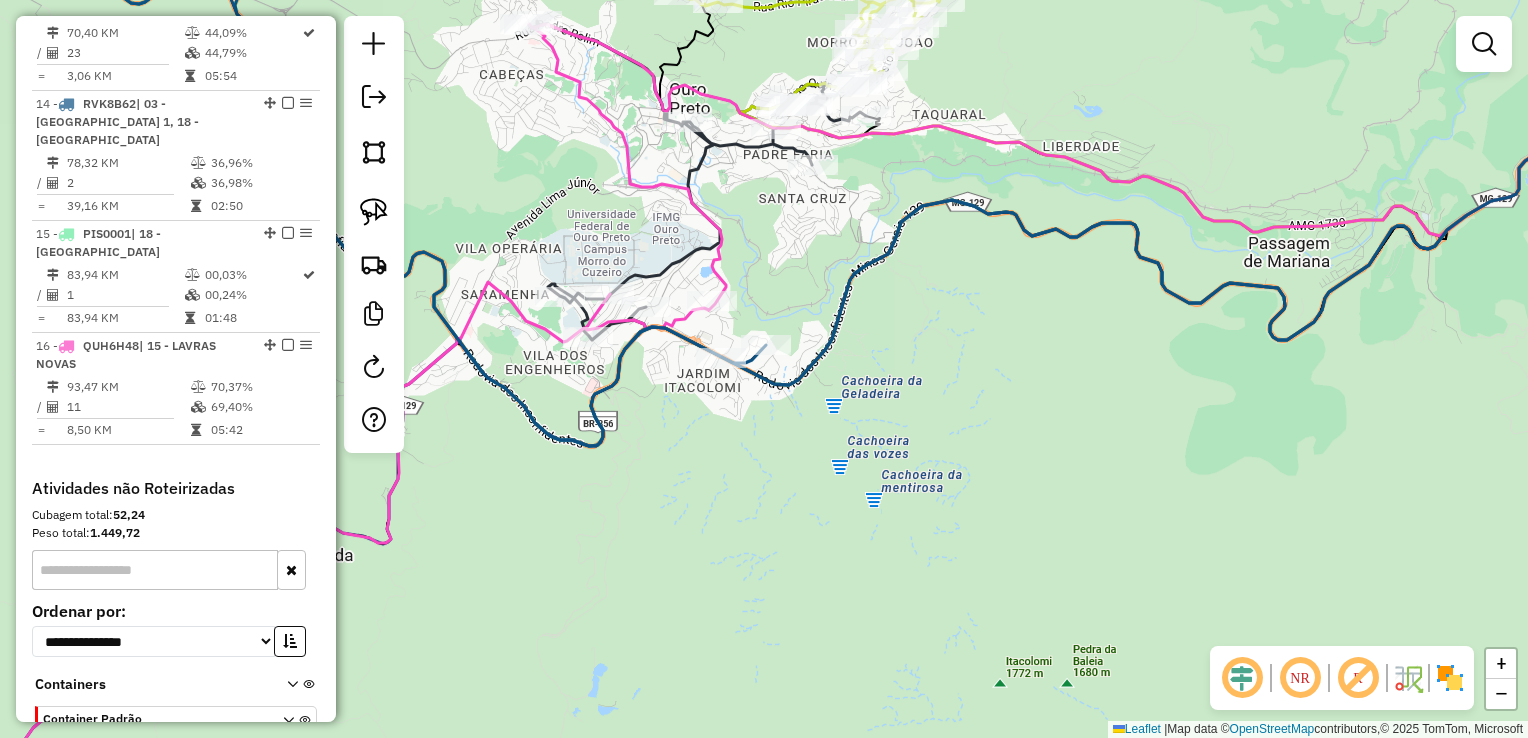 drag, startPoint x: 678, startPoint y: 513, endPoint x: 777, endPoint y: 158, distance: 368.54578 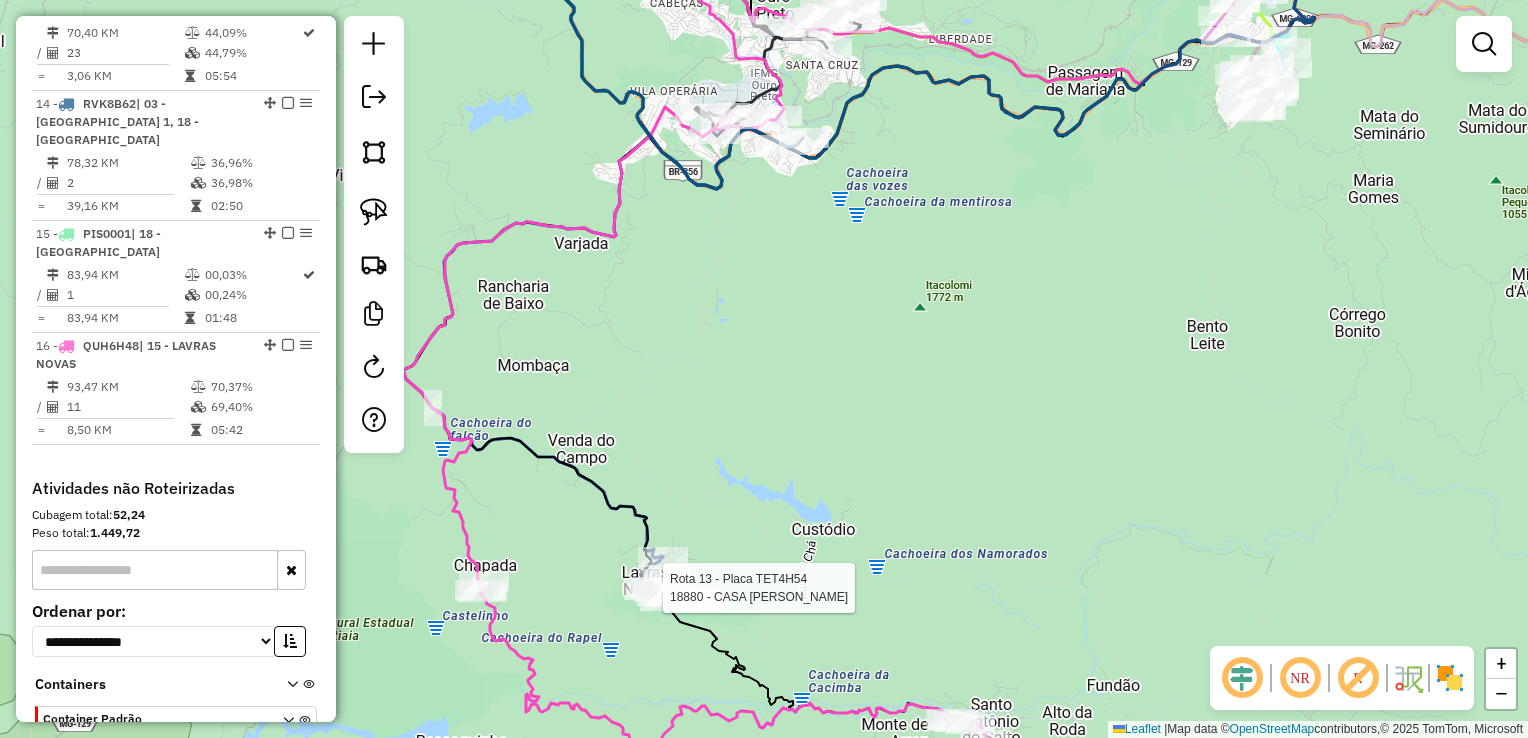 select on "**********" 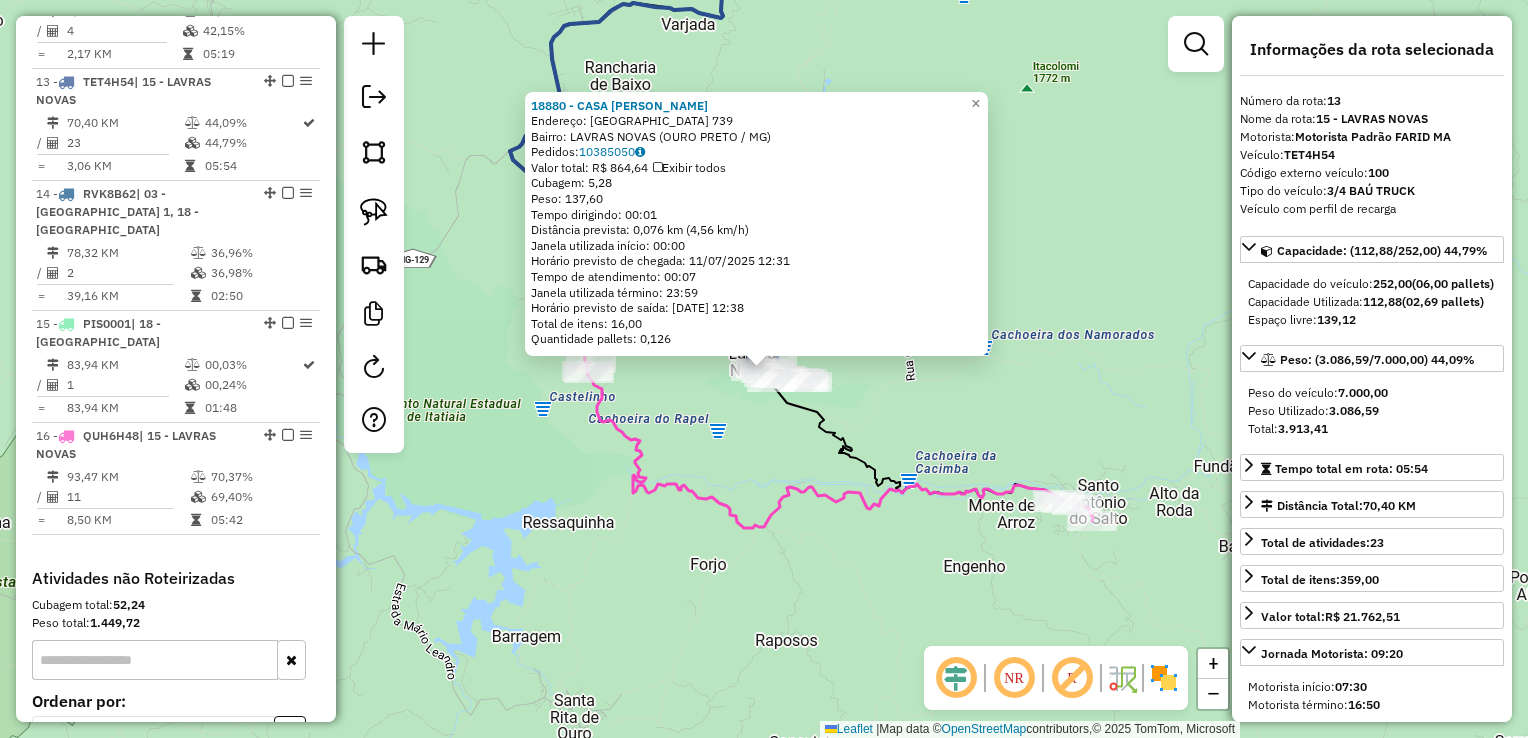 scroll, scrollTop: 2230, scrollLeft: 0, axis: vertical 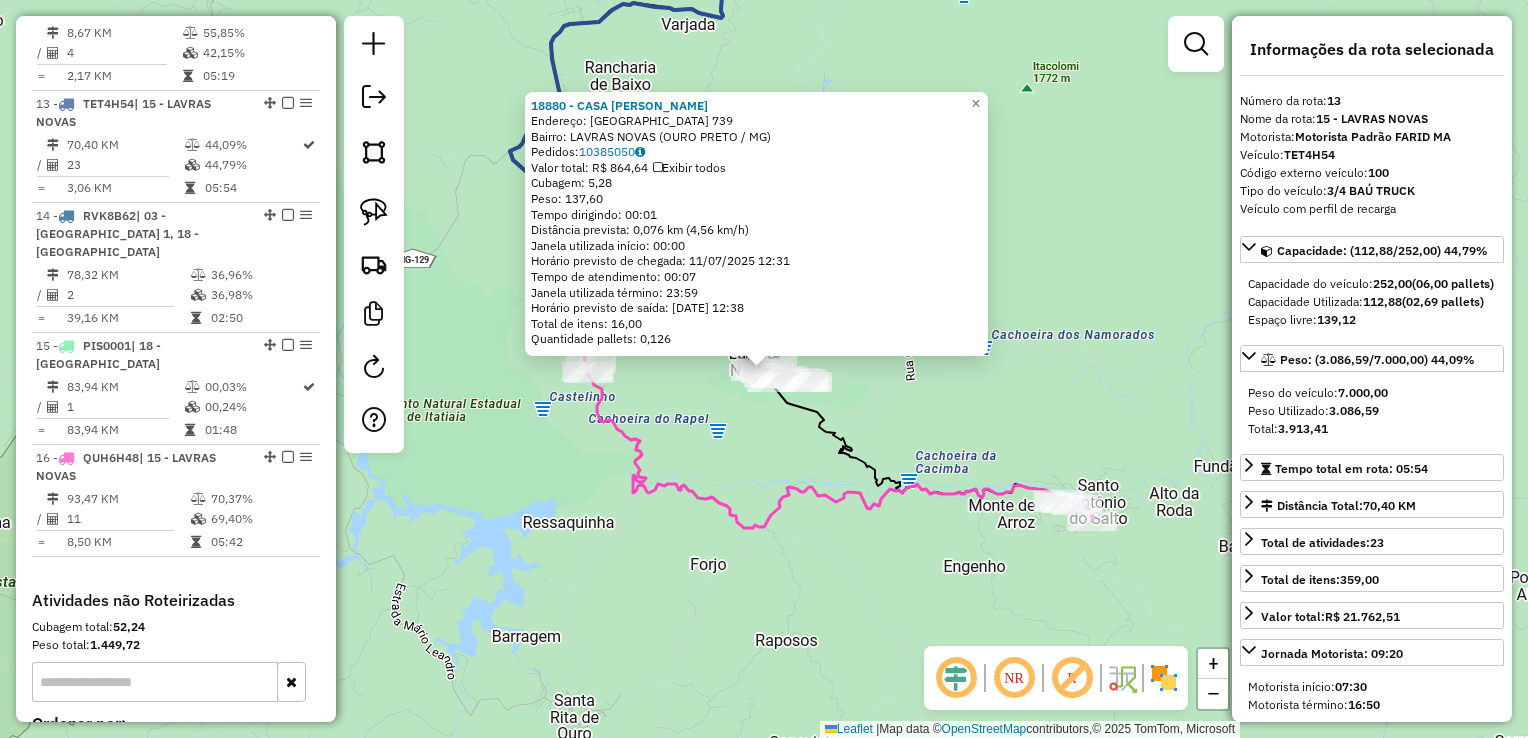 click on "18880 - CASA [PERSON_NAME]  Endereço:  [GEOGRAPHIC_DATA] 739   Bairro: [GEOGRAPHIC_DATA] ([GEOGRAPHIC_DATA] / [GEOGRAPHIC_DATA])   Pedidos:  10385050   Valor total: R$ 864,64   Exibir todos   Cubagem: 5,28  Peso: 137,60  Tempo dirigindo: 00:01   Distância prevista: 0,076 km (4,56 km/h)   [GEOGRAPHIC_DATA] utilizada início: 00:00   Horário previsto de chegada: [DATE] 12:31   Tempo de atendimento: 00:07   Janela utilizada término: 23:59   Horário previsto de saída: [DATE] 12:38   Total de itens: 16,00   Quantidade pallets: 0,126  × Janela de atendimento Grade de atendimento Capacidade Transportadoras Veículos Cliente Pedidos  Rotas Selecione os dias de semana para filtrar as janelas de atendimento  Seg   Ter   Qua   Qui   Sex   Sáb   Dom  Informe o período da janela de atendimento: De: Até:  Filtrar exatamente a janela do cliente  Considerar janela de atendimento padrão  Selecione os dias de semana para filtrar as grades de atendimento  Seg   Ter   Qua   Qui   Sex   Sáb   Dom   Peso mínimo:   Peso máximo:   De:  +" 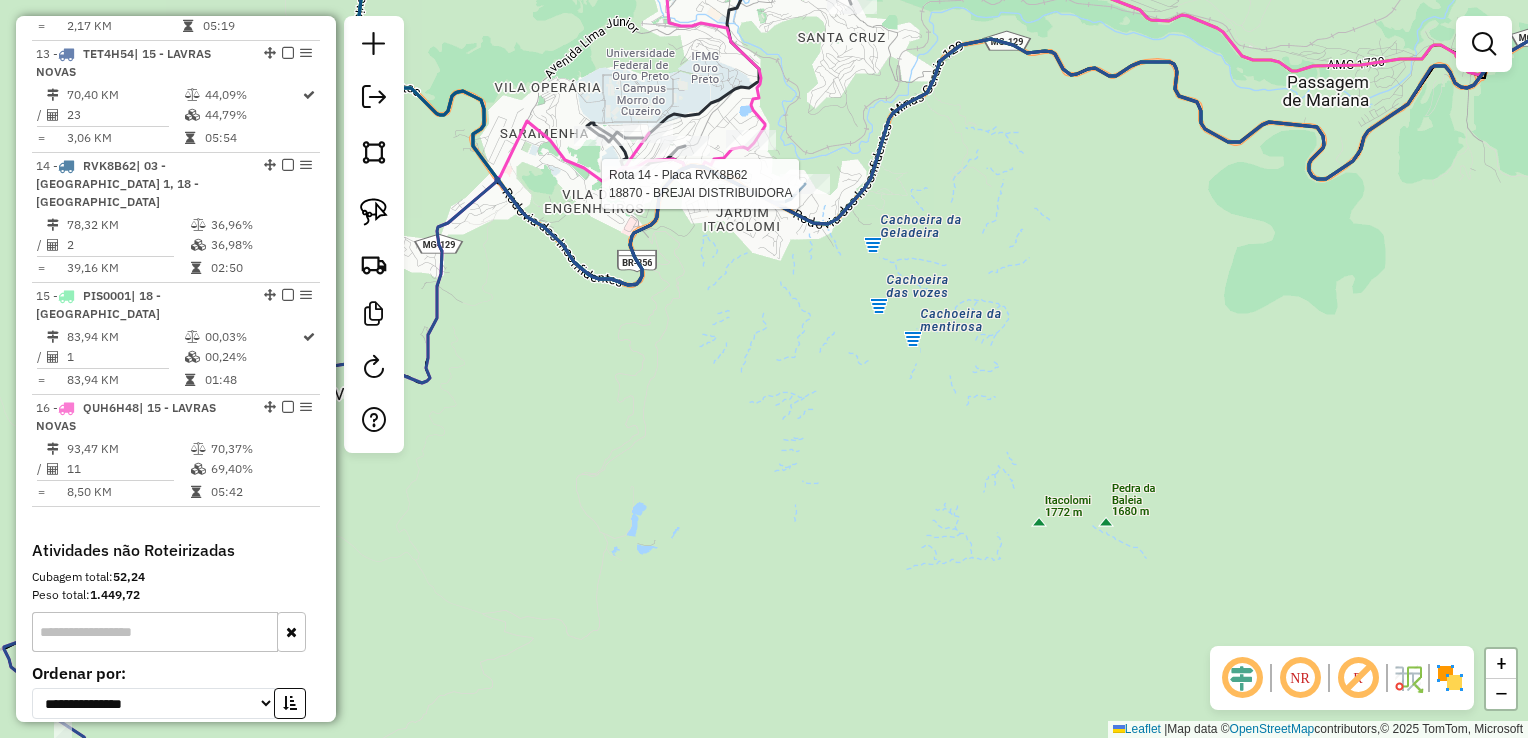 select on "**********" 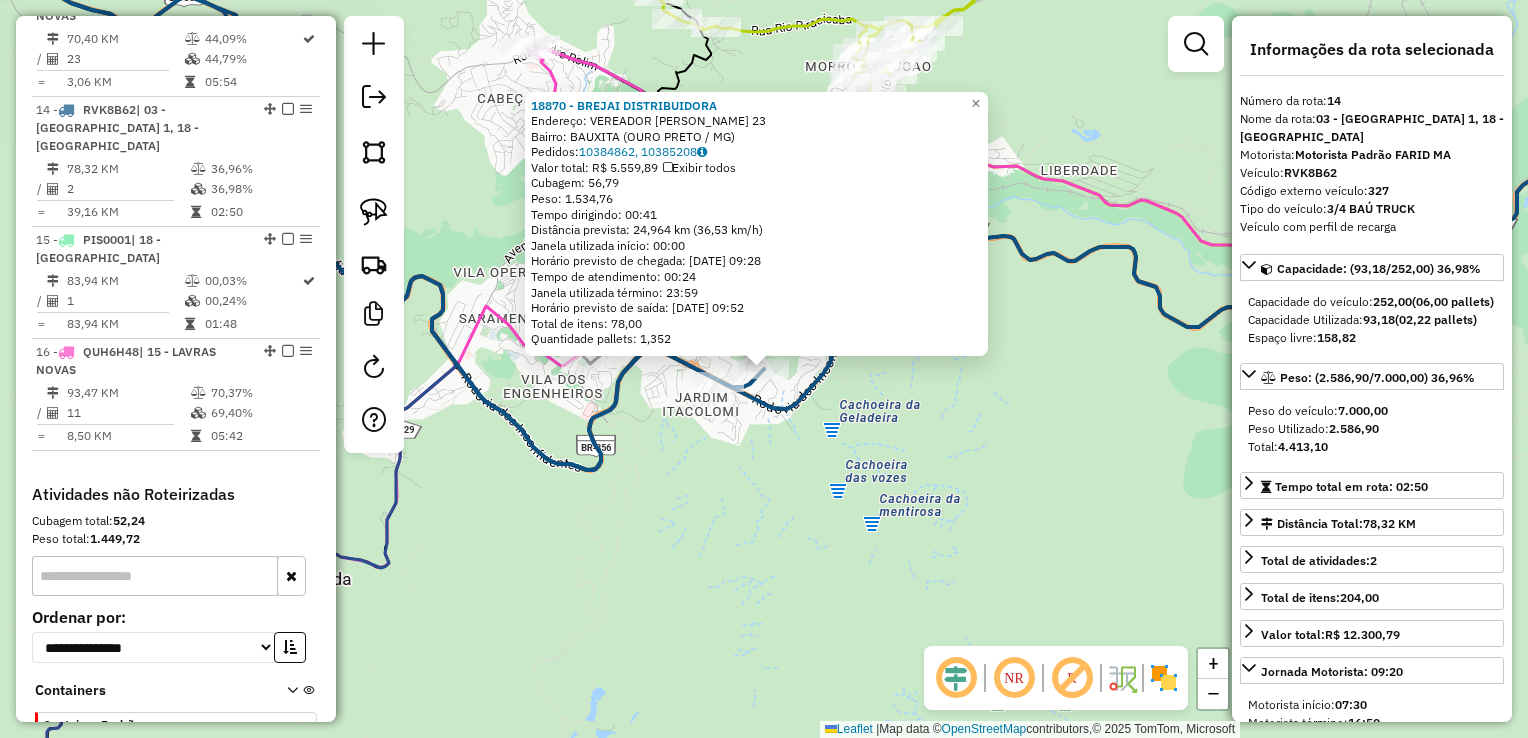 scroll, scrollTop: 2342, scrollLeft: 0, axis: vertical 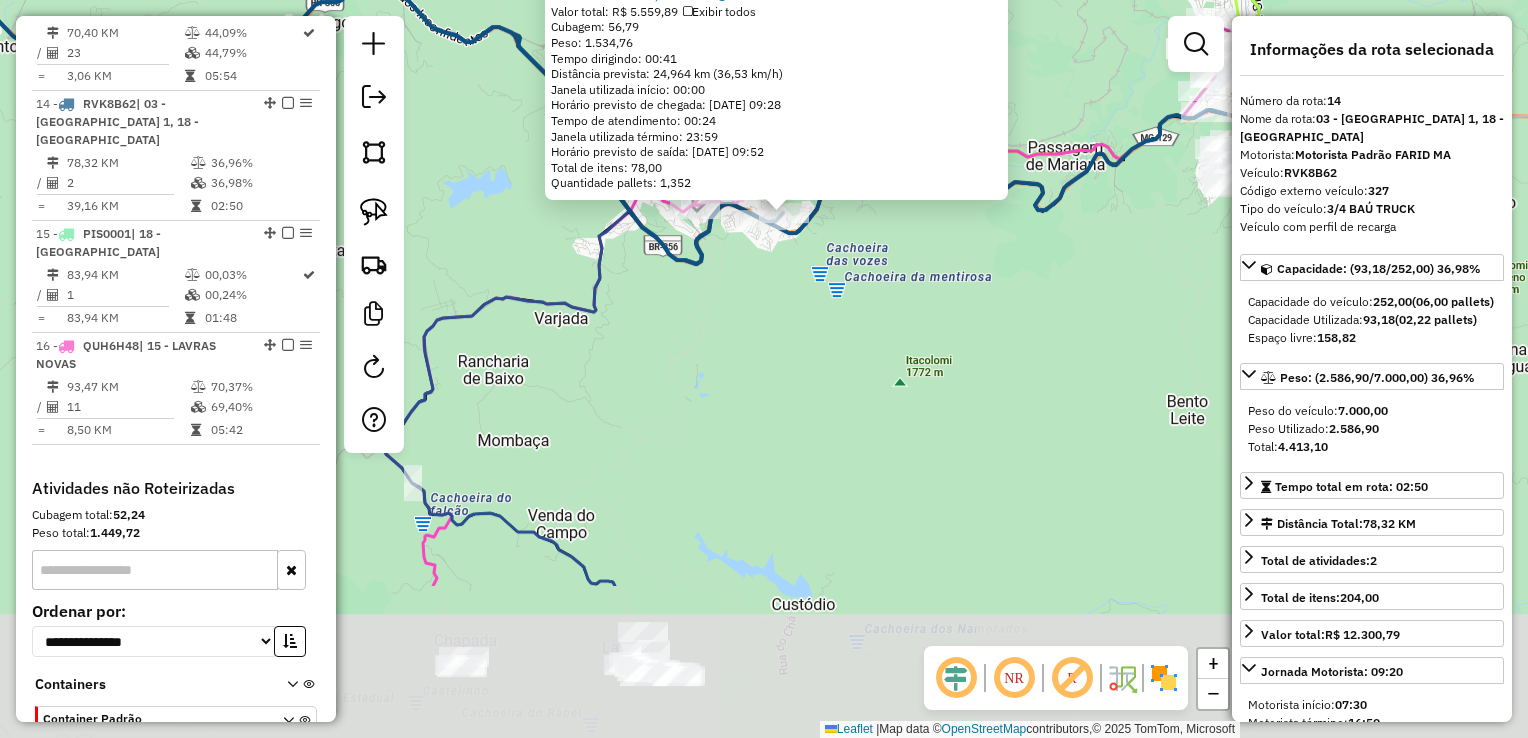 drag, startPoint x: 634, startPoint y: 634, endPoint x: 709, endPoint y: 381, distance: 263.88254 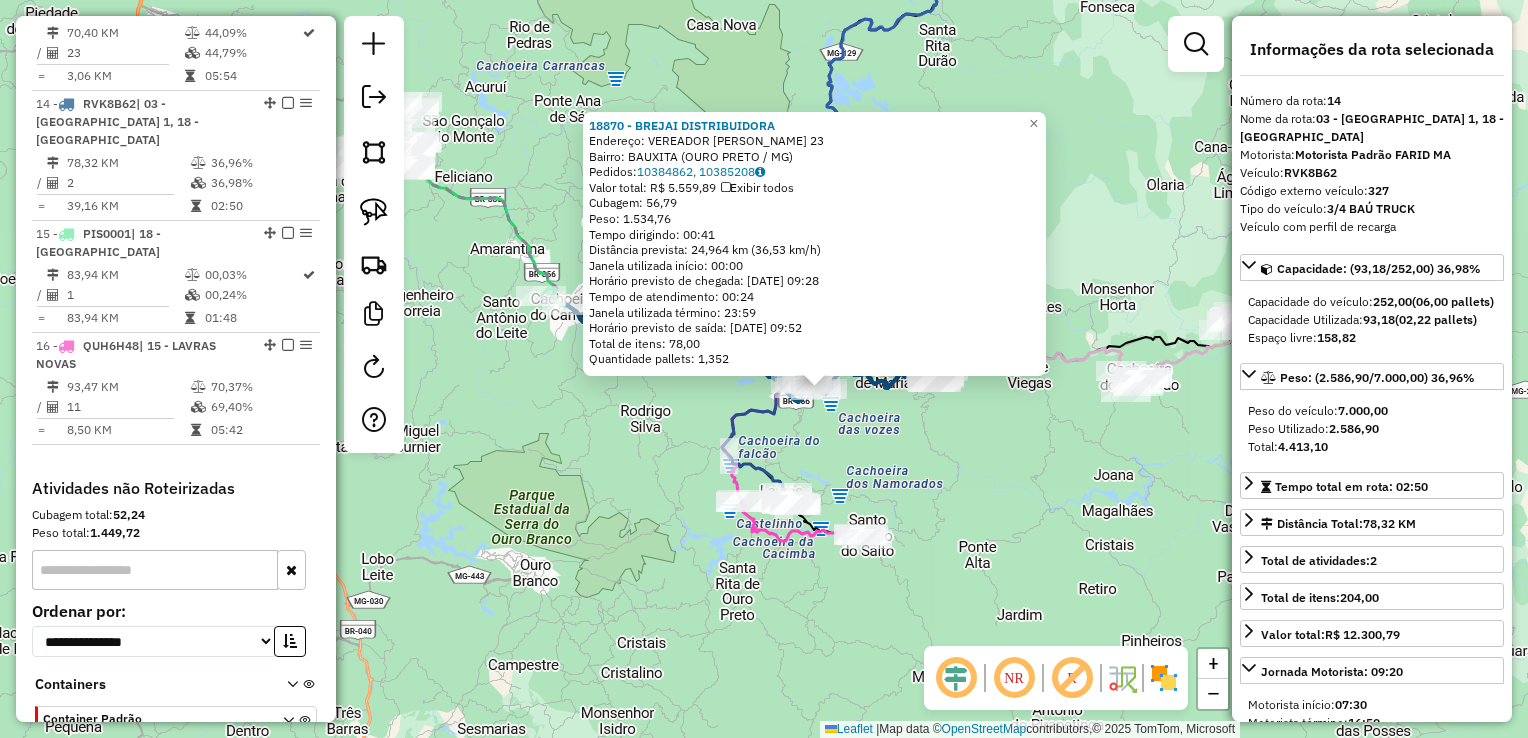 drag, startPoint x: 534, startPoint y: 410, endPoint x: 630, endPoint y: 458, distance: 107.33126 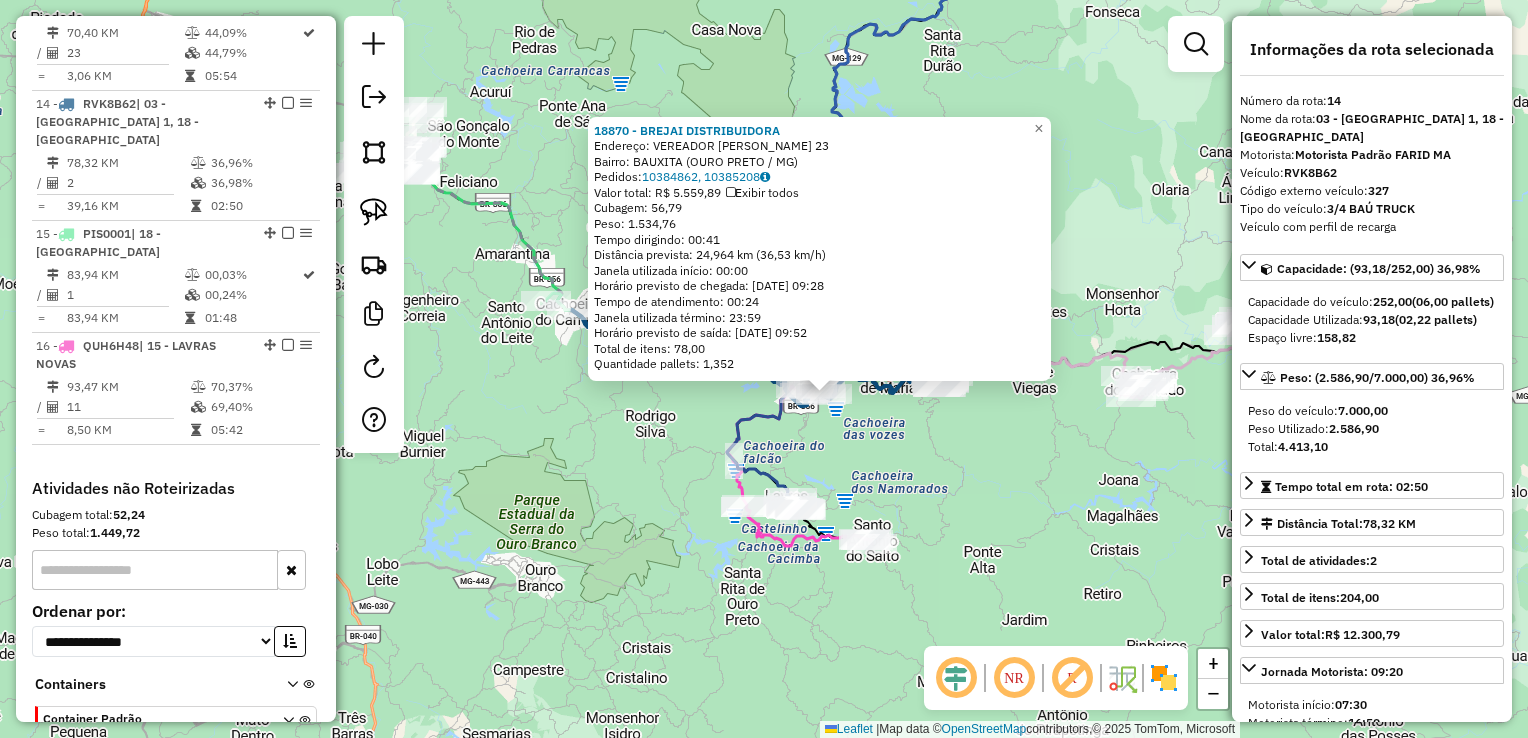 click on "18870 - BREJAI DISTRIBUIDORA  Endereço:  VEREADOR [PERSON_NAME] 23   Bairro: BAUXITA (OURO PRETO / MG)   Pedidos:  10384862, 10385208   Valor total: R$ 5.559,89   Exibir todos   Cubagem: 56,79  Peso: 1.534,76  Tempo dirigindo: 00:41   Distância prevista: 24,964 km (36,53 km/h)   [GEOGRAPHIC_DATA] utilizada início: 00:00   Horário previsto de chegada: [DATE] 09:28   Tempo de atendimento: 00:24   Janela utilizada término: 23:59   Horário previsto de saída: [DATE] 09:52   Total de itens: 78,00   Quantidade pallets: 1,352  × Janela de atendimento Grade de atendimento Capacidade Transportadoras Veículos Cliente Pedidos  Rotas Selecione os dias de semana para filtrar as janelas de atendimento  Seg   Ter   Qua   Qui   Sex   Sáb   Dom  Informe o período da janela de atendimento: De: Até:  Filtrar exatamente a janela do cliente  Considerar janela de atendimento padrão  Selecione os dias de semana para filtrar as grades de atendimento  Seg   Ter   Qua   Qui   Sex   Sáb   Dom   Peso mínimo:   Peso máximo:  +" 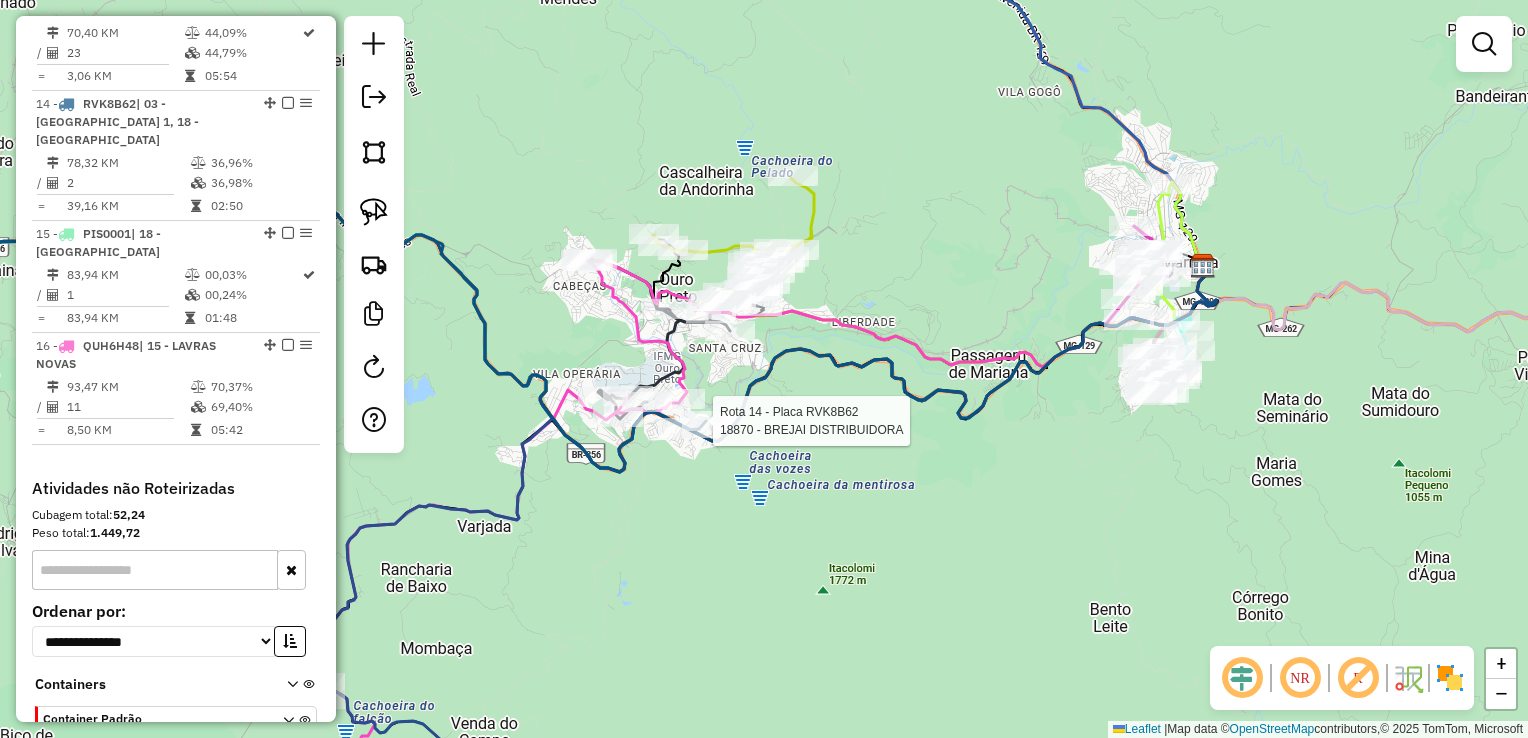 select on "**********" 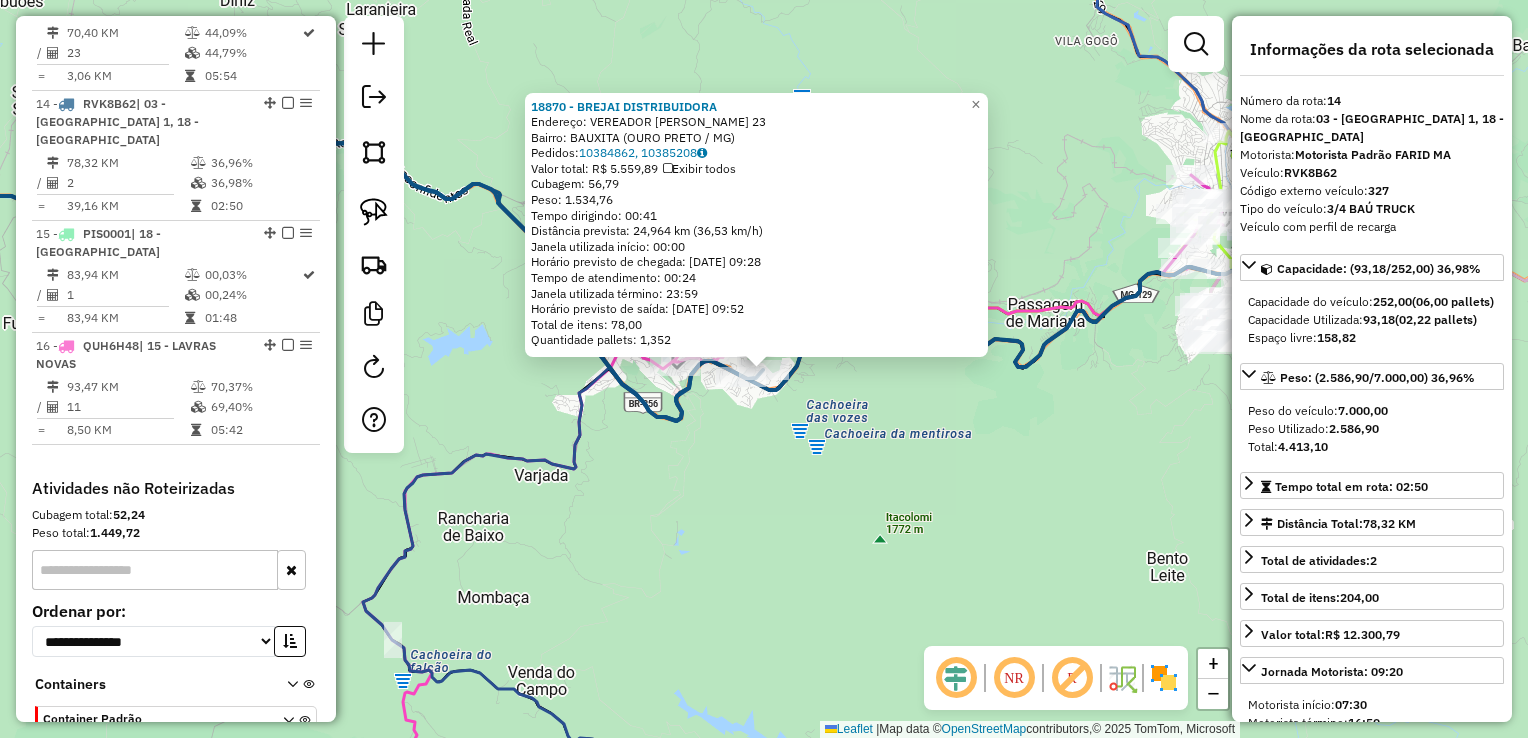 click on "18870 - BREJAI DISTRIBUIDORA  Endereço:  VEREADOR [PERSON_NAME] 23   Bairro: BAUXITA (OURO PRETO / MG)   Pedidos:  10384862, 10385208   Valor total: R$ 5.559,89   Exibir todos   Cubagem: 56,79  Peso: 1.534,76  Tempo dirigindo: 00:41   Distância prevista: 24,964 km (36,53 km/h)   [GEOGRAPHIC_DATA] utilizada início: 00:00   Horário previsto de chegada: [DATE] 09:28   Tempo de atendimento: 00:24   Janela utilizada término: 23:59   Horário previsto de saída: [DATE] 09:52   Total de itens: 78,00   Quantidade pallets: 1,352  × Janela de atendimento Grade de atendimento Capacidade Transportadoras Veículos Cliente Pedidos  Rotas Selecione os dias de semana para filtrar as janelas de atendimento  Seg   Ter   Qua   Qui   Sex   Sáb   Dom  Informe o período da janela de atendimento: De: Até:  Filtrar exatamente a janela do cliente  Considerar janela de atendimento padrão  Selecione os dias de semana para filtrar as grades de atendimento  Seg   Ter   Qua   Qui   Sex   Sáb   Dom   Peso mínimo:   Peso máximo:  +" 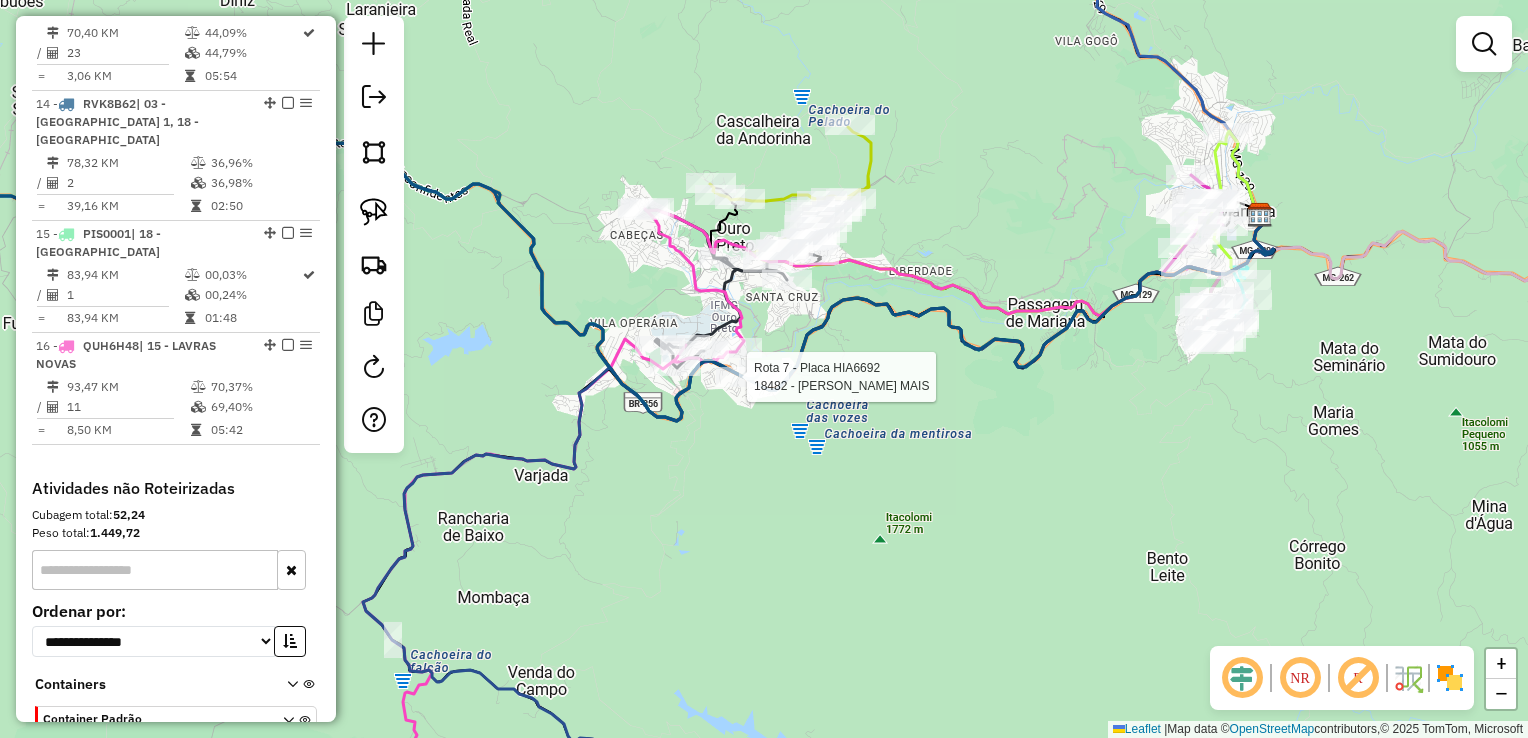select on "**********" 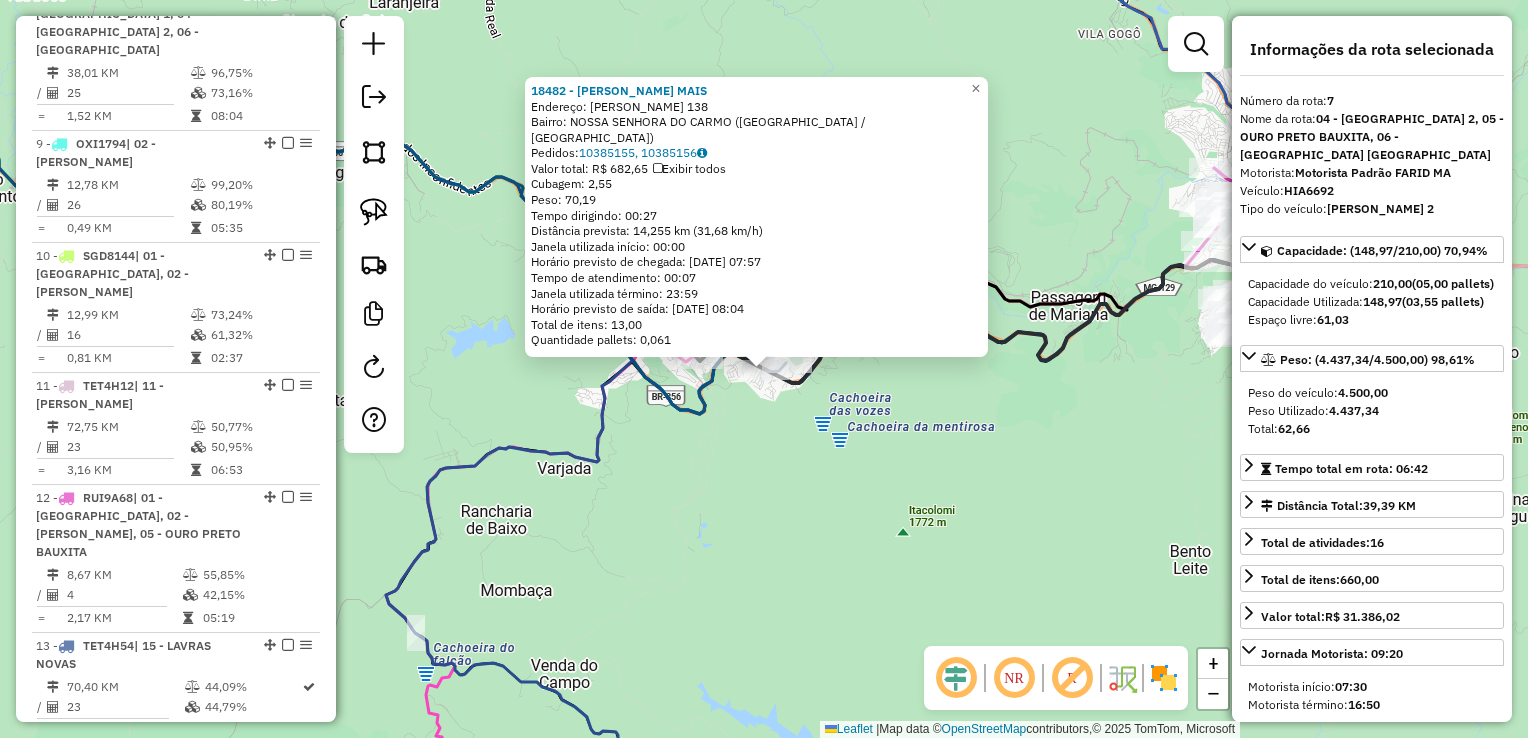 scroll, scrollTop: 1470, scrollLeft: 0, axis: vertical 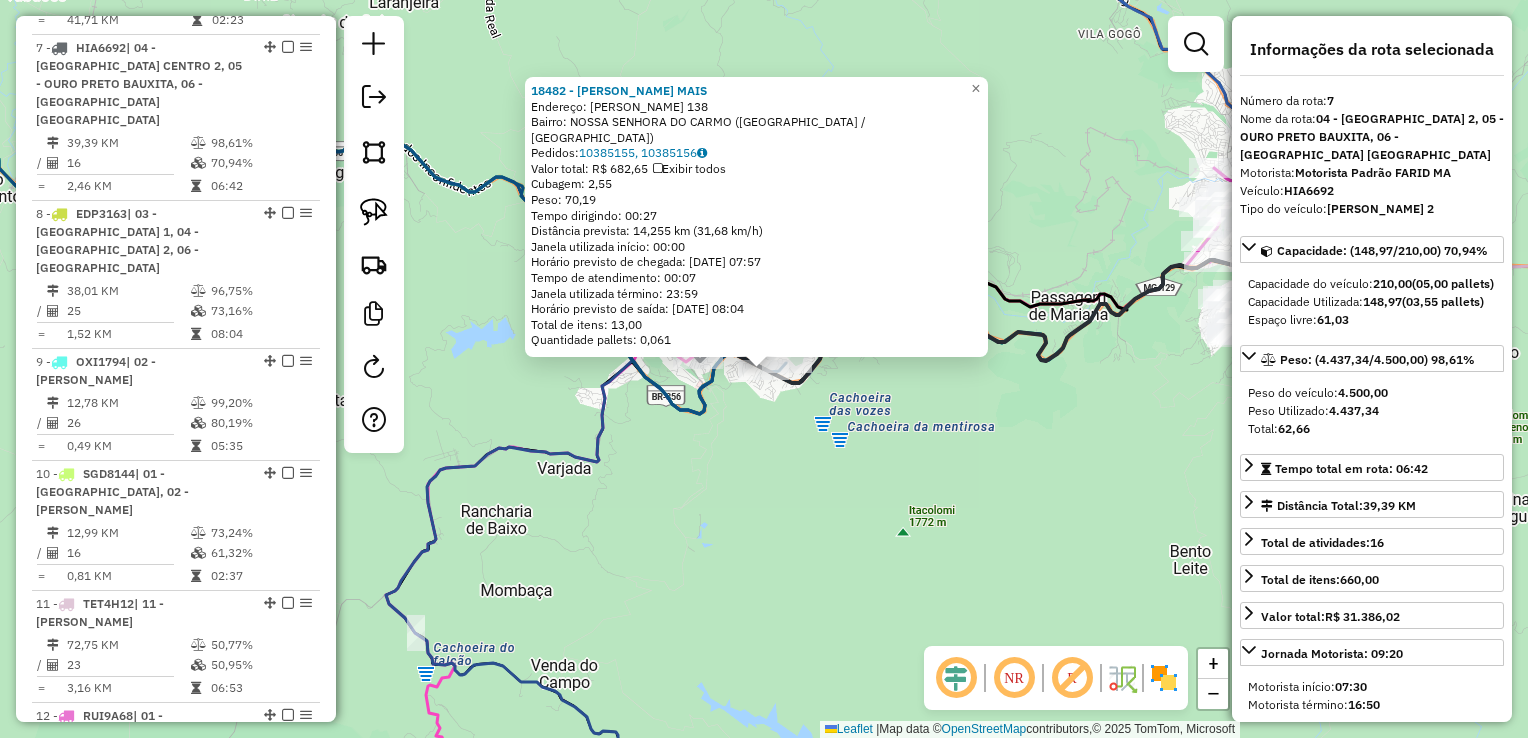 click on "18482 - [PERSON_NAME] MAIS  Endereço:  [PERSON_NAME] 138   Bairro: NOSSA SENHORA DO CARMO ([GEOGRAPHIC_DATA] / [GEOGRAPHIC_DATA])   Pedidos:  10385155, 10385156   Valor total: R$ 682,65   Exibir todos   Cubagem: 2,55  Peso: 70,19  Tempo dirigindo: 00:27   Distância prevista: 14,255 km (31,68 km/h)   [GEOGRAPHIC_DATA] utilizada início: 00:00   Horário previsto de chegada: [DATE] 07:57   Tempo de atendimento: 00:07   Janela utilizada término: 23:59   Horário previsto de saída: [DATE] 08:04   Total de itens: 13,00   Quantidade pallets: 0,061  × Janela de atendimento Grade de atendimento Capacidade Transportadoras Veículos Cliente Pedidos  Rotas Selecione os dias de semana para filtrar as janelas de atendimento  Seg   Ter   Qua   Qui   Sex   Sáb   Dom  Informe o período da janela de atendimento: De: Até:  Filtrar exatamente a janela do cliente  Considerar janela de atendimento padrão  Selecione os dias de semana para filtrar as grades de atendimento  Seg   Ter   Qua   Qui   Sex   Sáb   Dom   Peso mínimo:   De:  +" 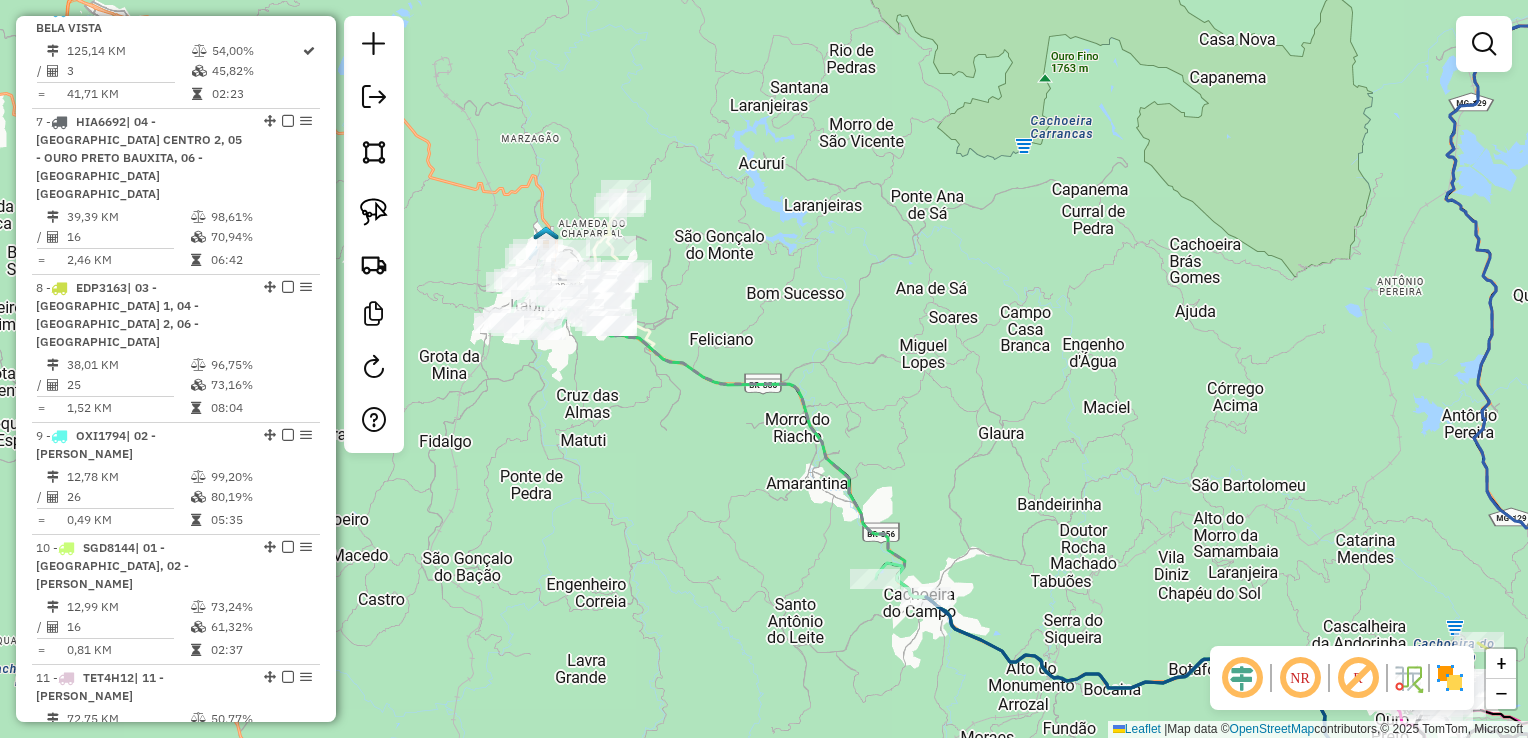 scroll, scrollTop: 1370, scrollLeft: 0, axis: vertical 